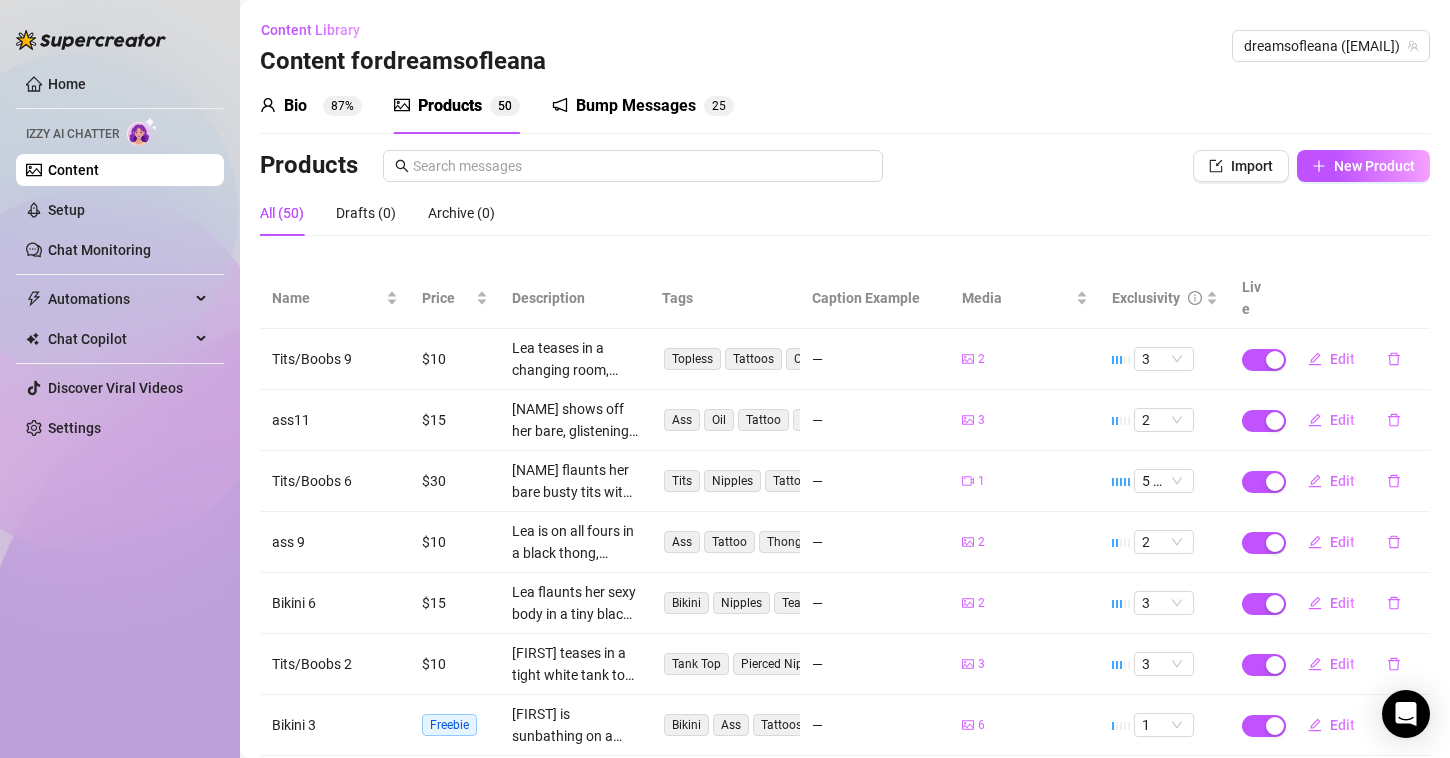 scroll, scrollTop: 0, scrollLeft: 0, axis: both 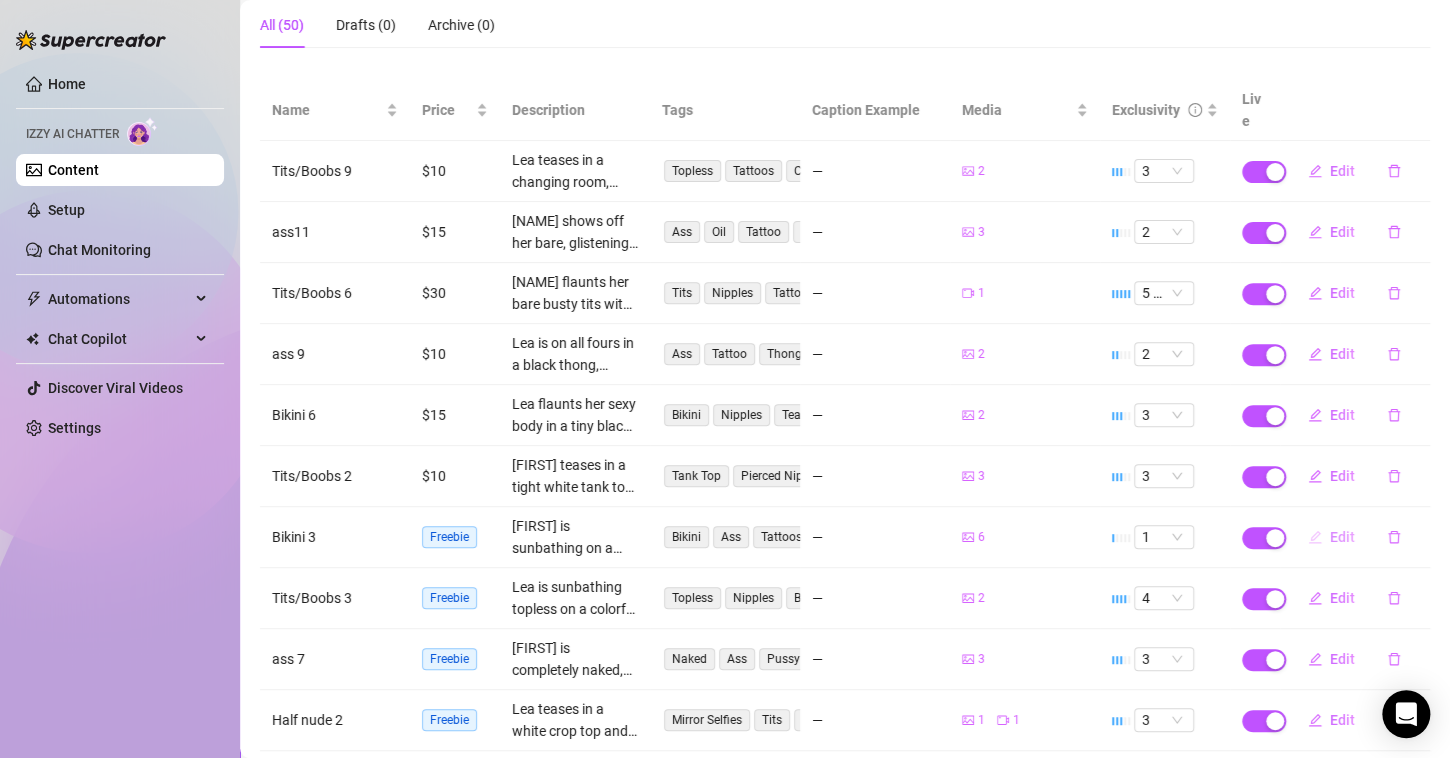 click on "Edit" at bounding box center [1342, 537] 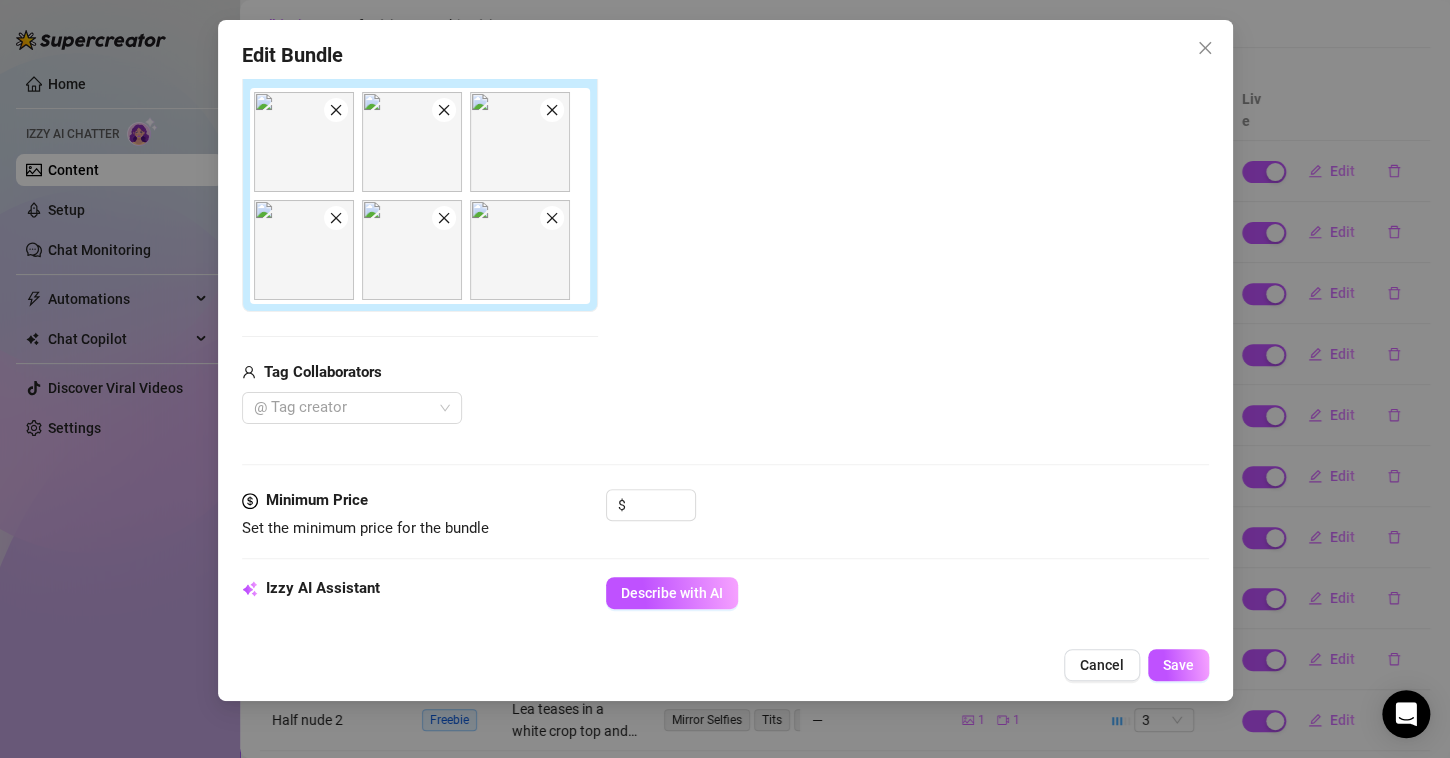 scroll, scrollTop: 482, scrollLeft: 0, axis: vertical 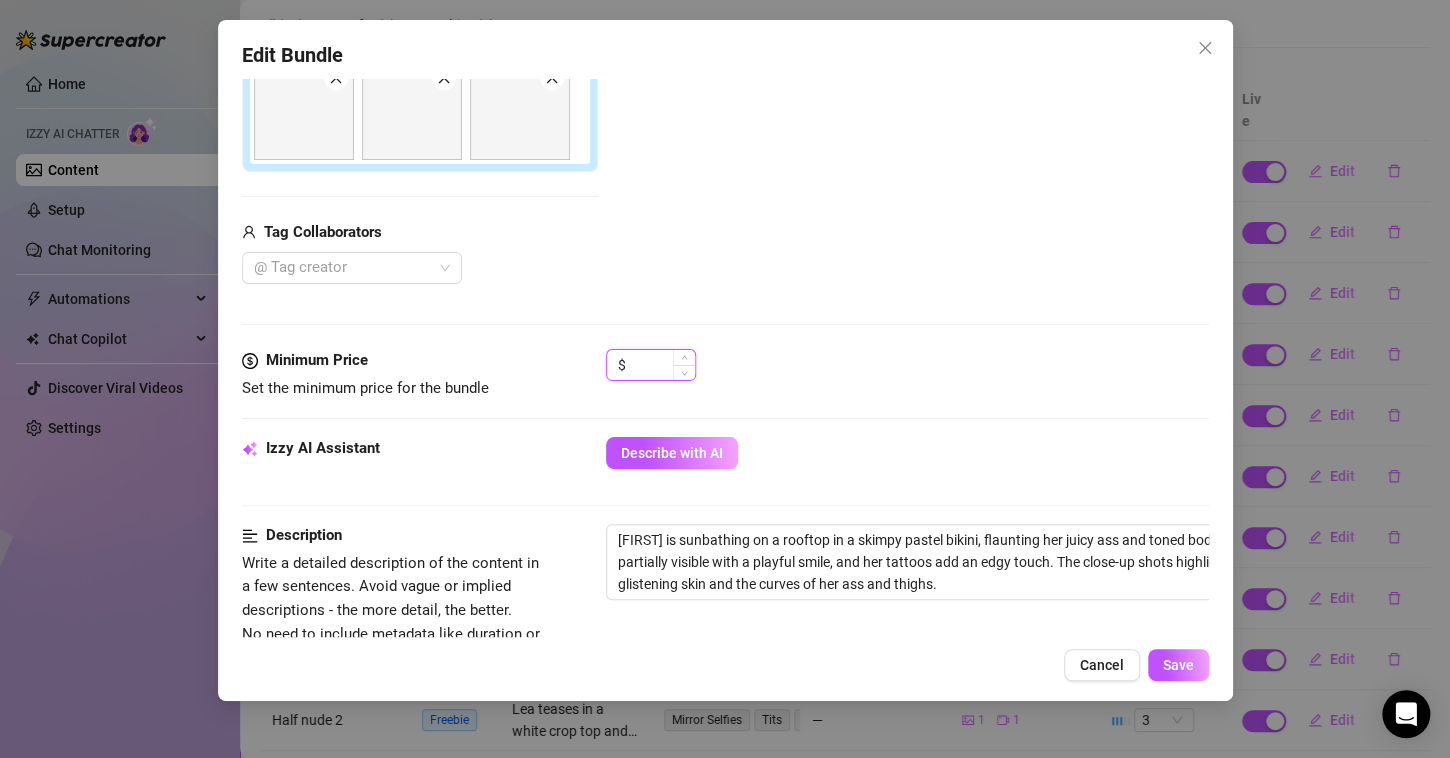 click at bounding box center [662, 365] 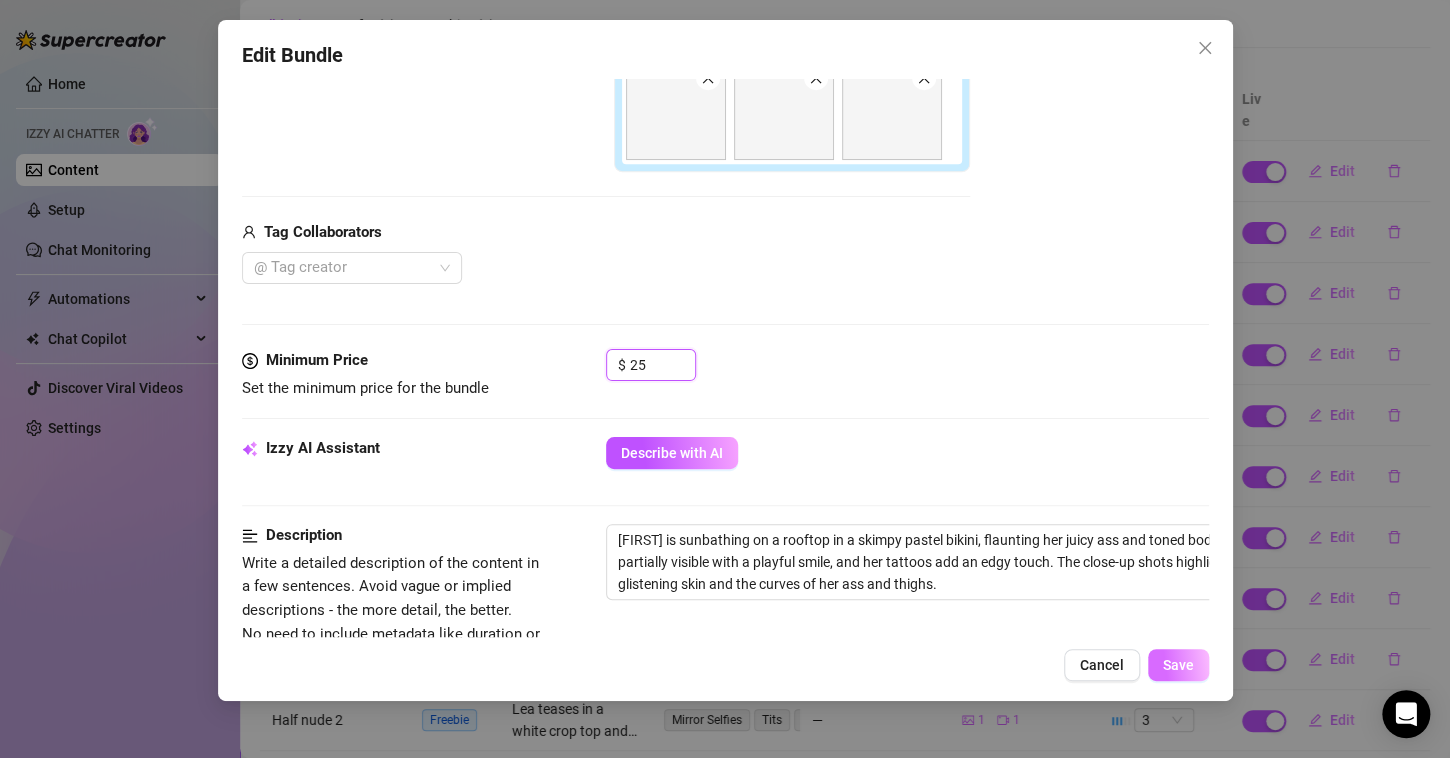 type on "25" 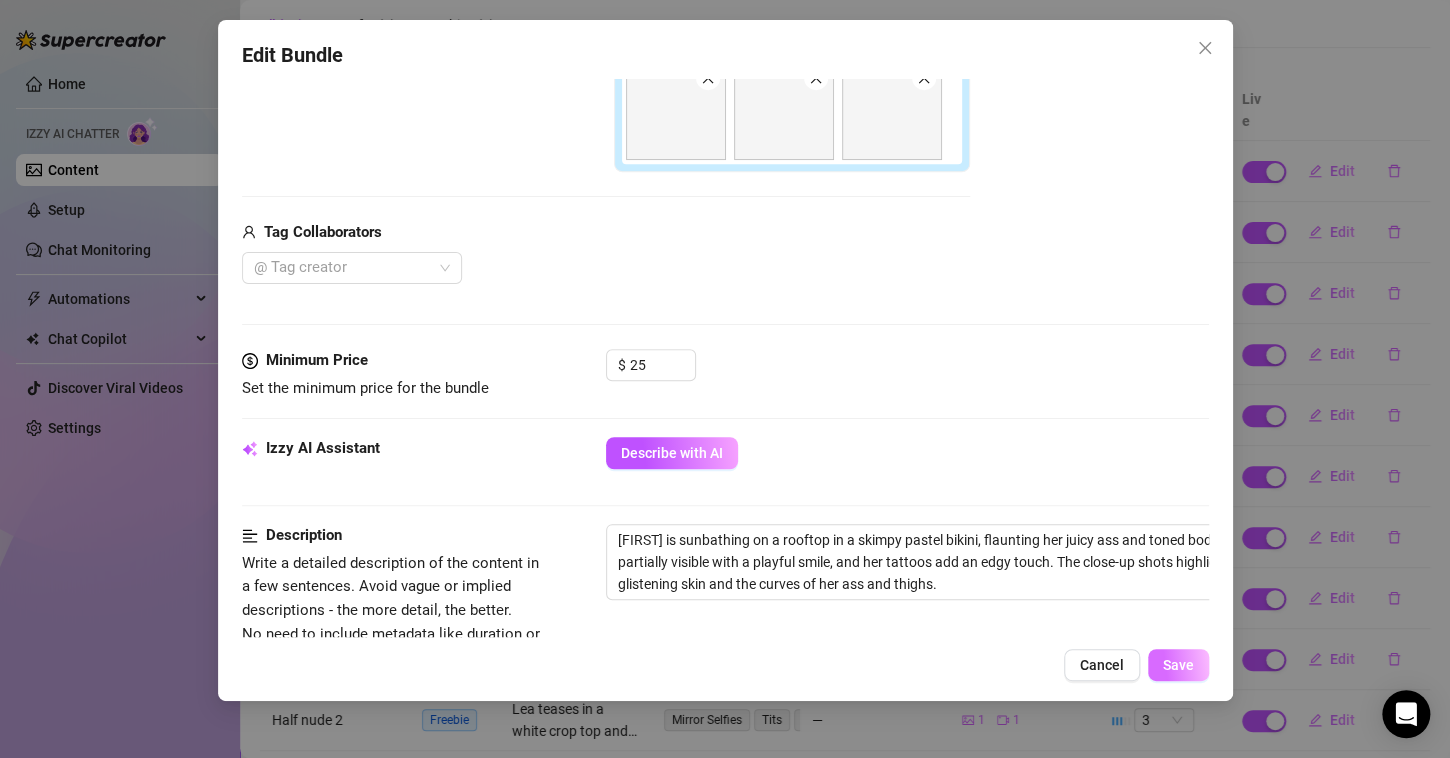 click on "Save" at bounding box center [1178, 665] 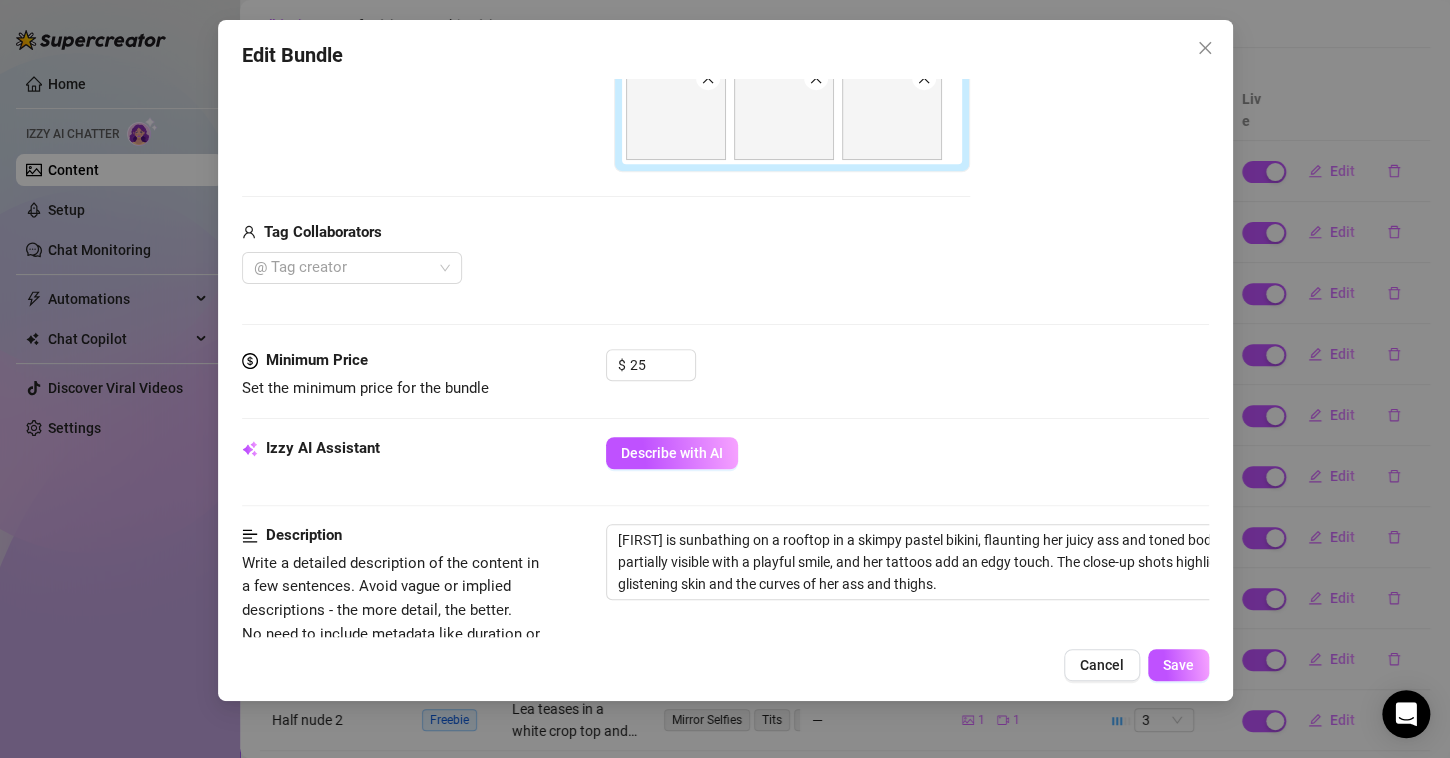 scroll, scrollTop: 744, scrollLeft: 0, axis: vertical 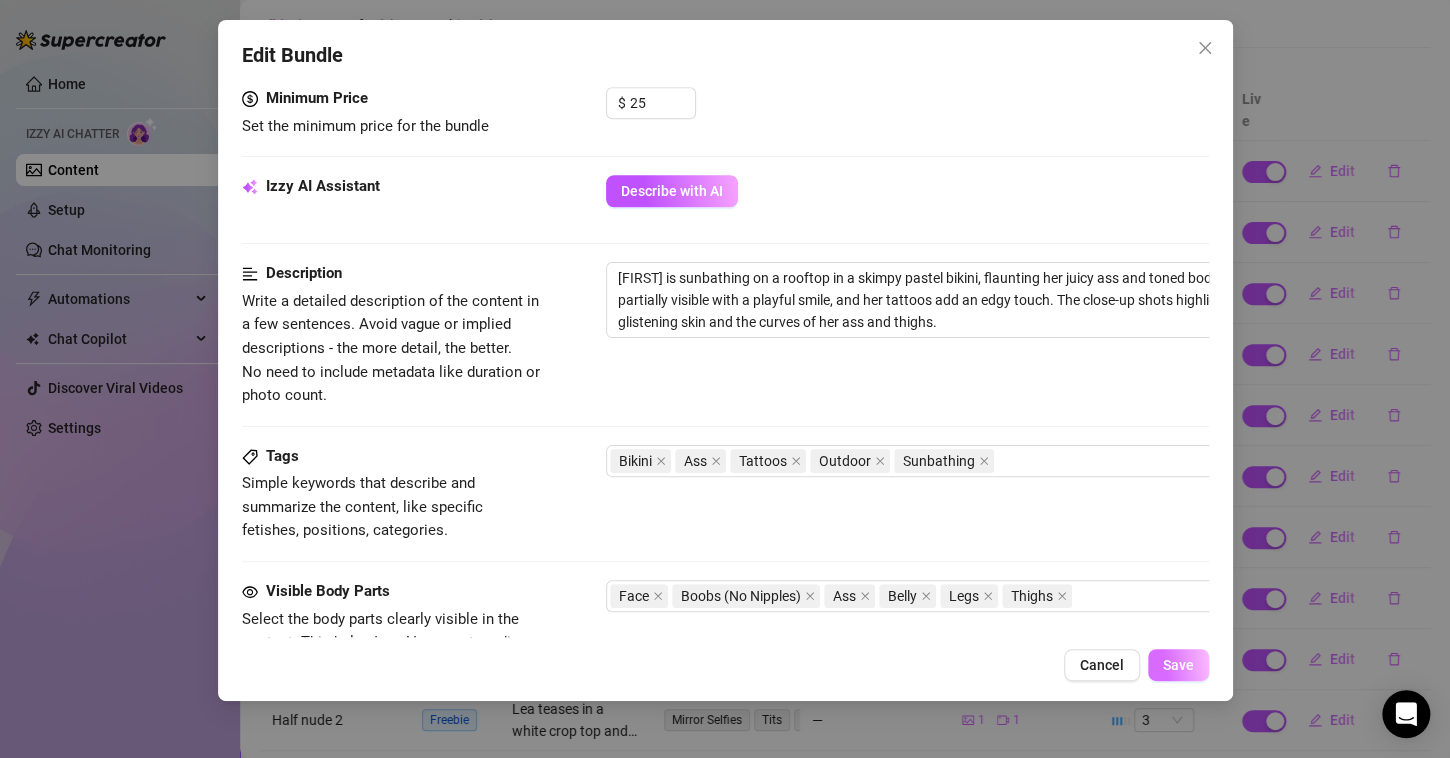 click on "Save" at bounding box center [1178, 665] 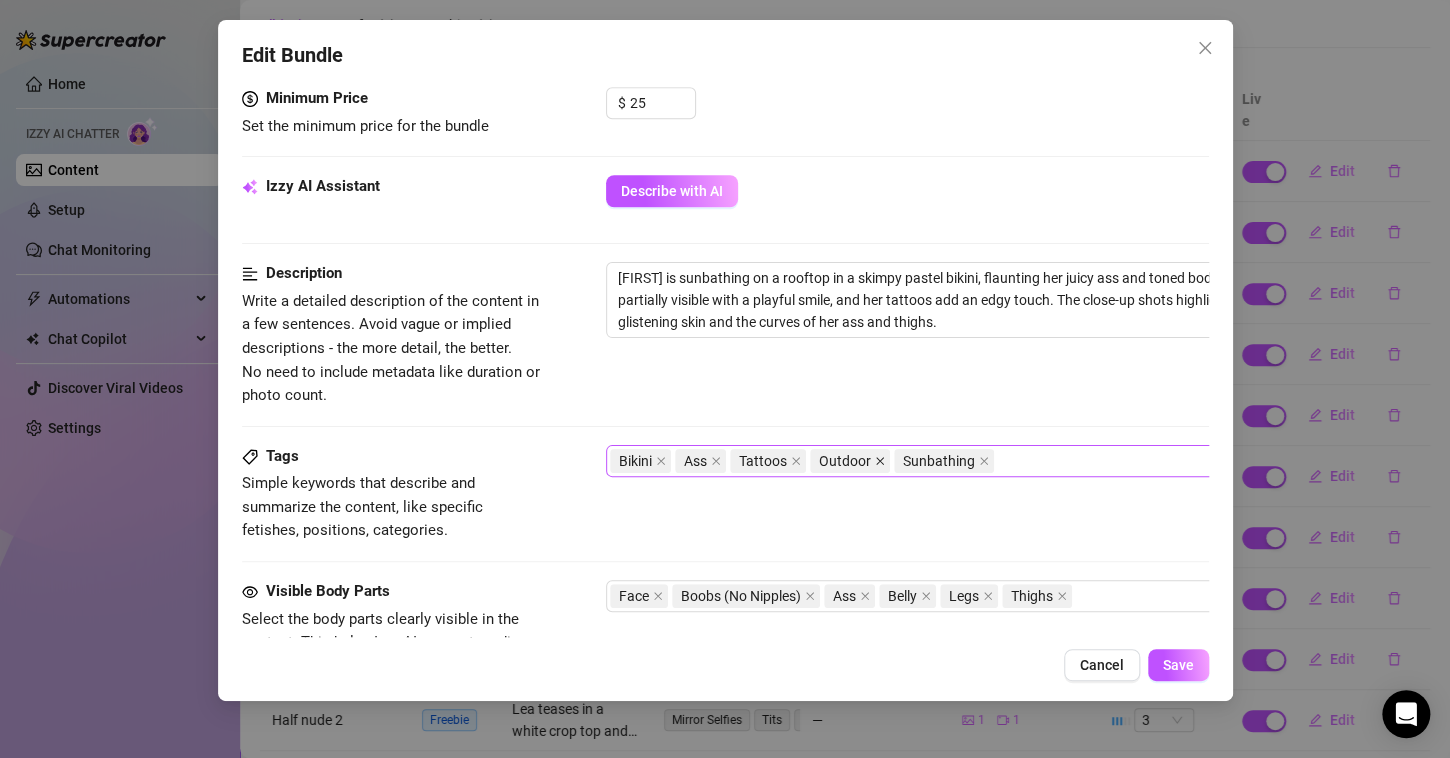 click 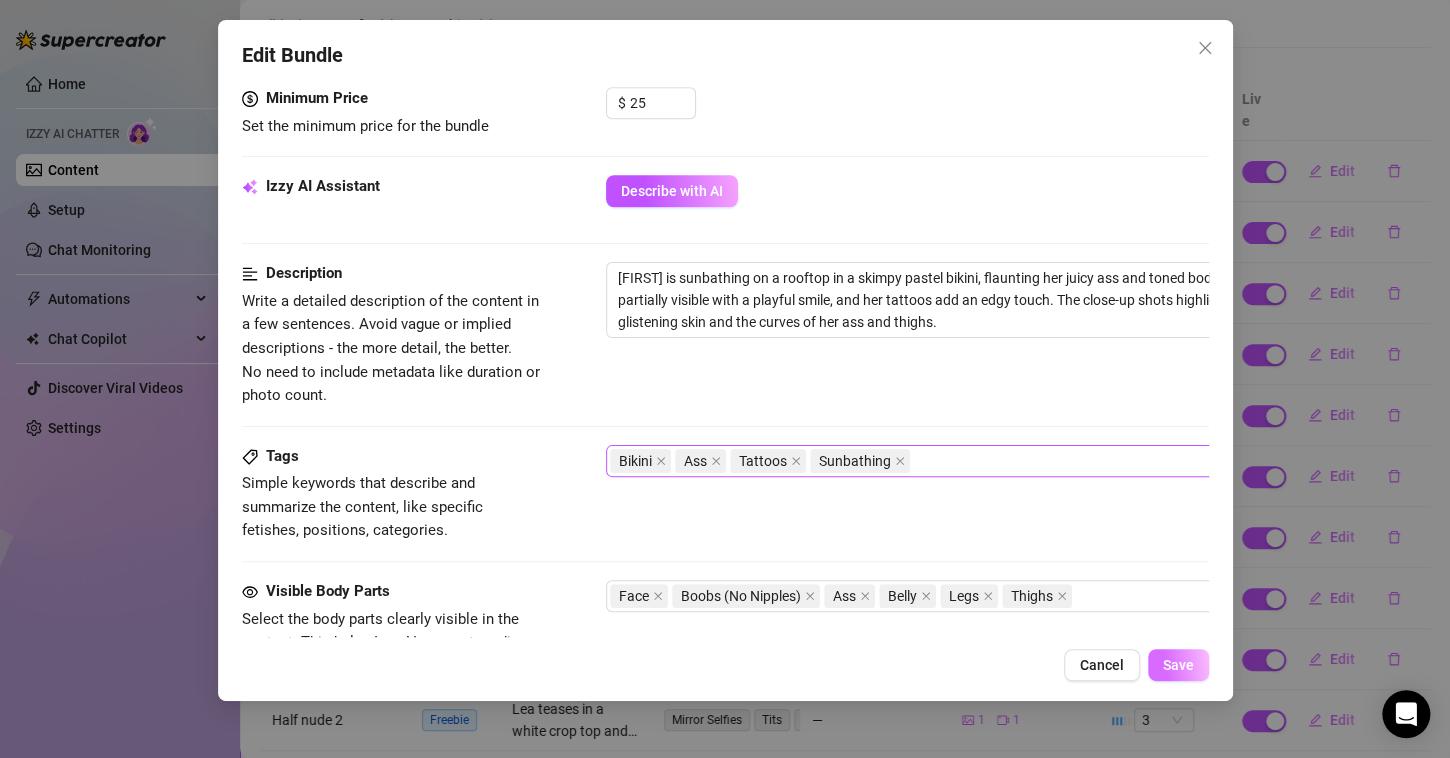 click on "Save" at bounding box center (1178, 665) 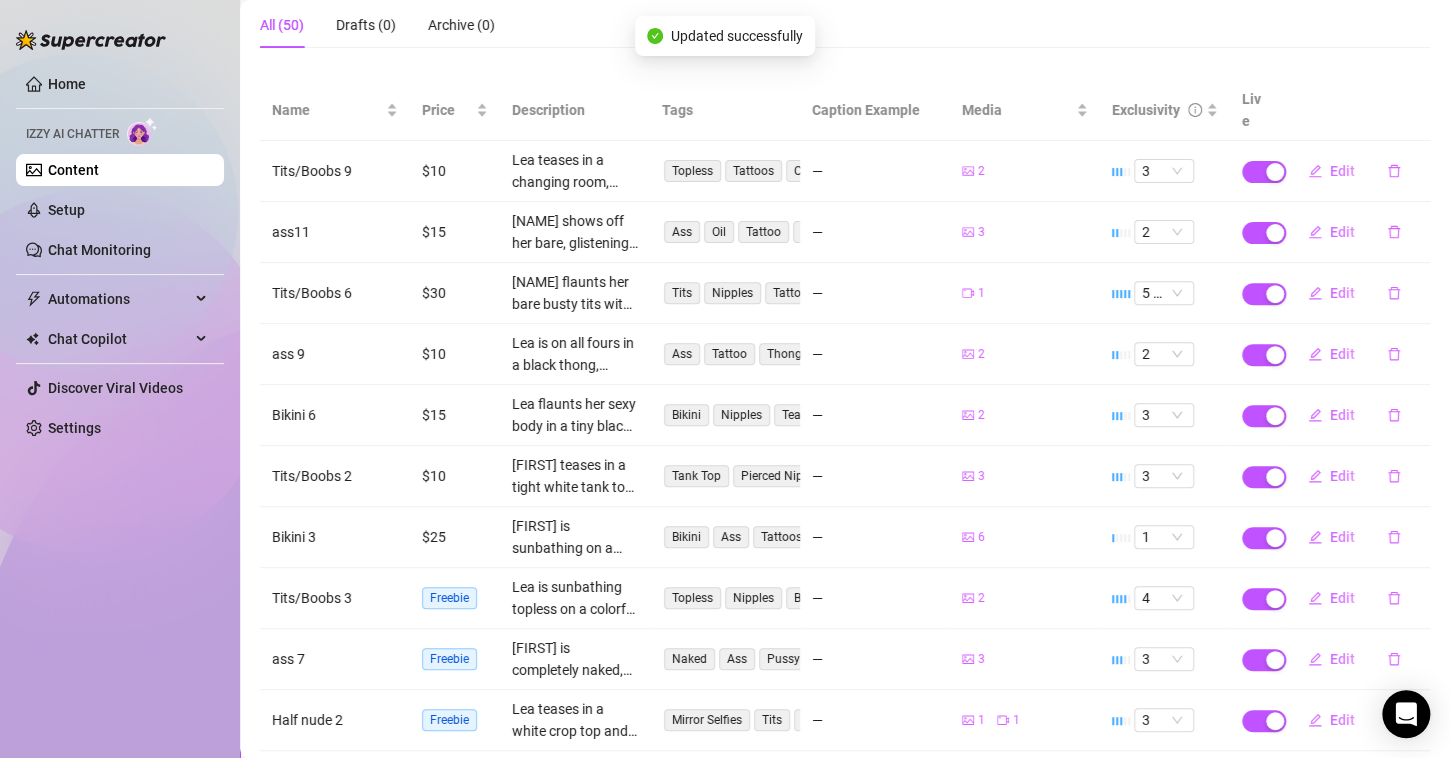 scroll, scrollTop: 272, scrollLeft: 0, axis: vertical 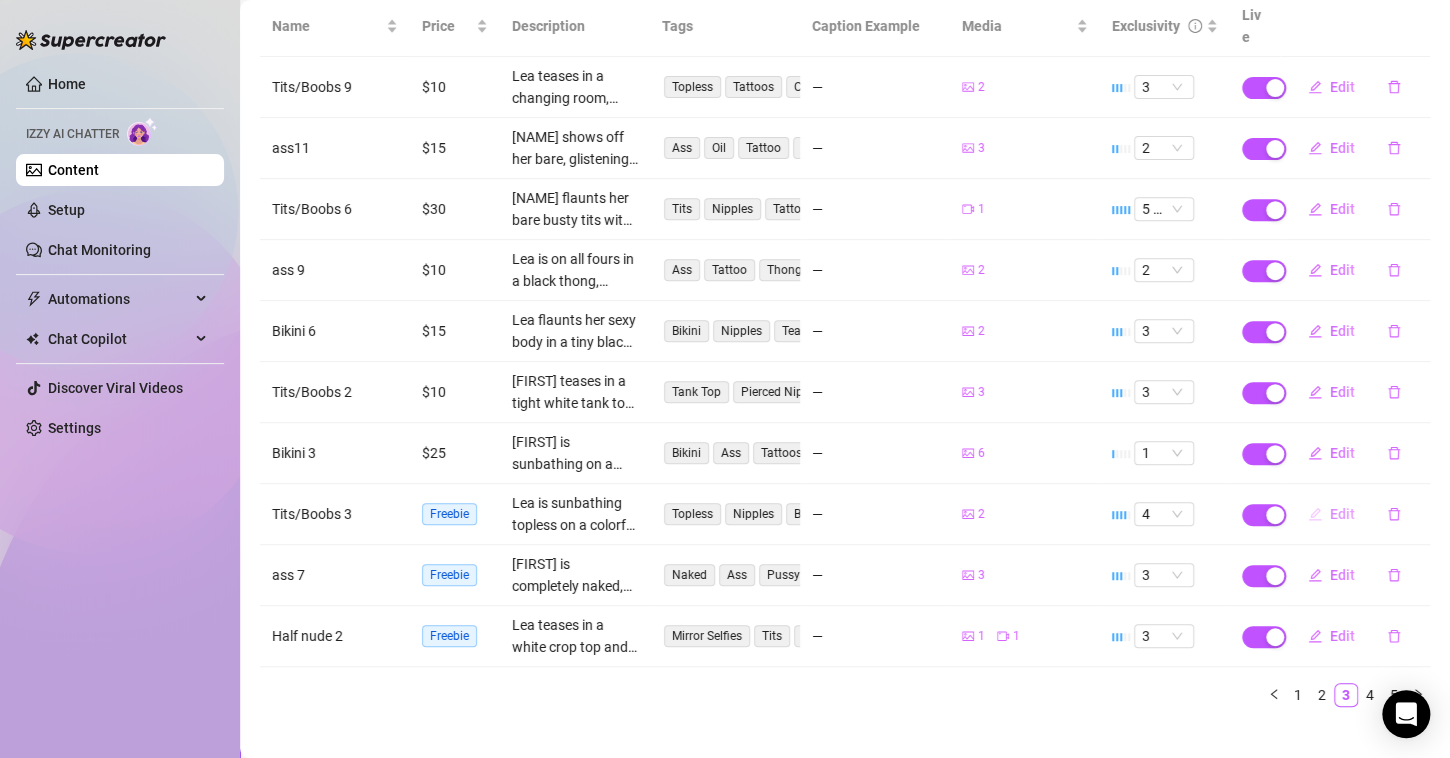 click on "Edit" at bounding box center [1342, 514] 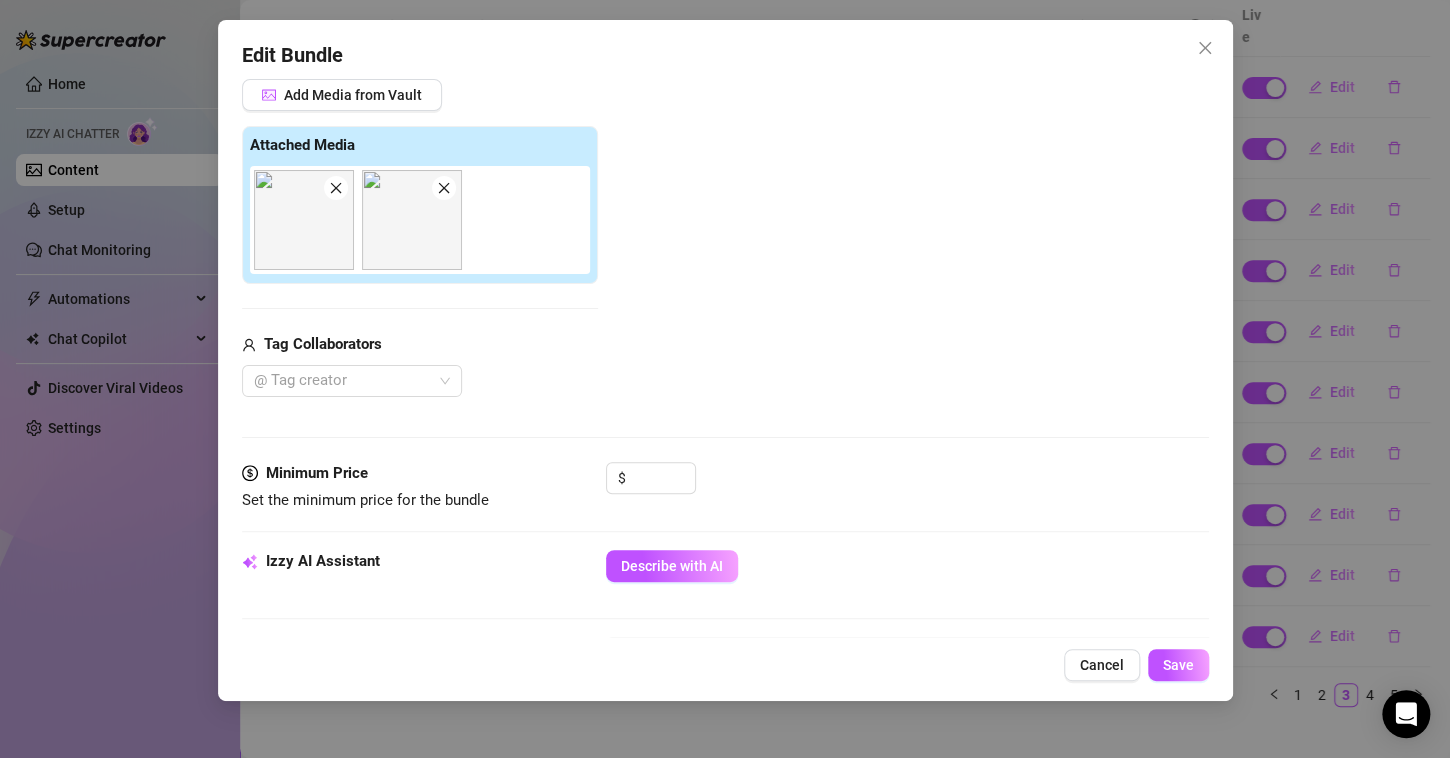 scroll, scrollTop: 384, scrollLeft: 0, axis: vertical 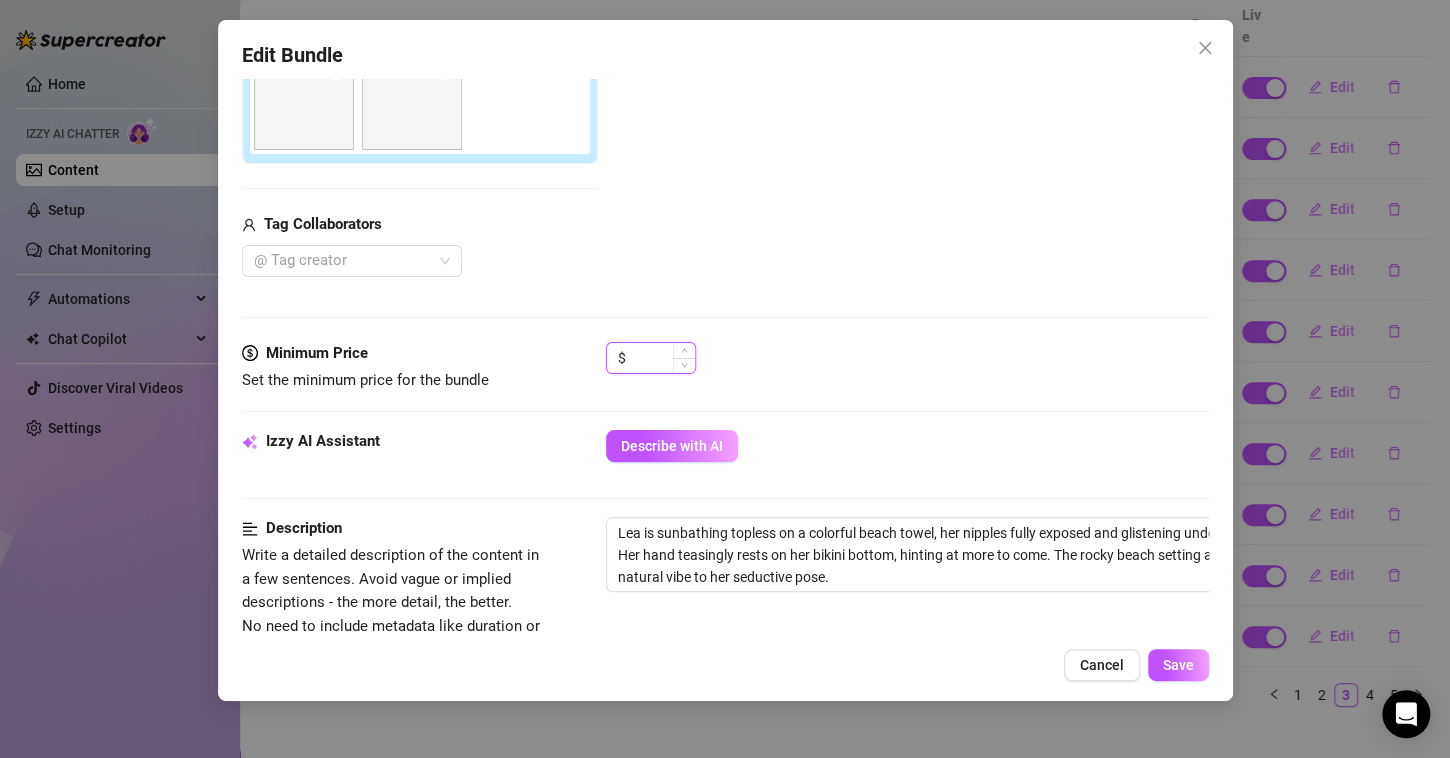 click at bounding box center [662, 358] 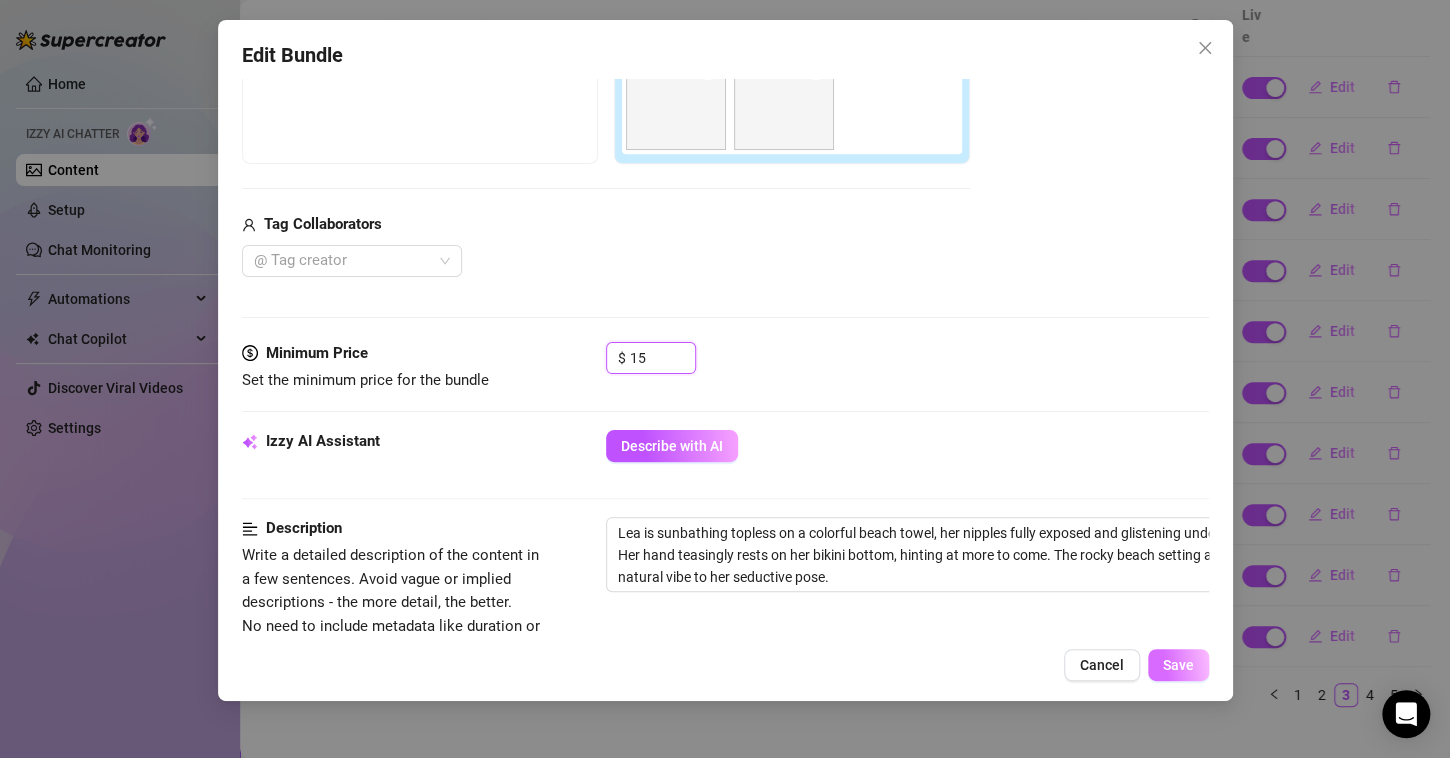 type on "15" 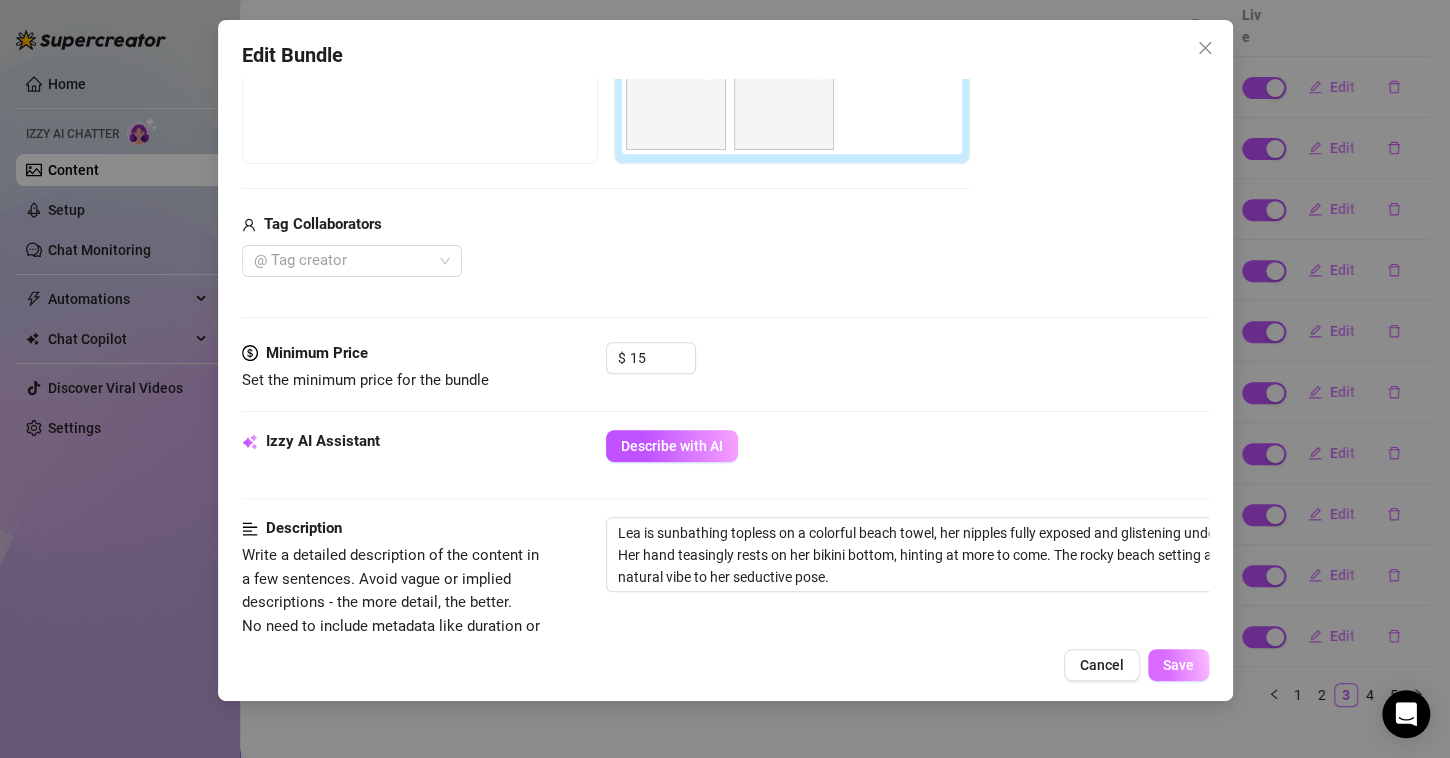 click on "Save" at bounding box center [1178, 665] 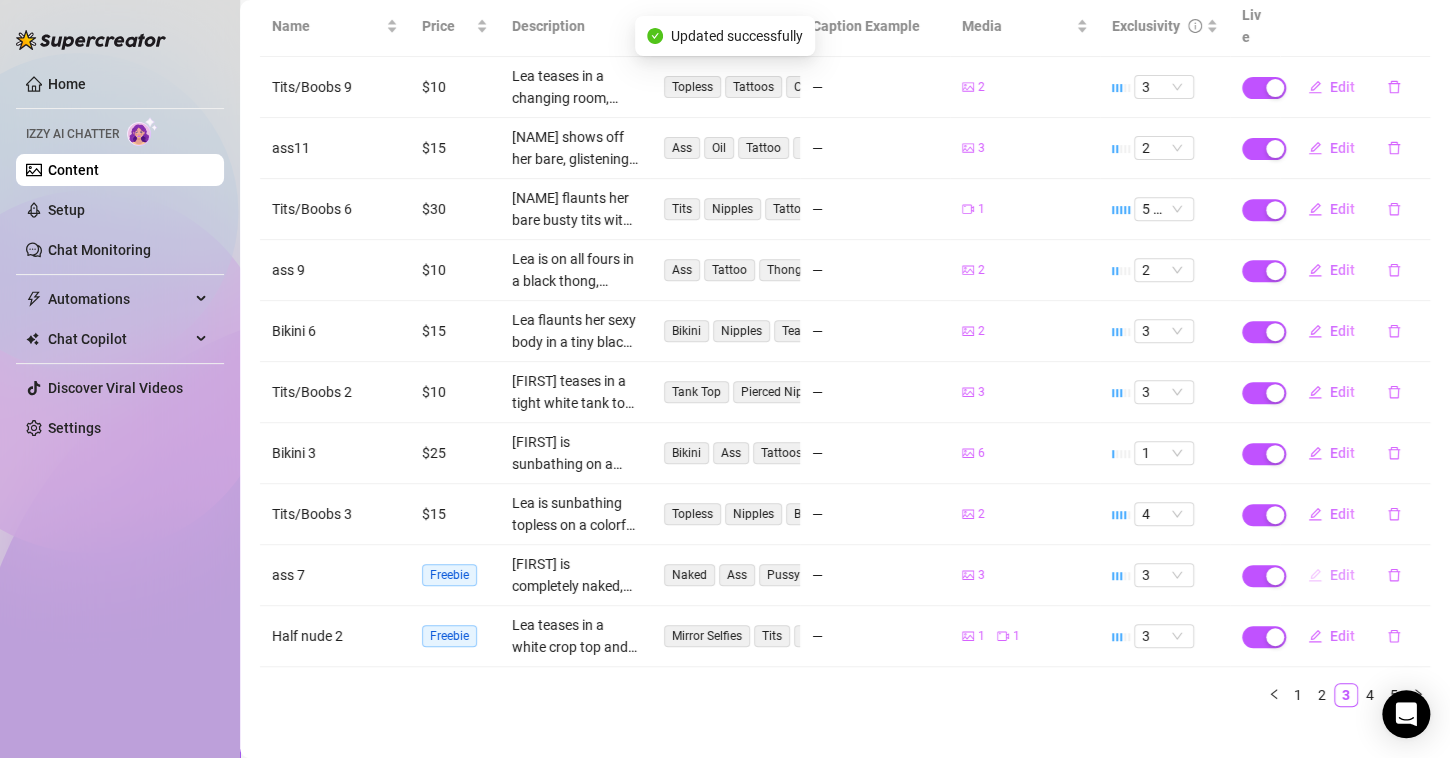 click on "Edit" at bounding box center (1342, 575) 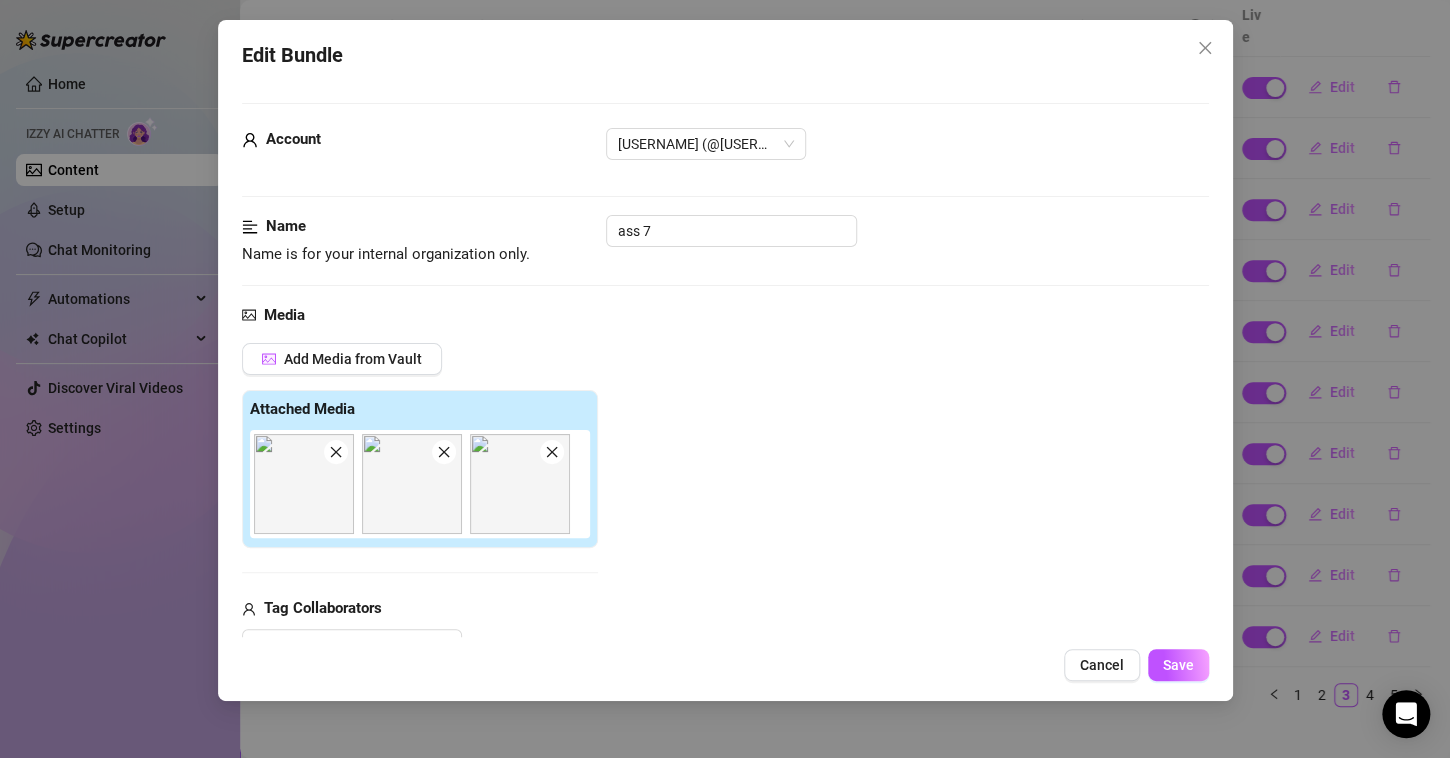 scroll, scrollTop: 222, scrollLeft: 0, axis: vertical 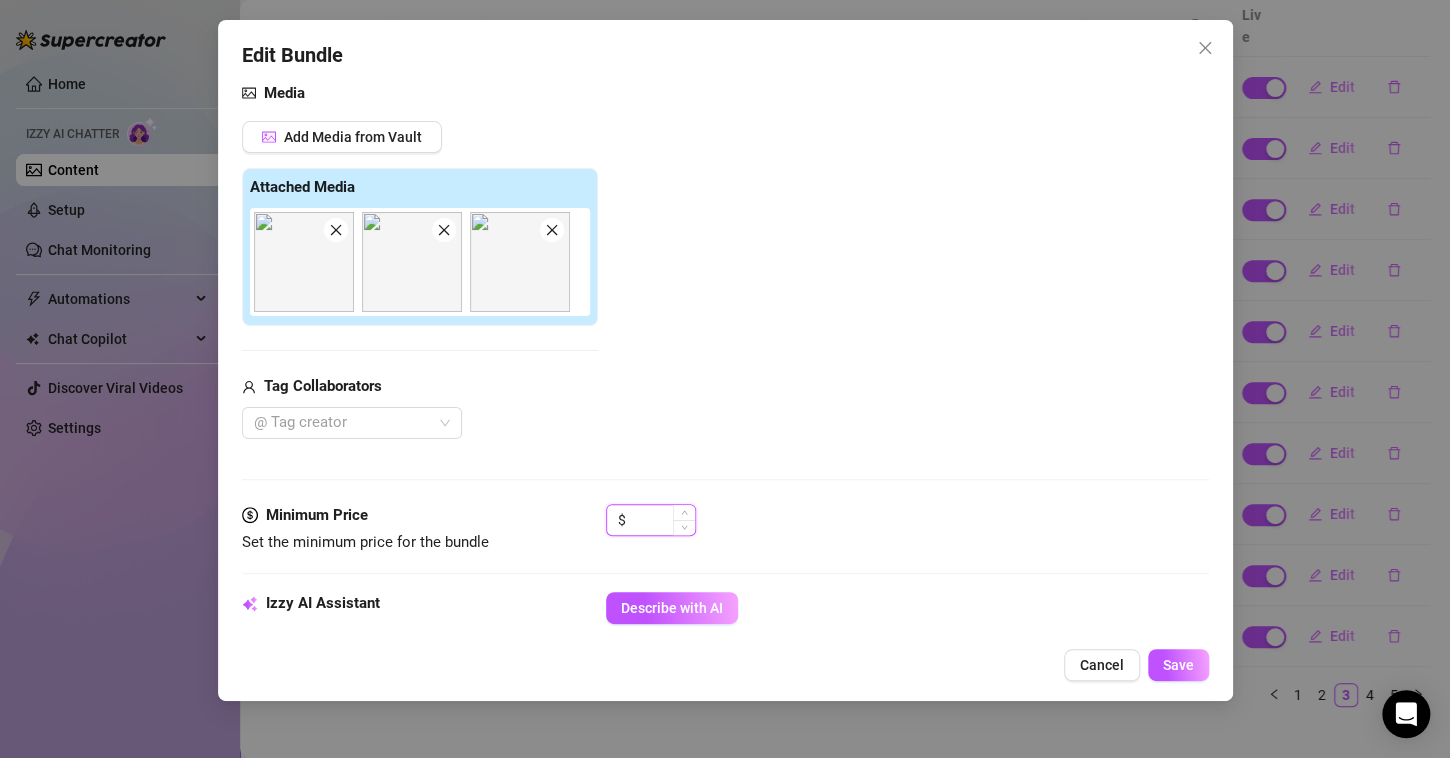click at bounding box center (662, 520) 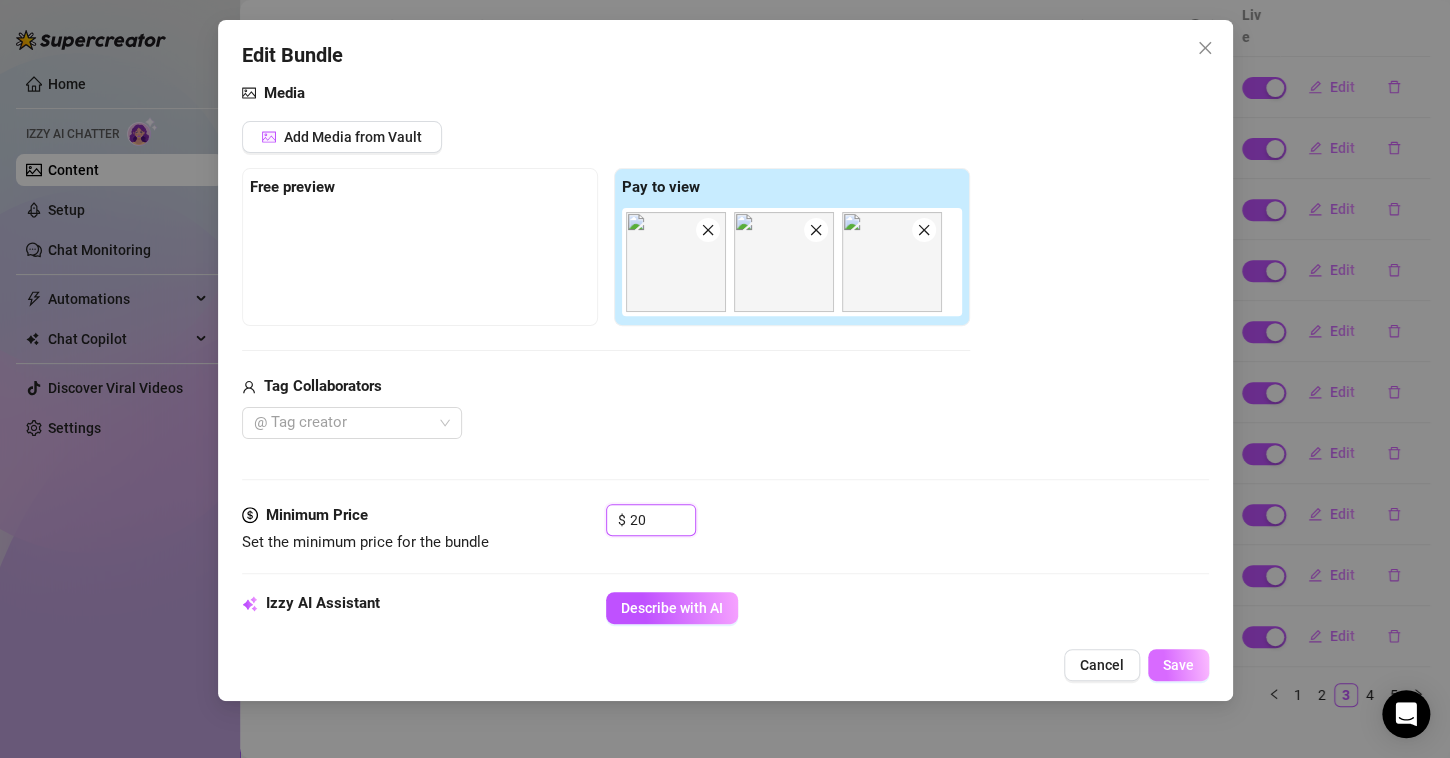 type on "20" 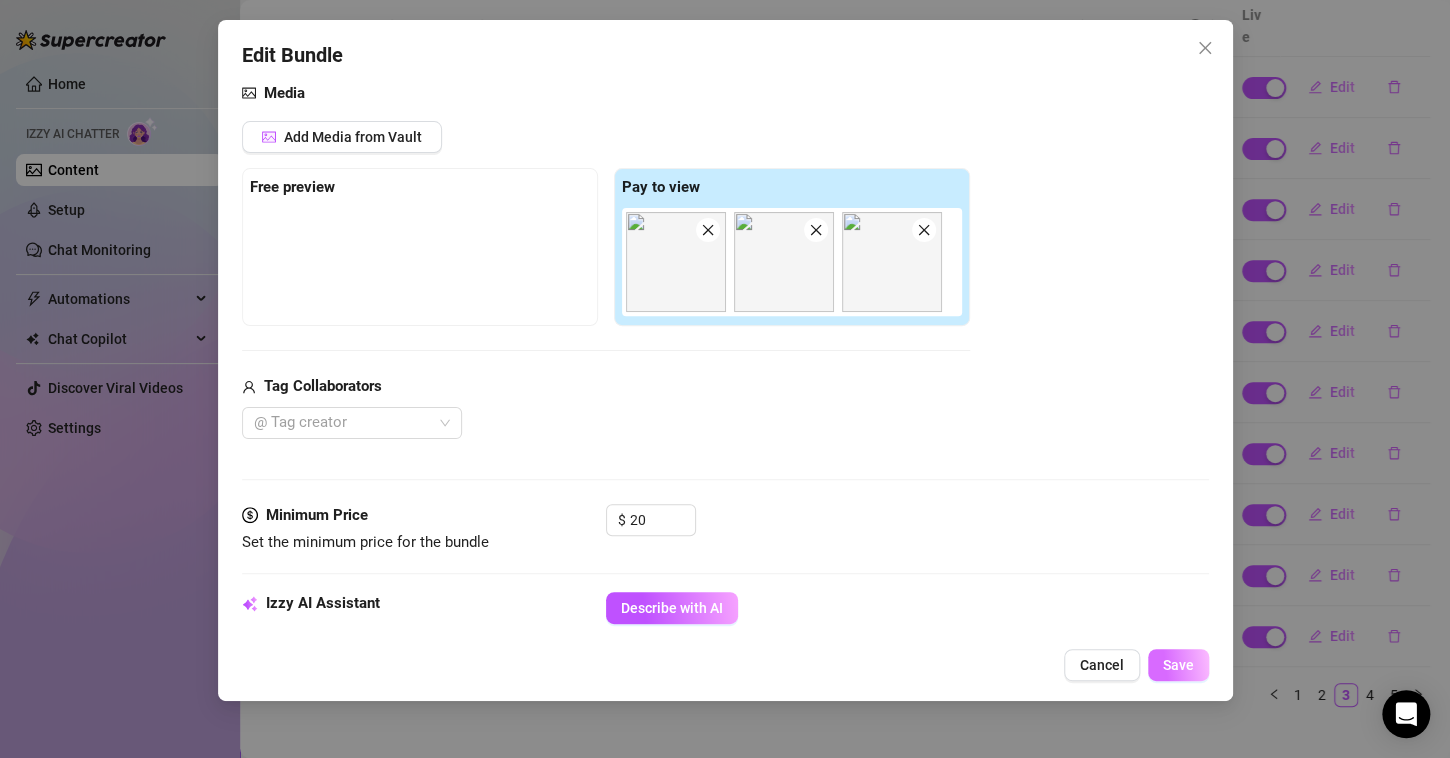 click on "Save" at bounding box center (1178, 665) 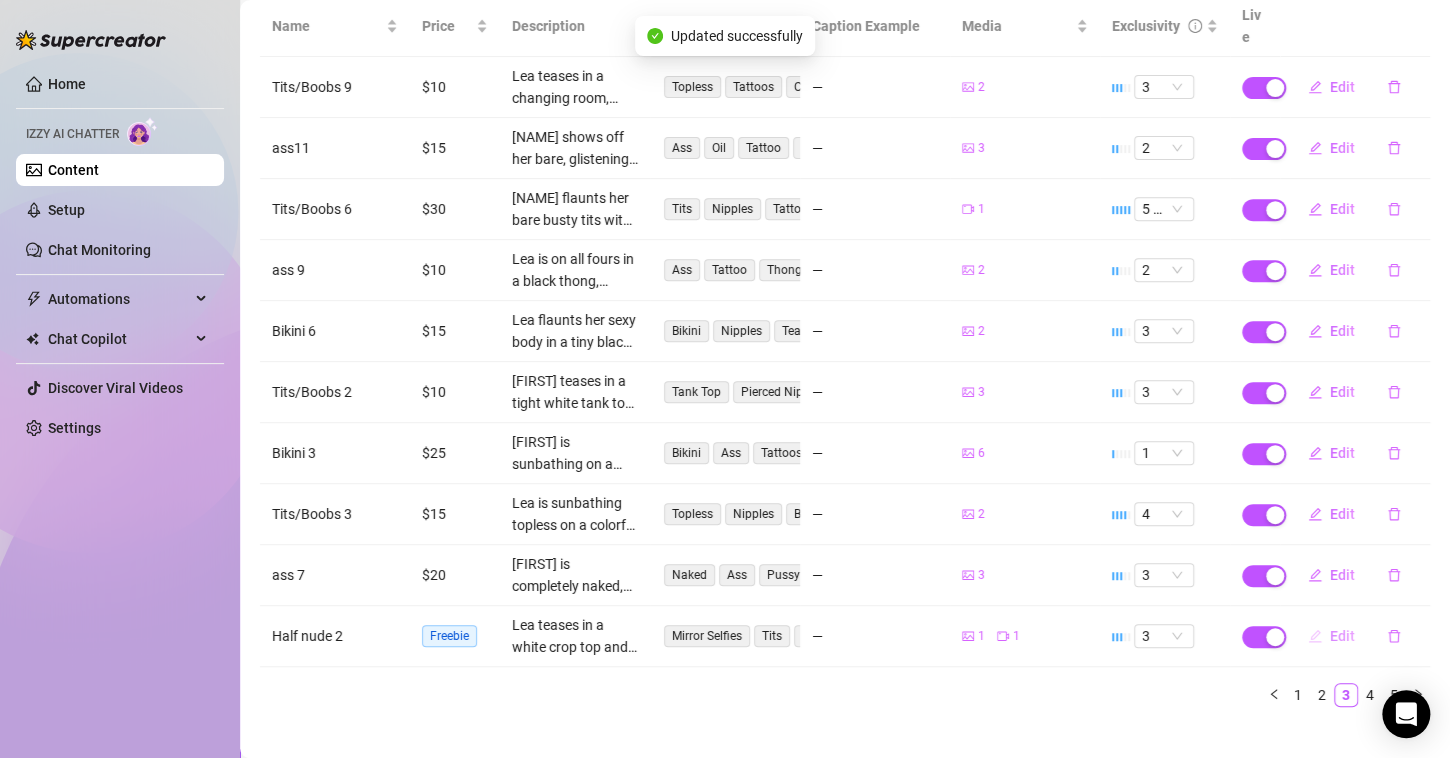 click on "Edit" at bounding box center [1342, 636] 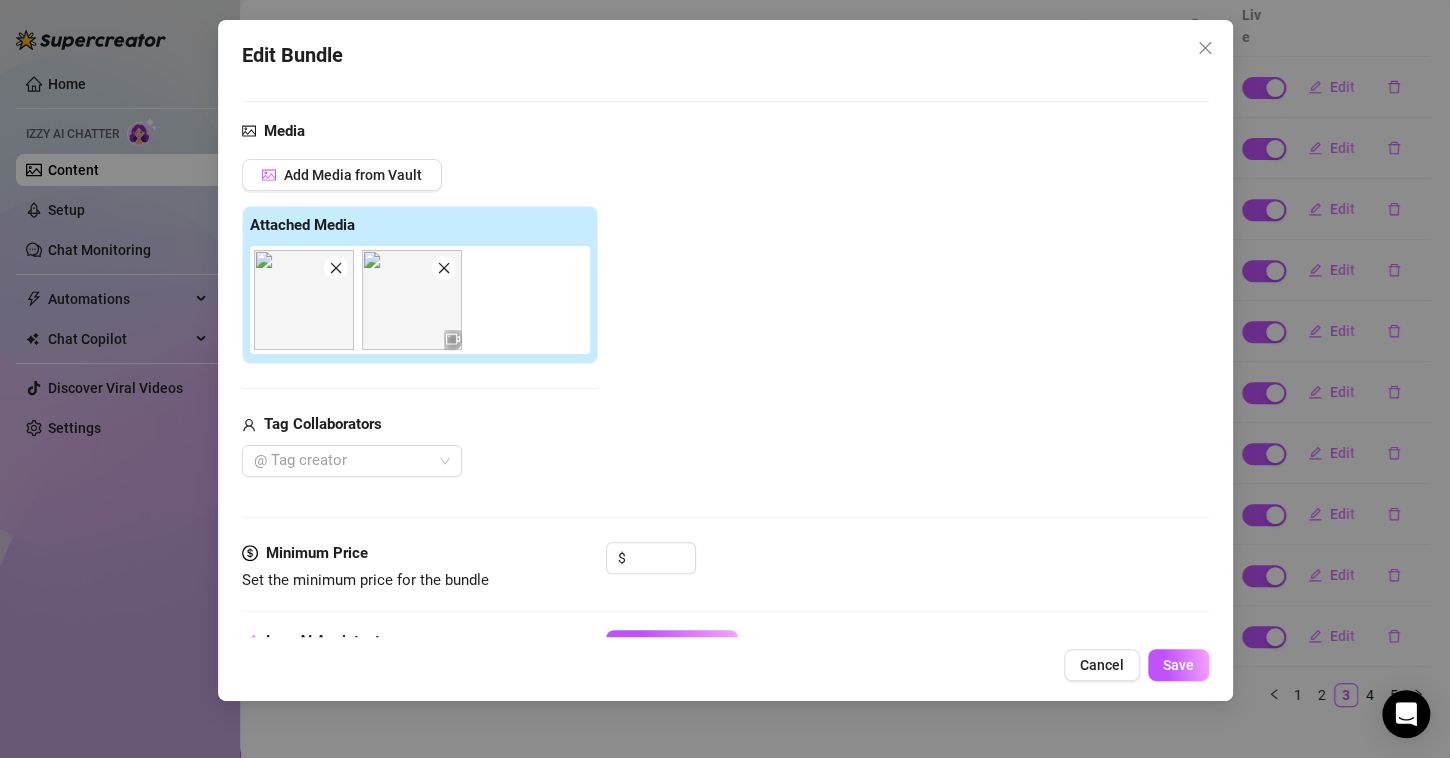 scroll, scrollTop: 223, scrollLeft: 0, axis: vertical 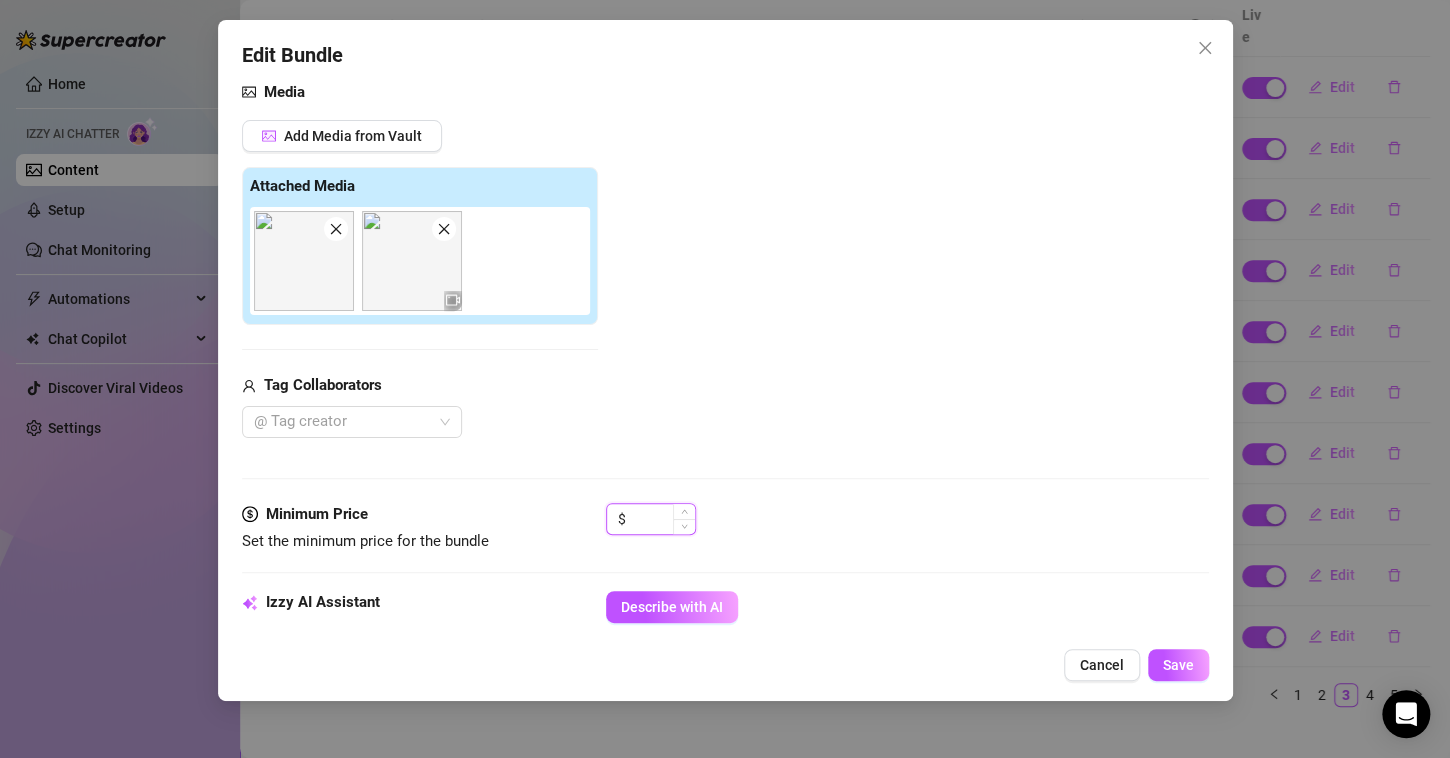 click at bounding box center [662, 519] 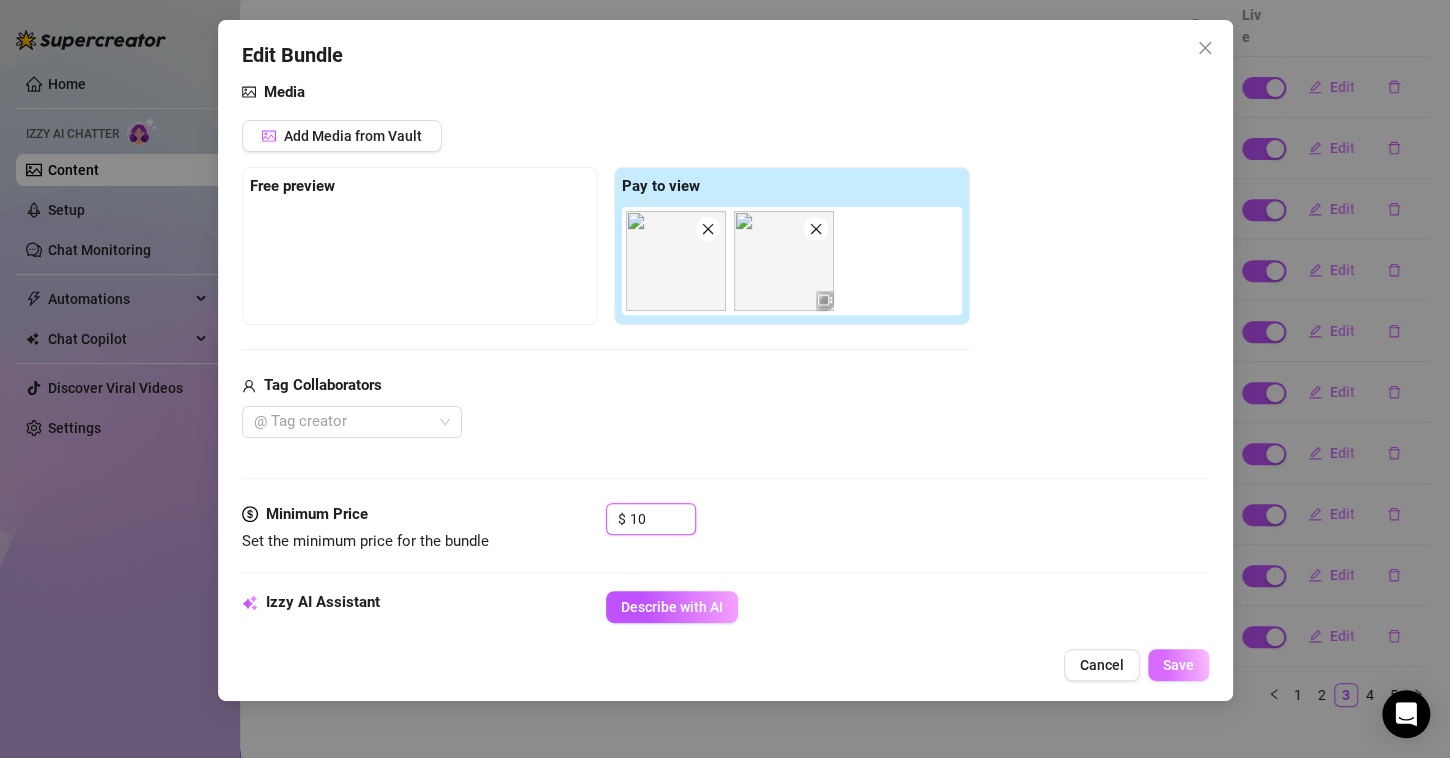 type on "10" 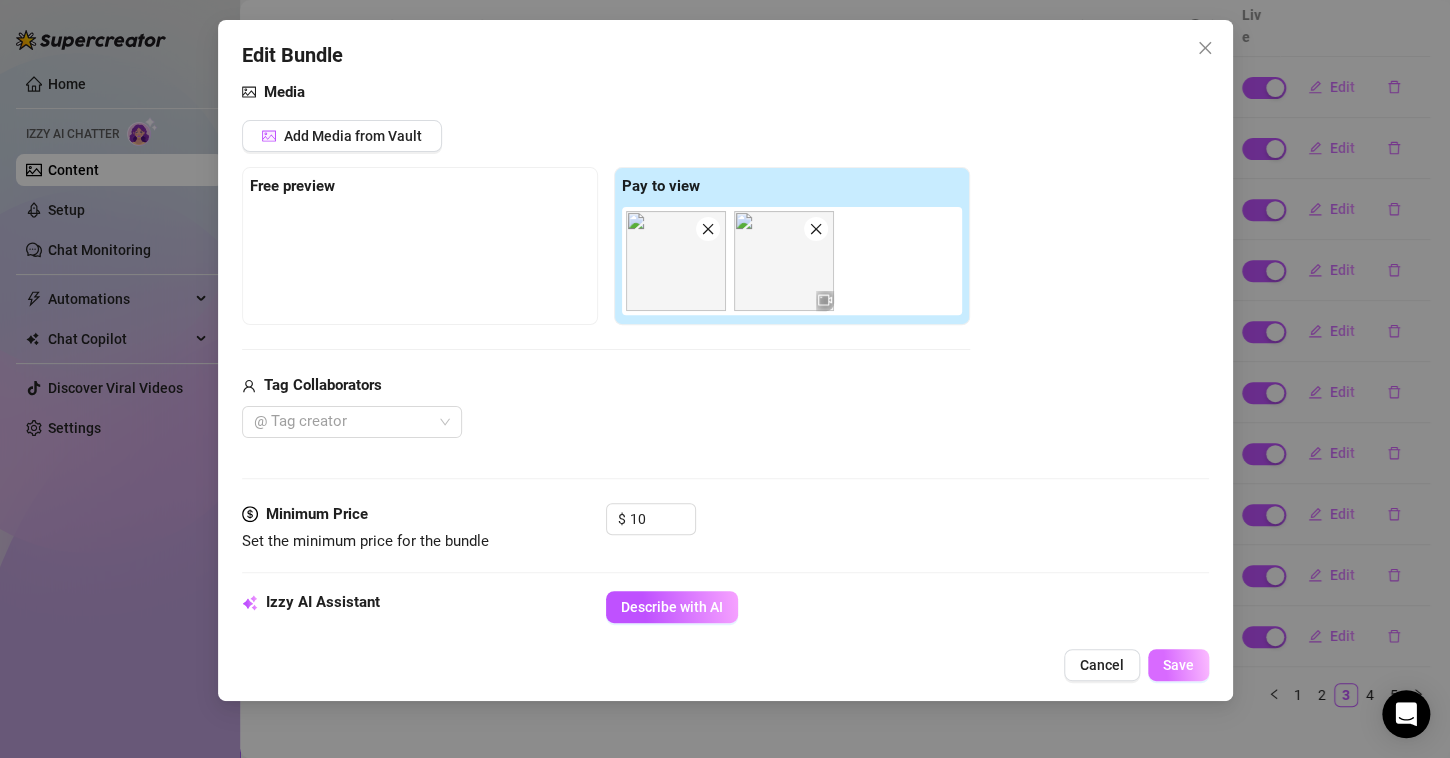 click on "Save" at bounding box center (1178, 665) 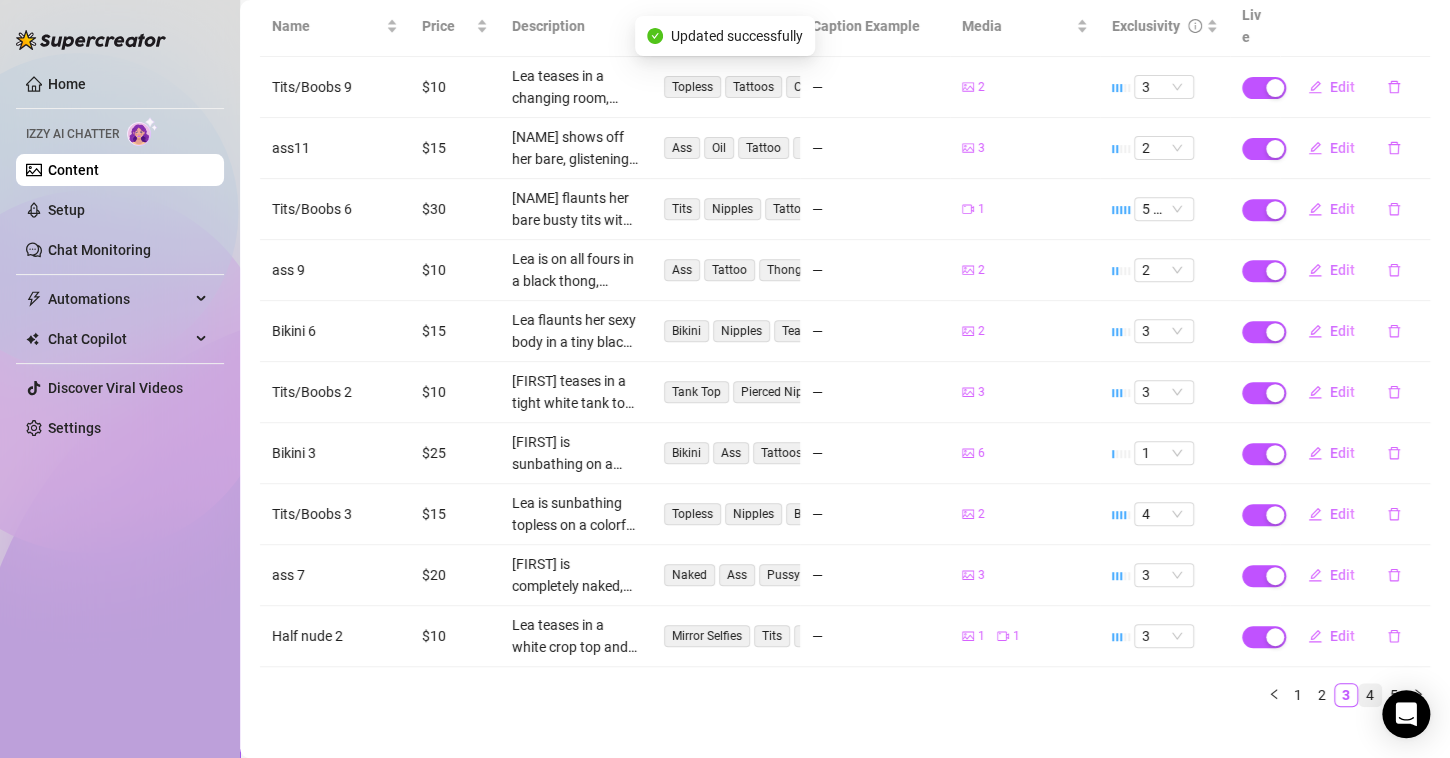 click on "4" at bounding box center (1370, 695) 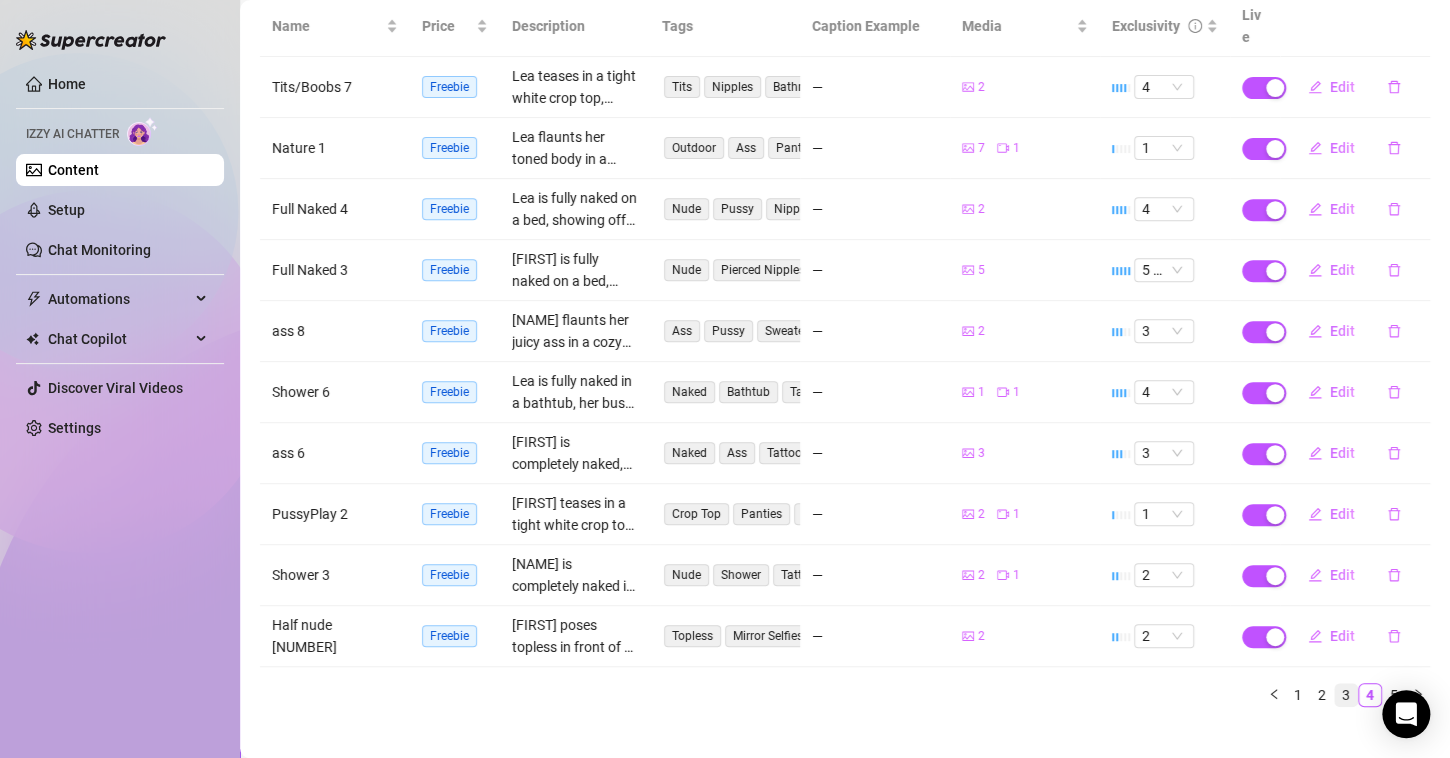 click on "3" at bounding box center (1346, 695) 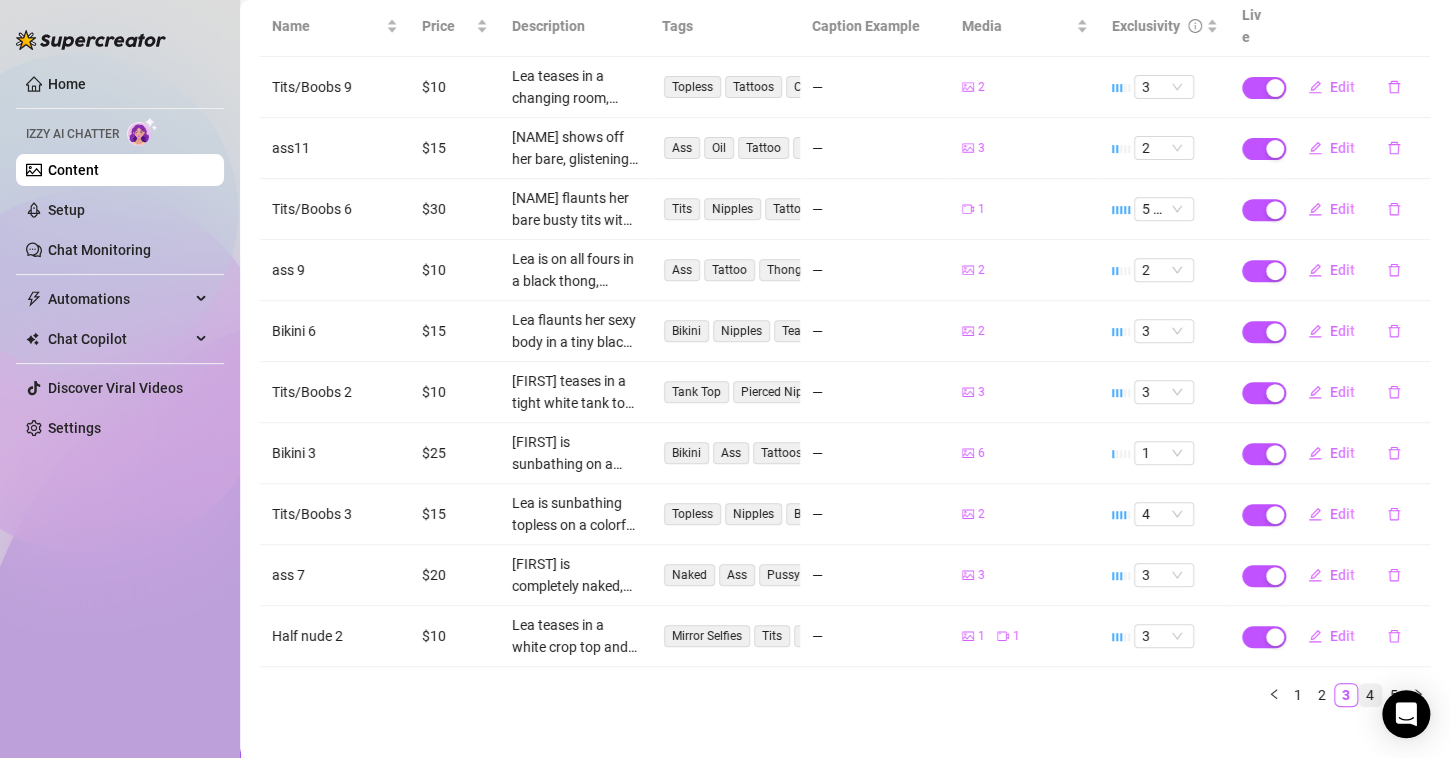 click on "4" at bounding box center (1370, 695) 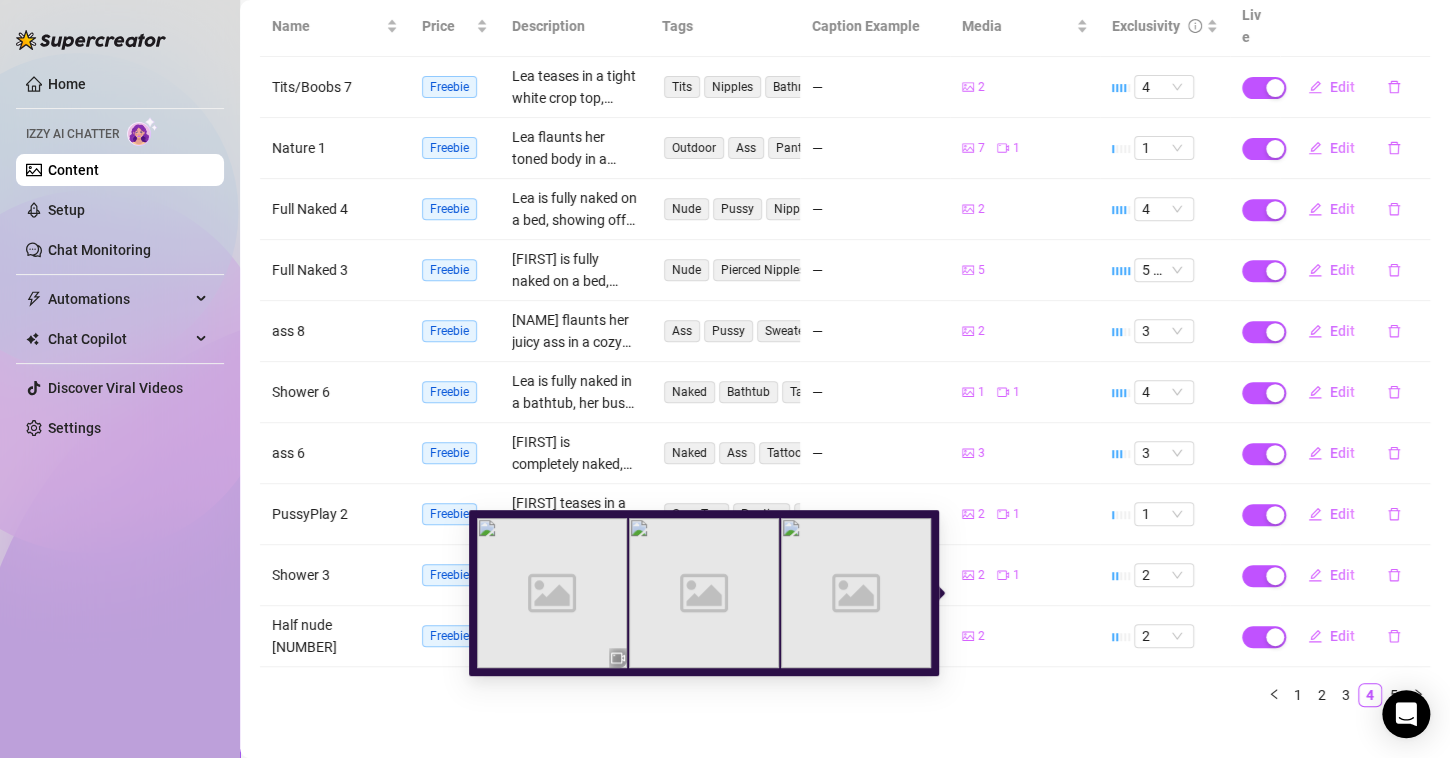 scroll, scrollTop: 0, scrollLeft: 0, axis: both 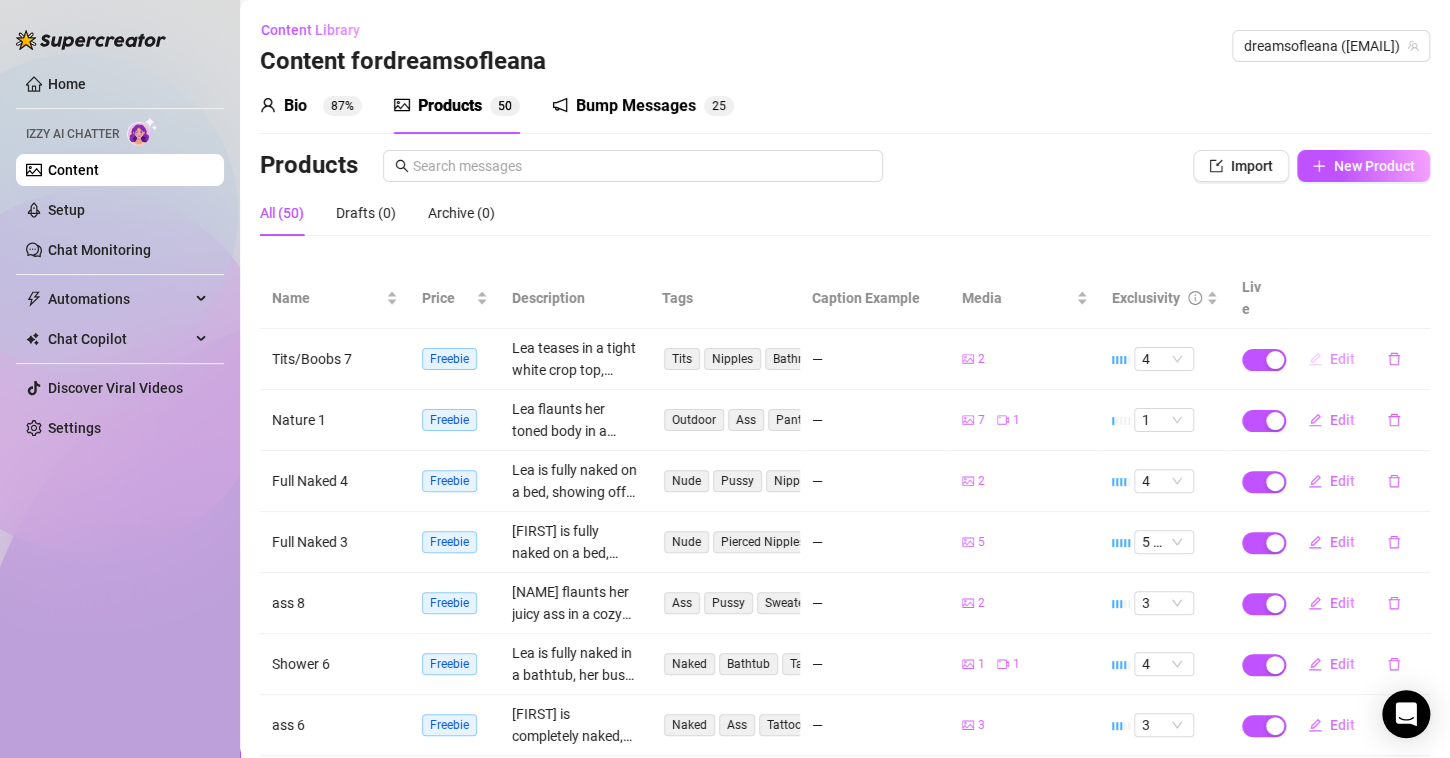click on "Edit" at bounding box center [1342, 359] 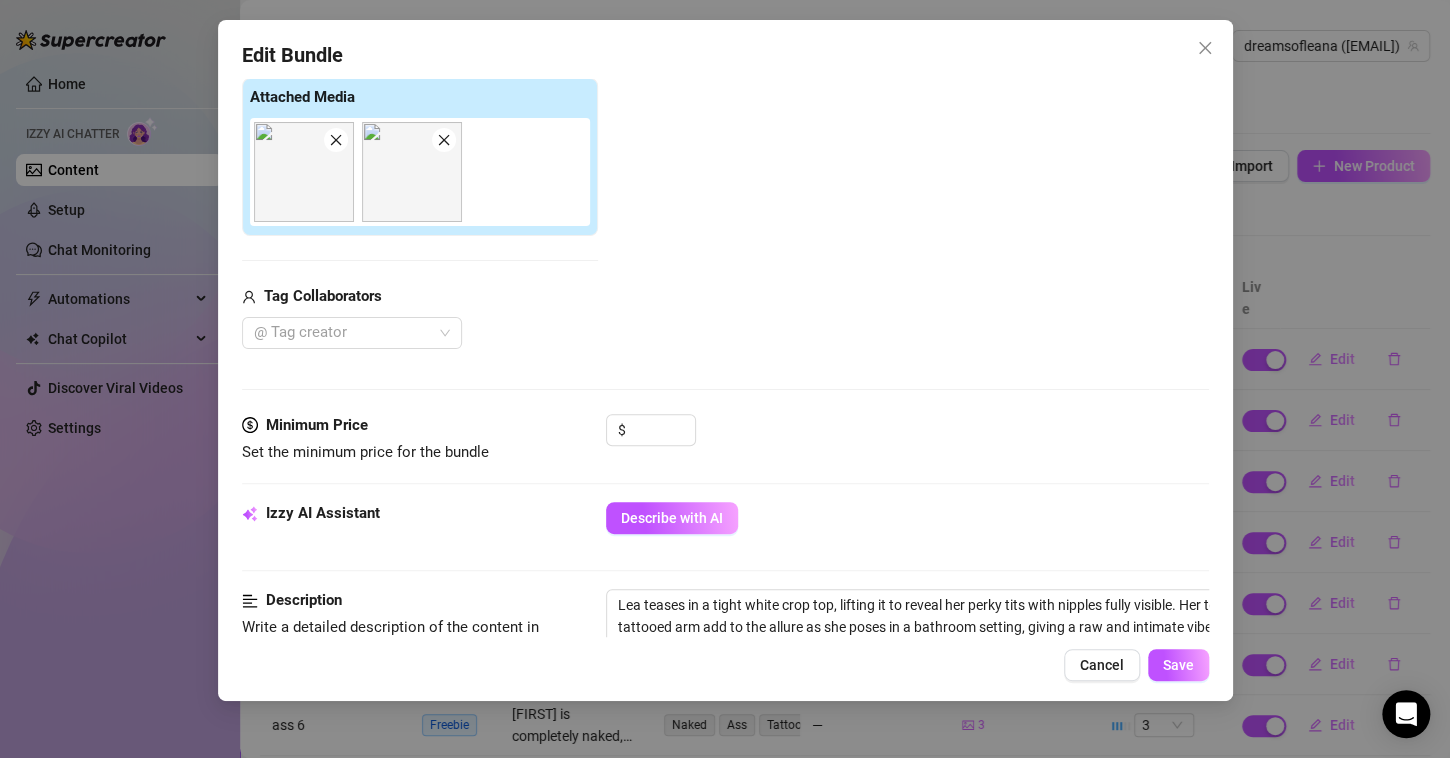 scroll, scrollTop: 275, scrollLeft: 0, axis: vertical 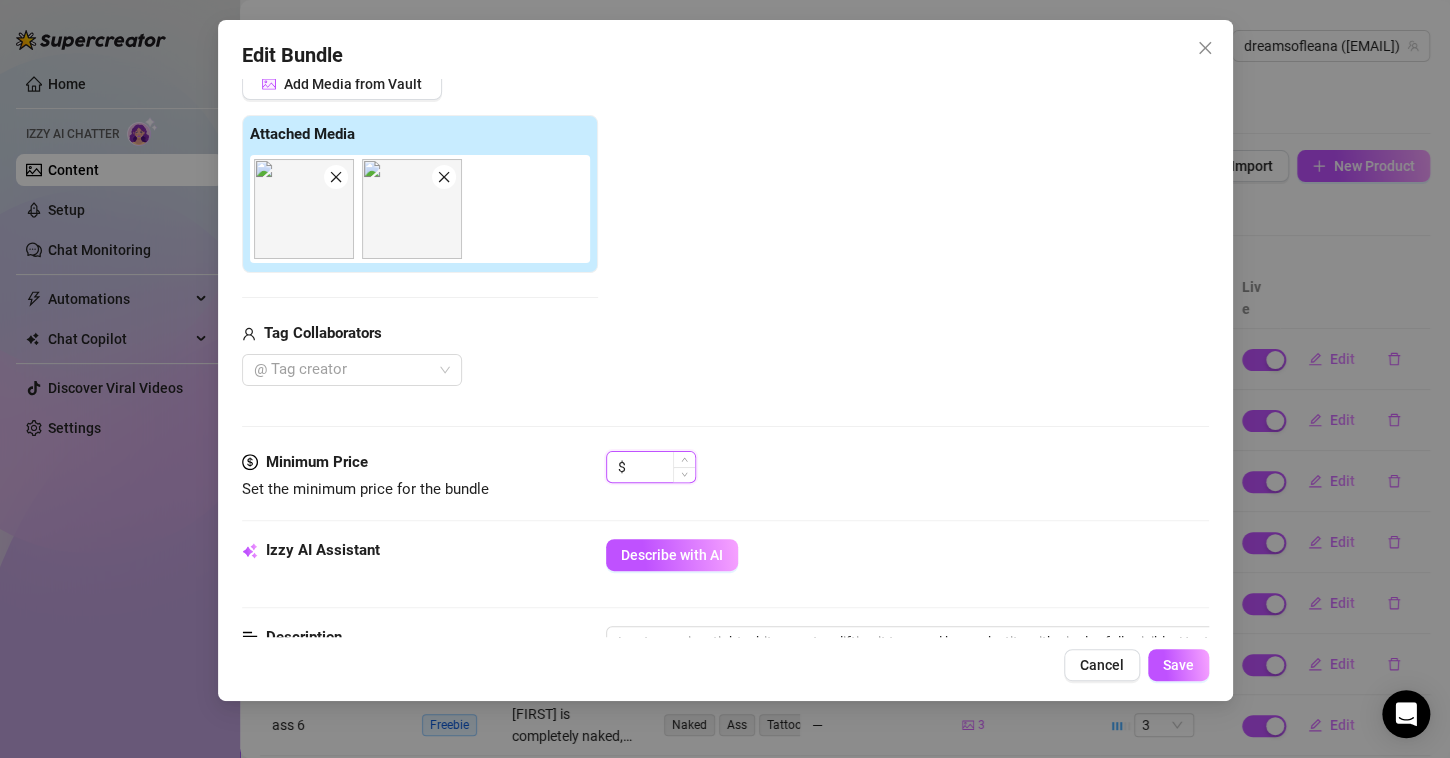 click at bounding box center [662, 467] 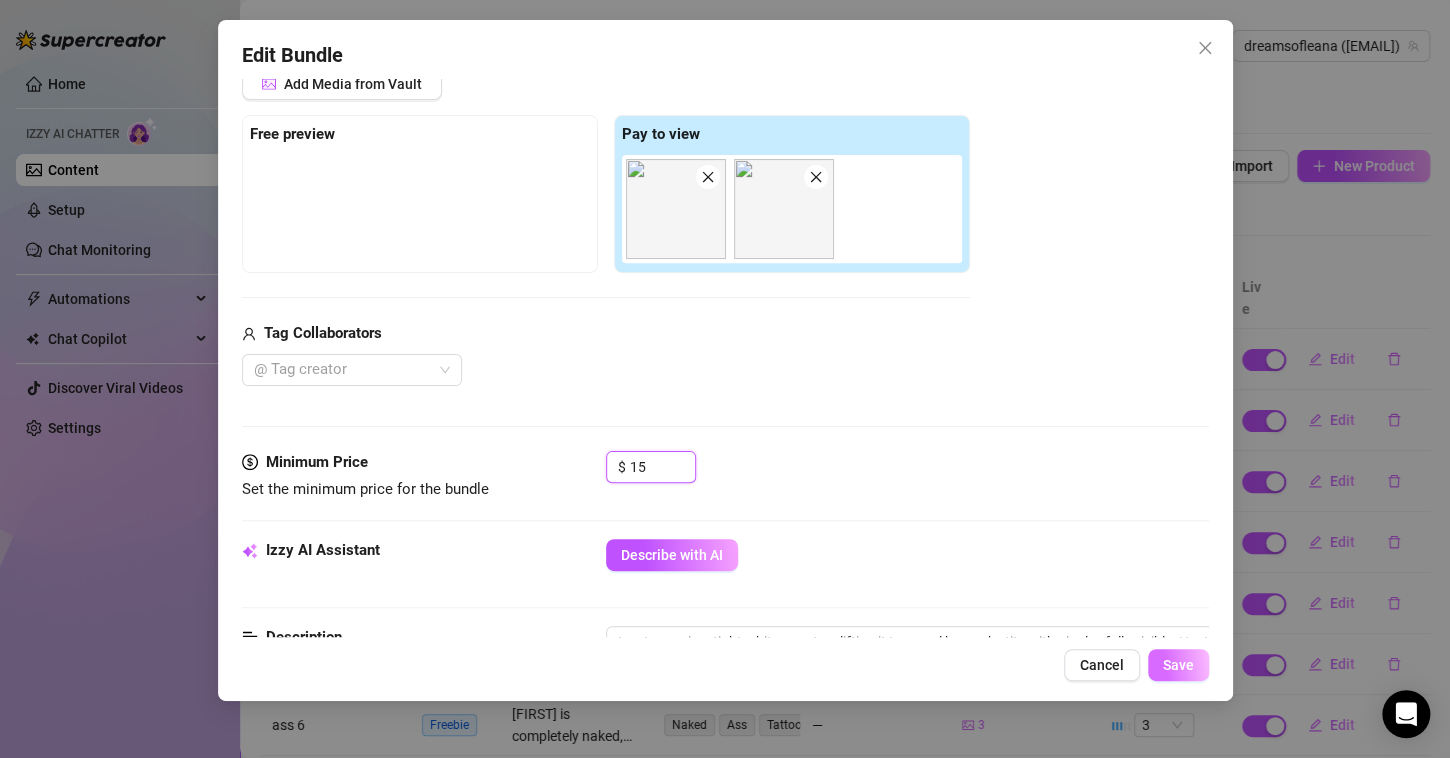 type on "15" 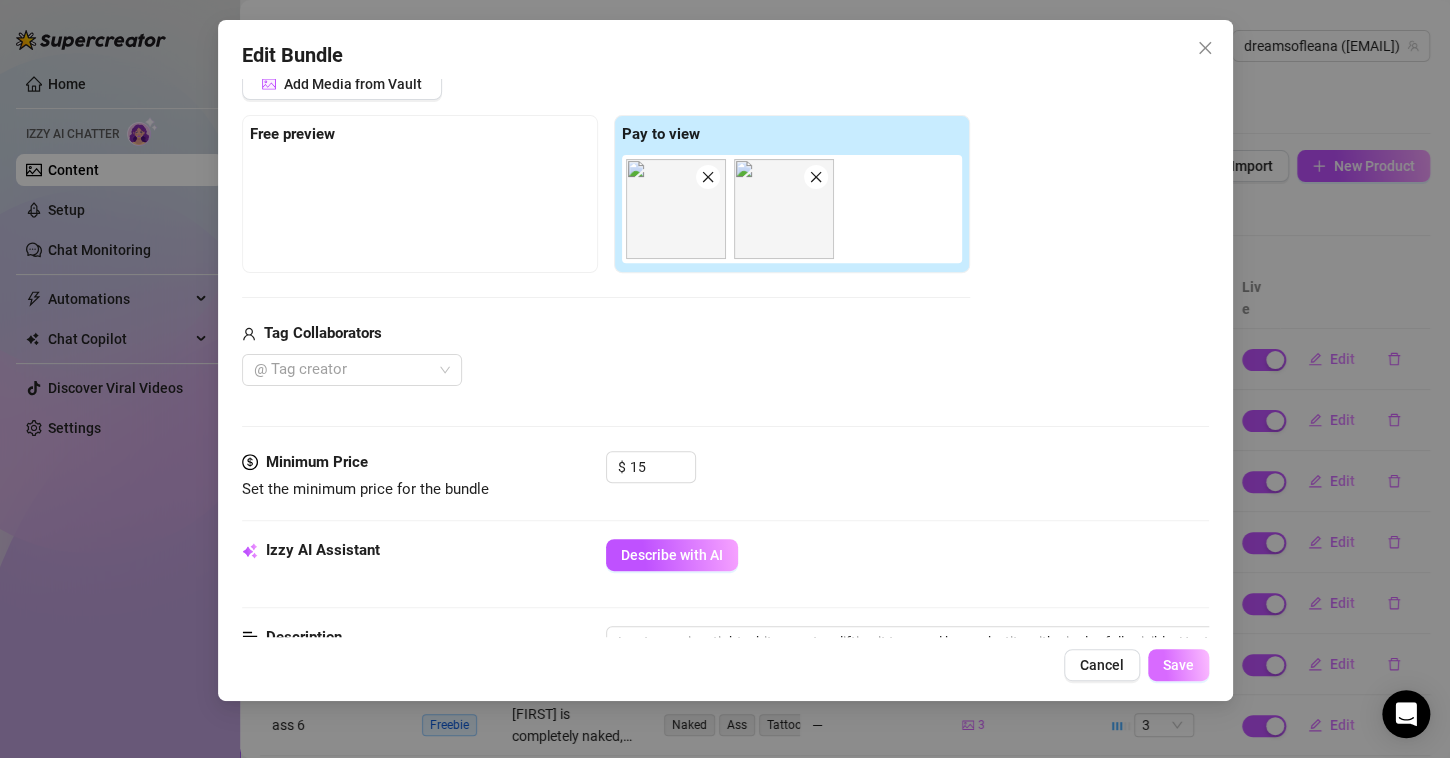 click on "Save" at bounding box center [1178, 665] 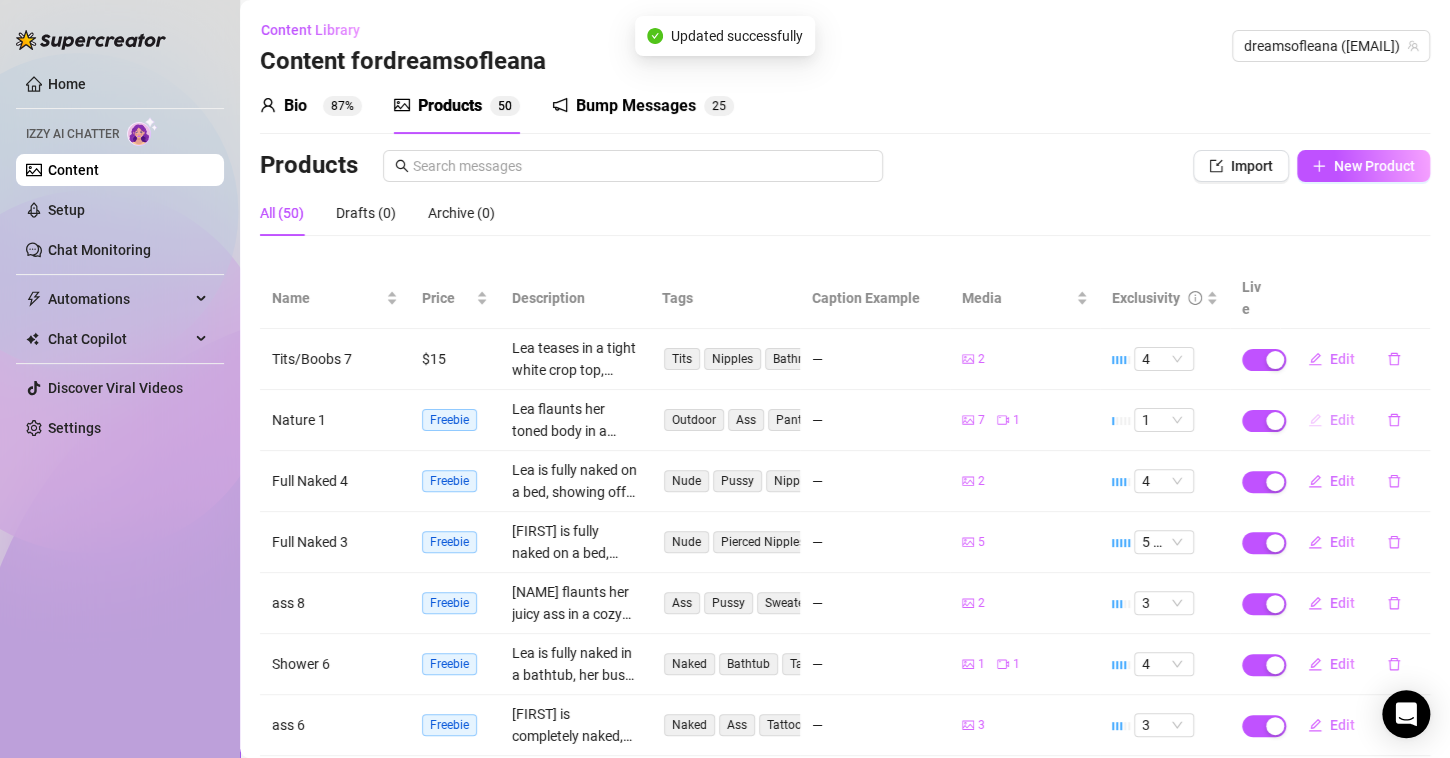 click on "Edit" at bounding box center [1331, 420] 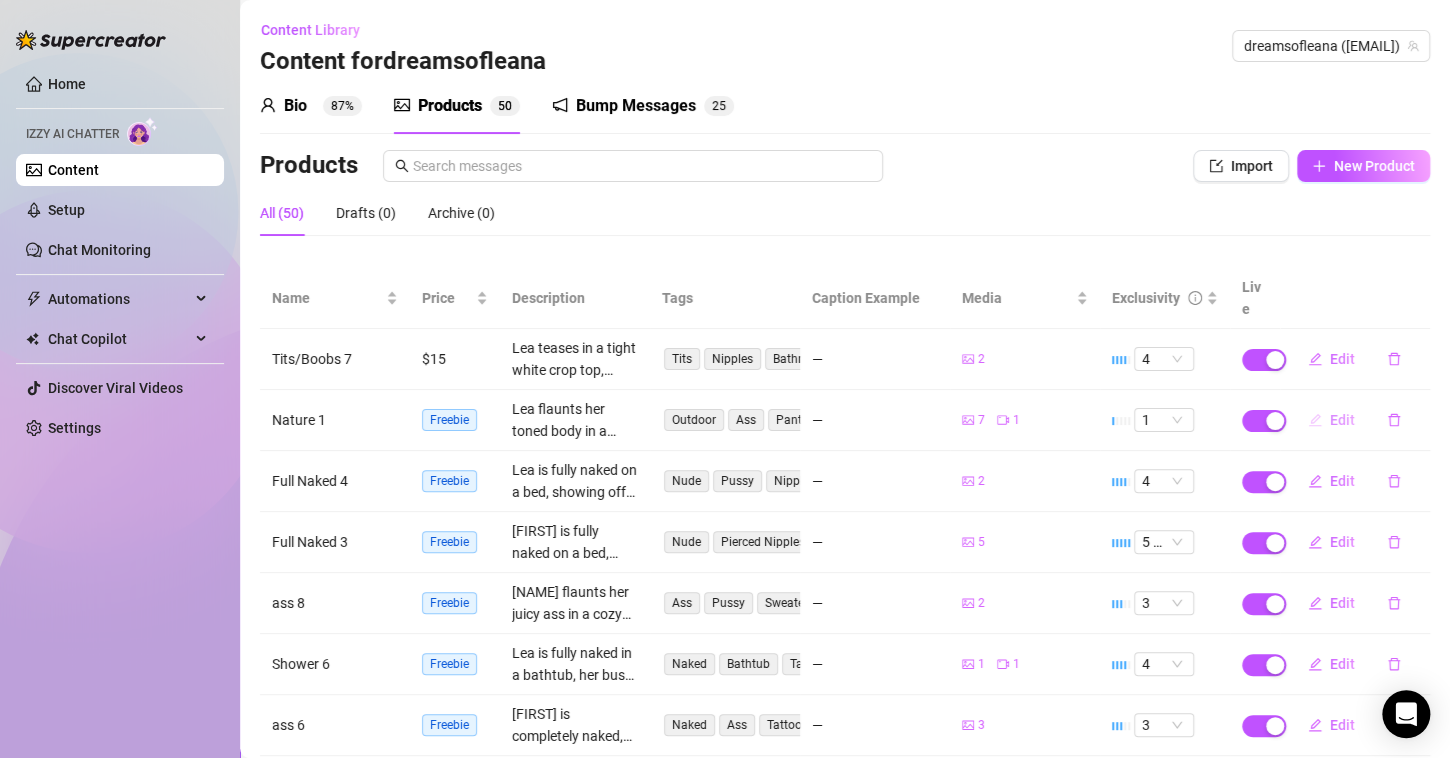 type on "Type your message here..." 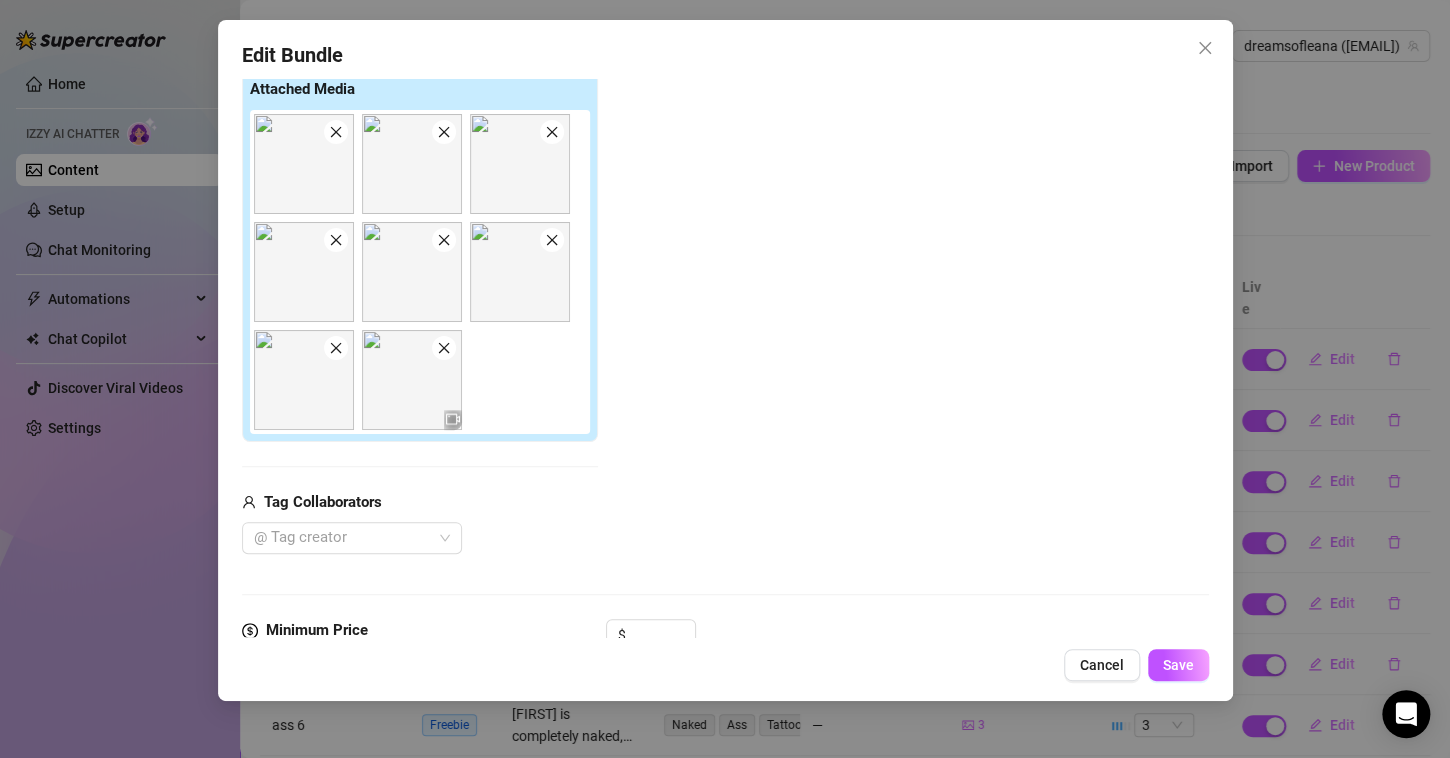 scroll, scrollTop: 462, scrollLeft: 0, axis: vertical 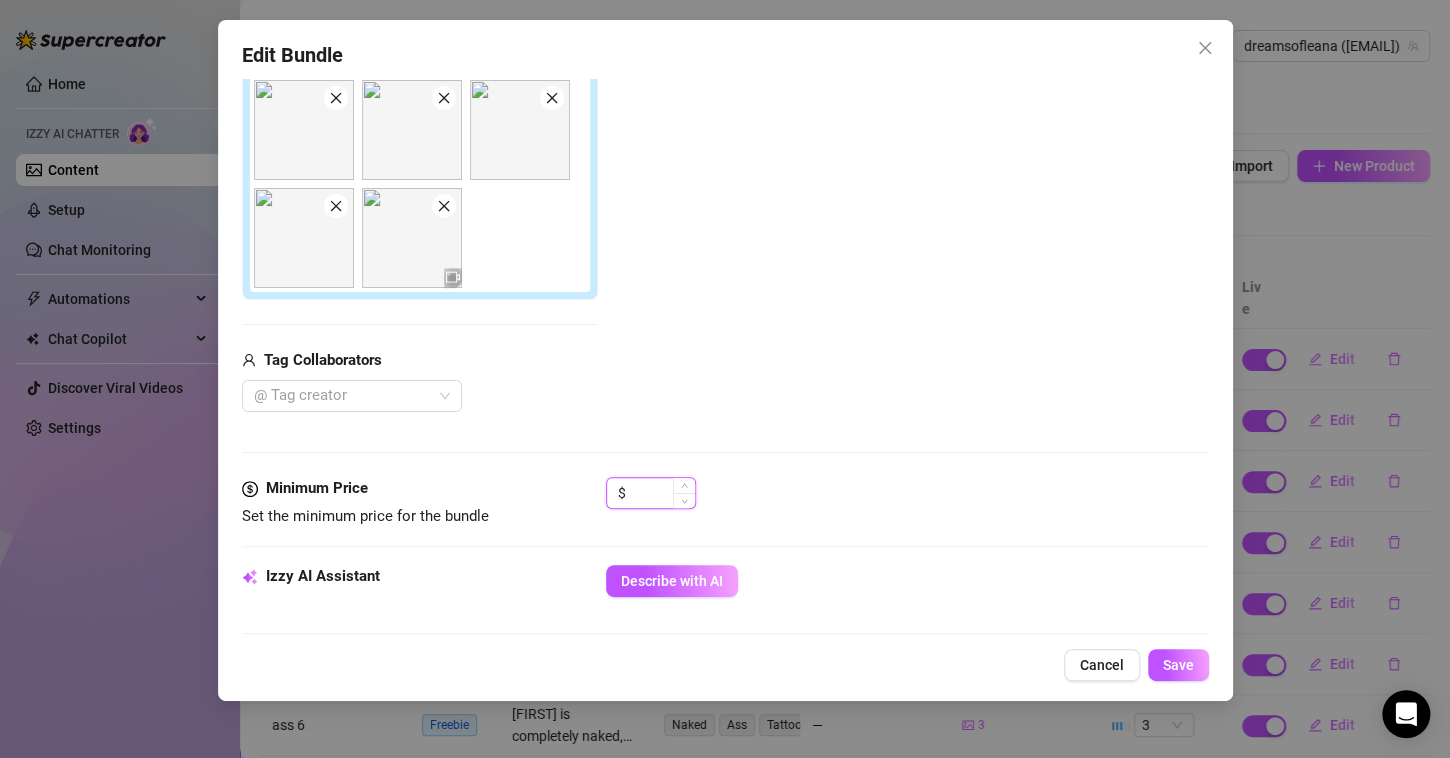 click at bounding box center (662, 493) 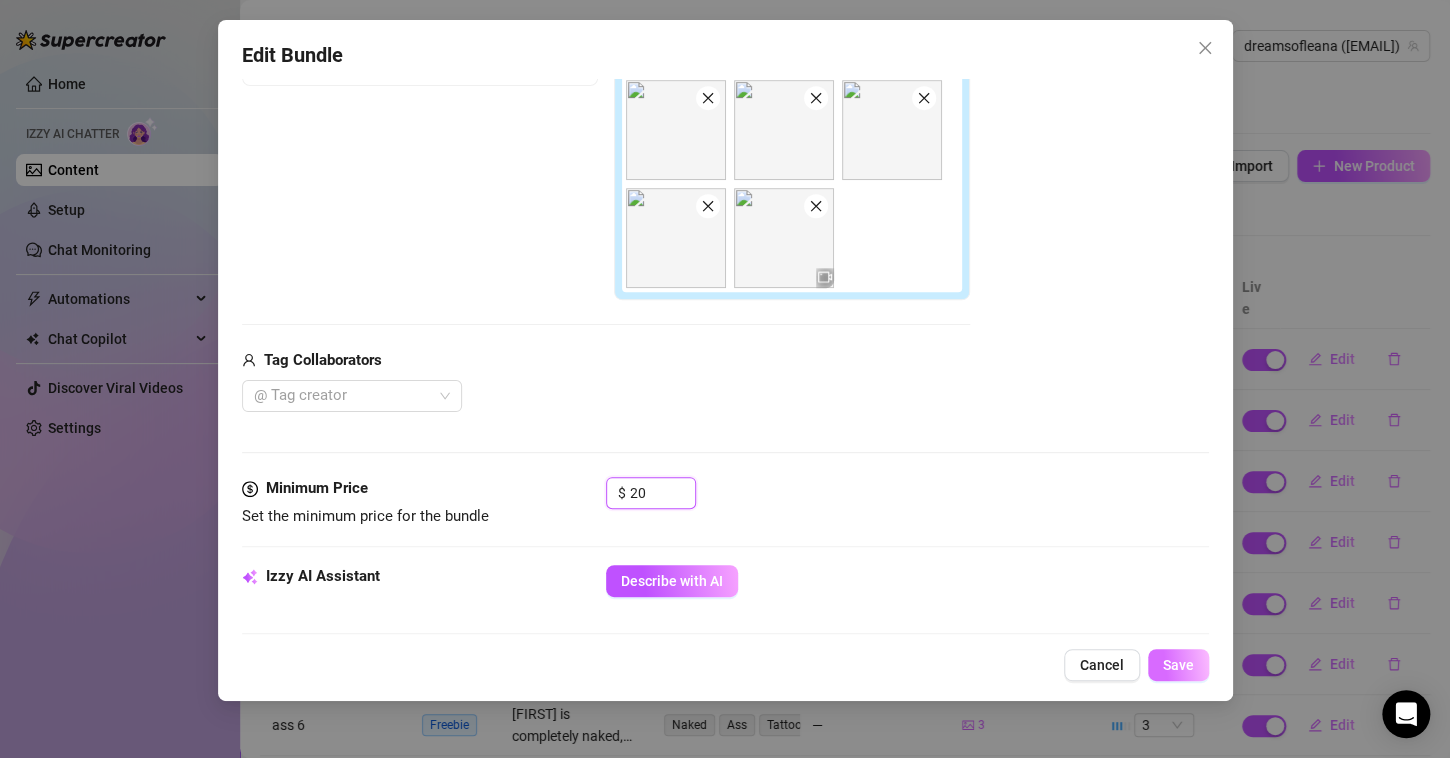 type on "20" 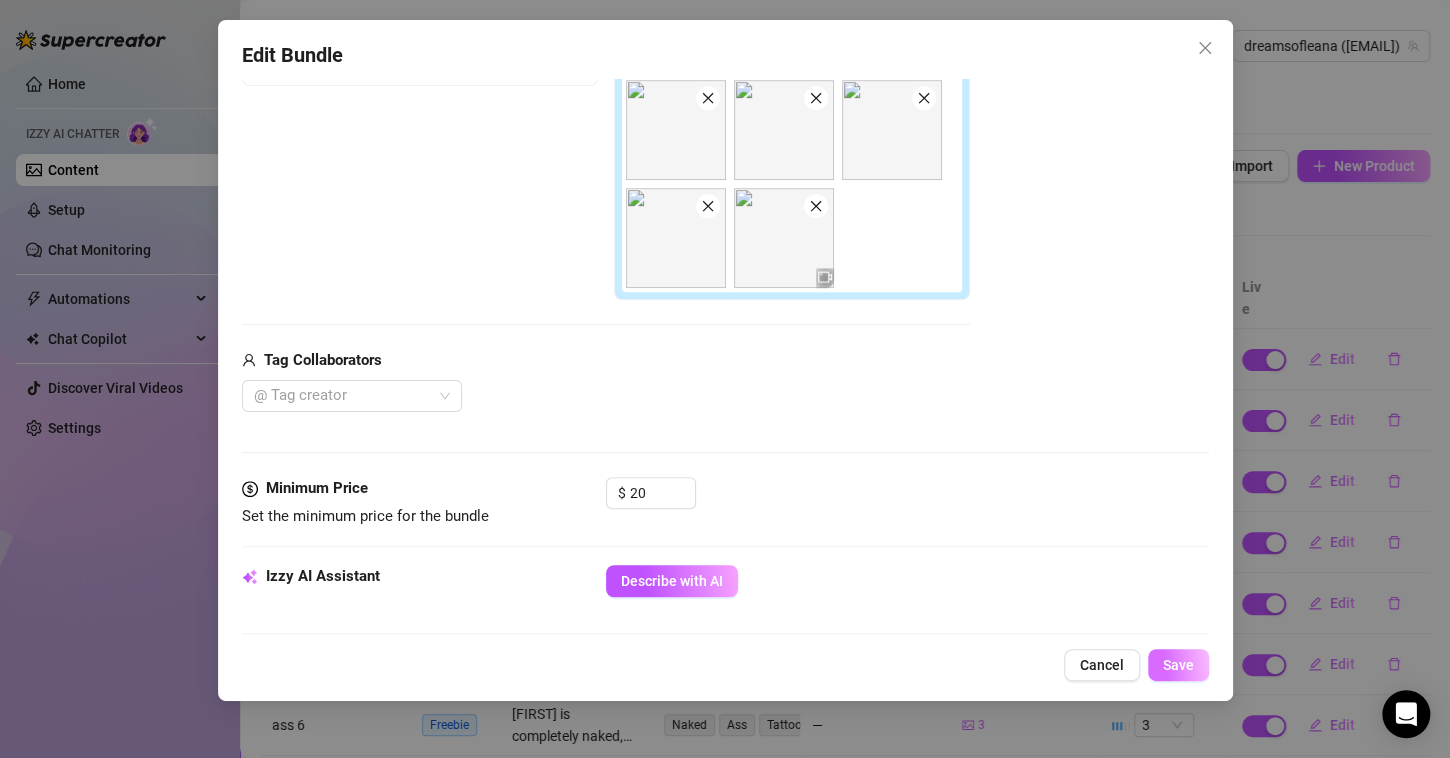 click on "Save" at bounding box center [1178, 665] 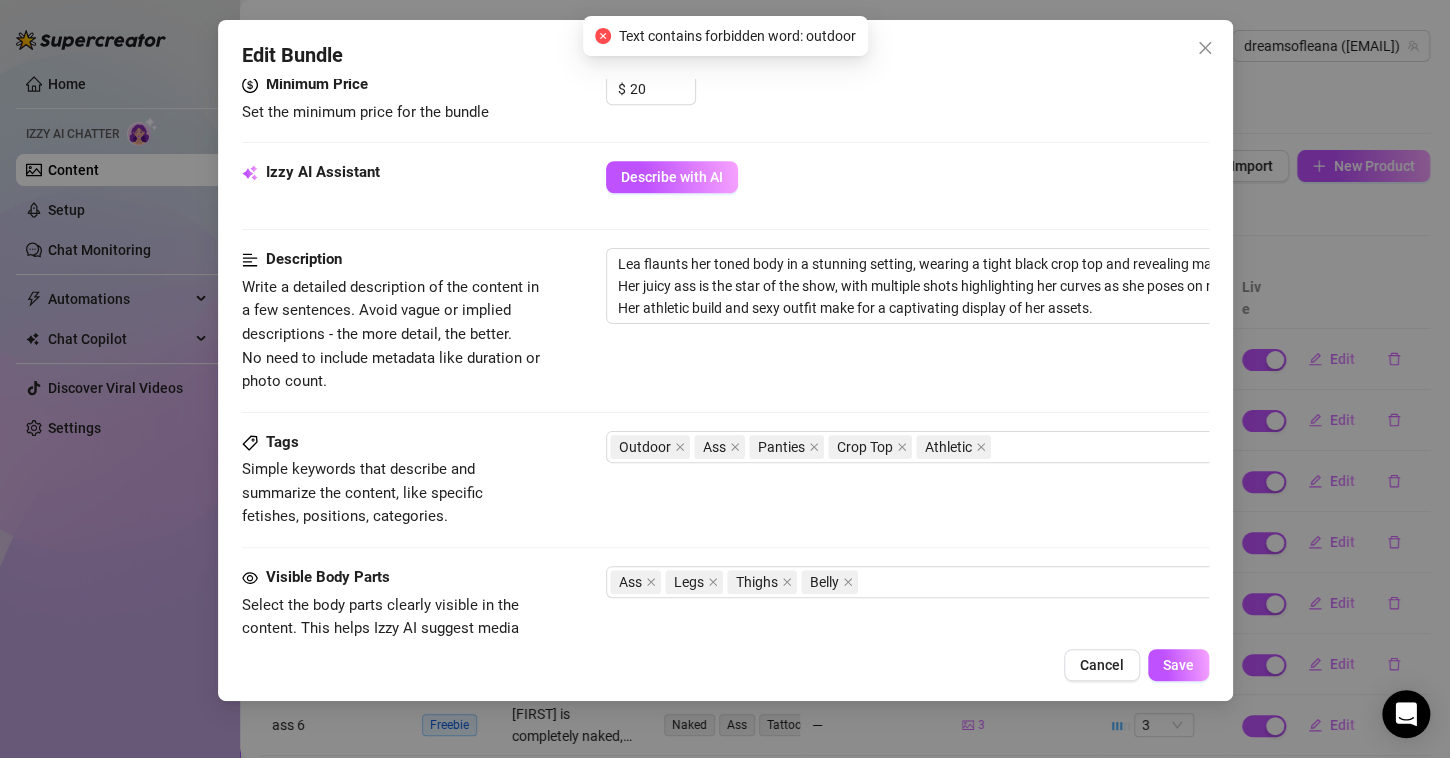 scroll, scrollTop: 872, scrollLeft: 0, axis: vertical 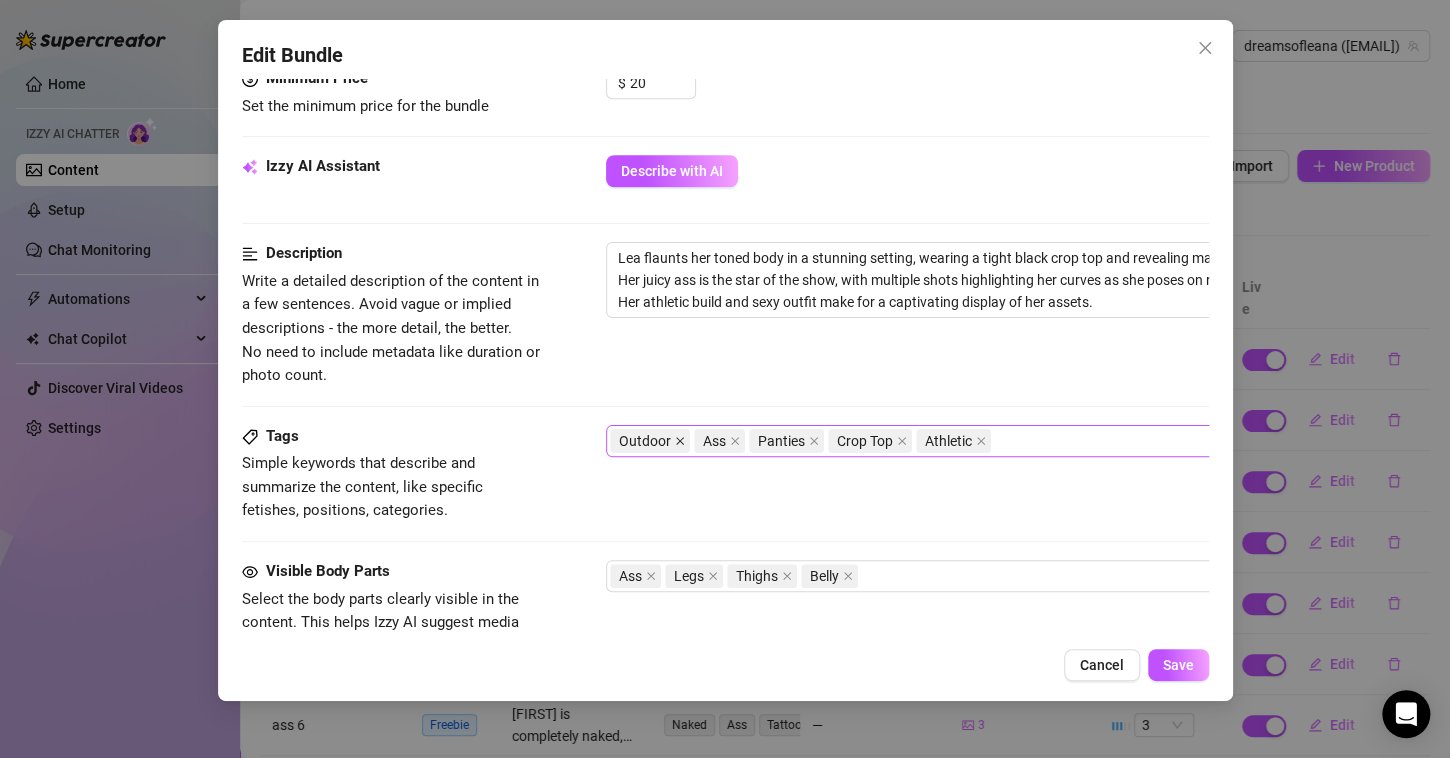 click 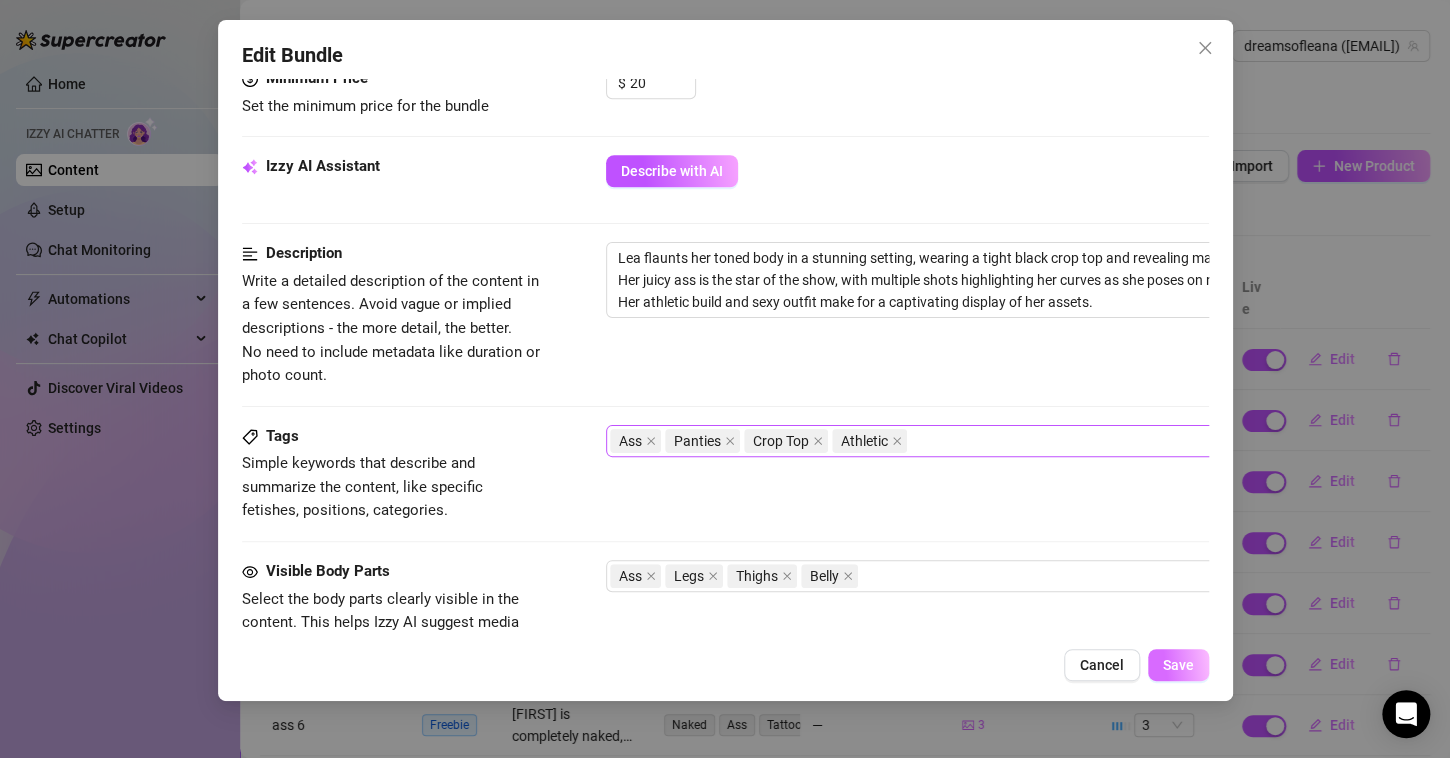 click on "Save" at bounding box center (1178, 665) 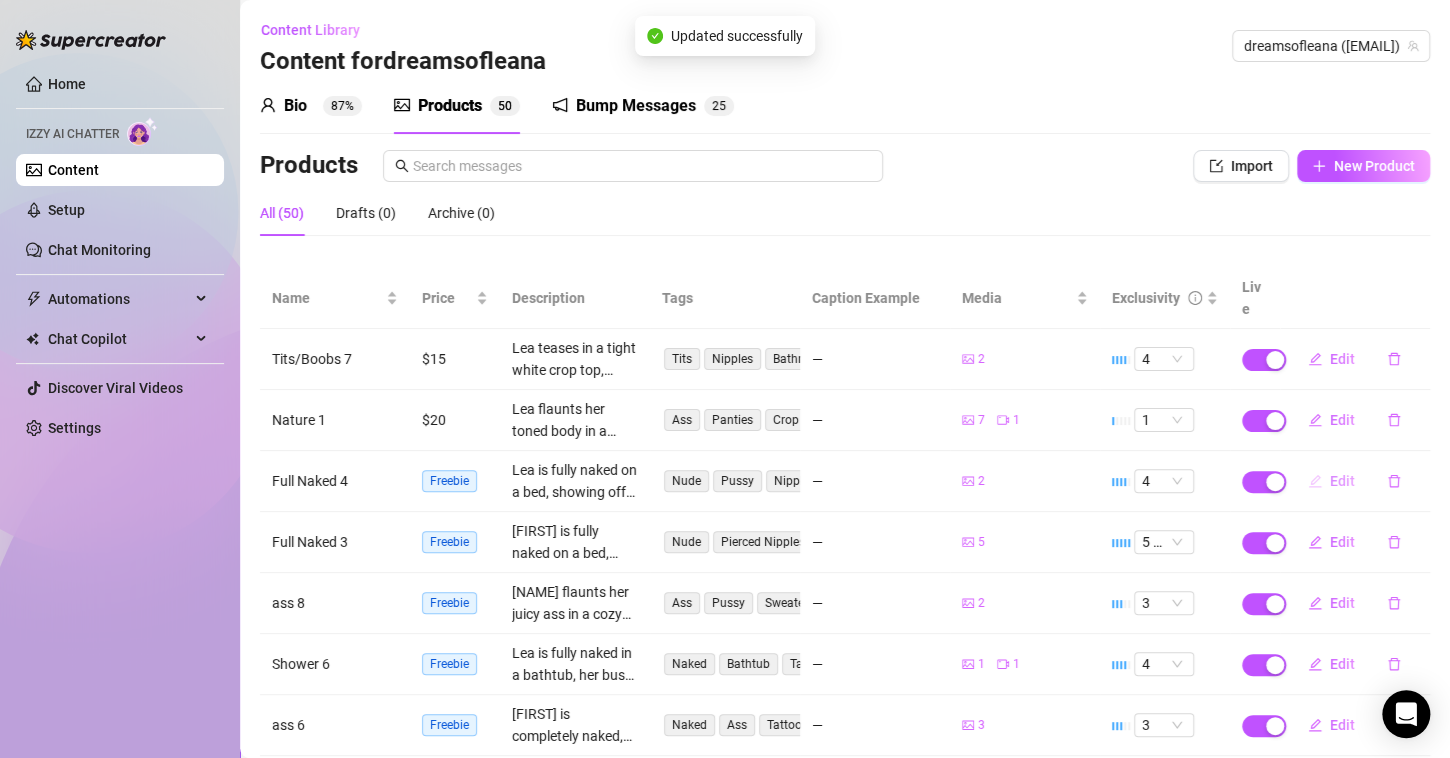 click 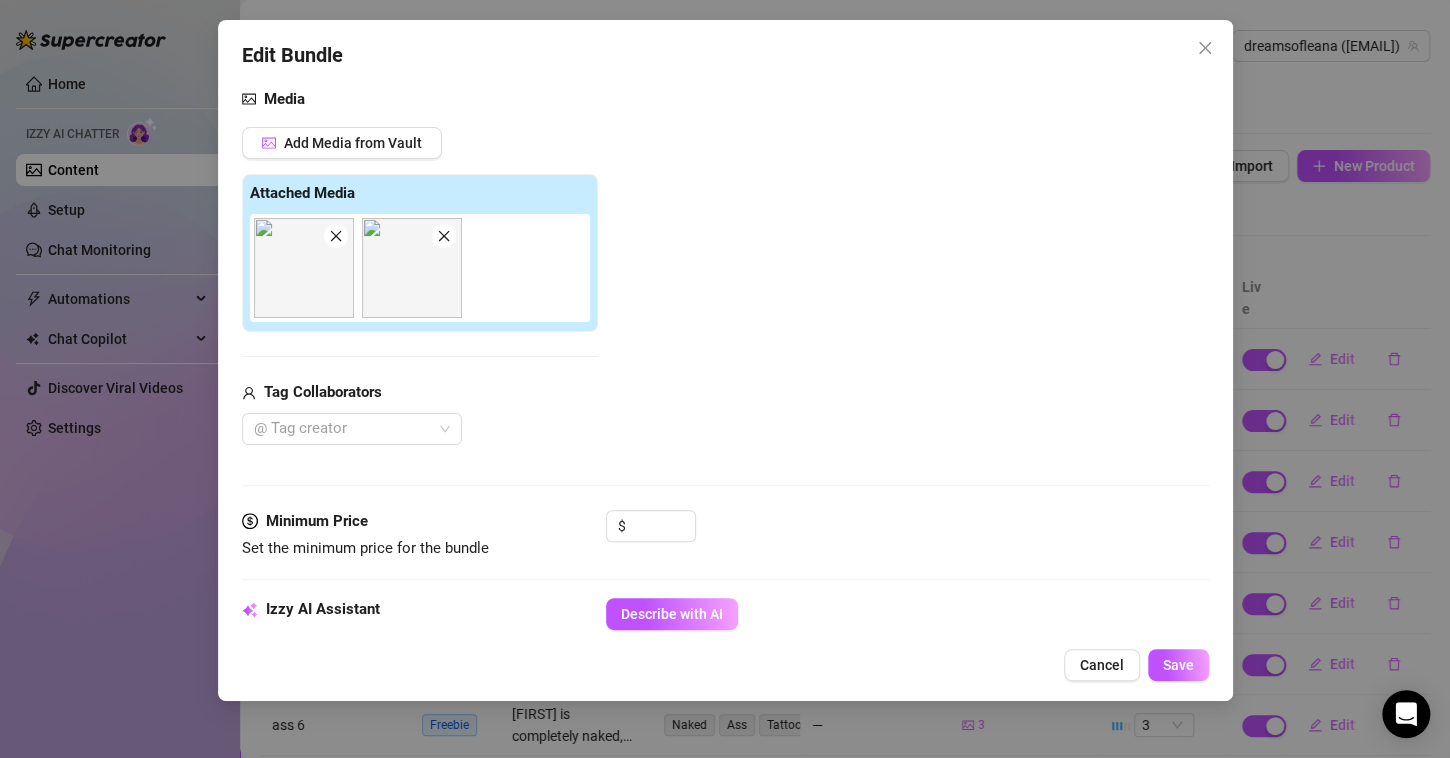 scroll, scrollTop: 226, scrollLeft: 0, axis: vertical 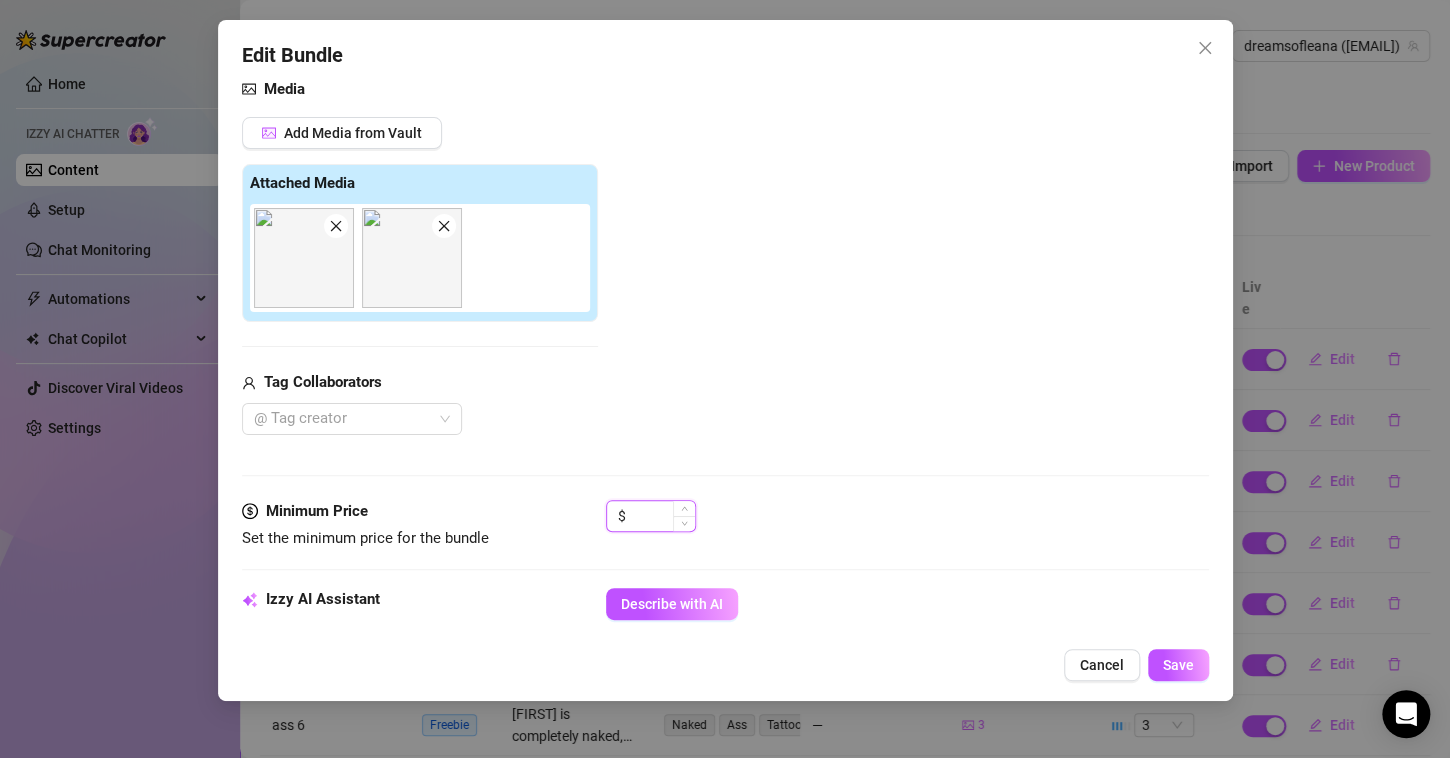 click at bounding box center [662, 516] 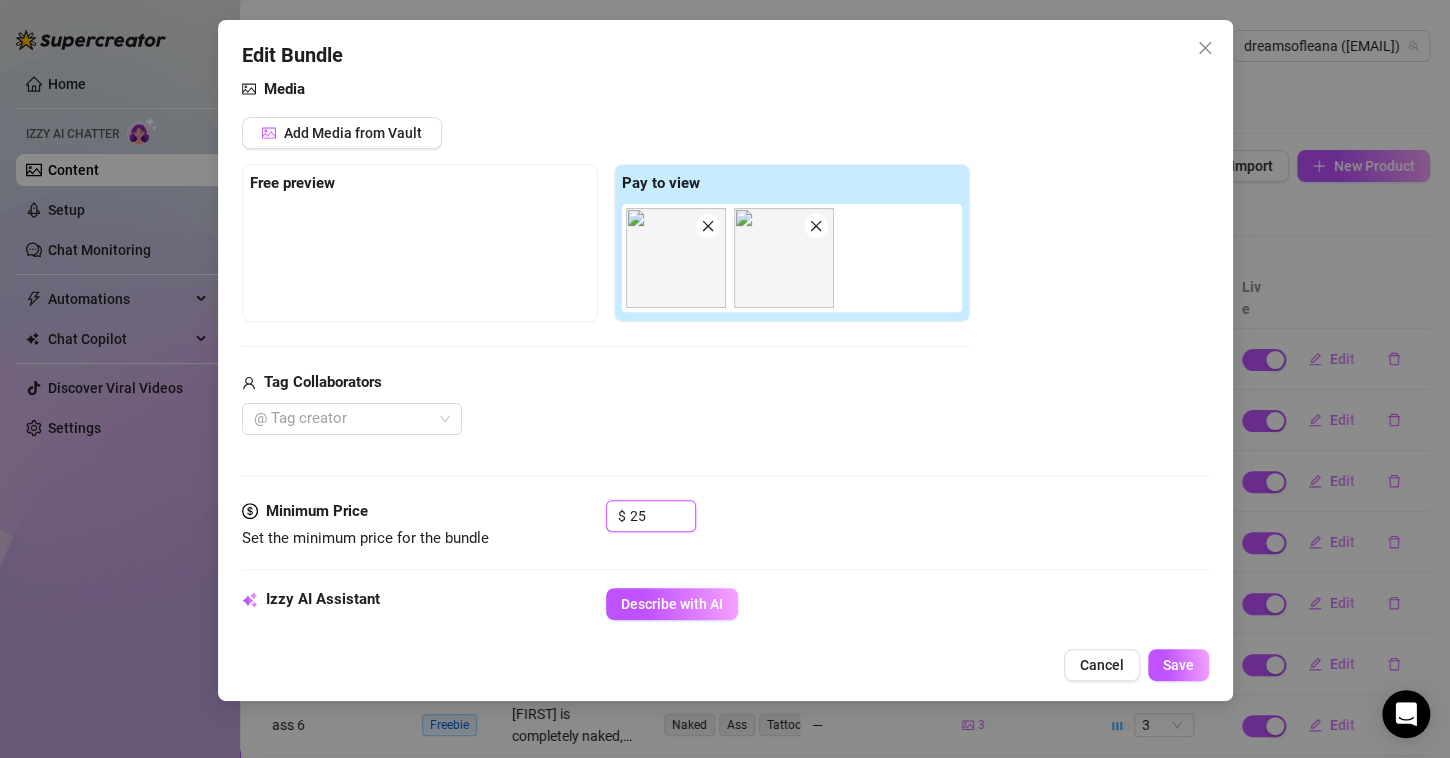 type on "2" 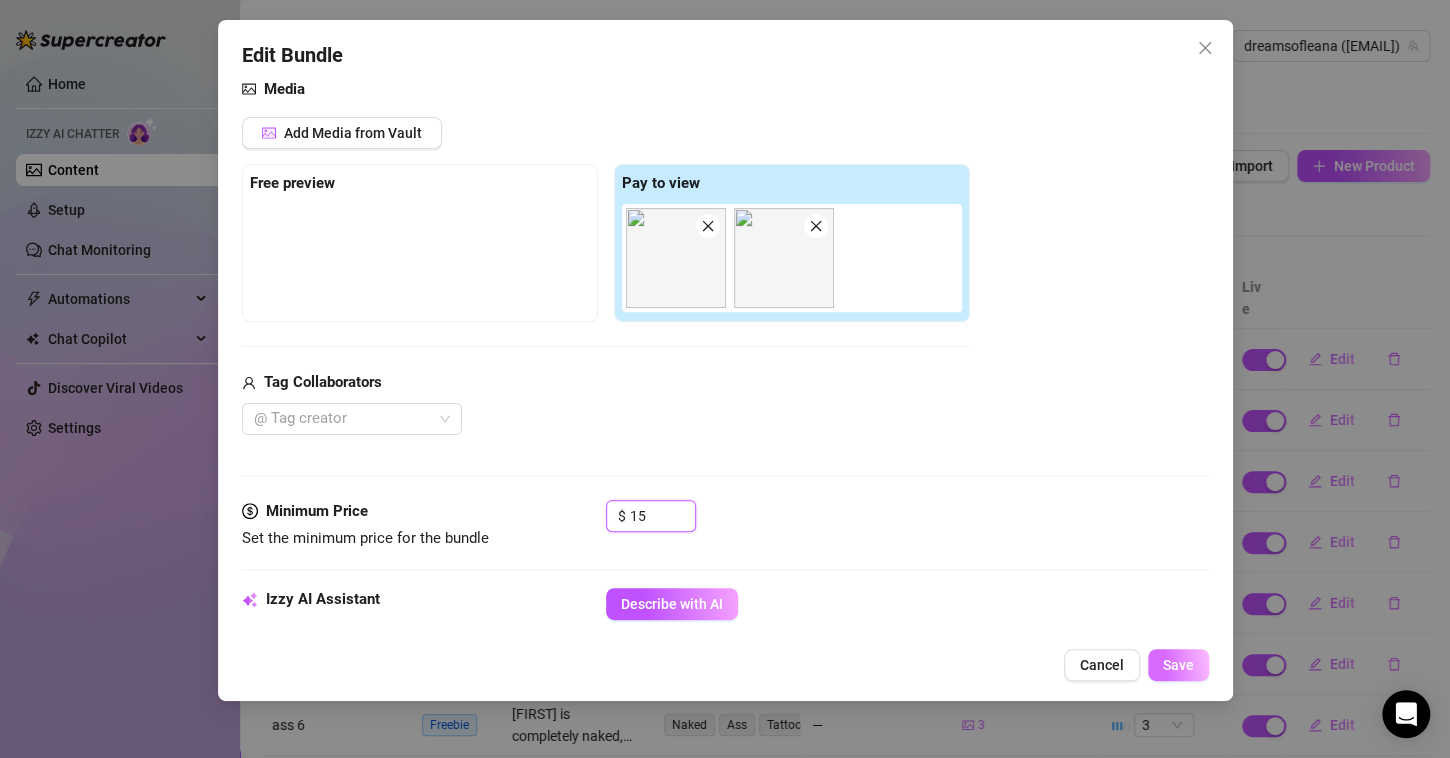 type on "15" 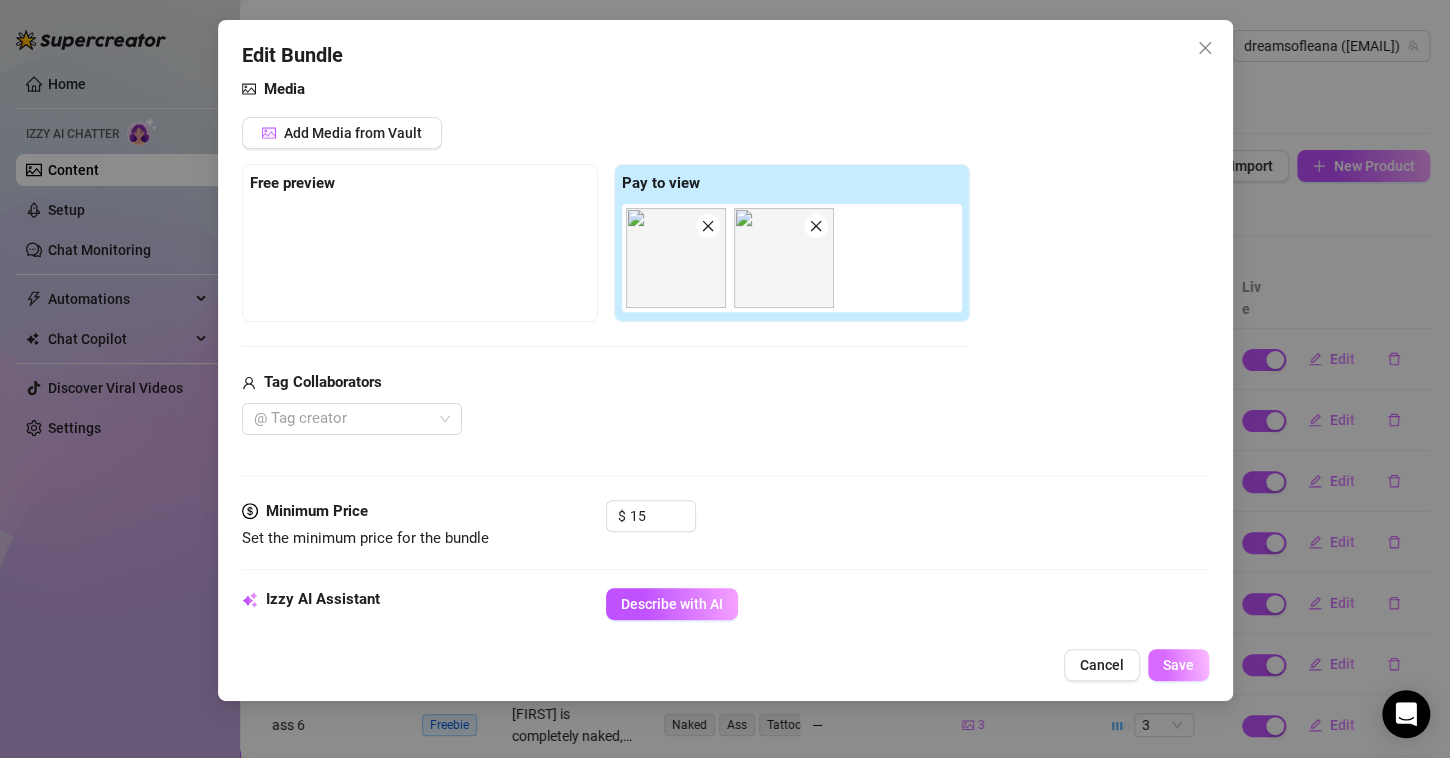 click on "Save" at bounding box center [1178, 665] 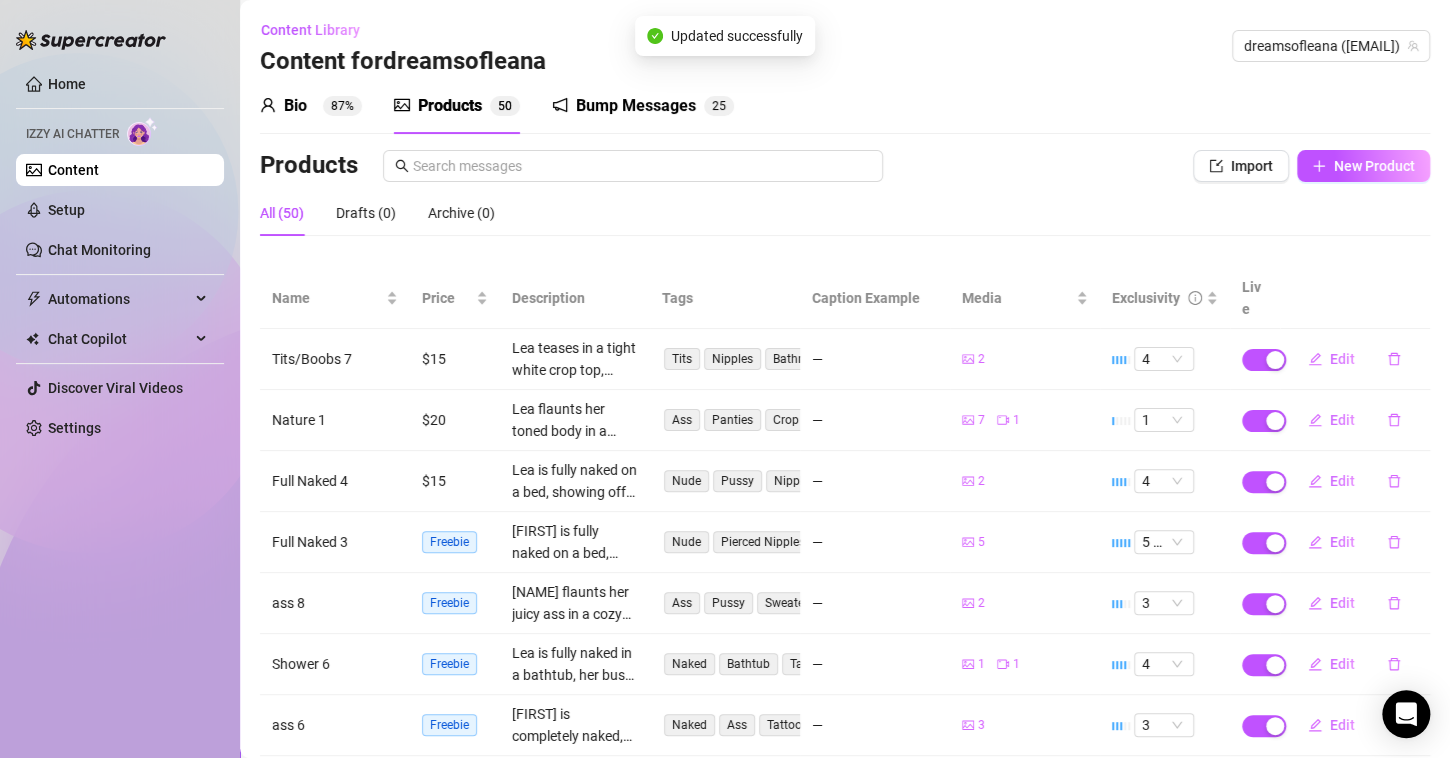 scroll, scrollTop: 160, scrollLeft: 0, axis: vertical 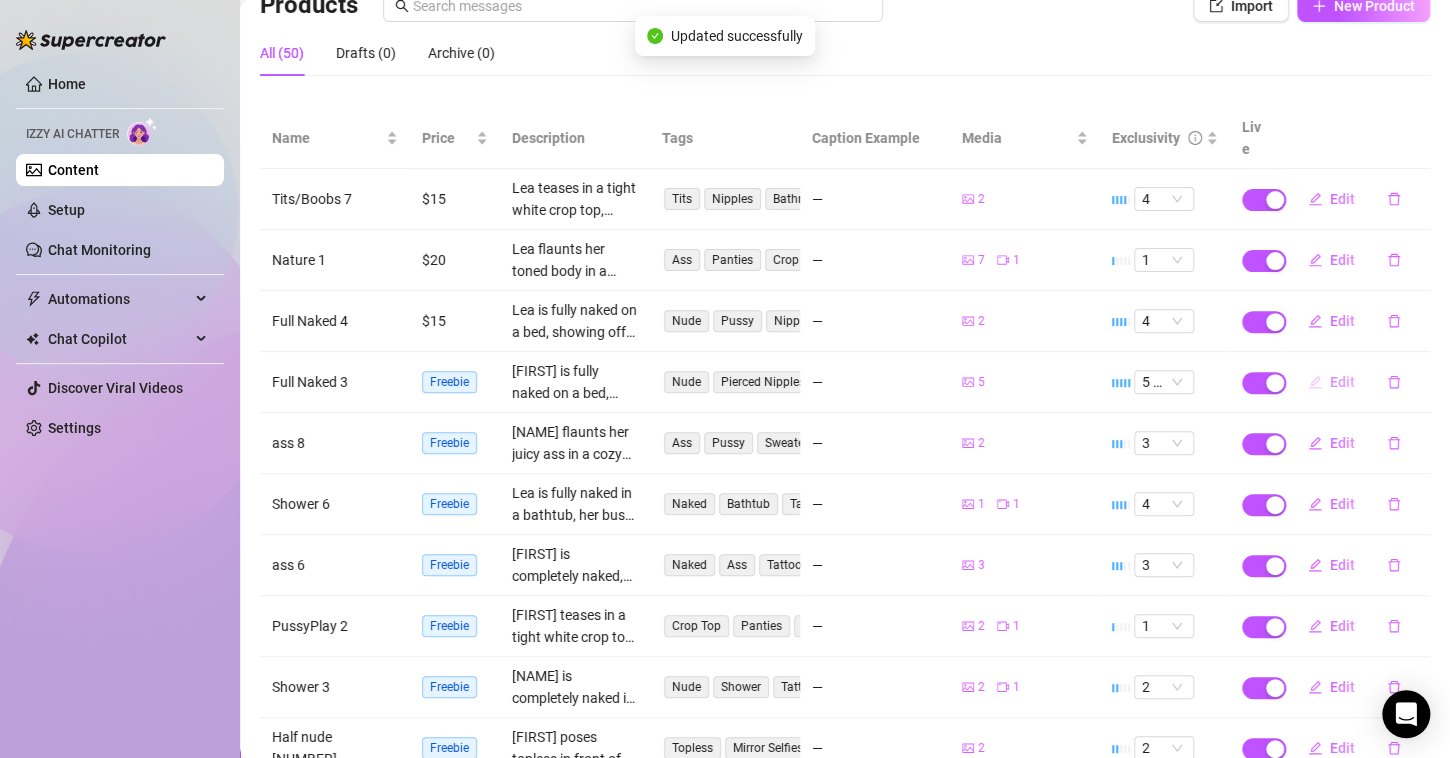click on "Edit" at bounding box center [1331, 382] 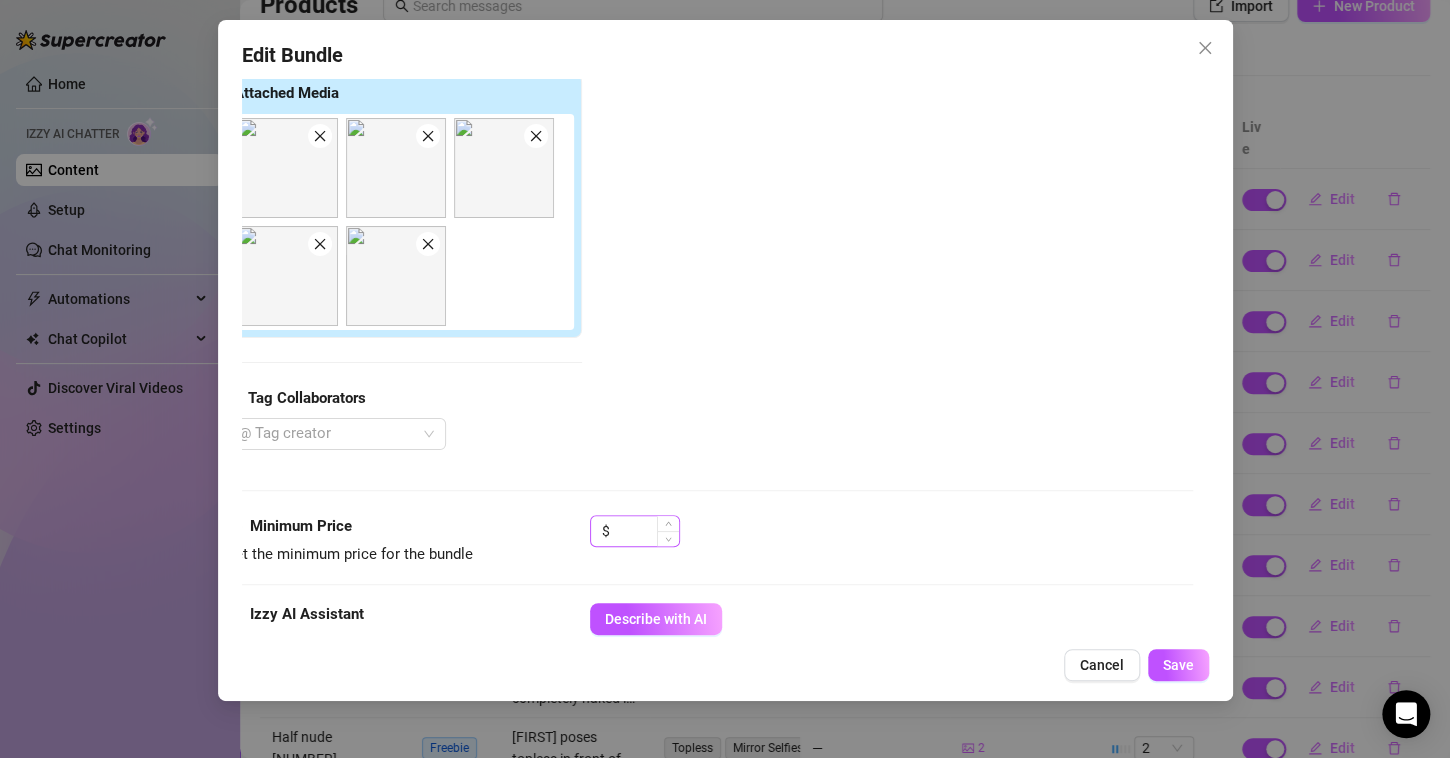 scroll, scrollTop: 316, scrollLeft: 16, axis: both 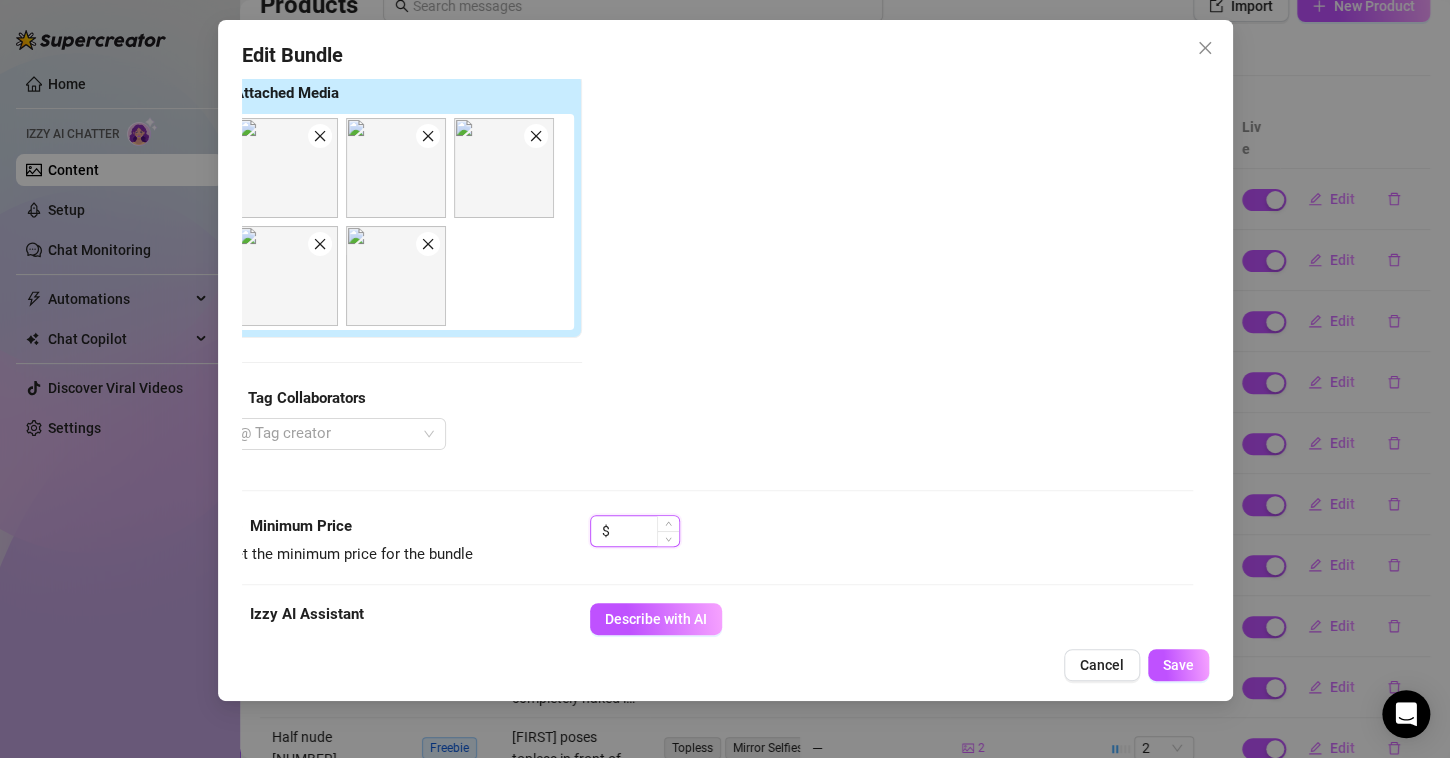 click at bounding box center [646, 531] 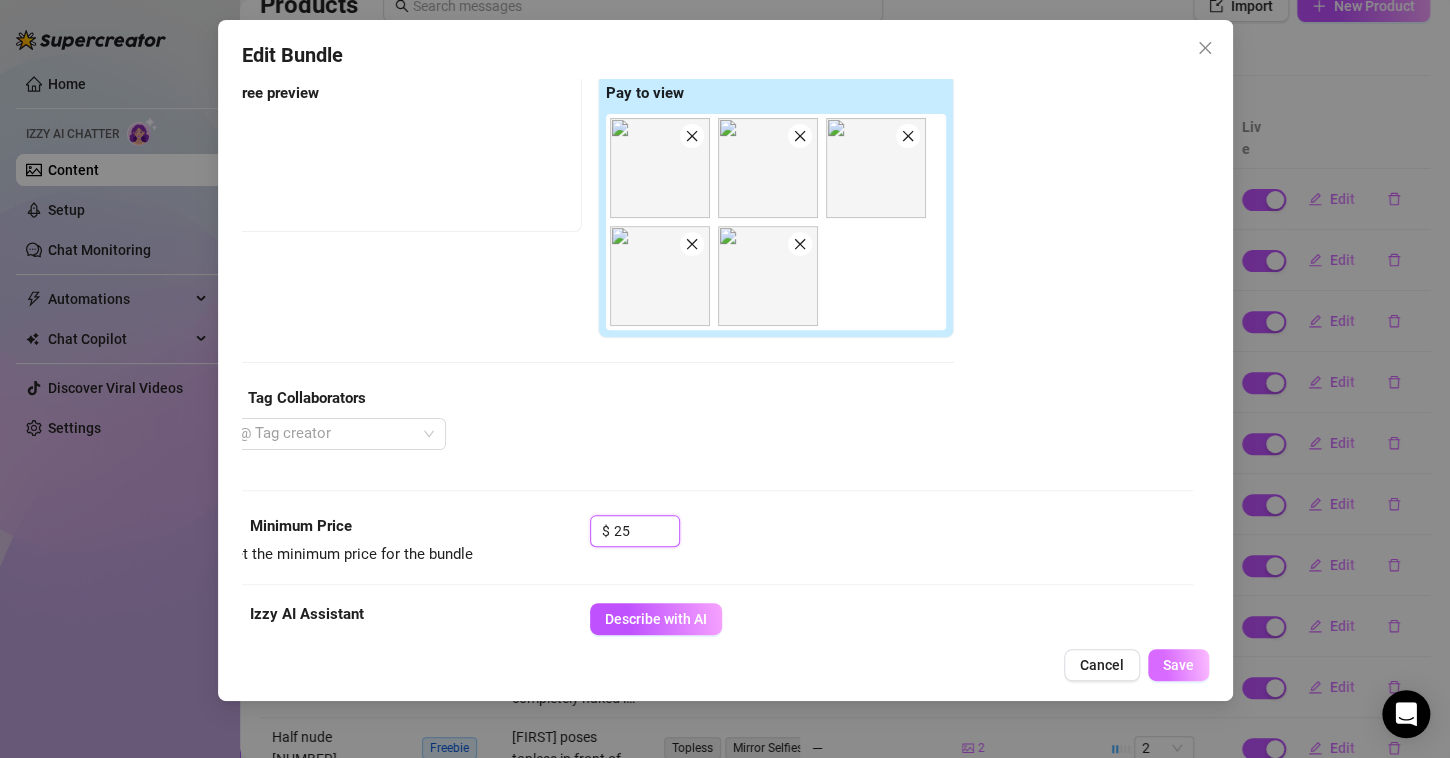 type on "25" 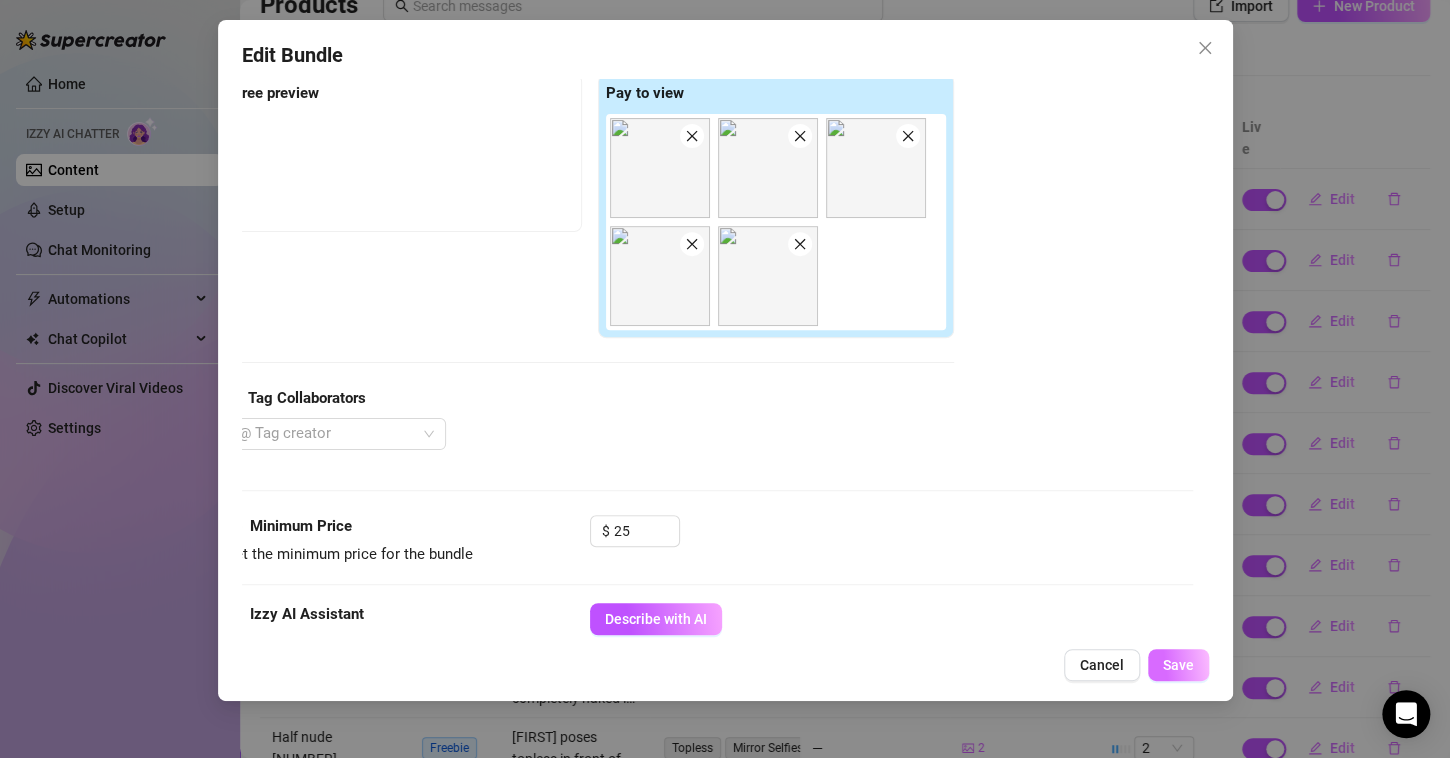 click on "Save" at bounding box center [1178, 665] 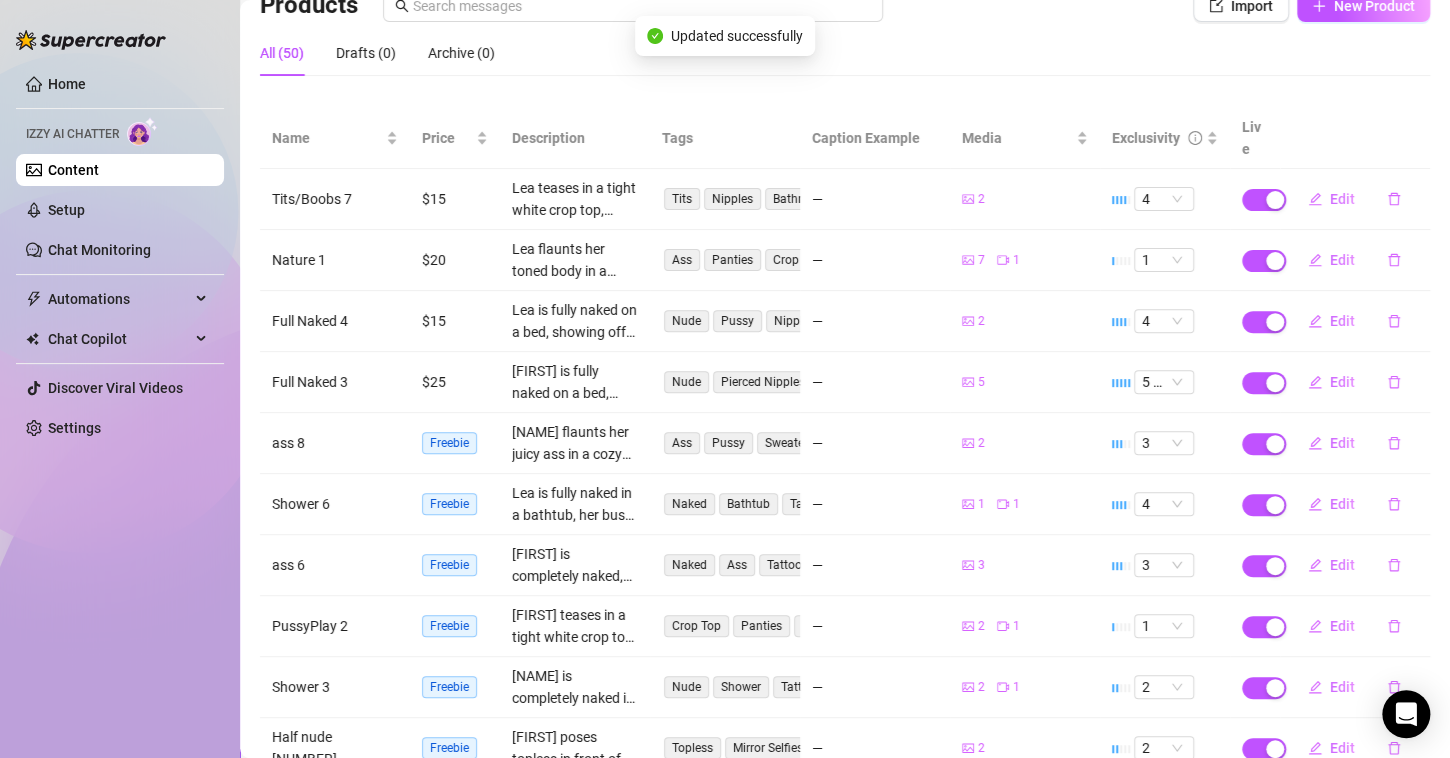 scroll, scrollTop: 272, scrollLeft: 0, axis: vertical 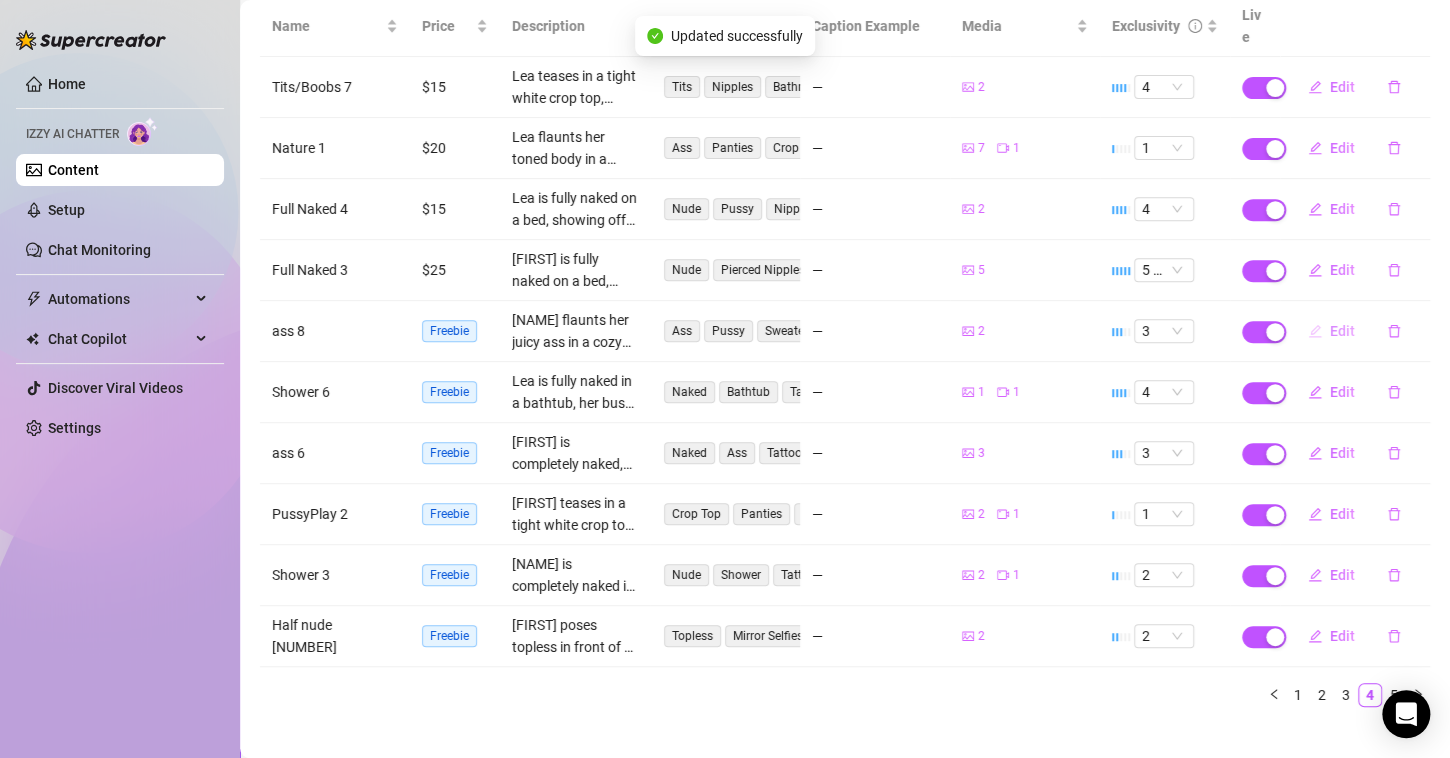 click on "Edit" at bounding box center (1342, 331) 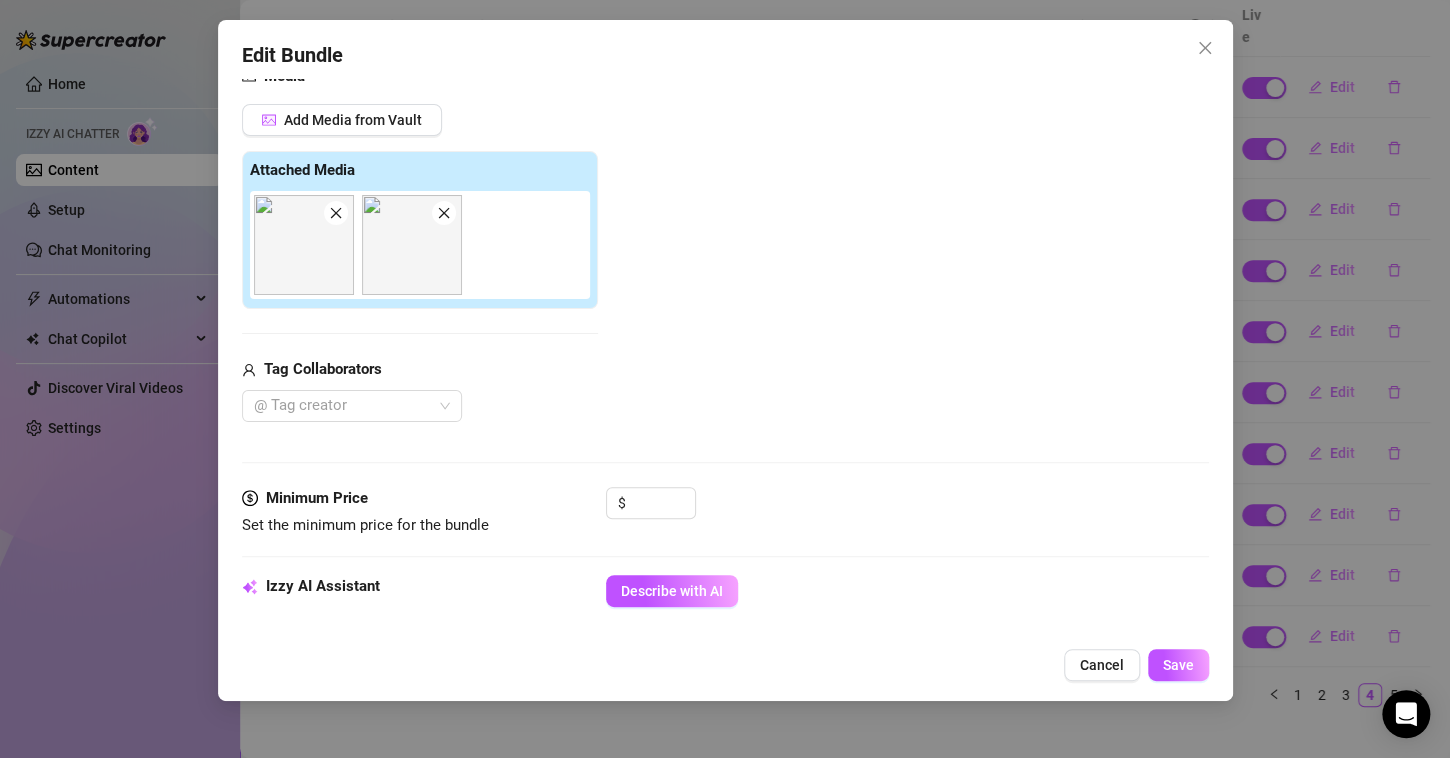 scroll, scrollTop: 244, scrollLeft: 0, axis: vertical 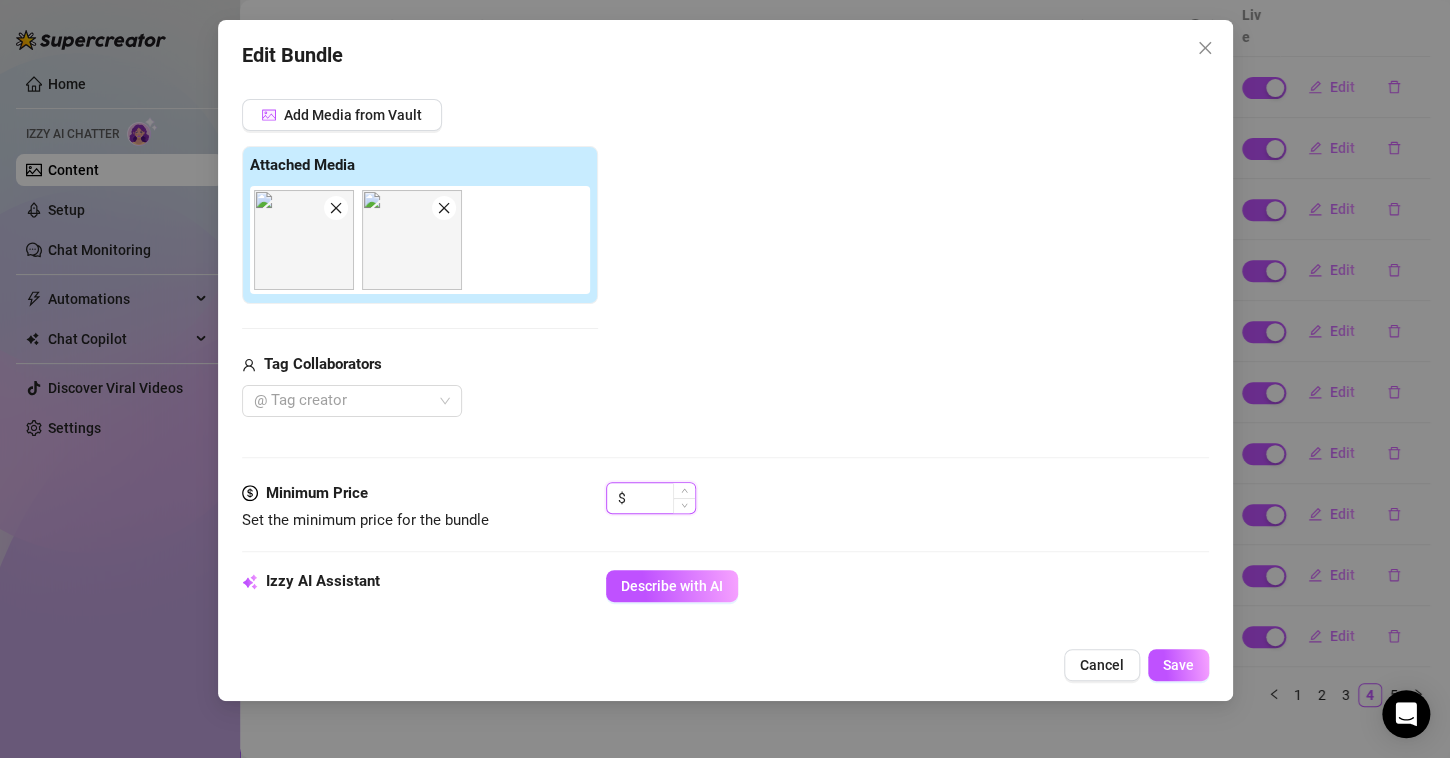 click at bounding box center (662, 498) 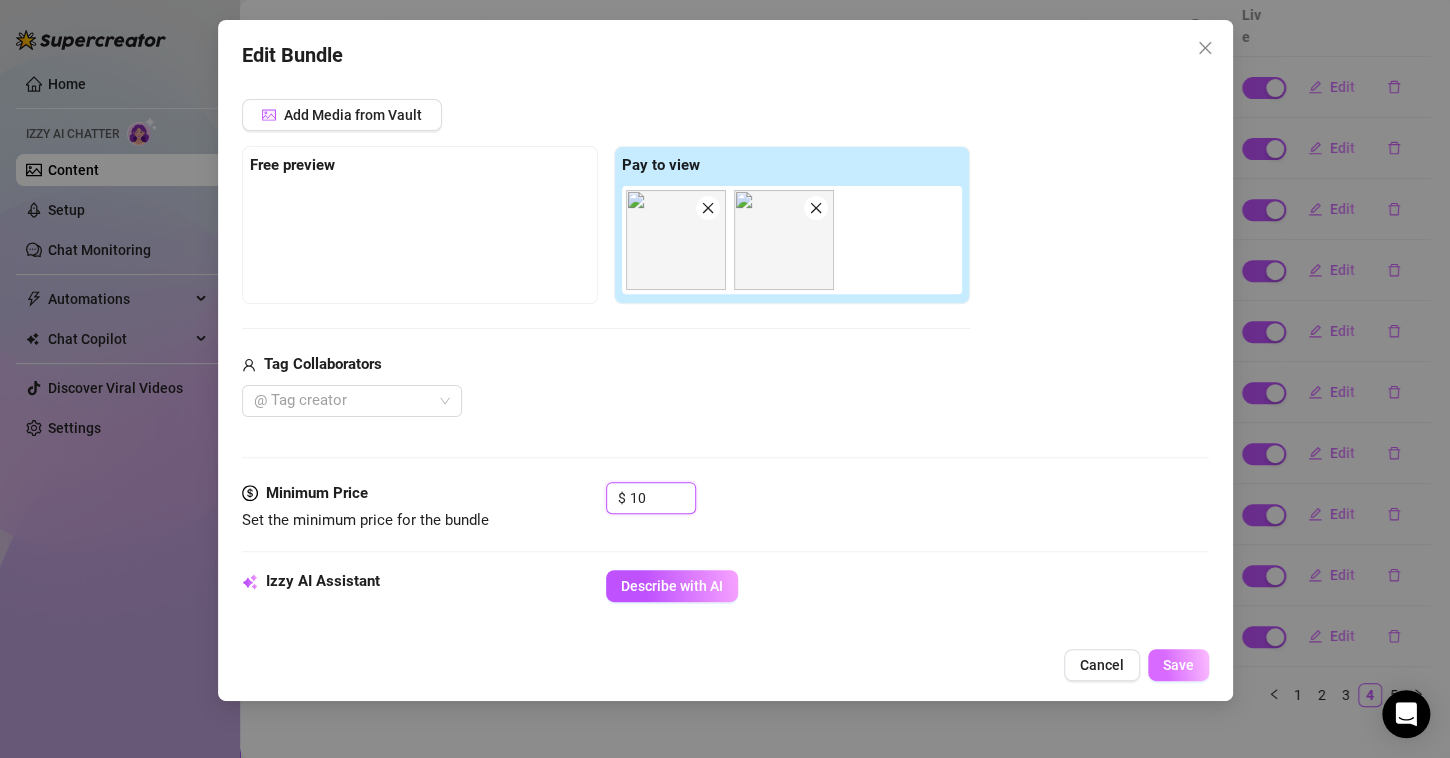type on "10" 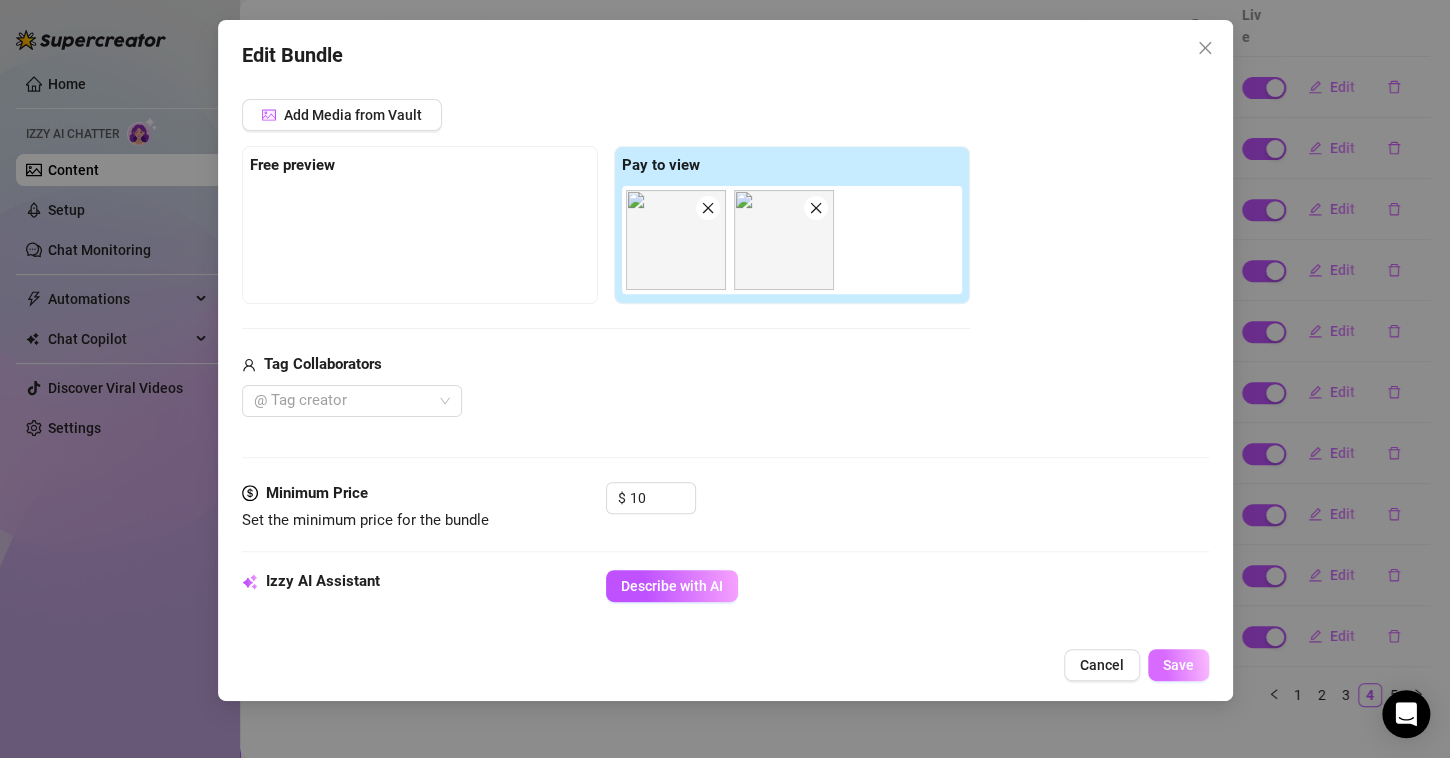click on "Save" at bounding box center (1178, 665) 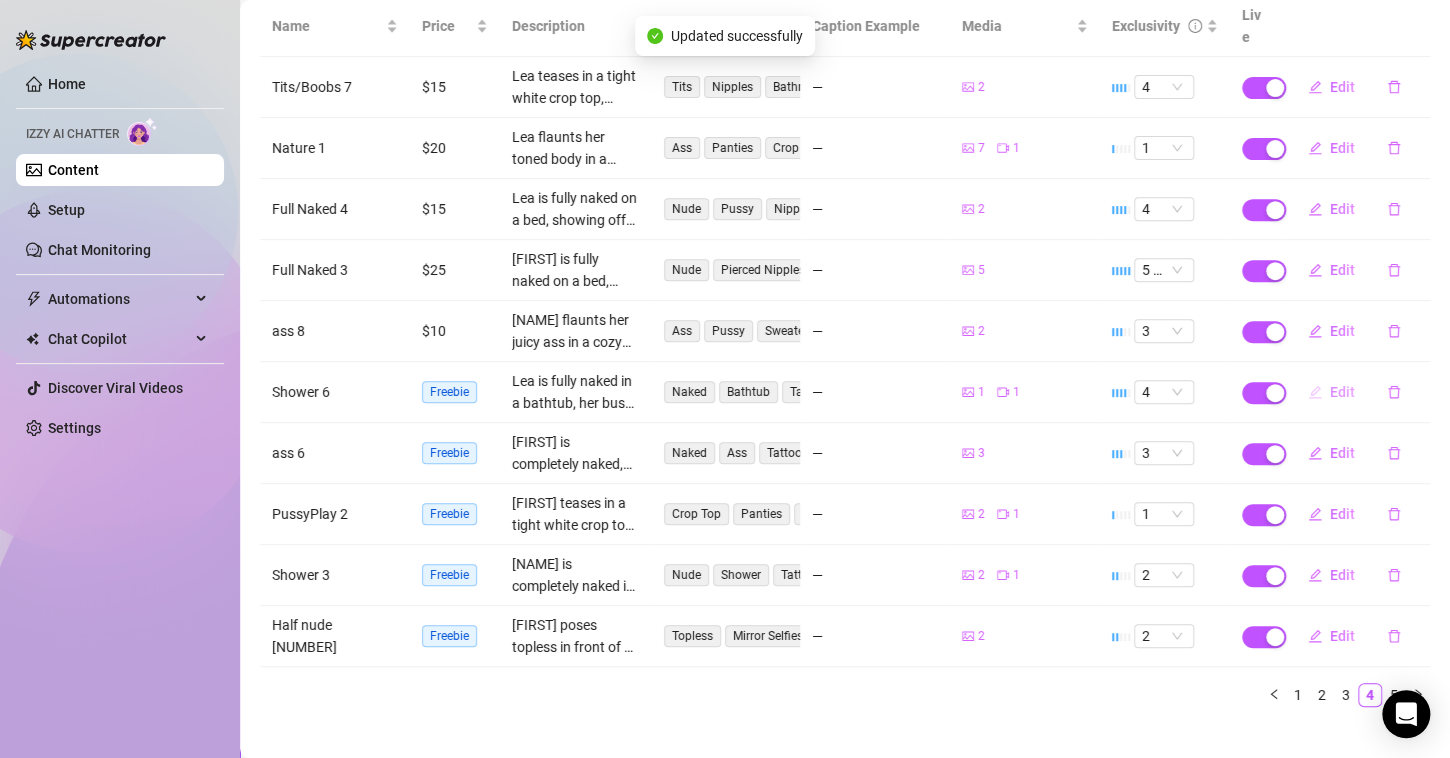 click on "Edit" at bounding box center [1331, 392] 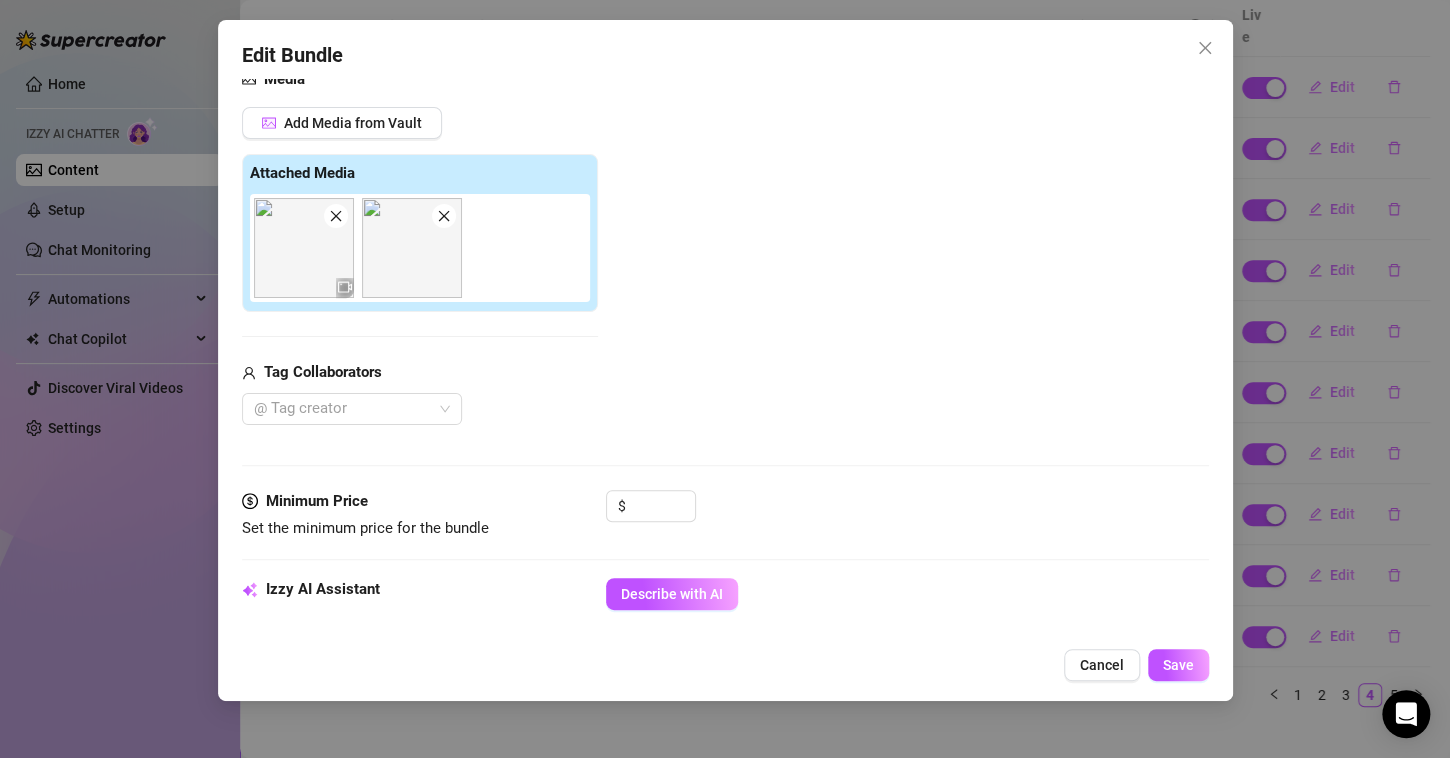 scroll, scrollTop: 264, scrollLeft: 0, axis: vertical 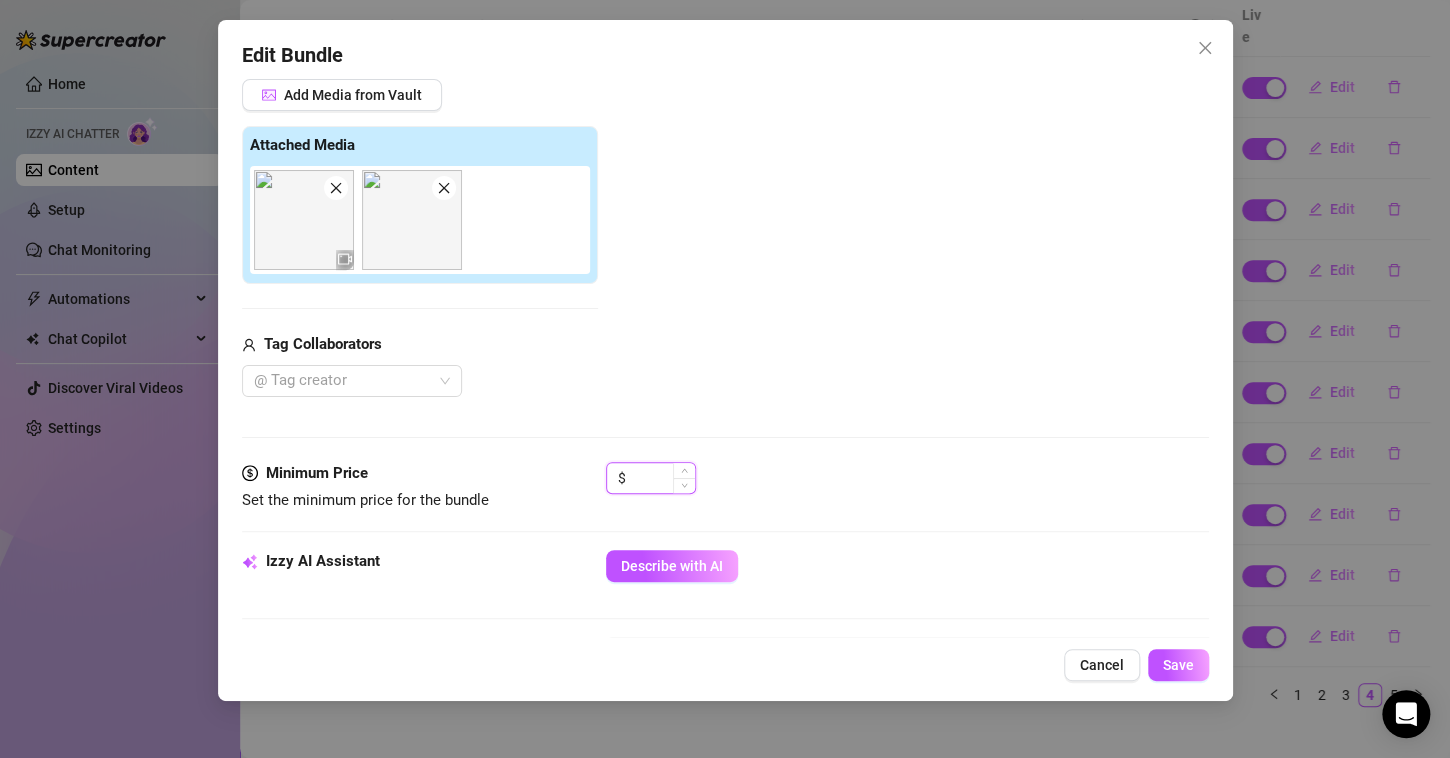 click at bounding box center (662, 478) 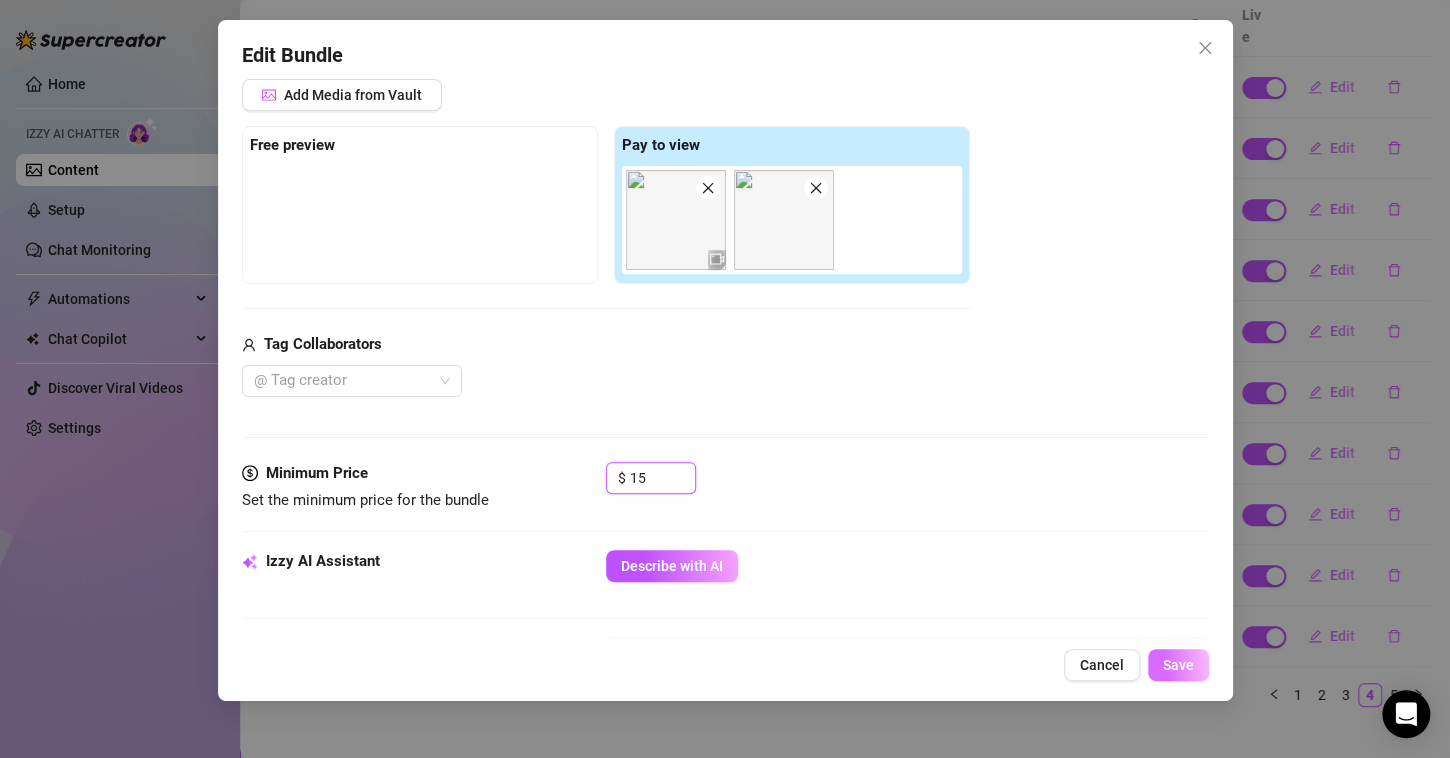 type on "15" 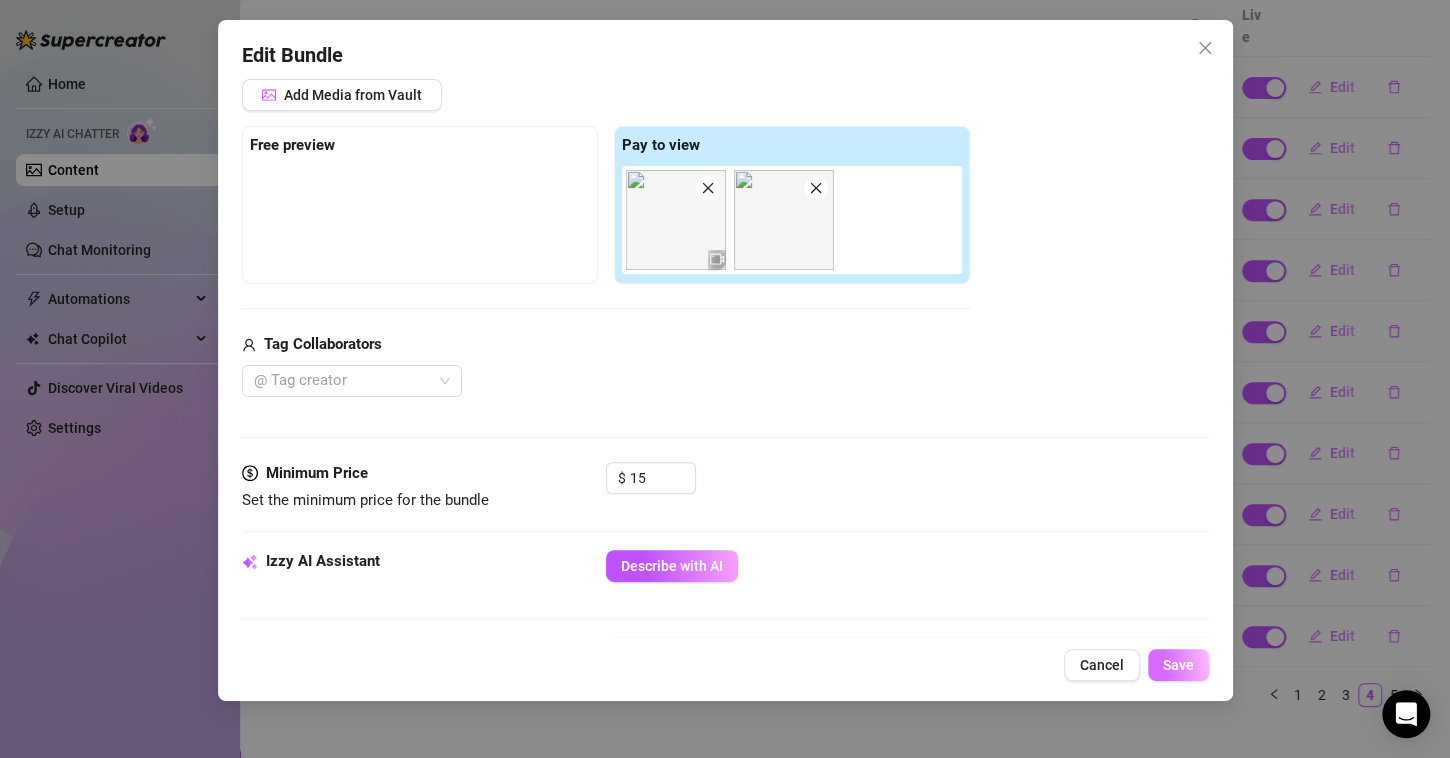 click on "Save" at bounding box center [1178, 665] 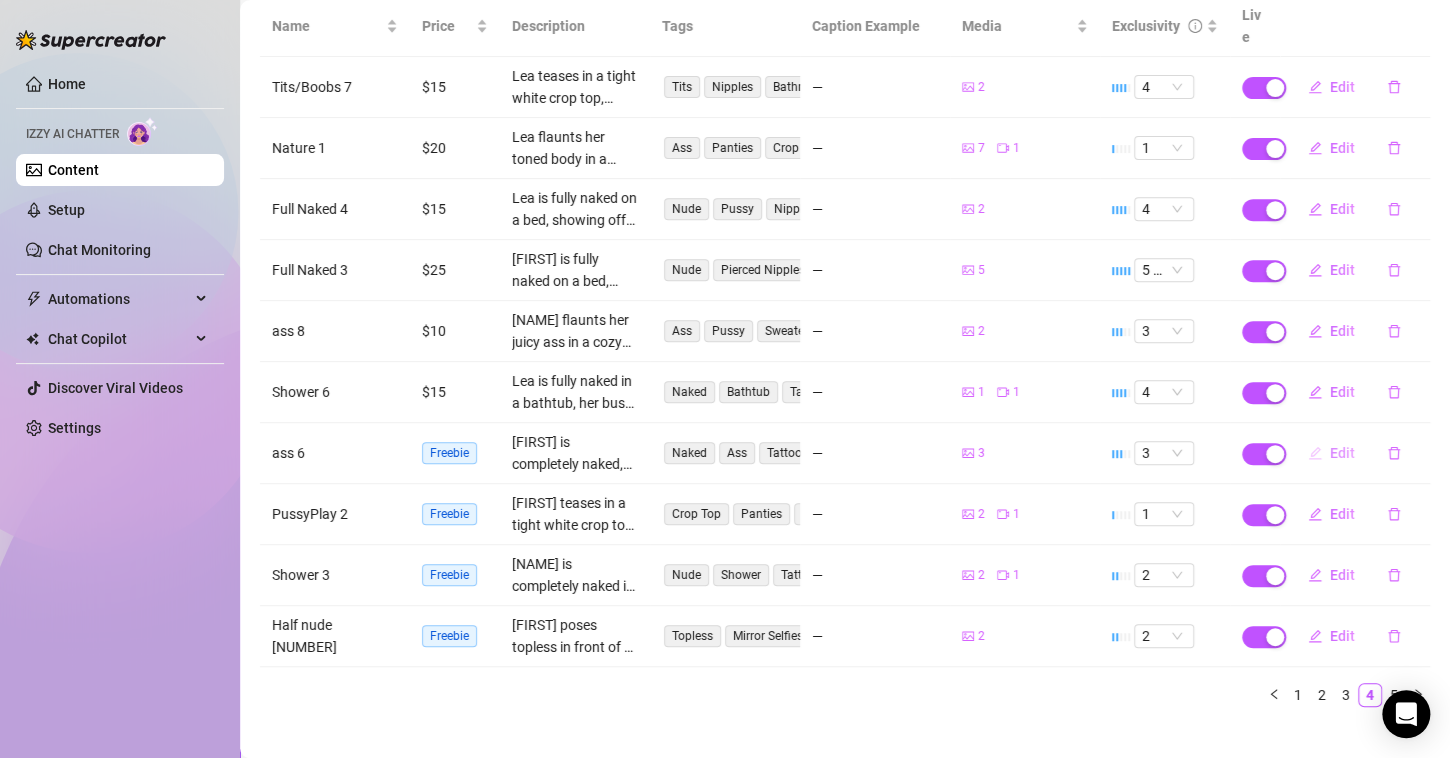 click on "Edit" at bounding box center (1342, 453) 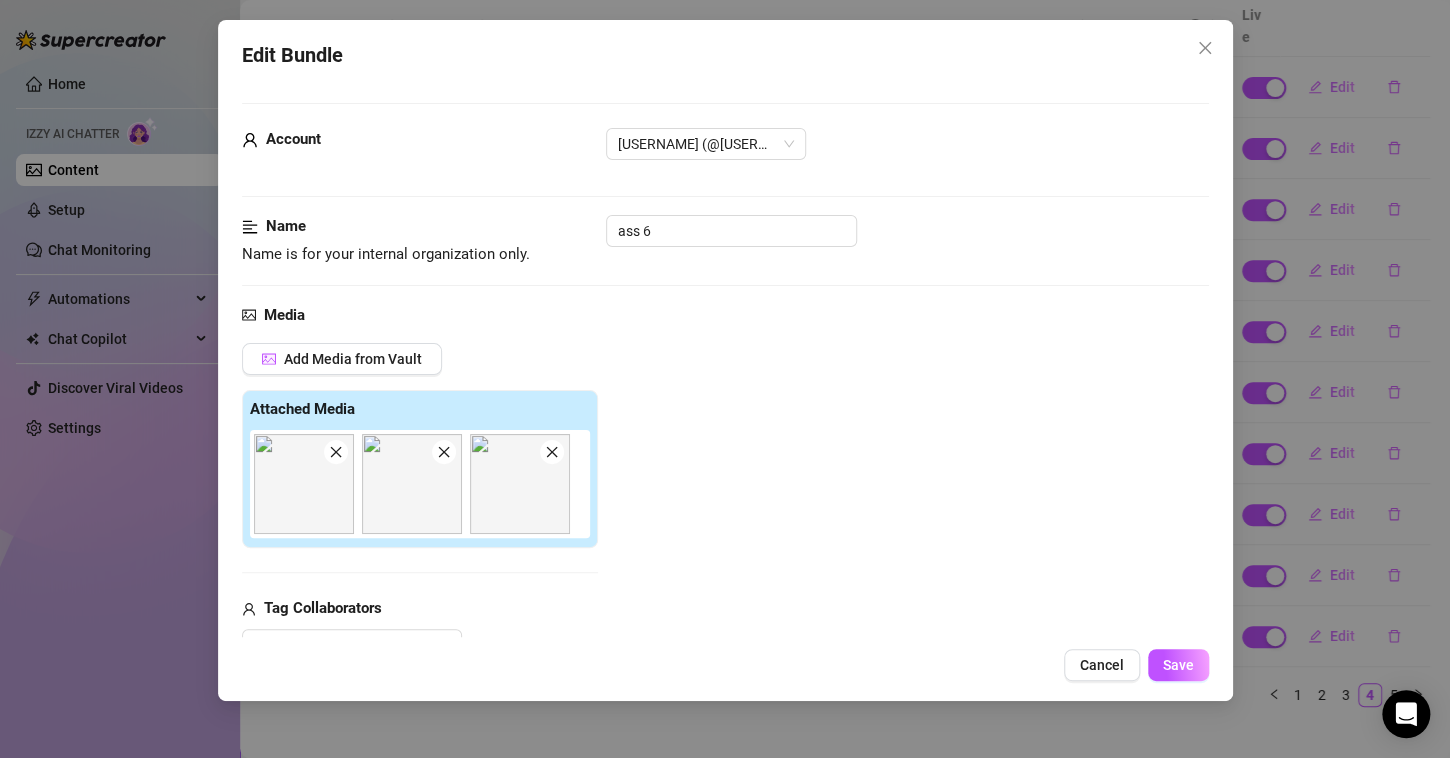 scroll, scrollTop: 266, scrollLeft: 0, axis: vertical 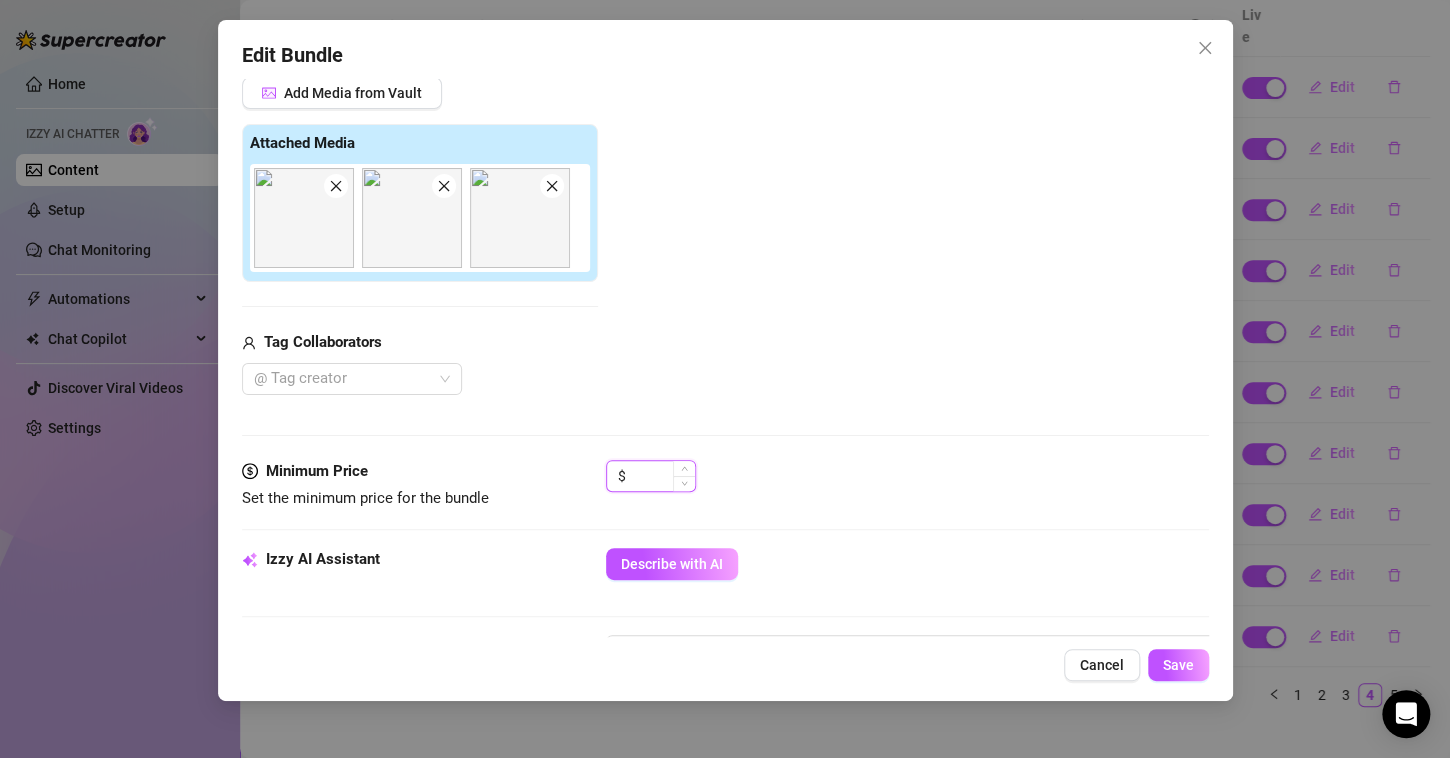 click at bounding box center (662, 476) 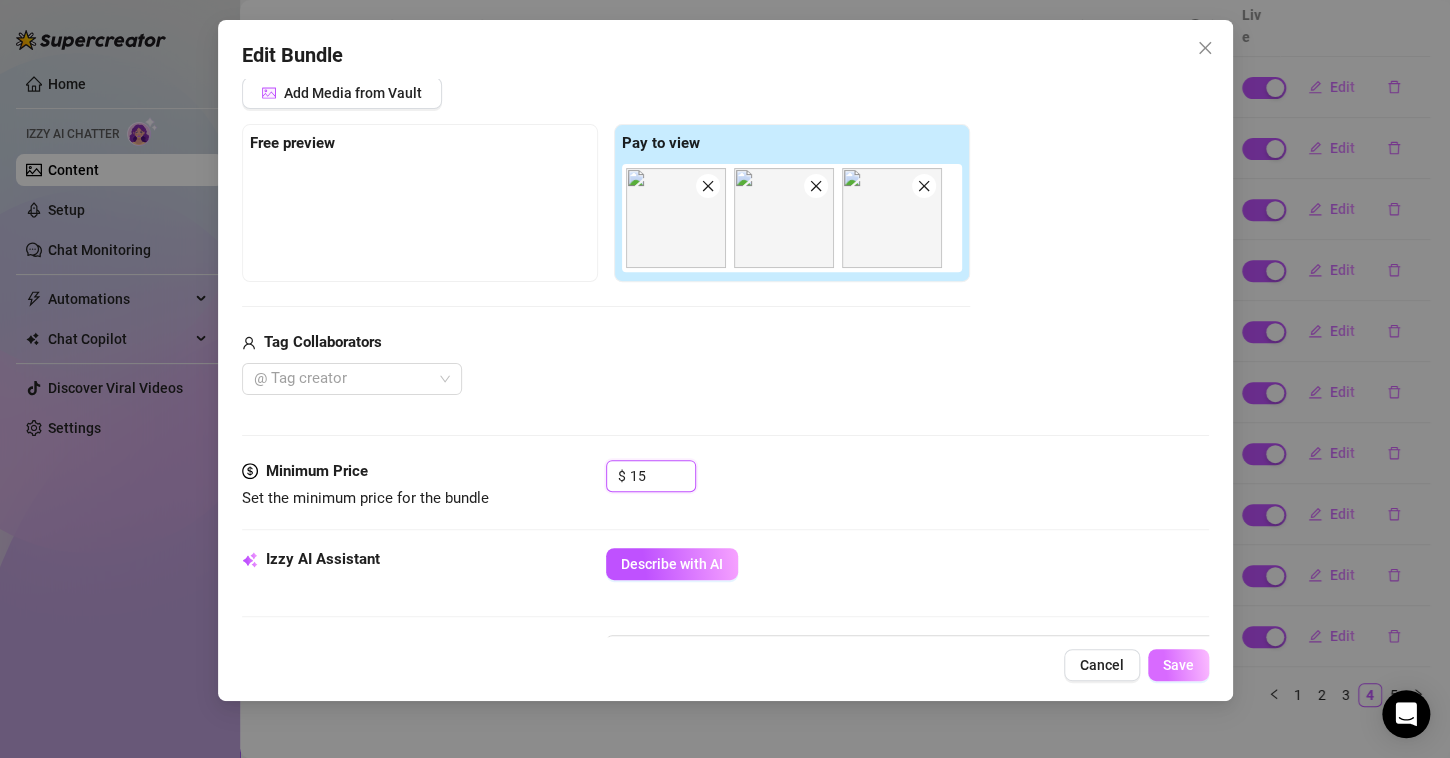 type on "15" 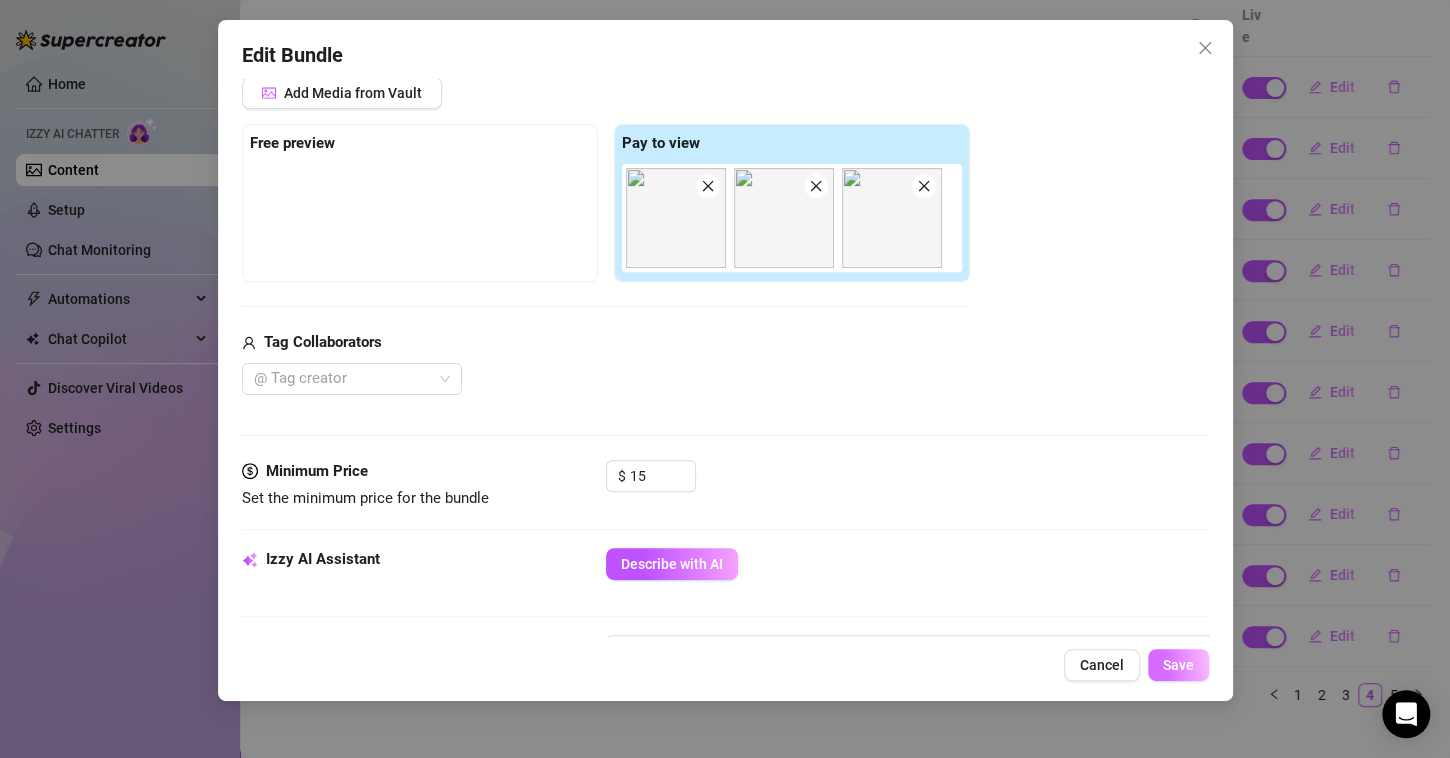 click on "Save" at bounding box center [1178, 665] 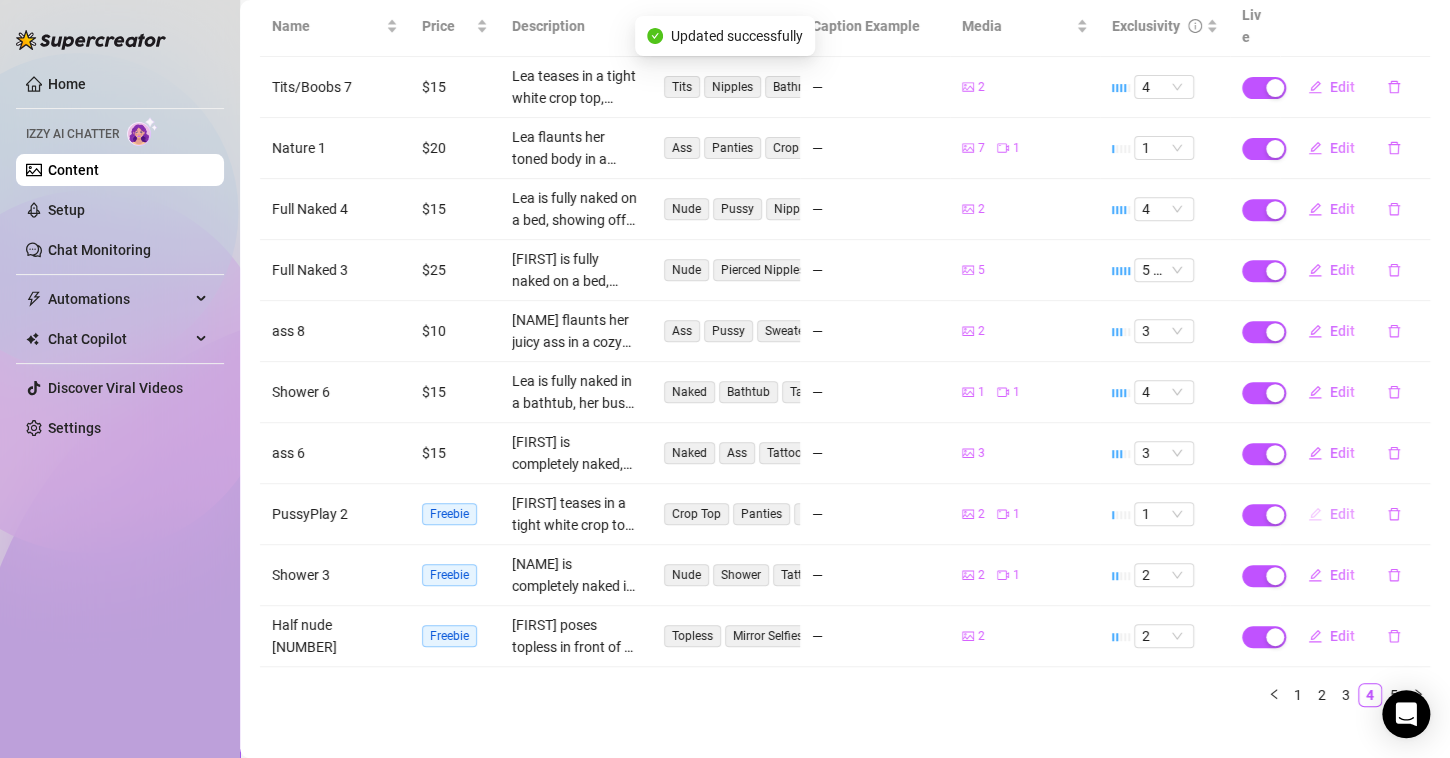 click on "Edit" at bounding box center [1331, 514] 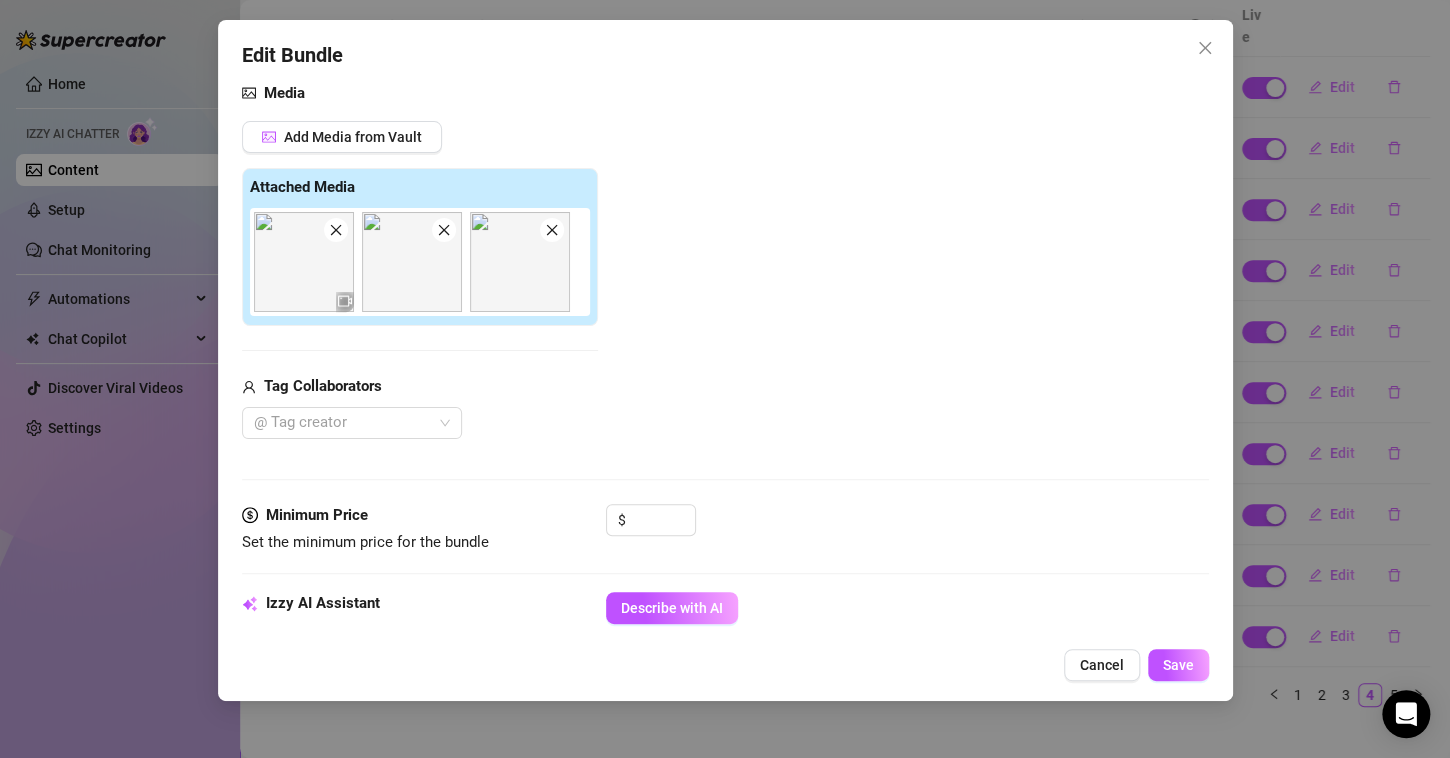 scroll, scrollTop: 224, scrollLeft: 0, axis: vertical 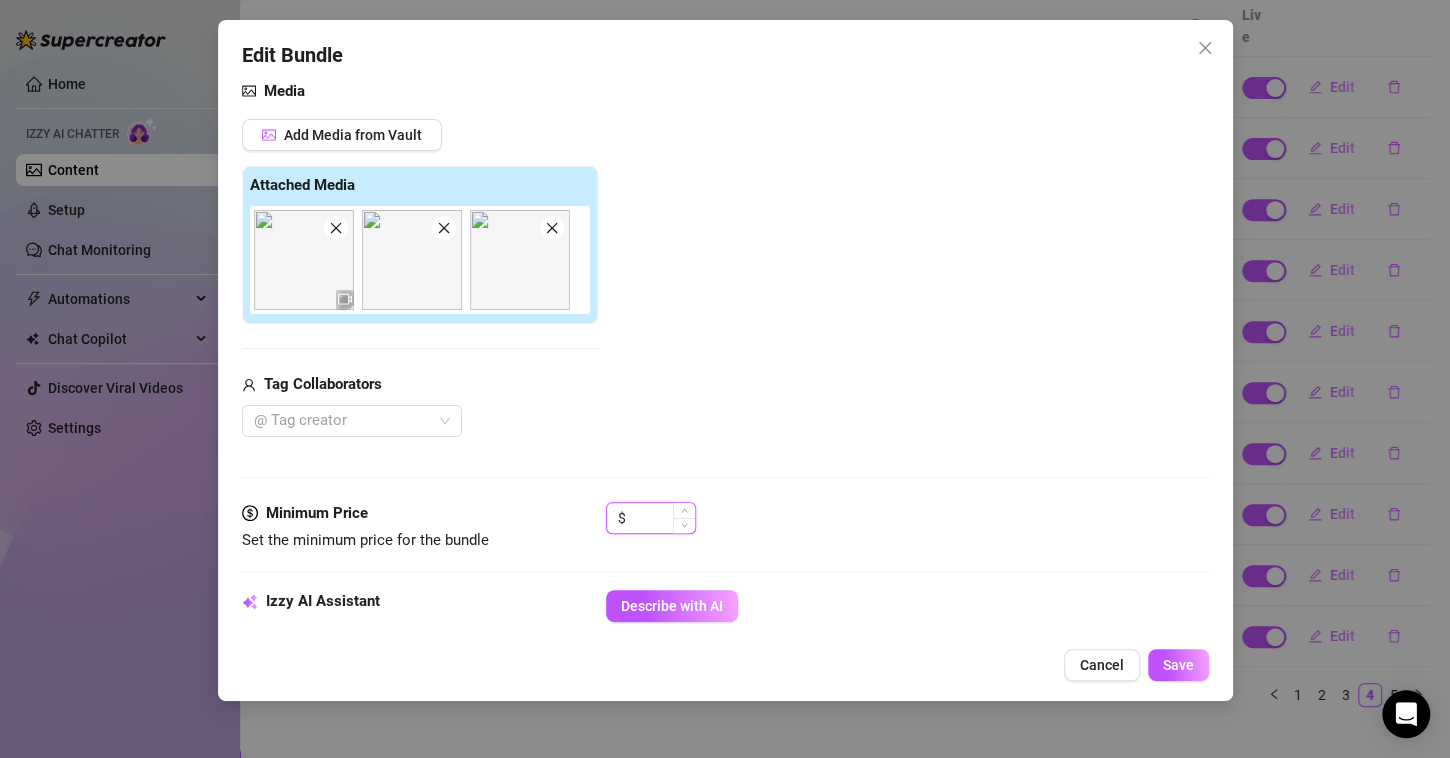 click at bounding box center (662, 518) 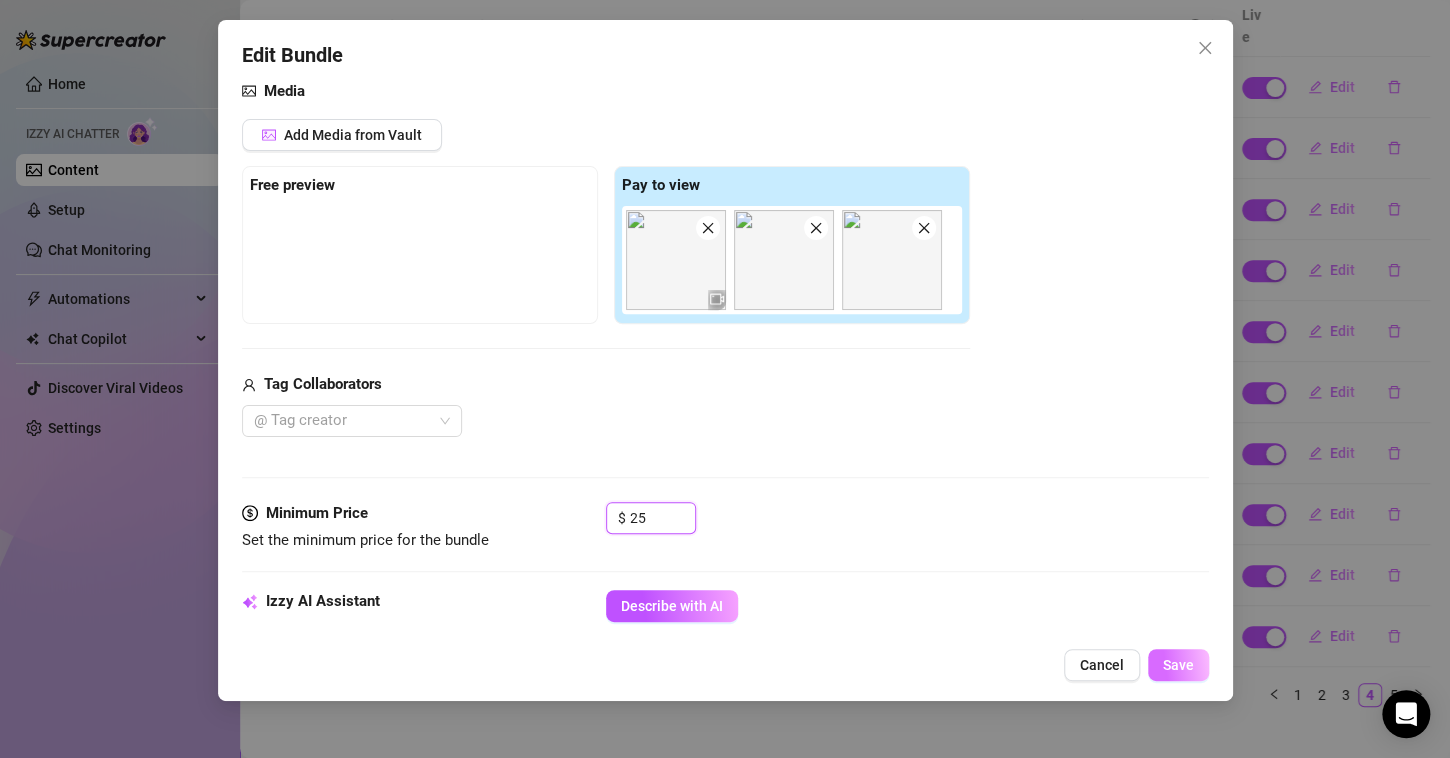 type on "25" 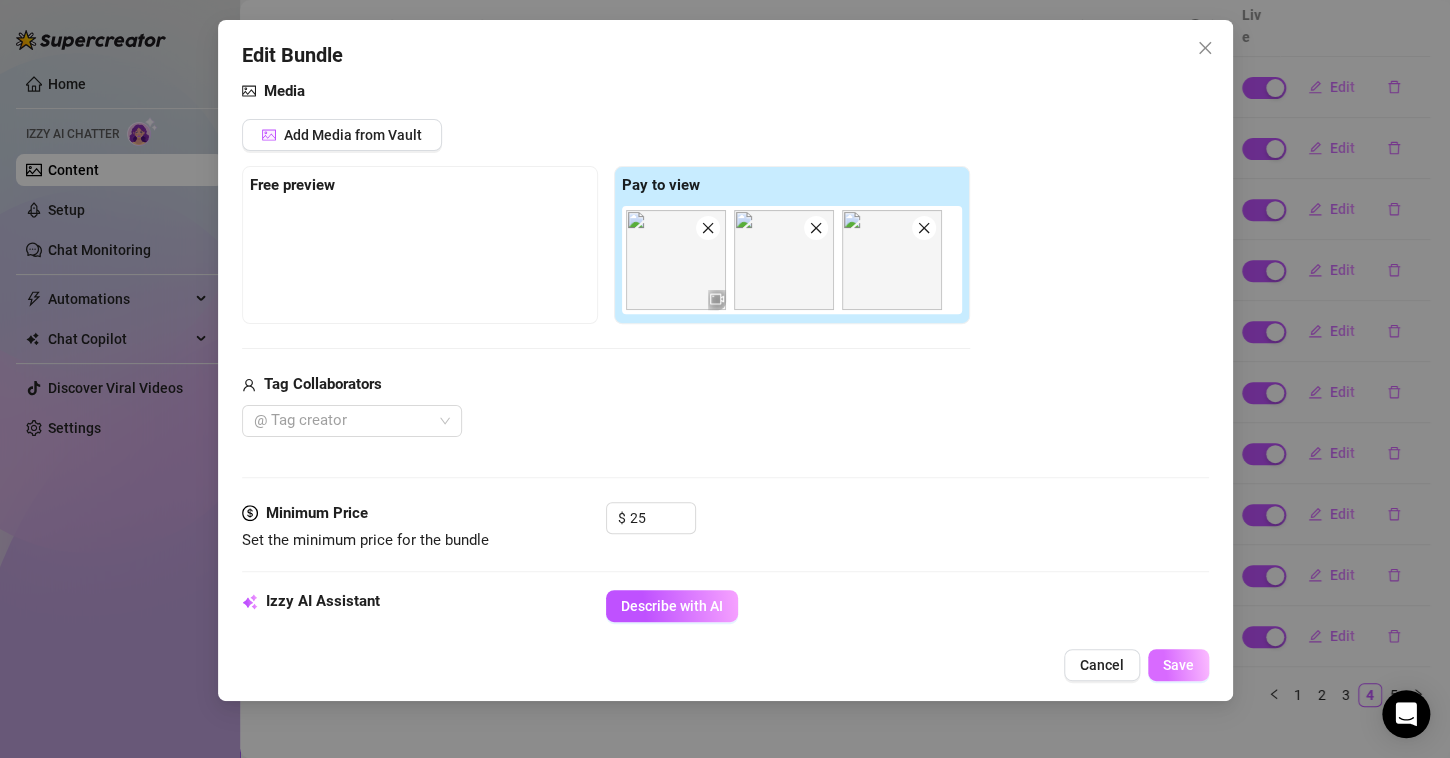 click on "Save" at bounding box center [1178, 665] 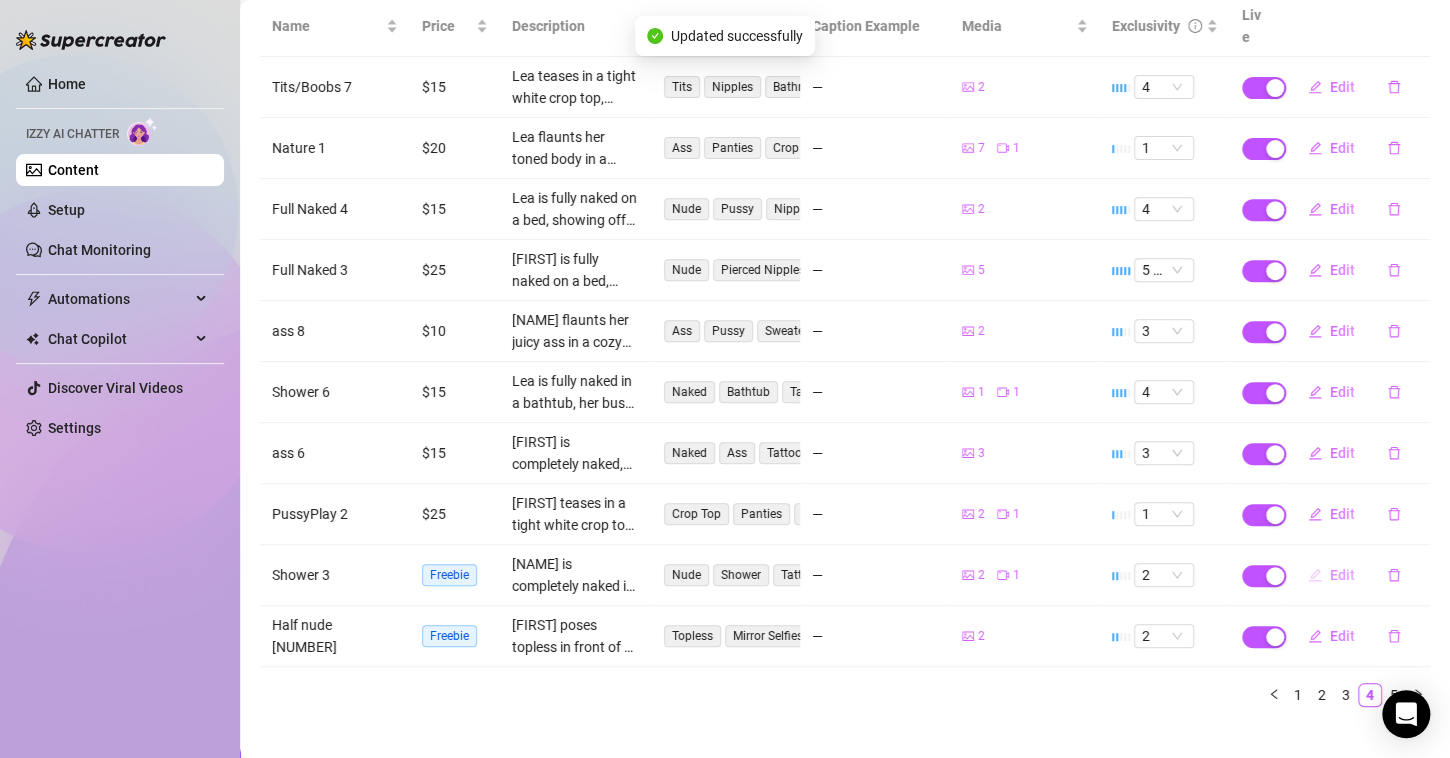 click on "Edit" at bounding box center (1342, 575) 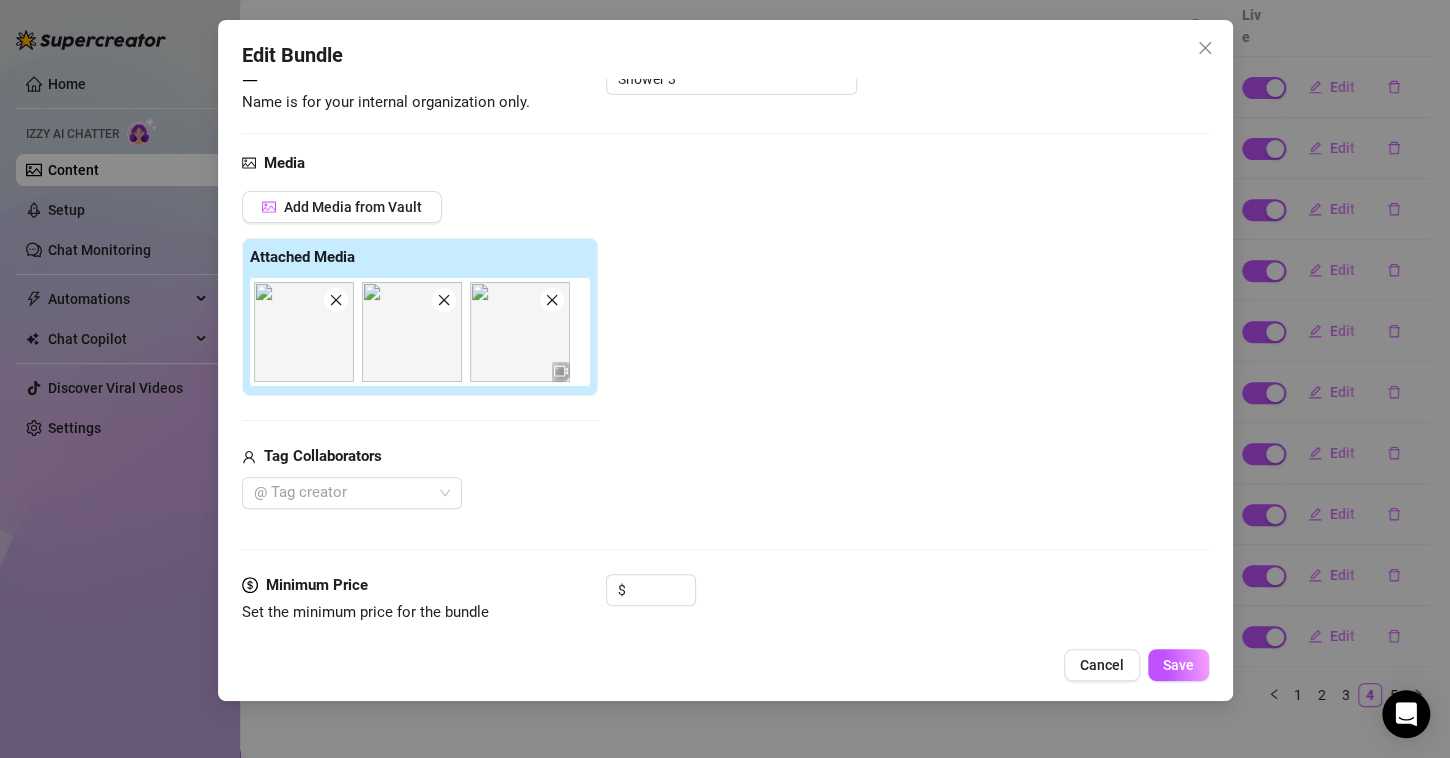 scroll, scrollTop: 224, scrollLeft: 0, axis: vertical 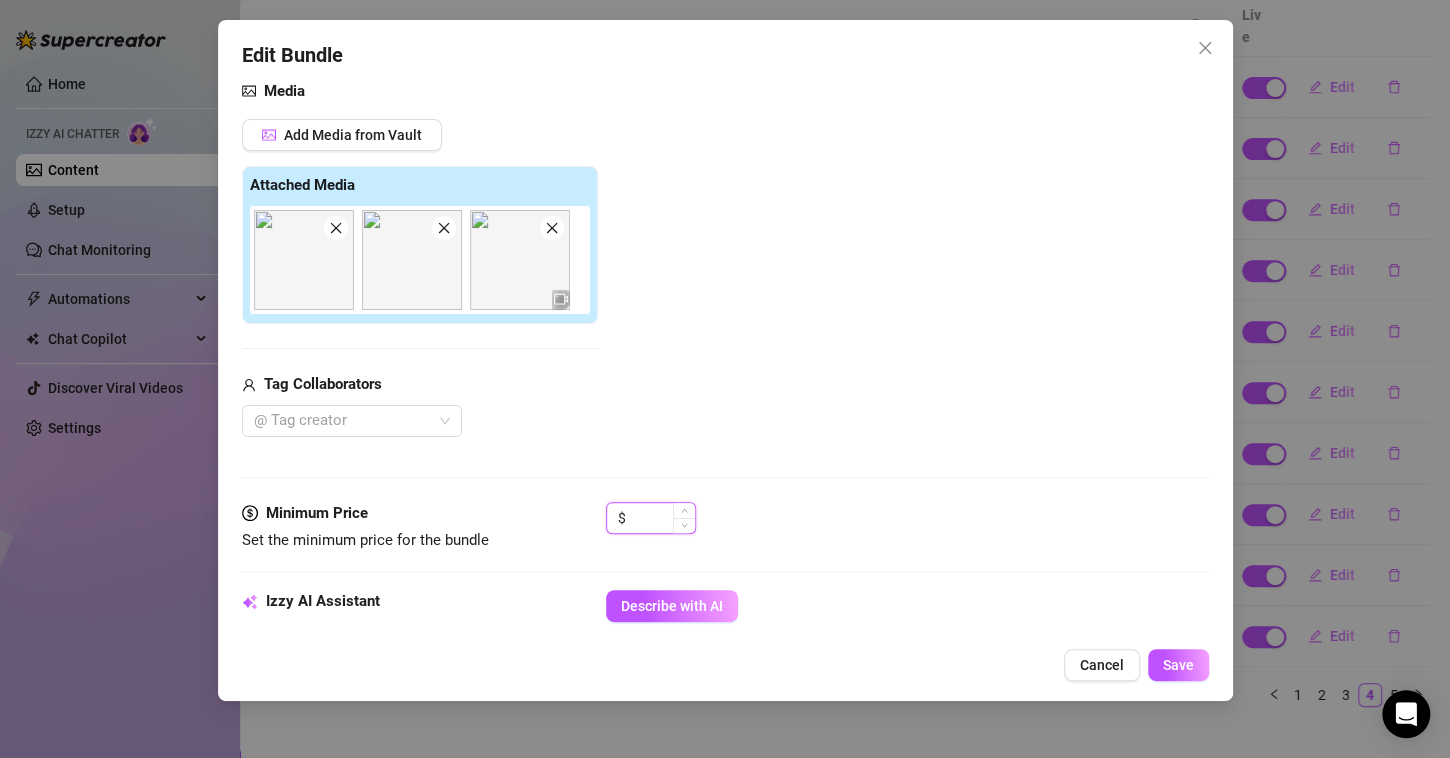 click at bounding box center [662, 518] 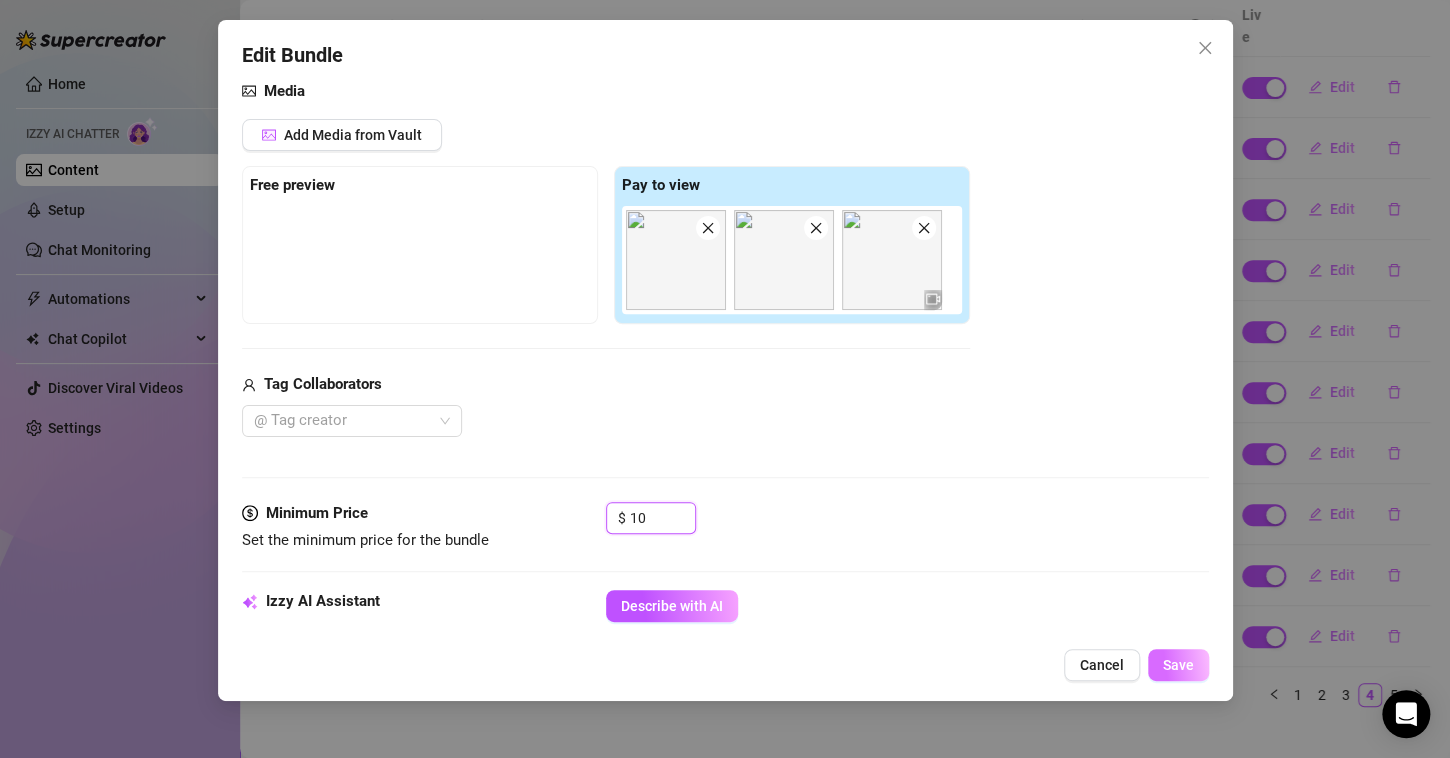 type on "10" 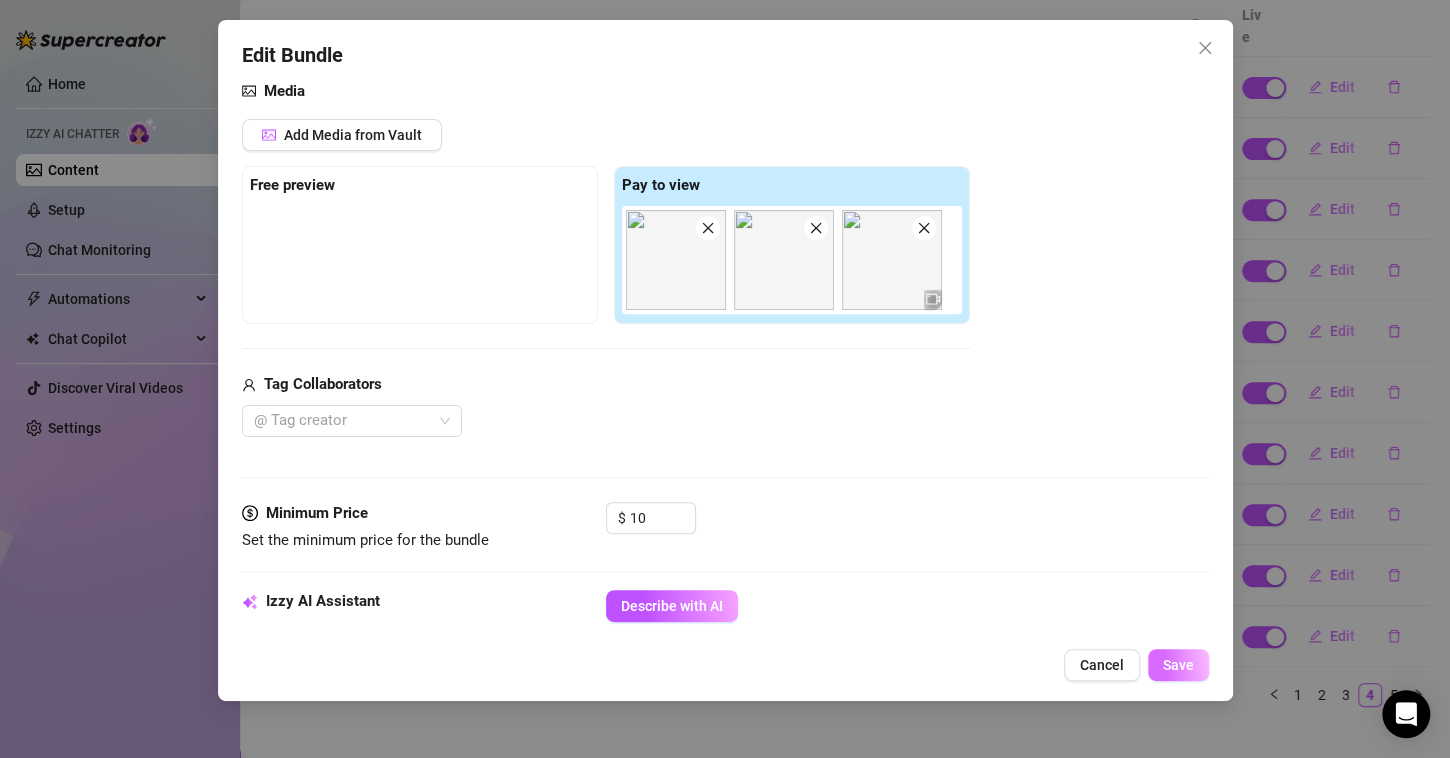 click on "Save" at bounding box center (1178, 665) 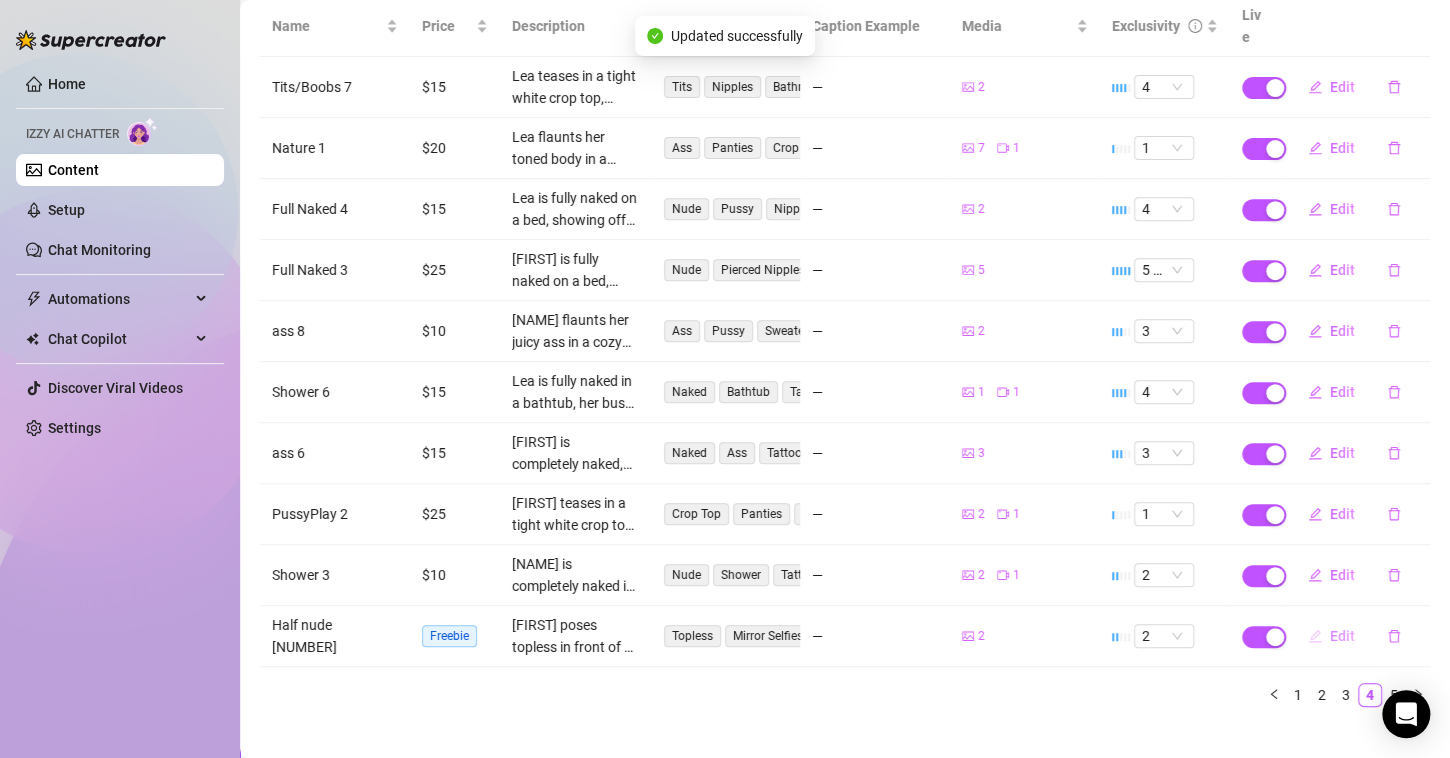 click on "Edit" at bounding box center (1331, 636) 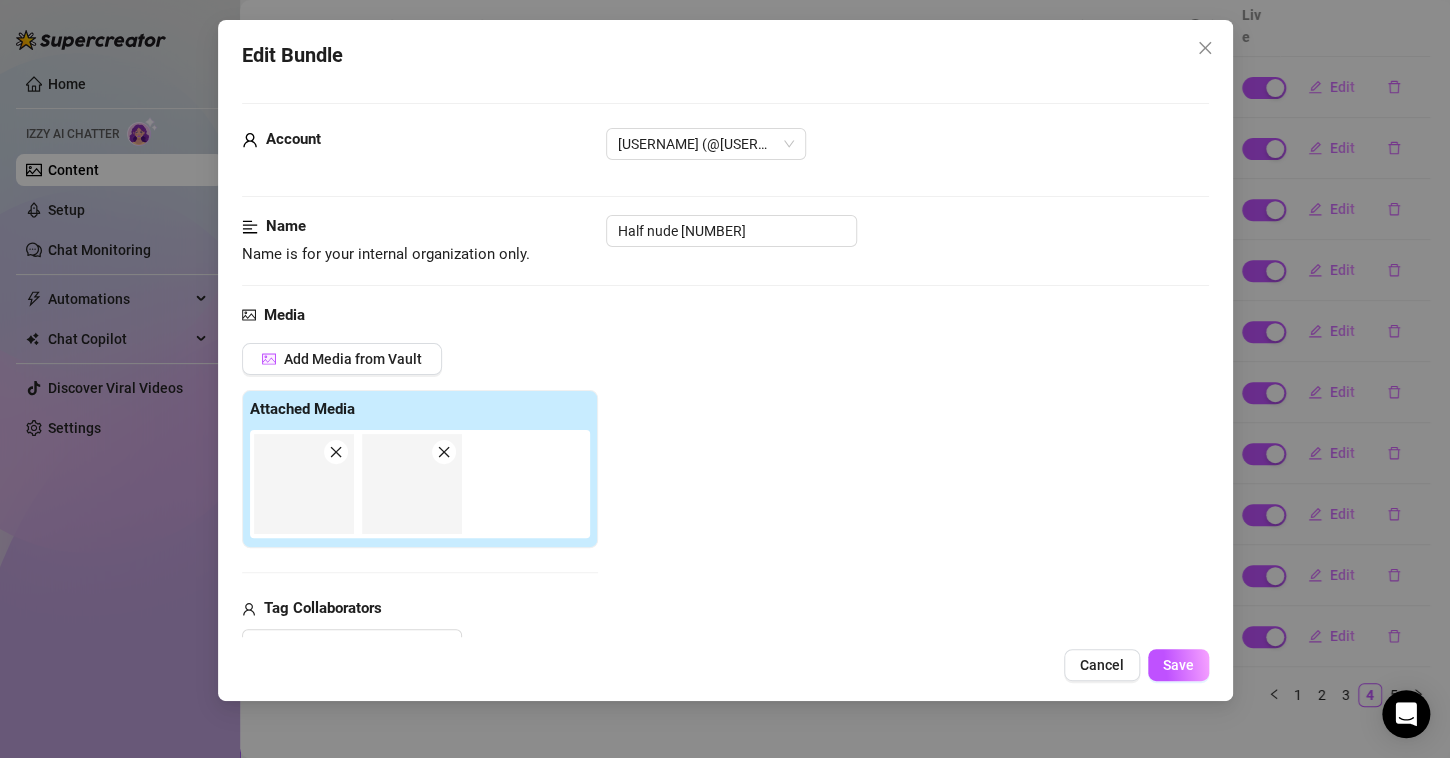 scroll, scrollTop: 206, scrollLeft: 0, axis: vertical 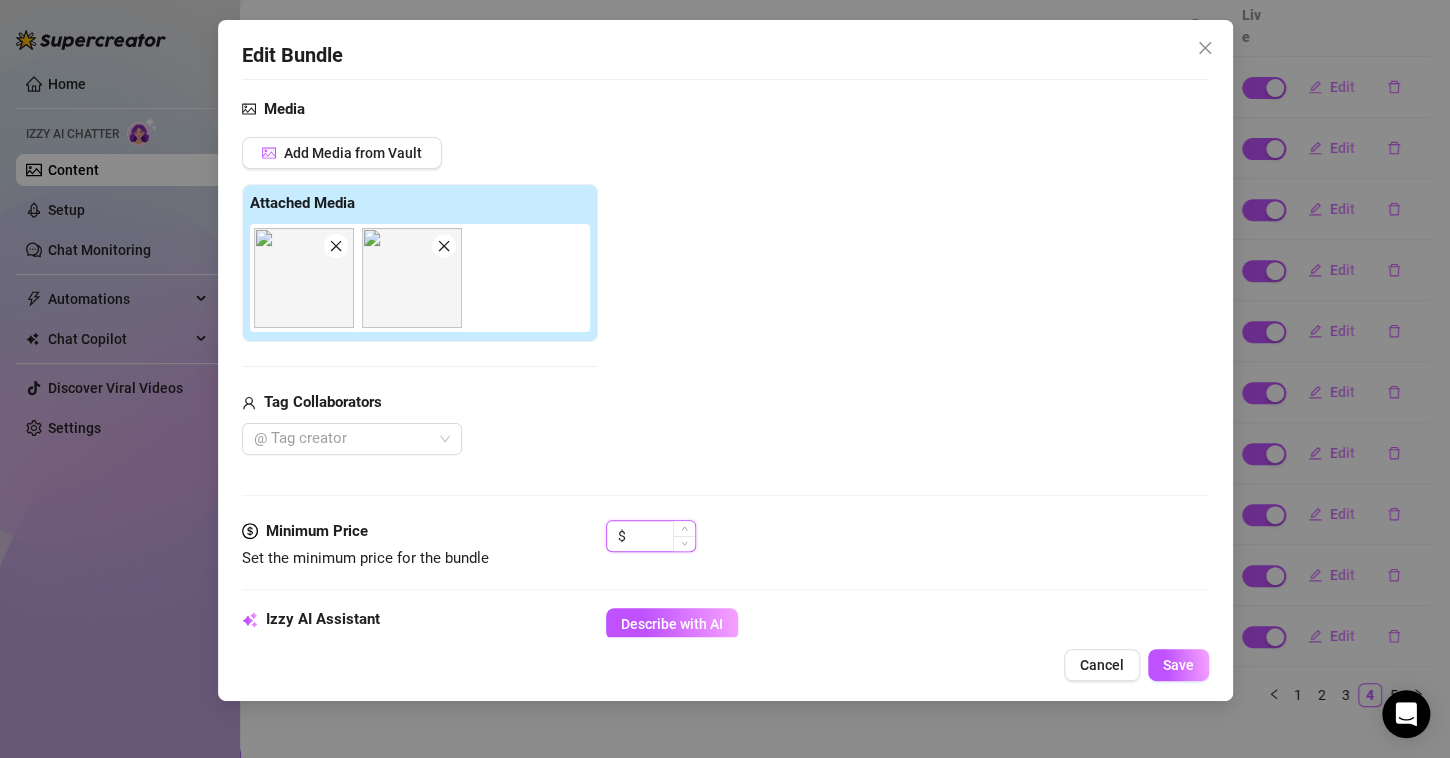 click at bounding box center [662, 536] 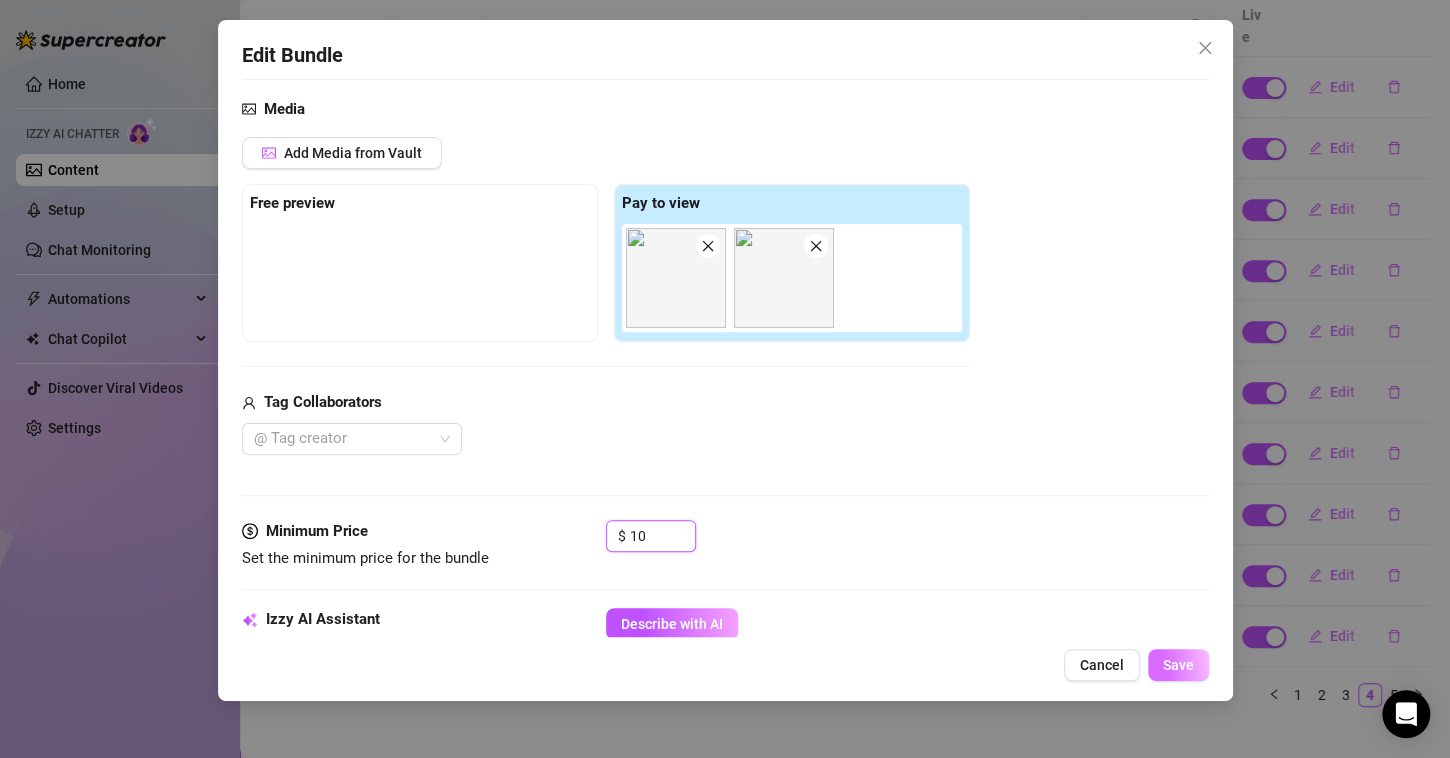 type on "10" 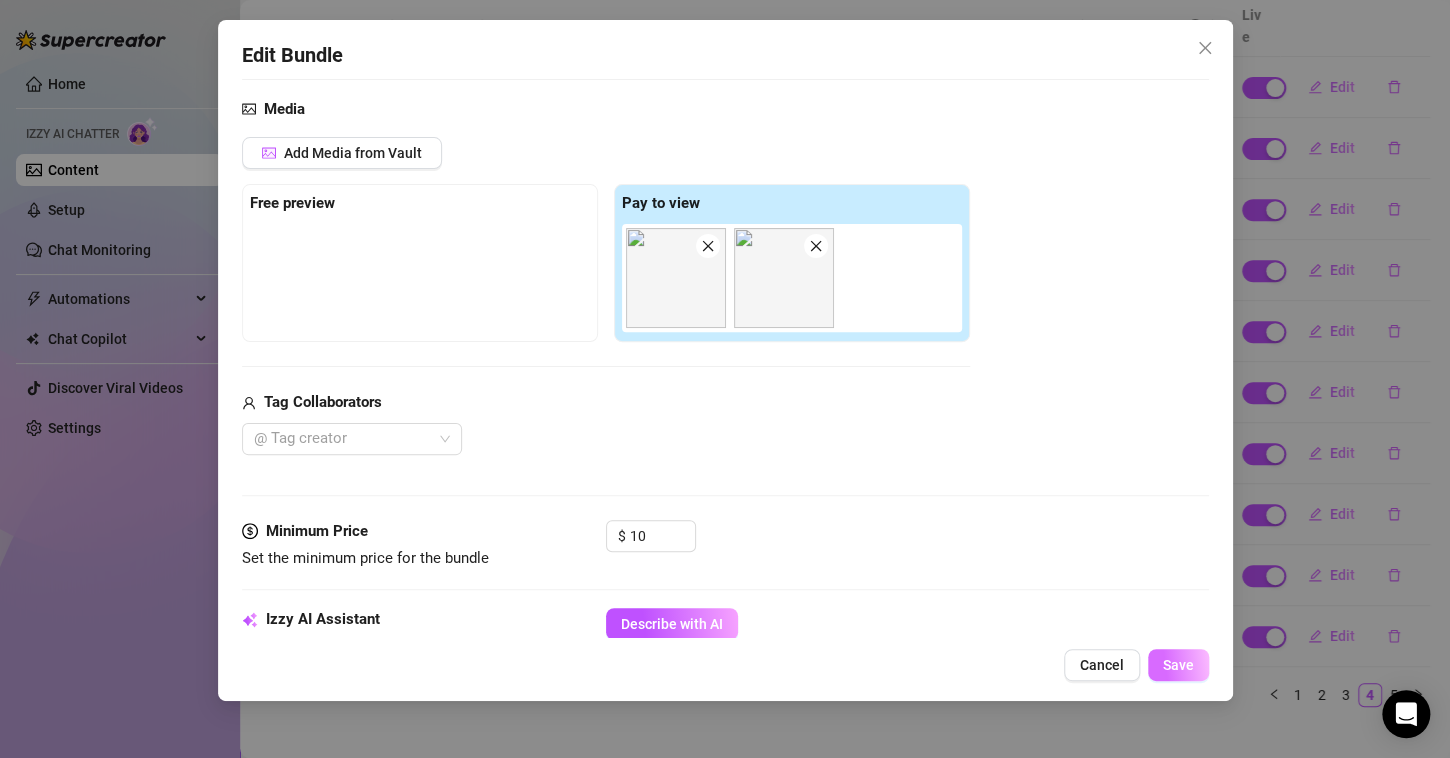 click on "Save" at bounding box center (1178, 665) 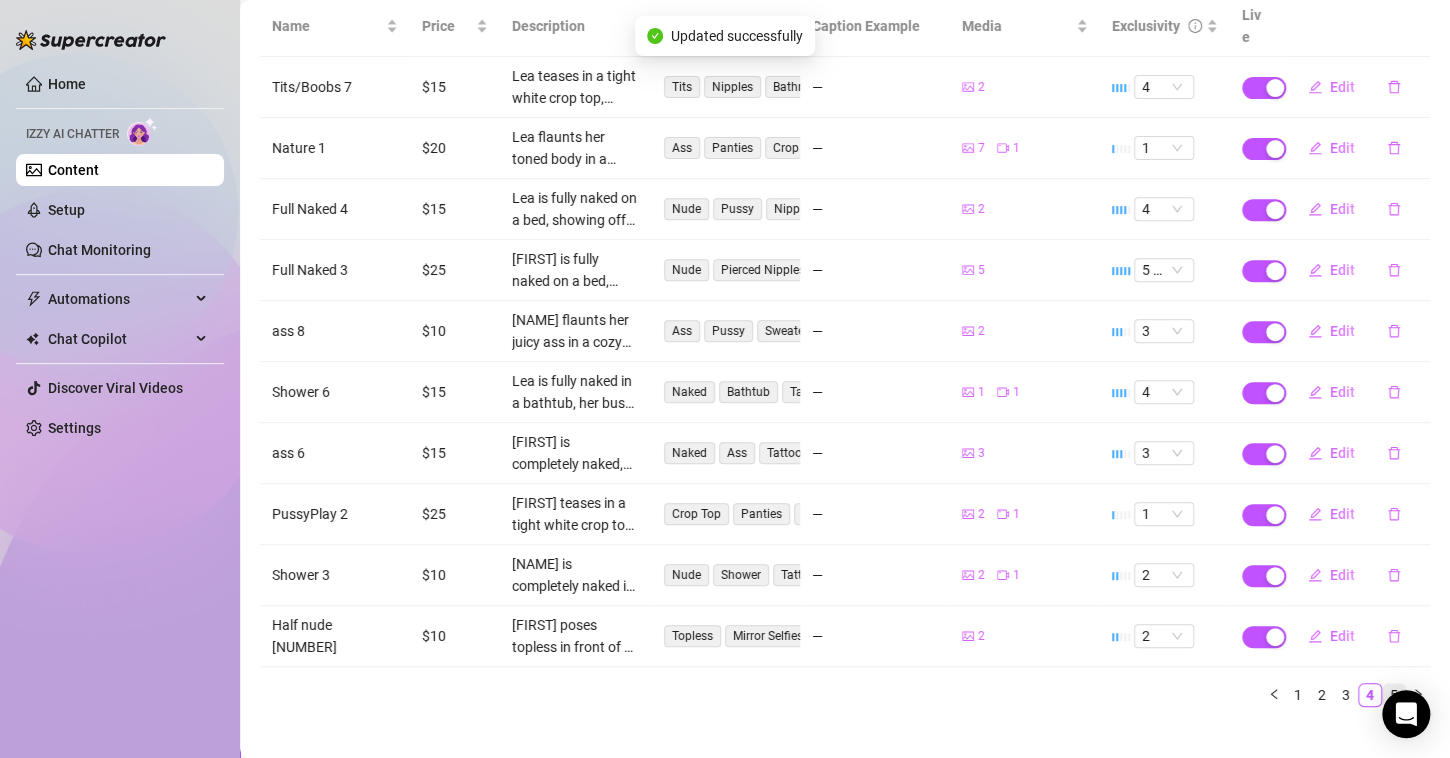 click on "5" at bounding box center [1394, 695] 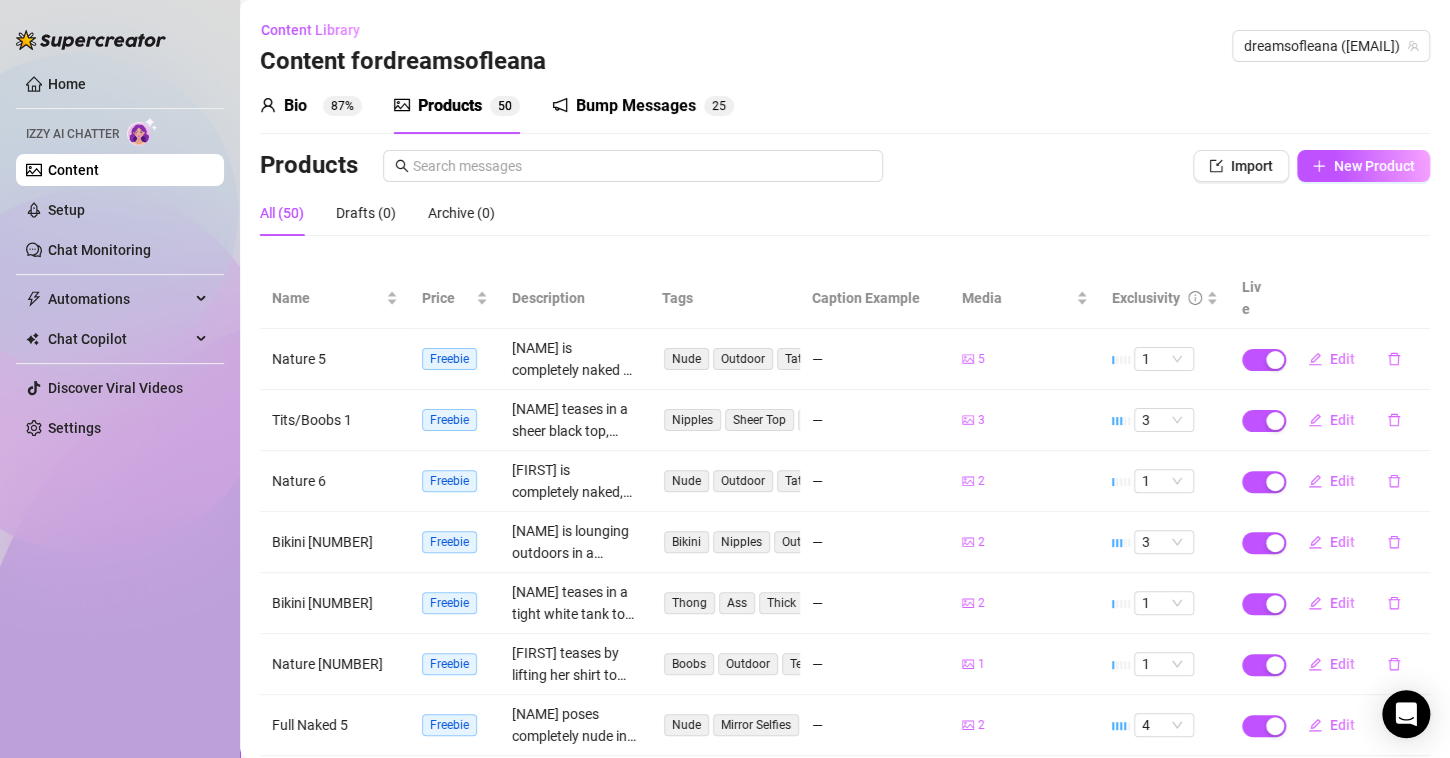 scroll, scrollTop: 0, scrollLeft: 0, axis: both 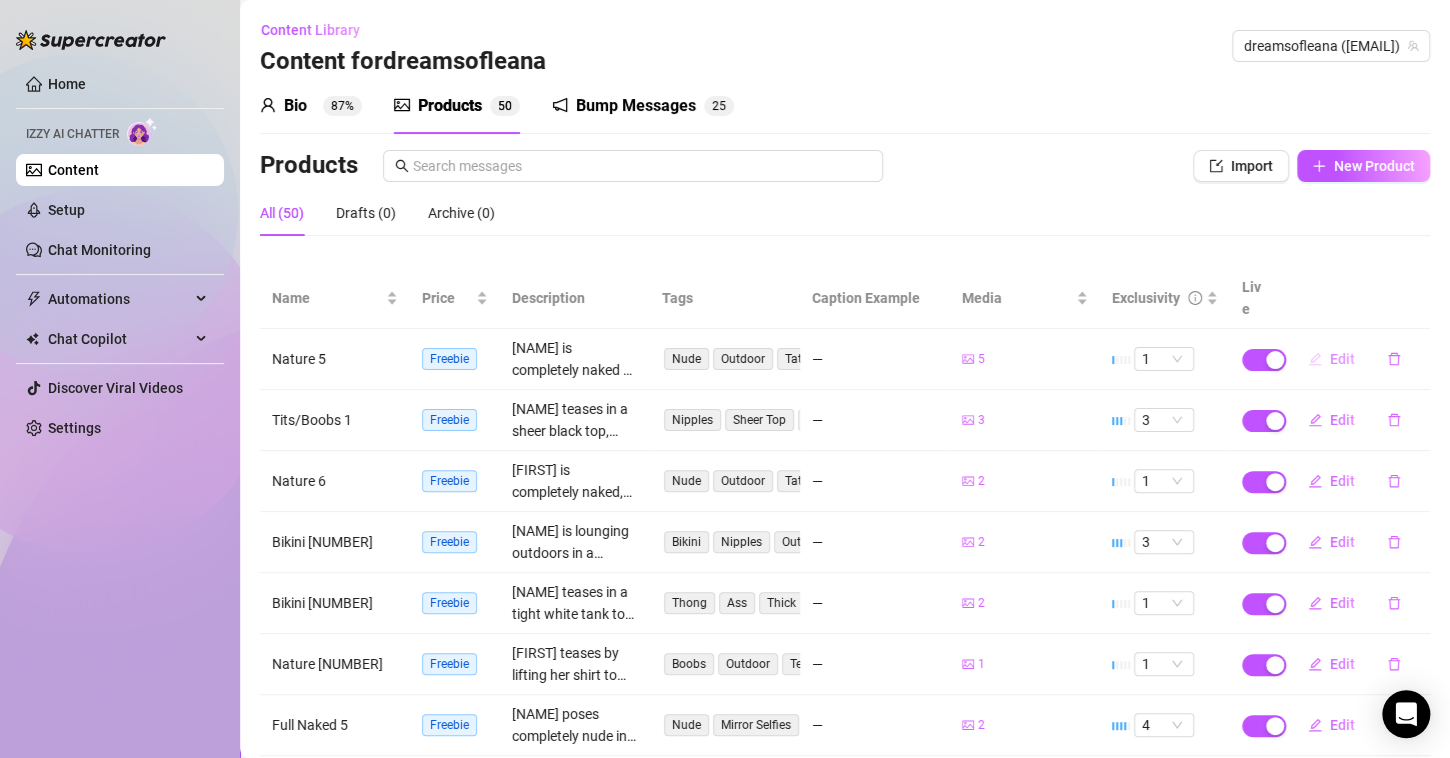 click on "Edit" at bounding box center [1342, 359] 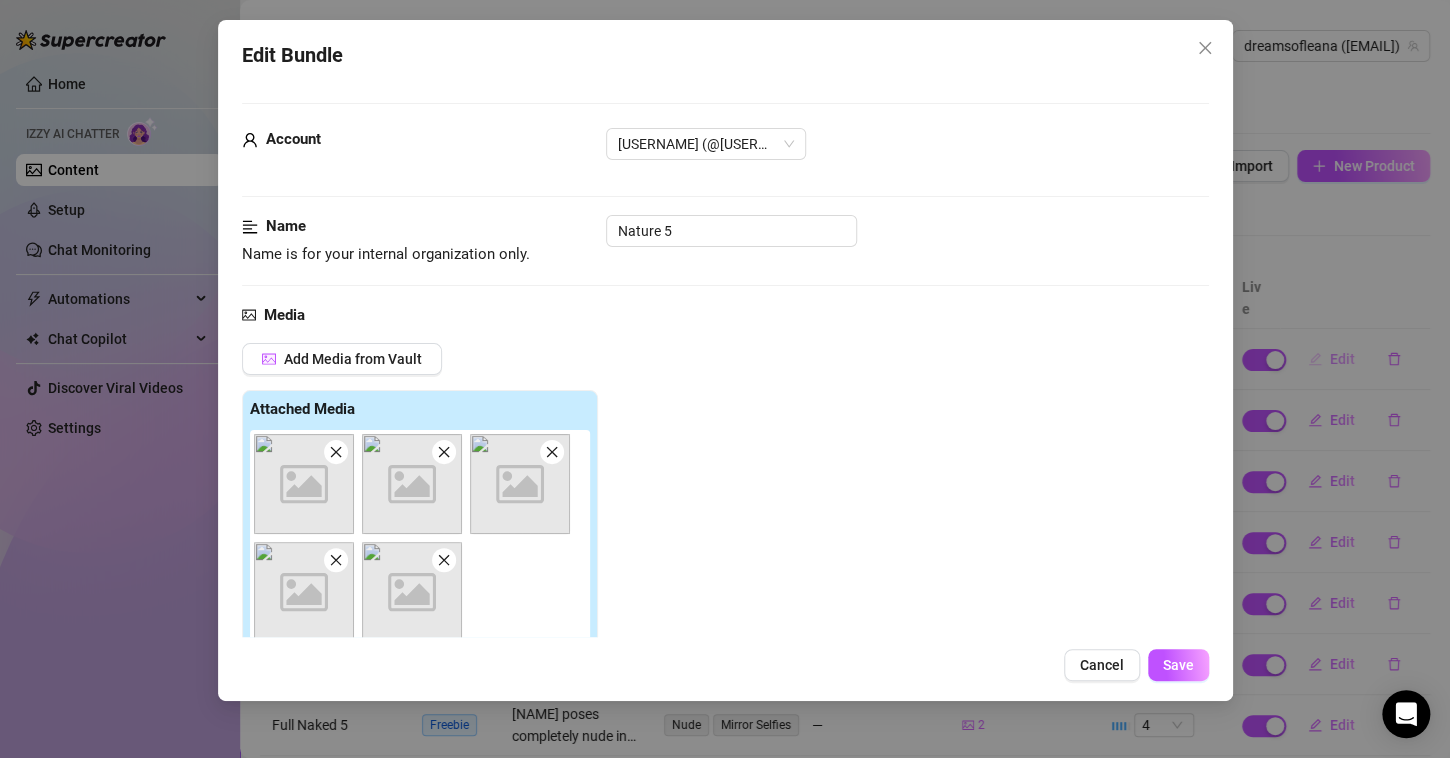 click on "Edit Bundle Account [USERNAME] (@[USERNAME]) Name Name is for your internal organization only. Nature [NUMBER] Media Add Media from Vault Attached Media Image placeholder Image placeholder Image placeholder Image placeholder Image placeholder Tag Collaborators   @ Tag creator Minimum Price Set the minimum price for the bundle $ Izzy AI Assistant Describe with AI Description Write a detailed description of the content in a few sentences. Avoid vague or implied descriptions - the more detail, the better.  No need to include metadata like duration or photo count. [FIRST] is completely naked by a river, showing off her stunning body in the great outdoors. Her full frontal nudity highlights her perky tits and shaved pussy, while her ass is beautifully captured from behind. The natural light accentuates her curves and tattoos, making this a must-see for nature and nude lovers. Tags Simple keywords that describe and summarize the content, like specific fetishes, positions, categories. Nude Outdoor Tattoos Ass Pussy" at bounding box center (725, 379) 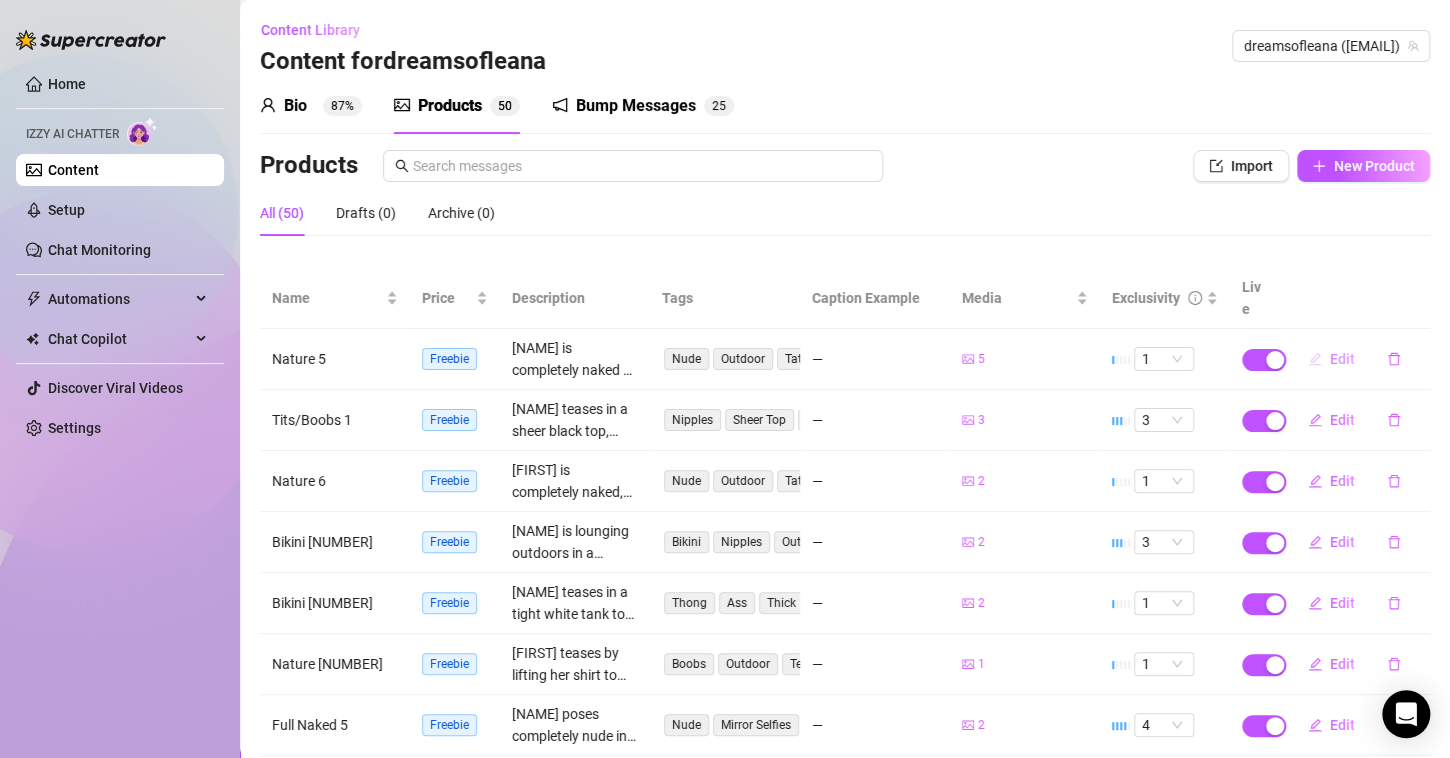 click on "Edit" at bounding box center (1331, 359) 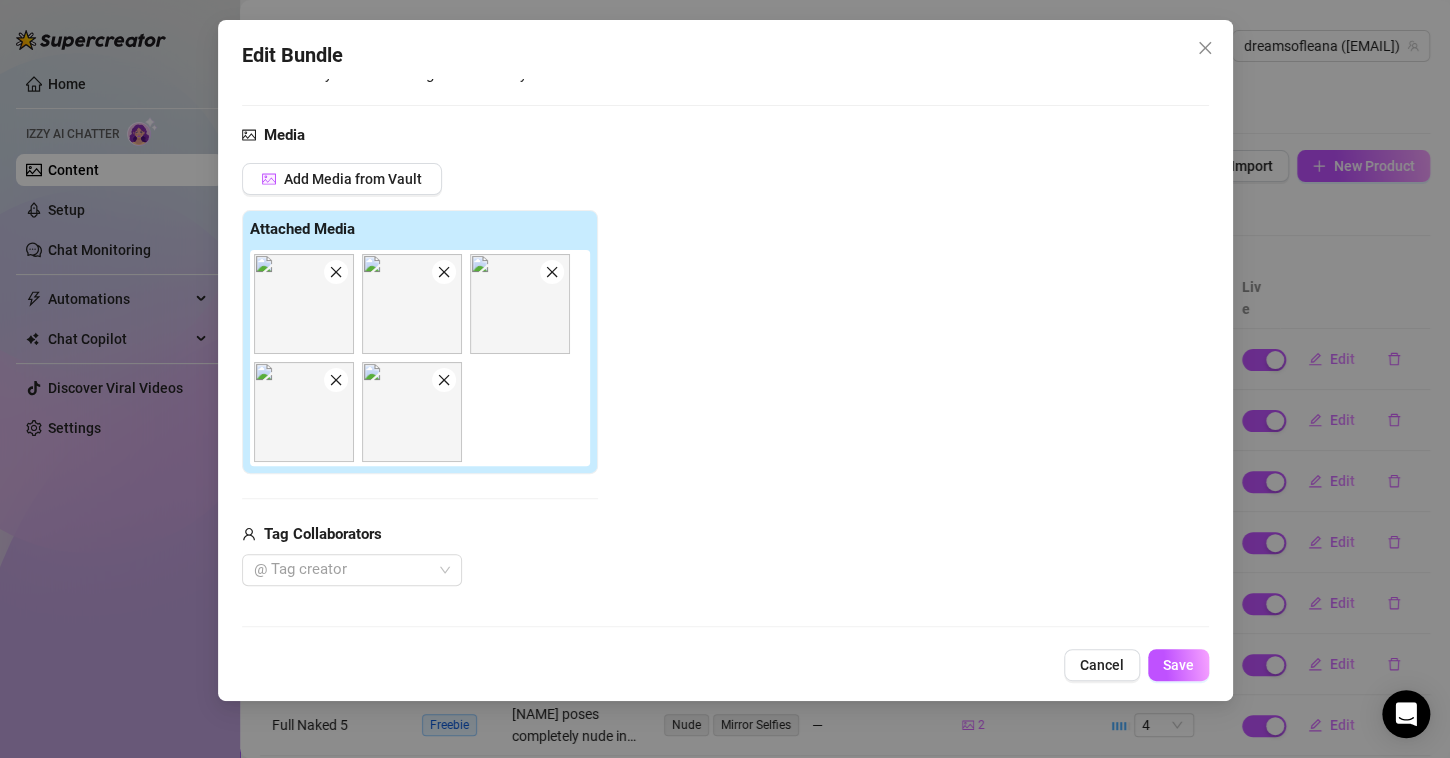 scroll, scrollTop: 347, scrollLeft: 0, axis: vertical 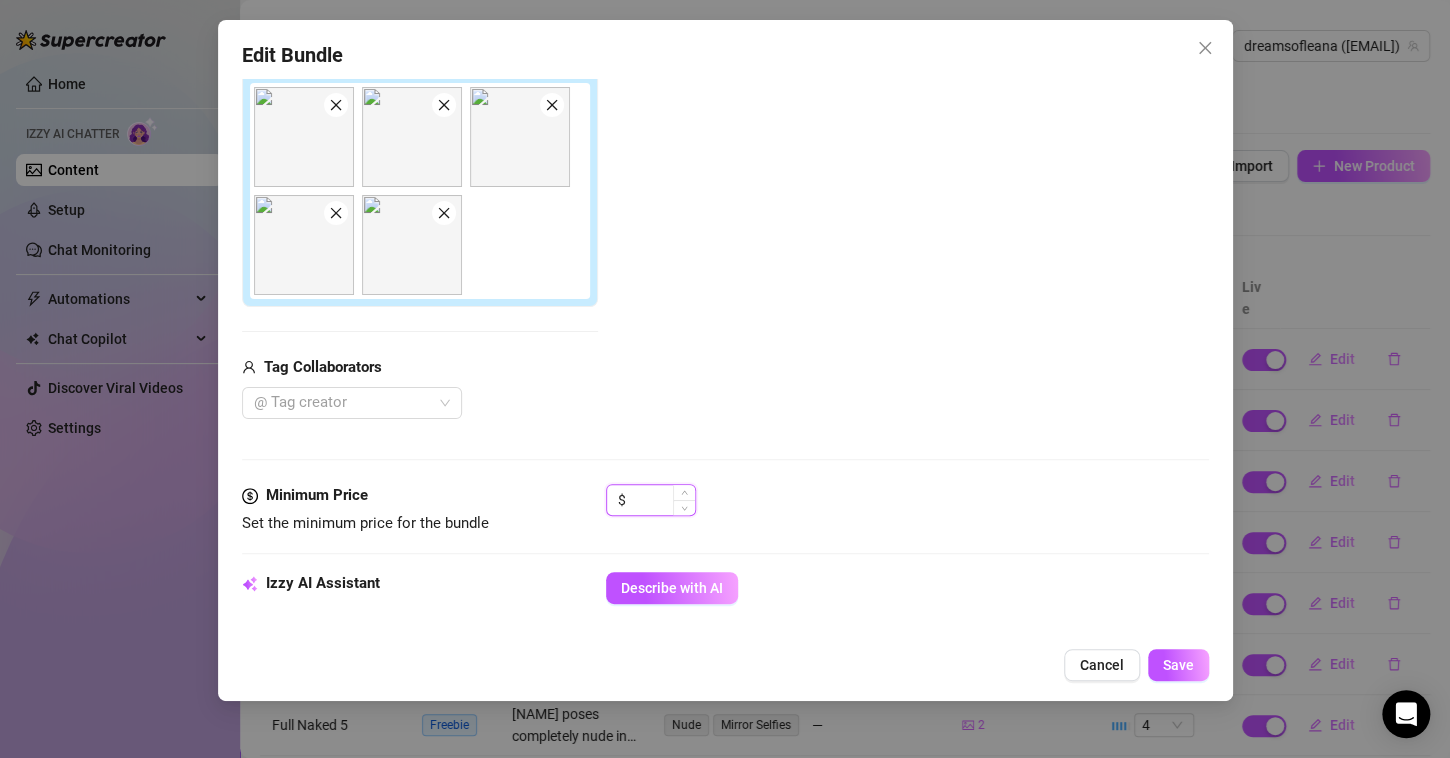 click at bounding box center (662, 500) 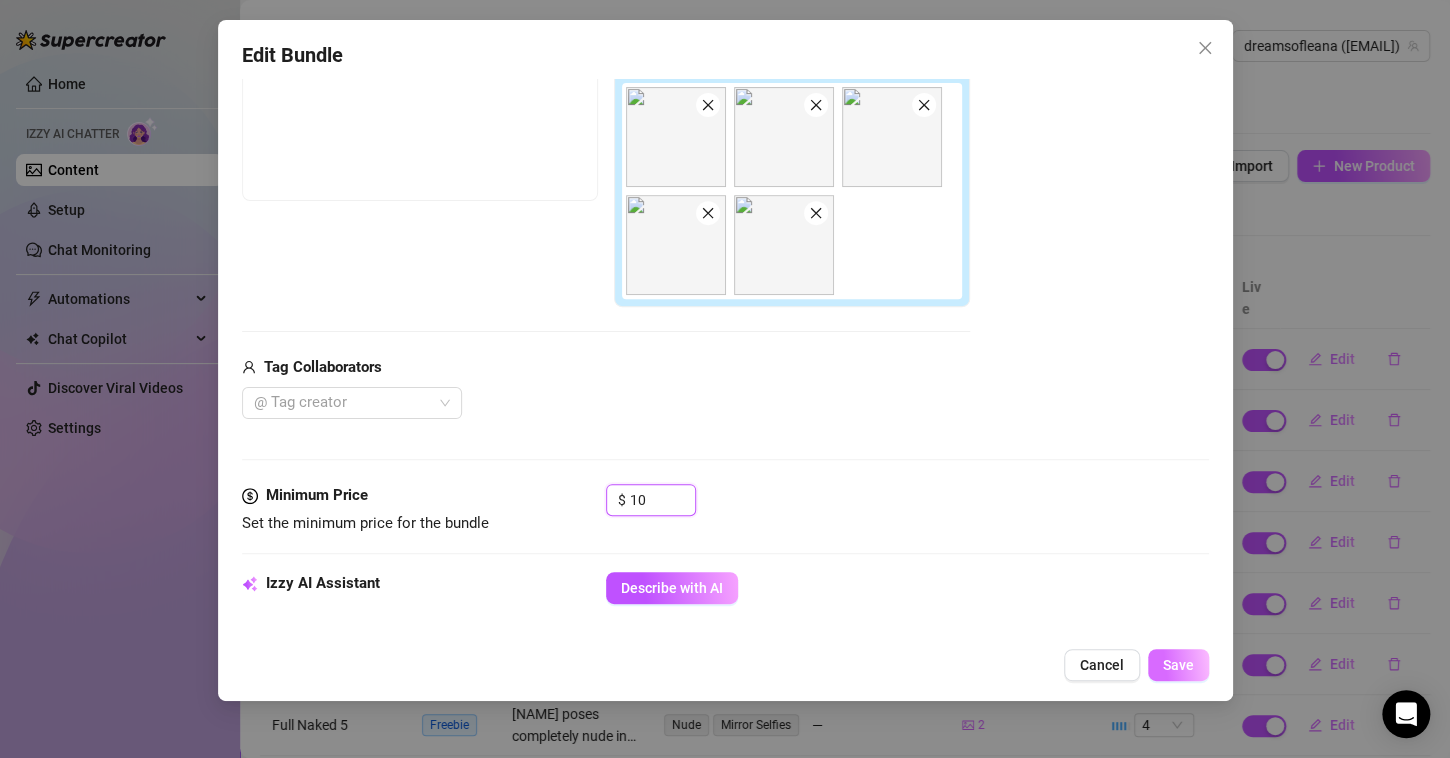 type on "10" 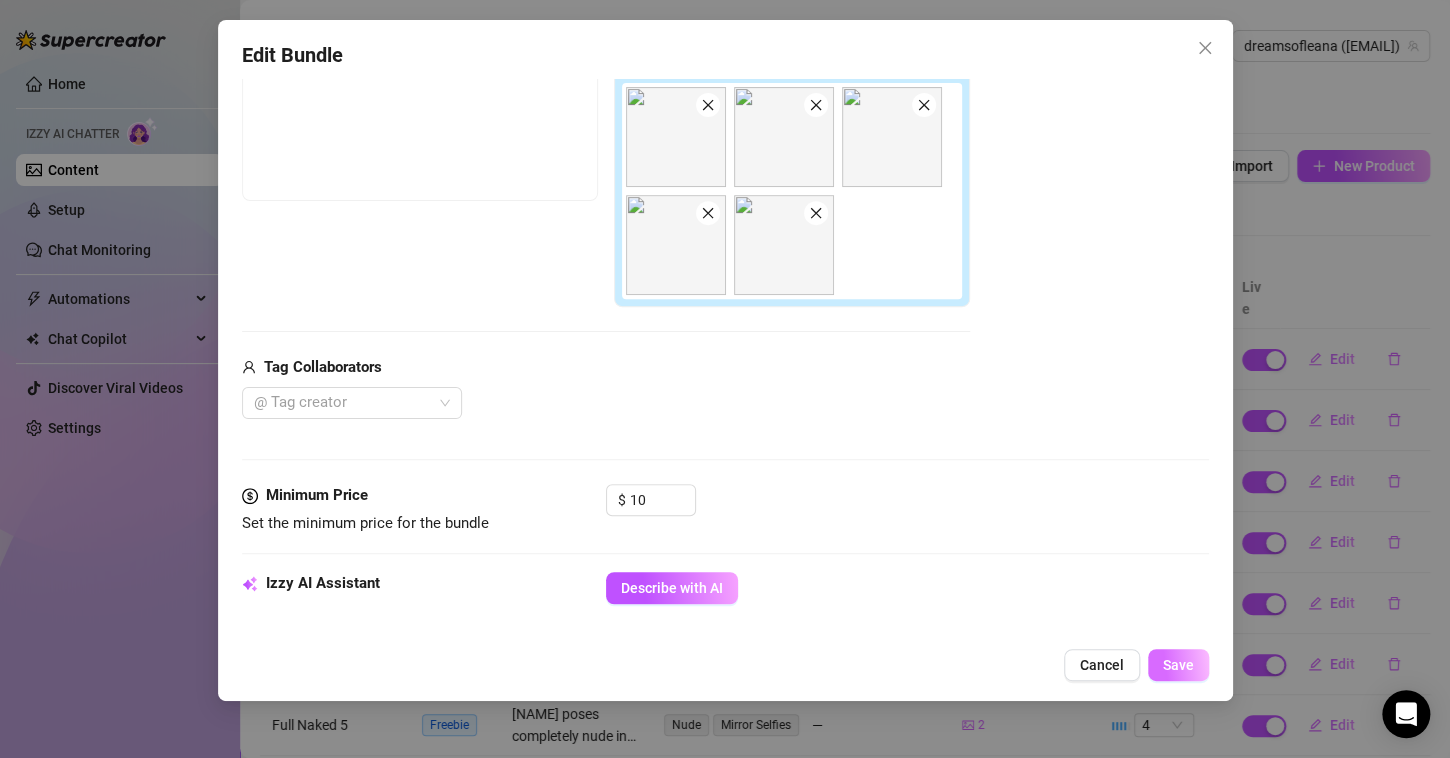 click on "Save" at bounding box center (1178, 665) 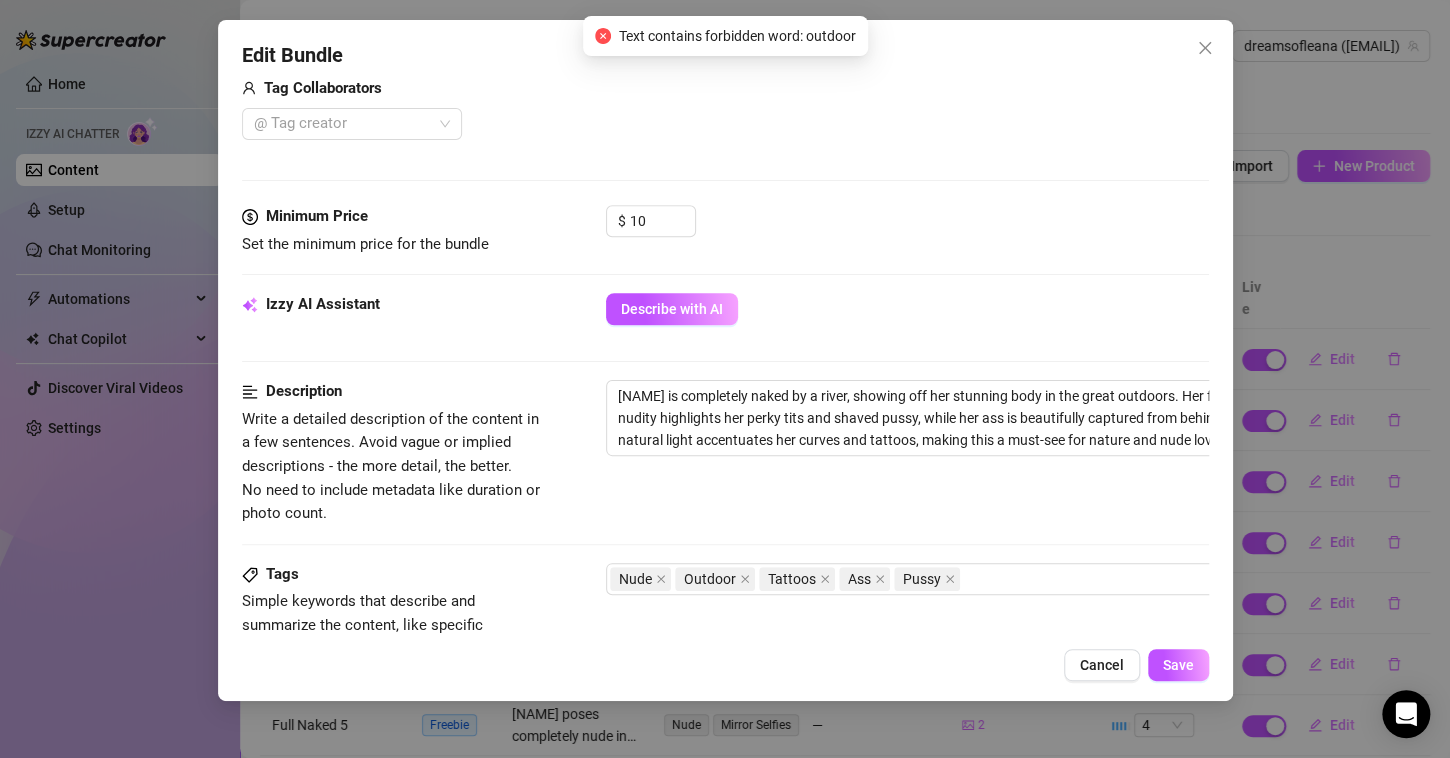 scroll, scrollTop: 703, scrollLeft: 0, axis: vertical 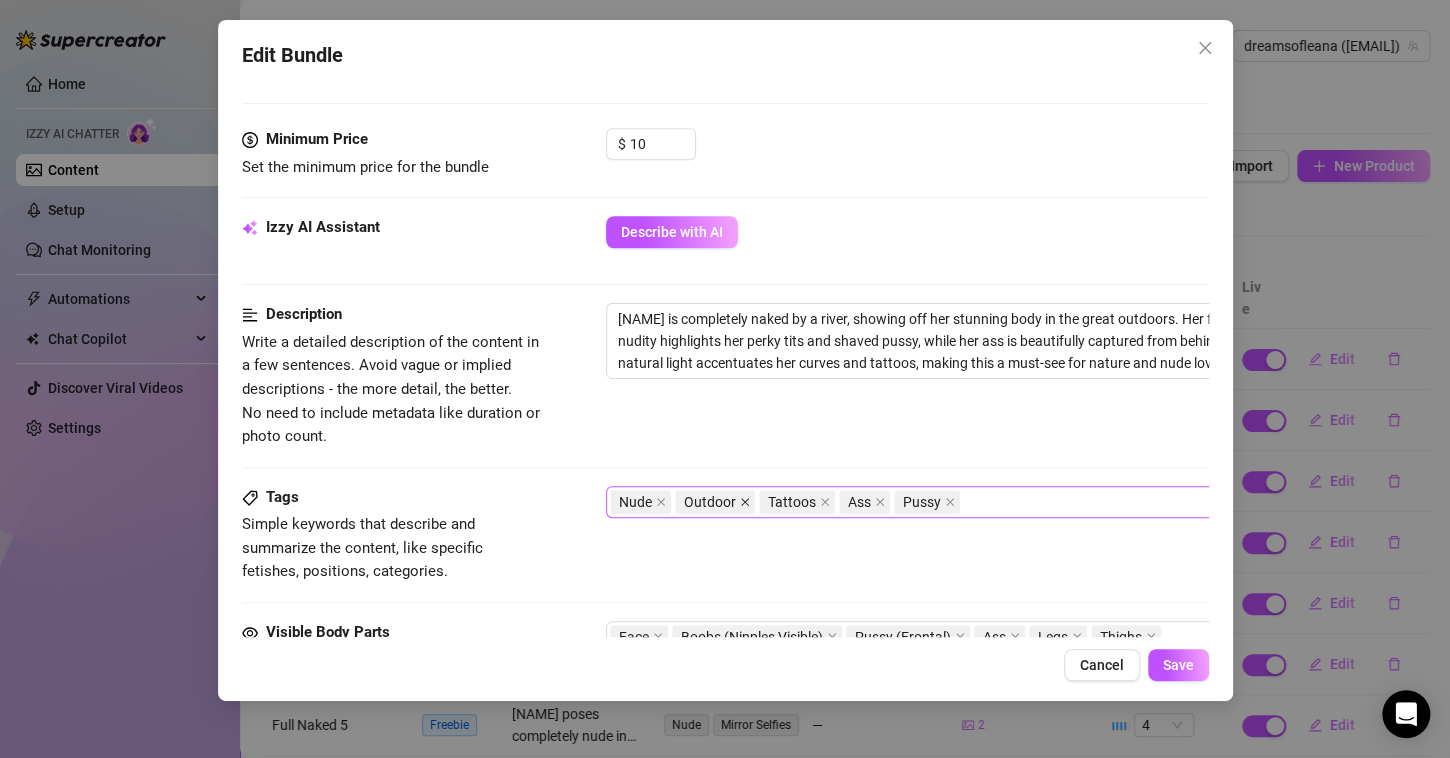 click 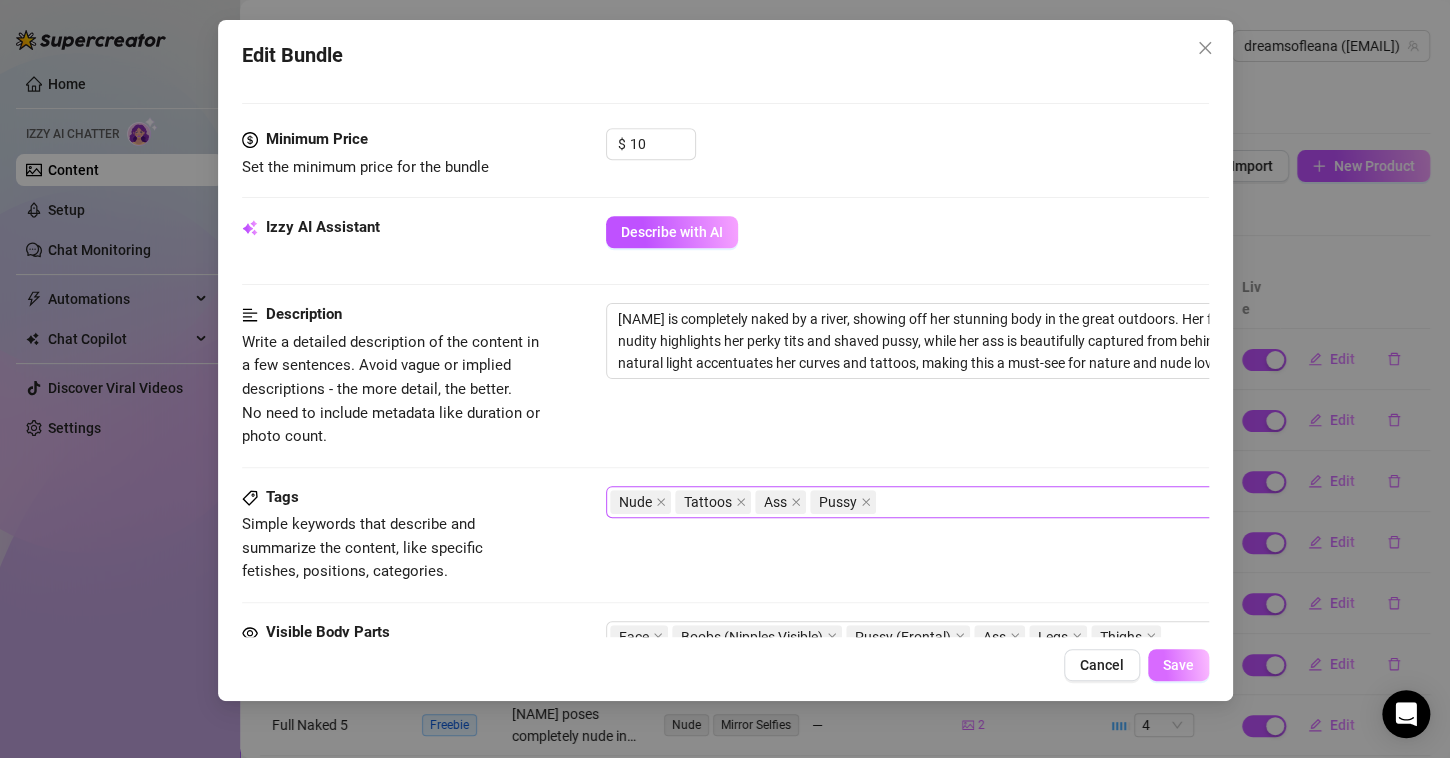 click on "Save" at bounding box center [1178, 665] 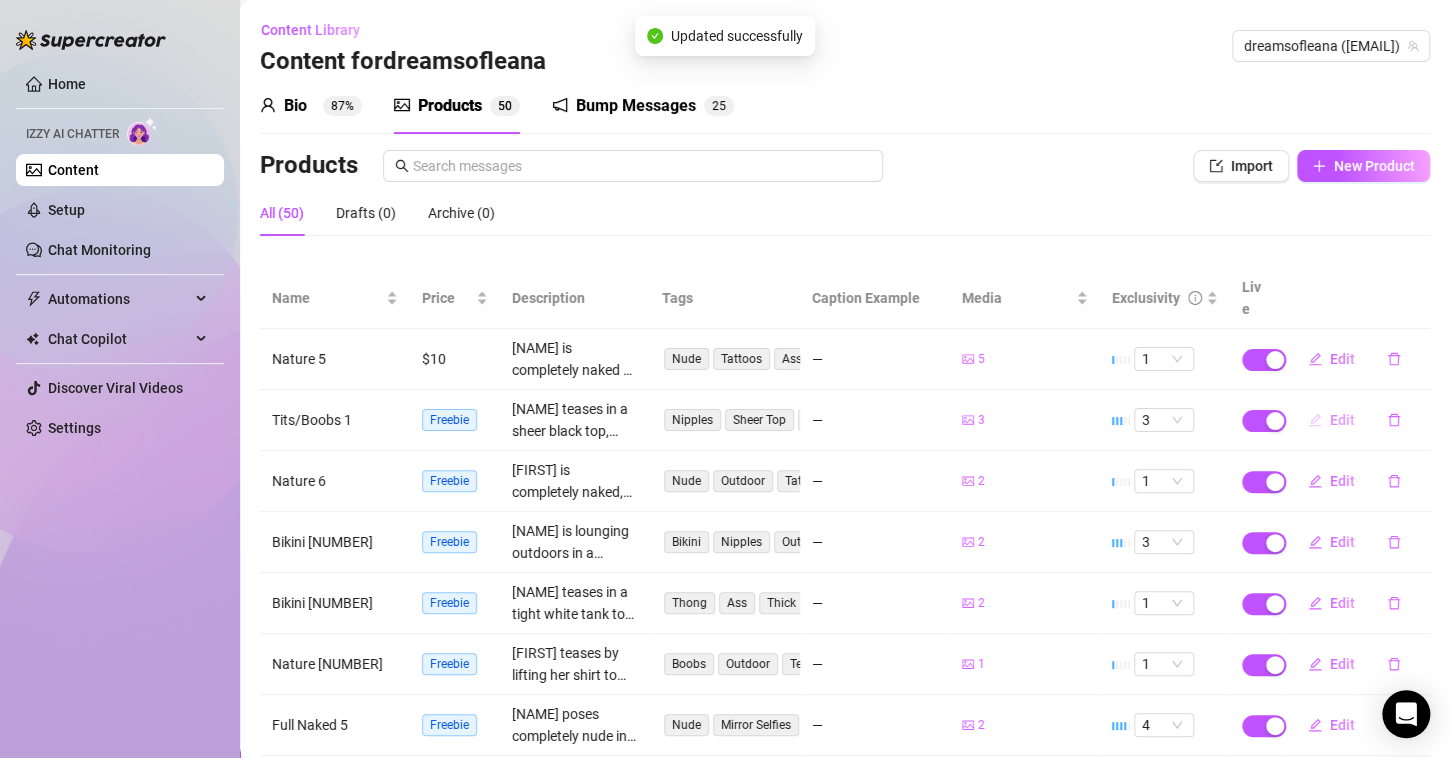 click on "Edit" at bounding box center [1342, 420] 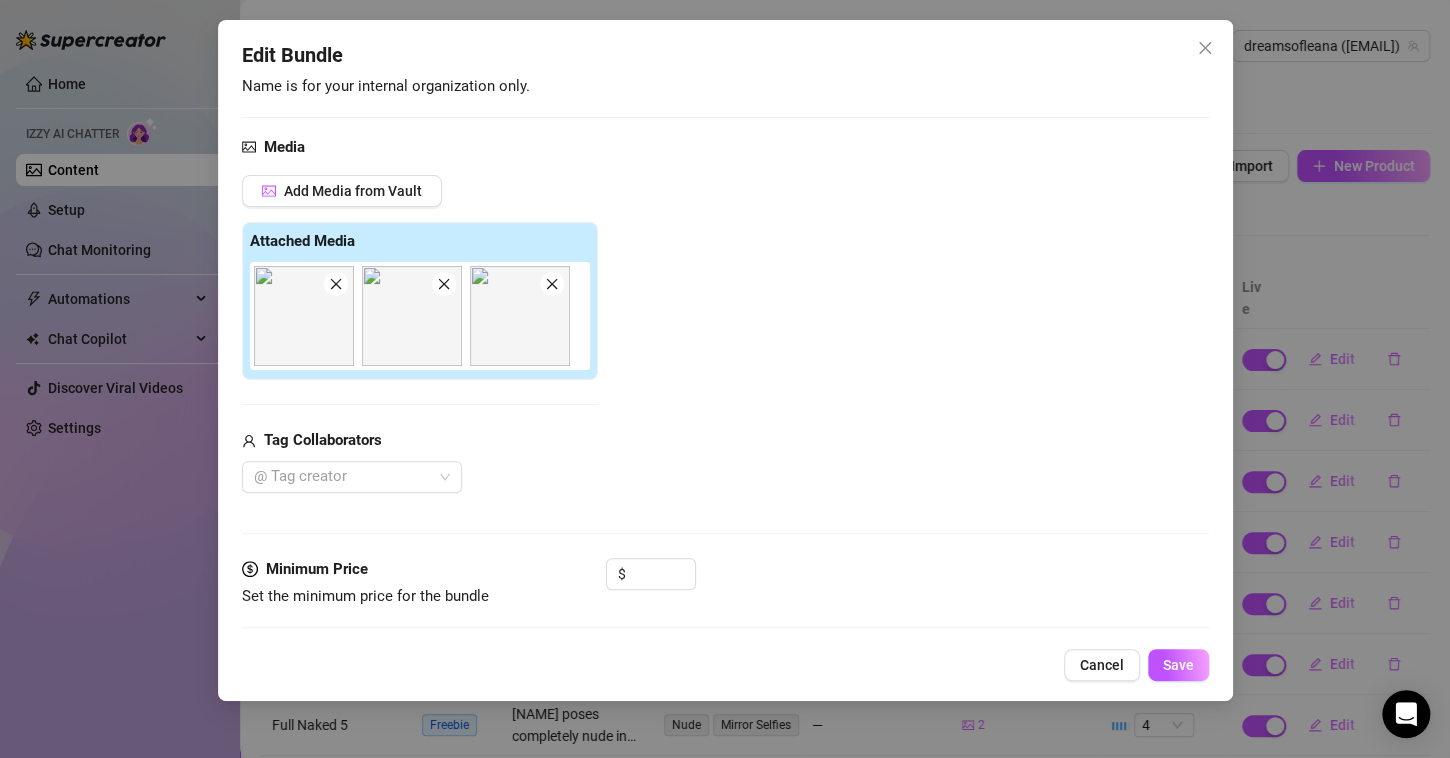 scroll, scrollTop: 248, scrollLeft: 0, axis: vertical 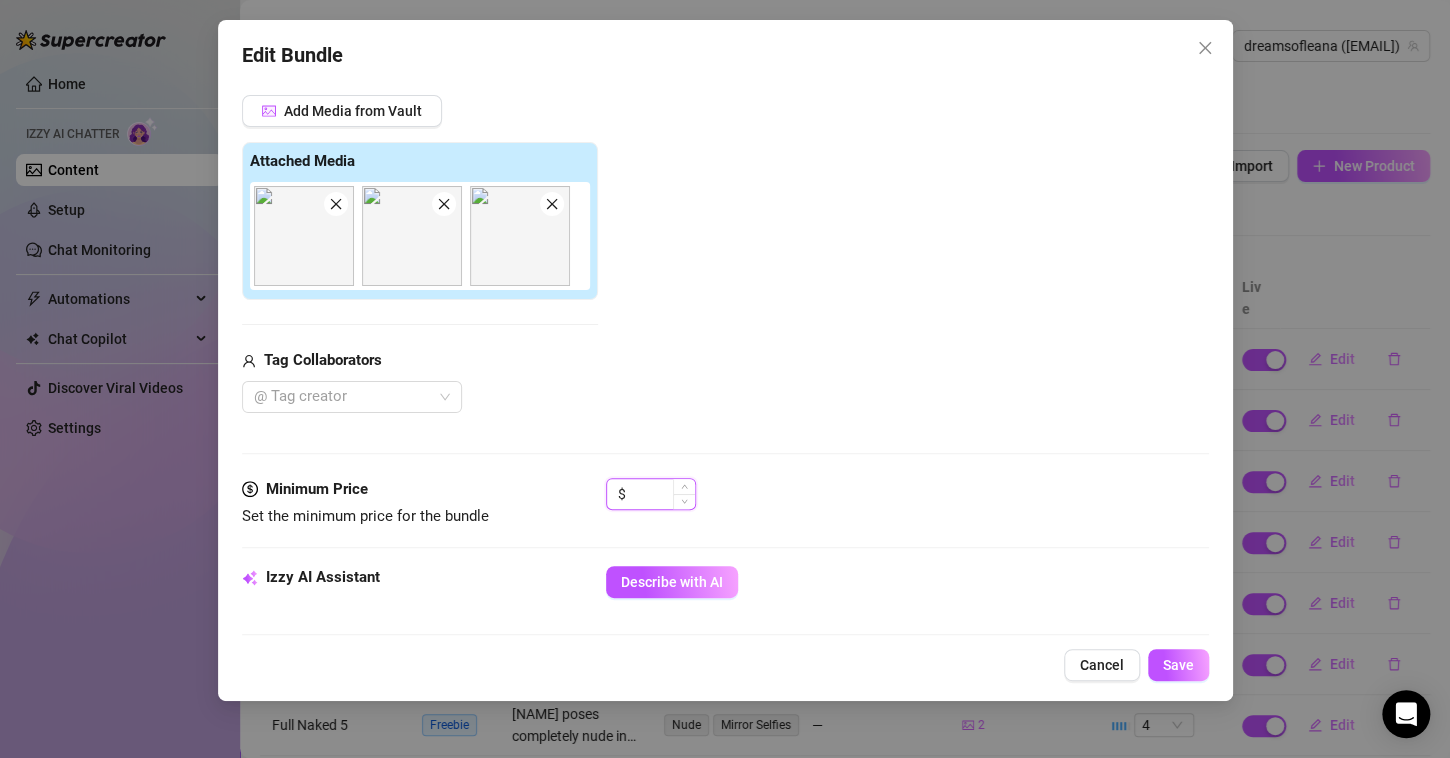 click at bounding box center [662, 494] 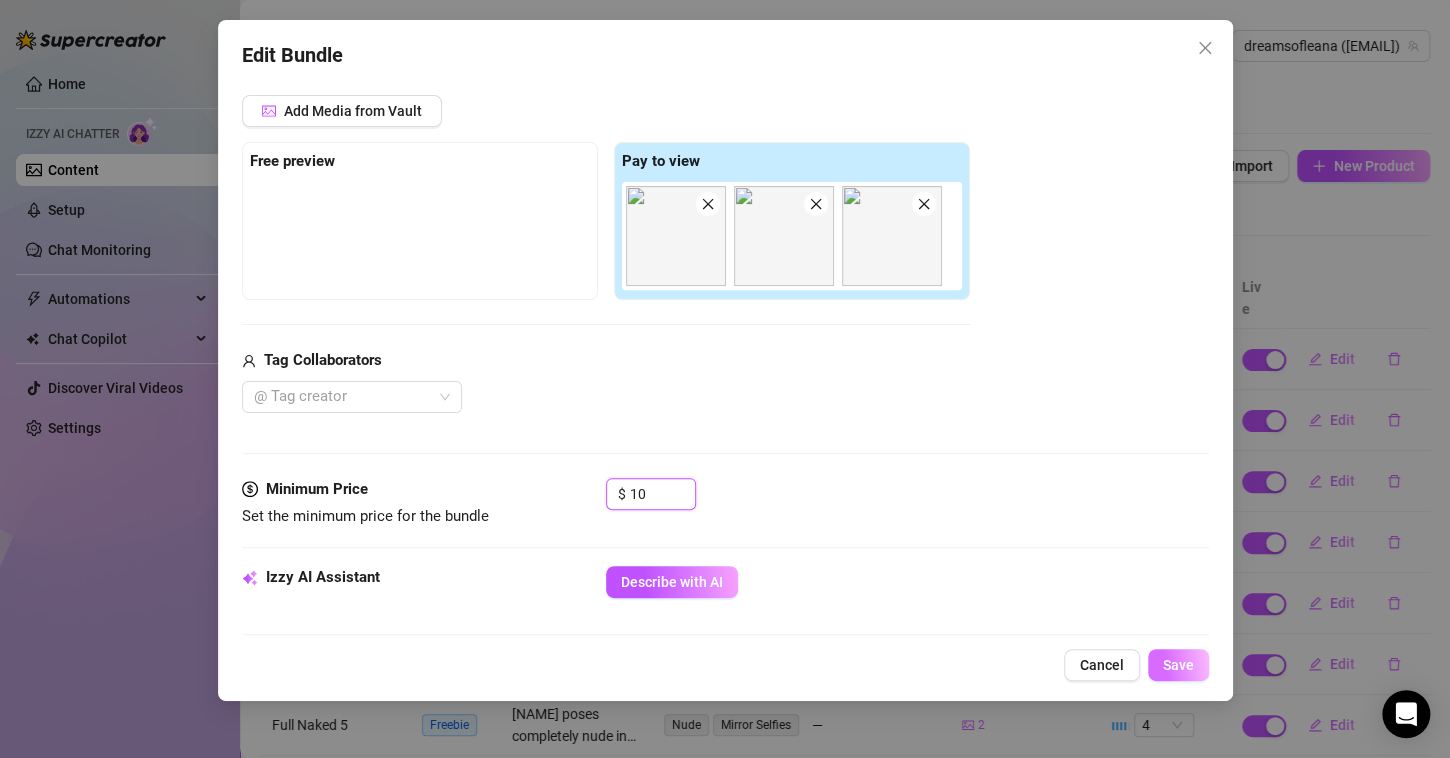 type on "10" 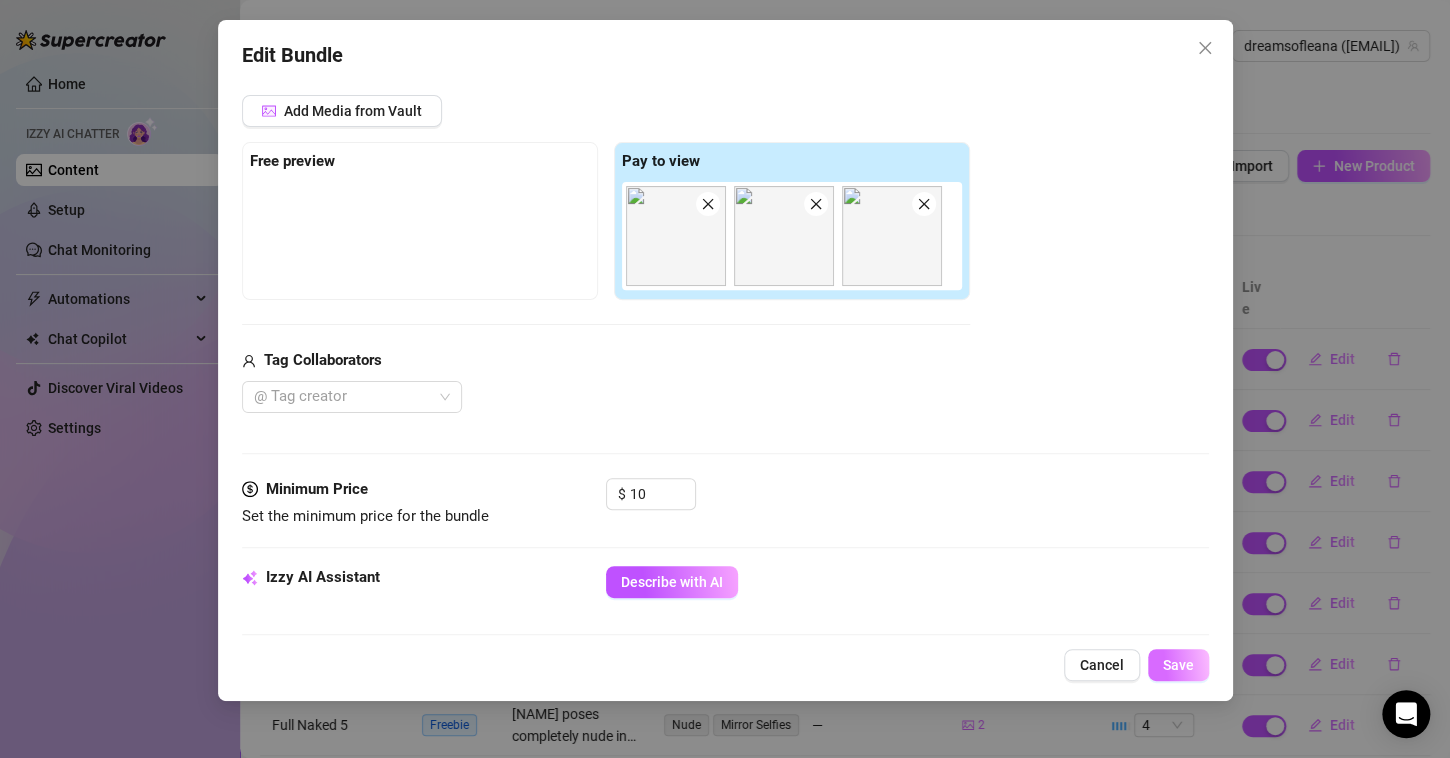 click on "Save" at bounding box center (1178, 665) 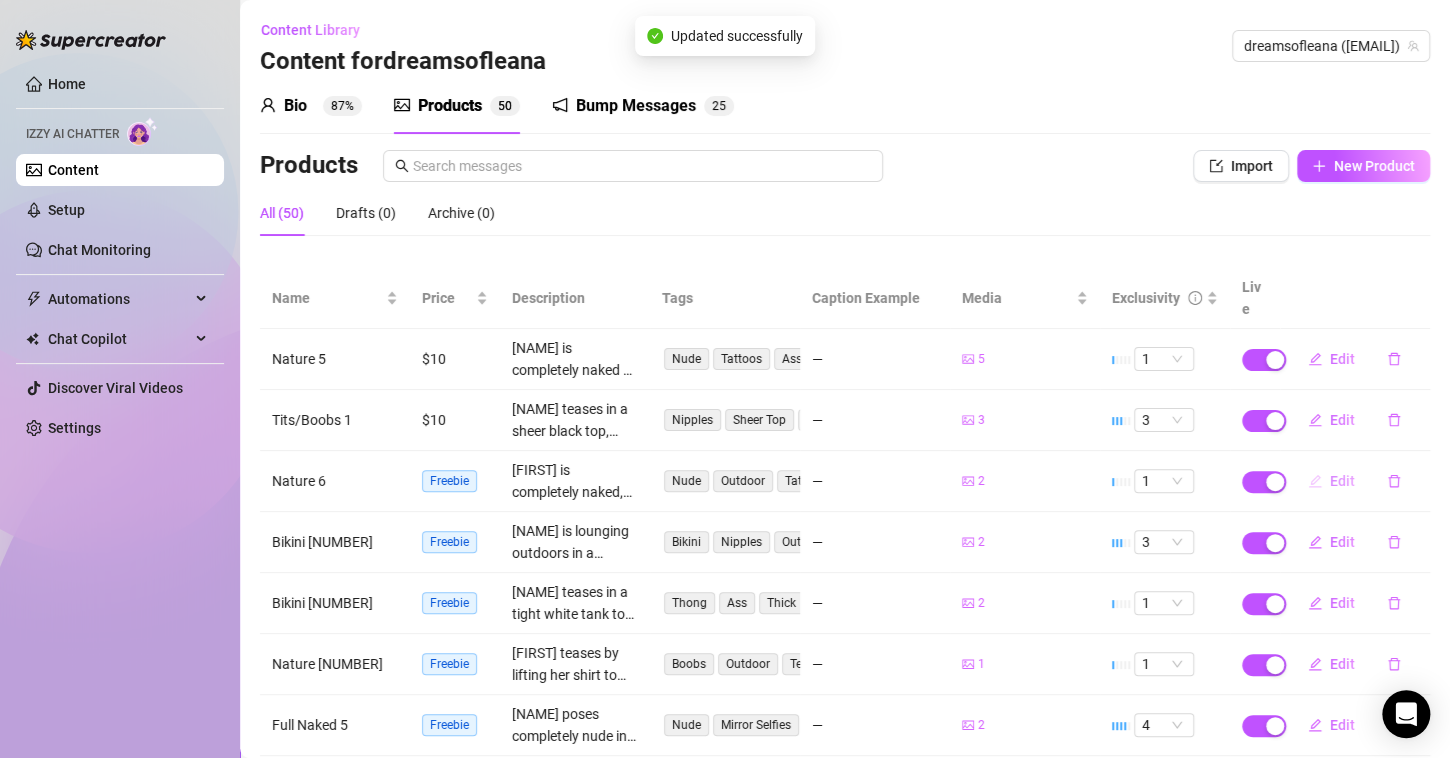 click on "Edit" at bounding box center [1342, 481] 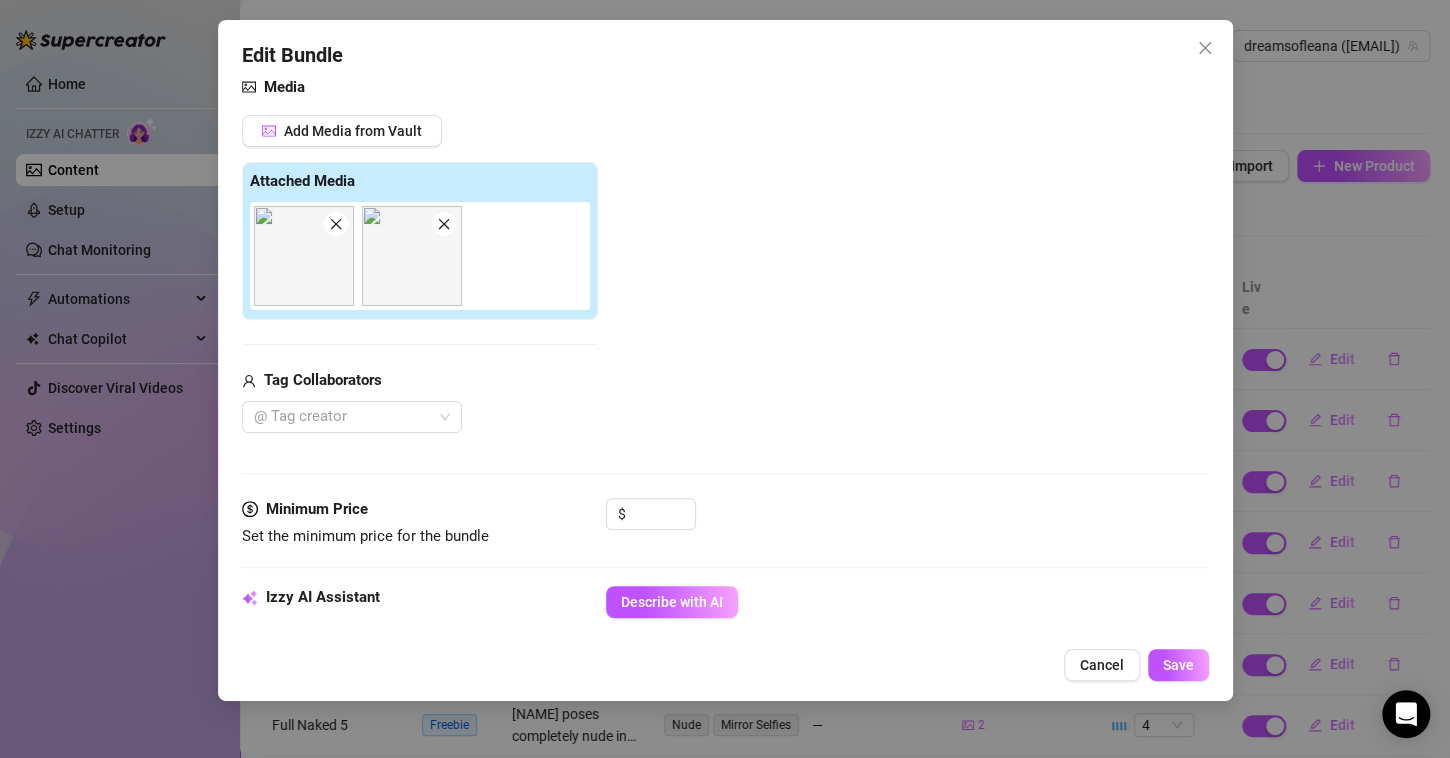 scroll, scrollTop: 230, scrollLeft: 0, axis: vertical 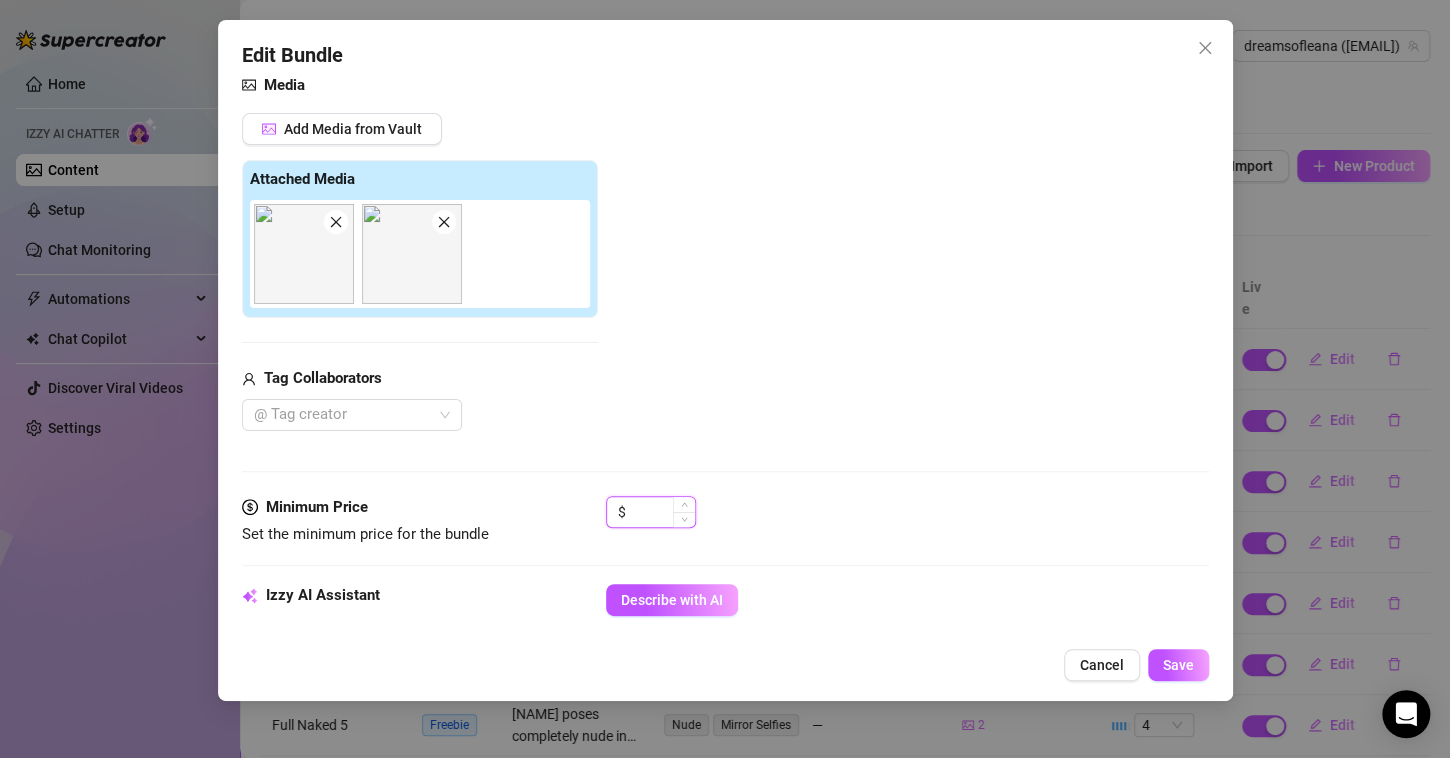 click at bounding box center (662, 512) 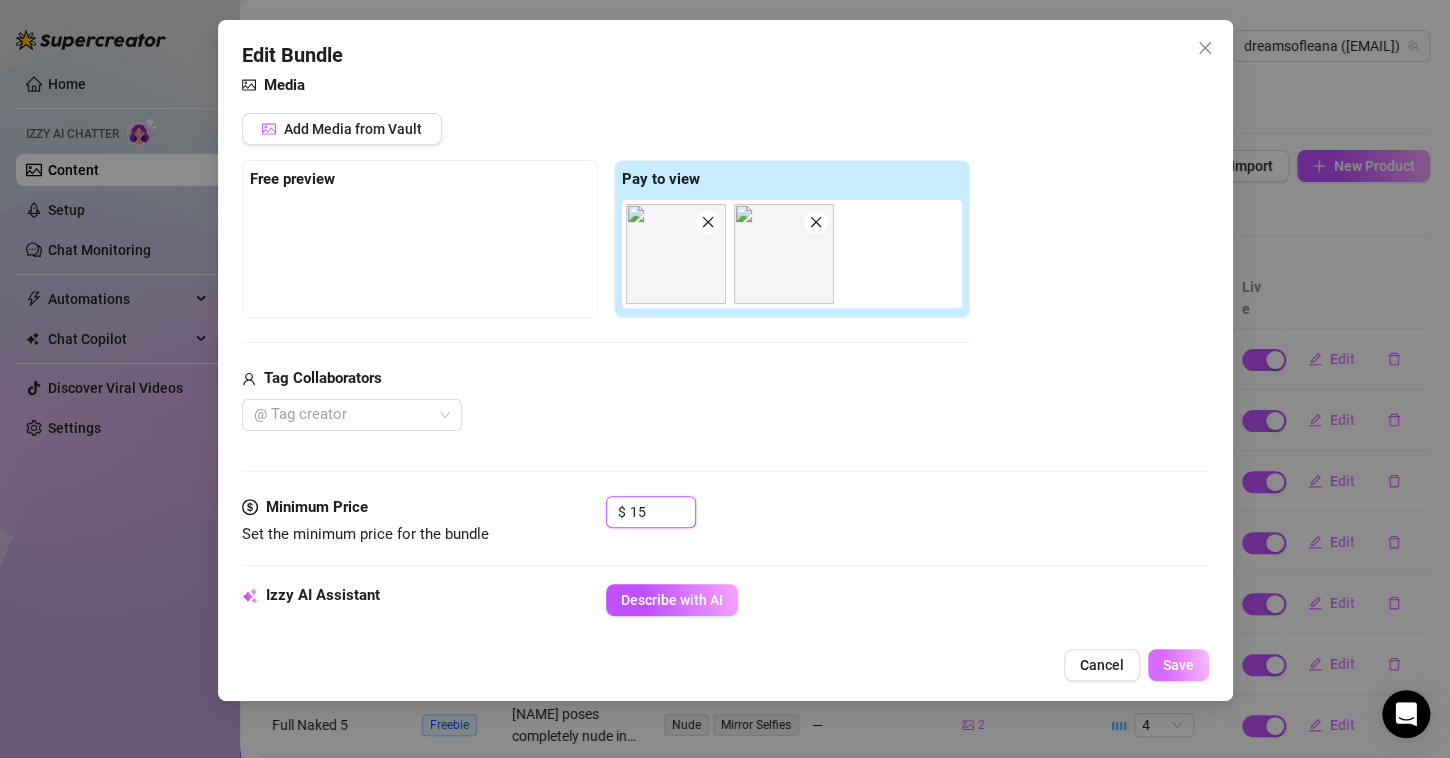 type on "15" 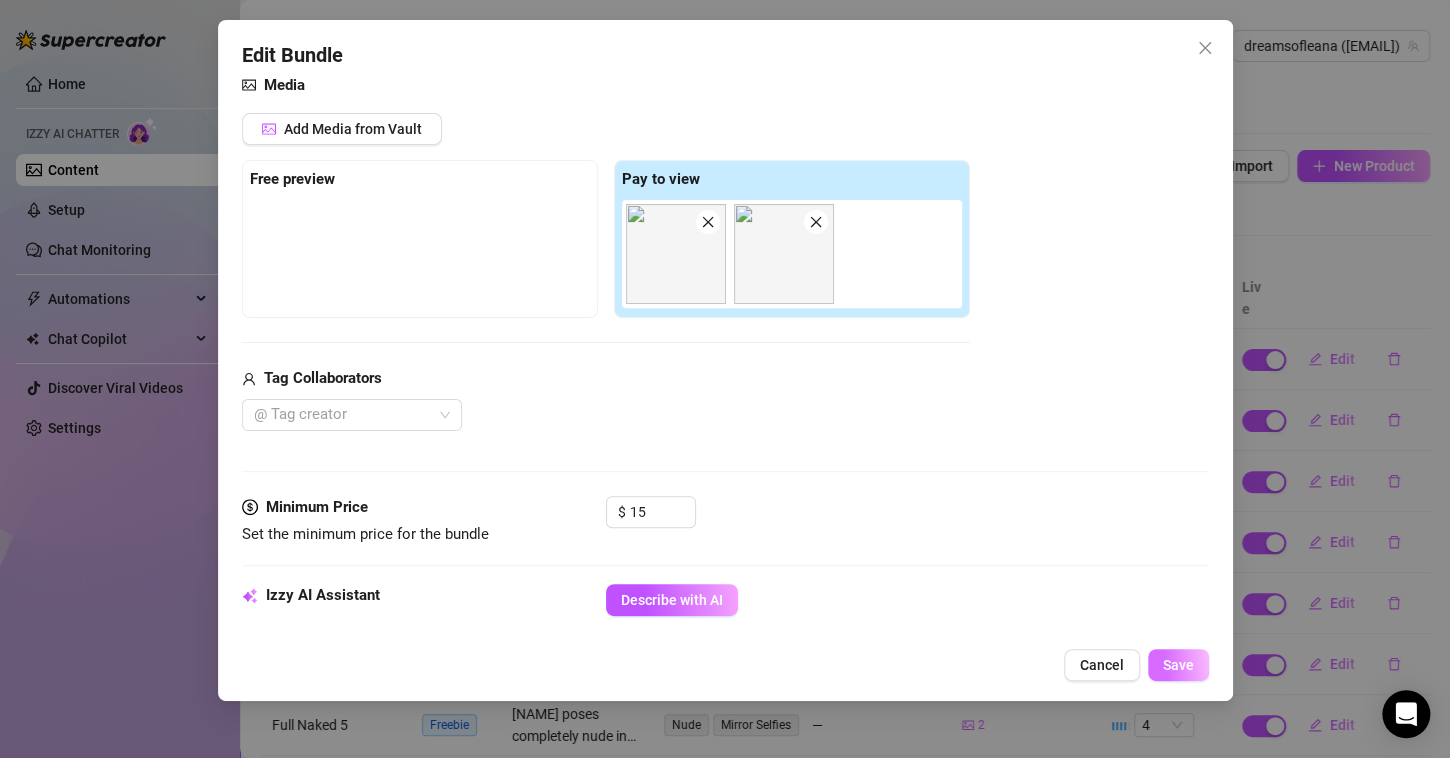 click on "Save" at bounding box center (1178, 665) 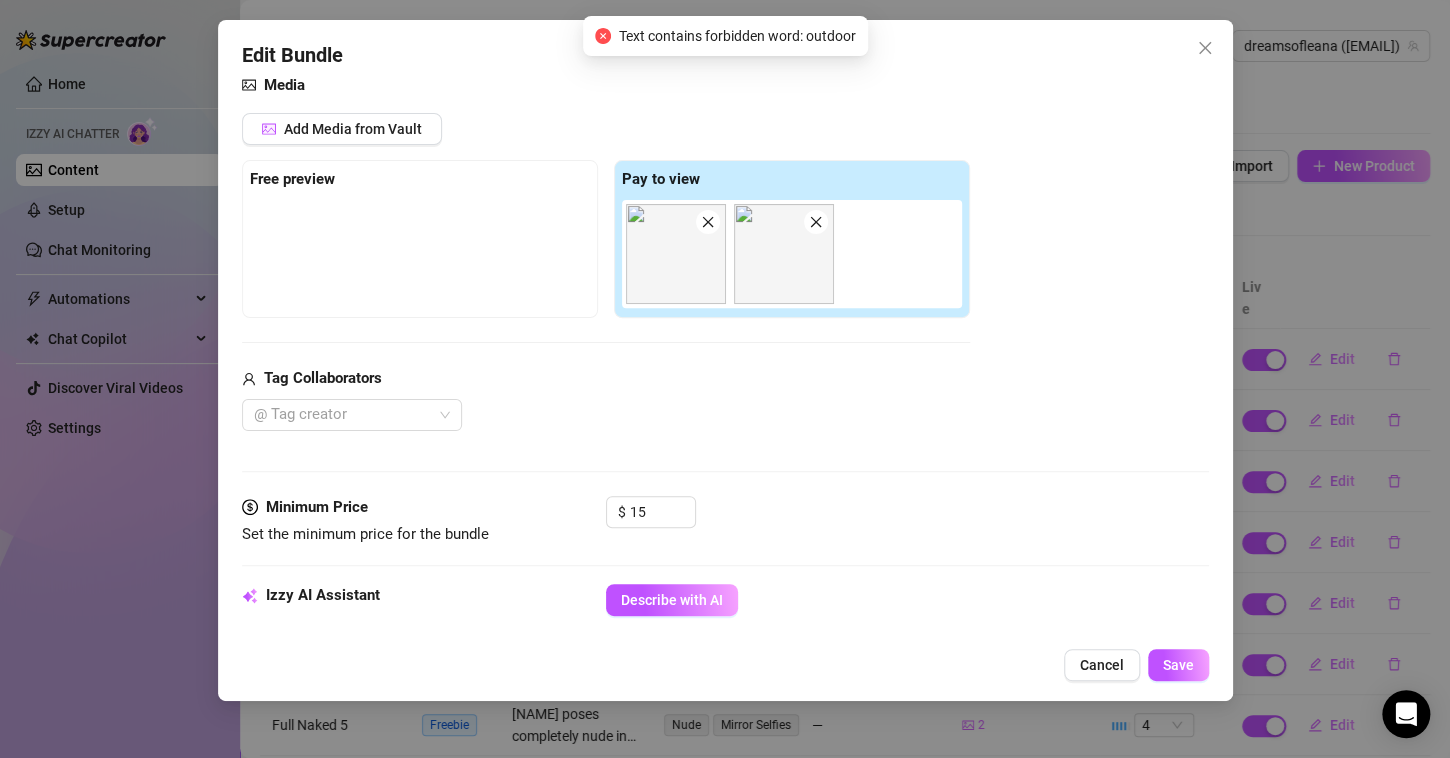 scroll, scrollTop: 538, scrollLeft: 0, axis: vertical 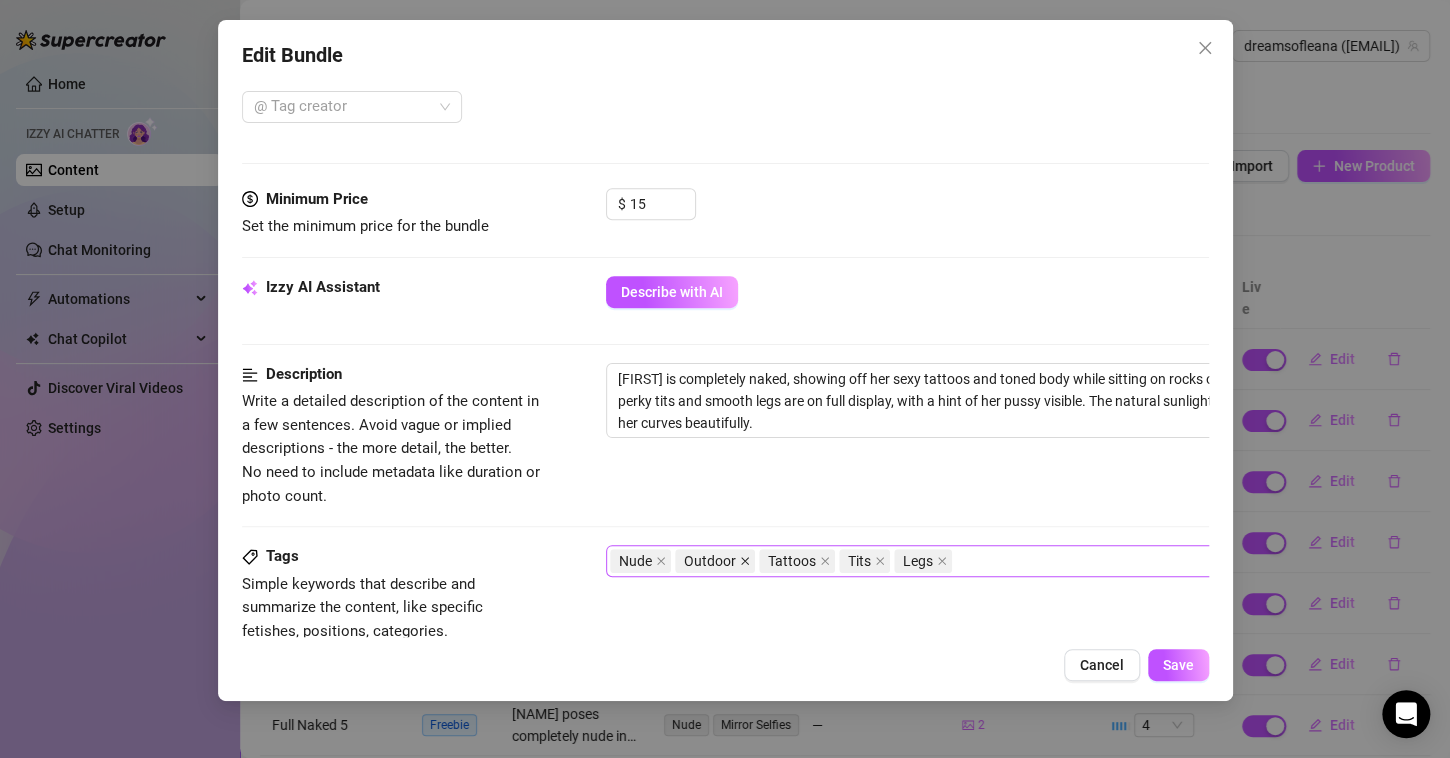 click 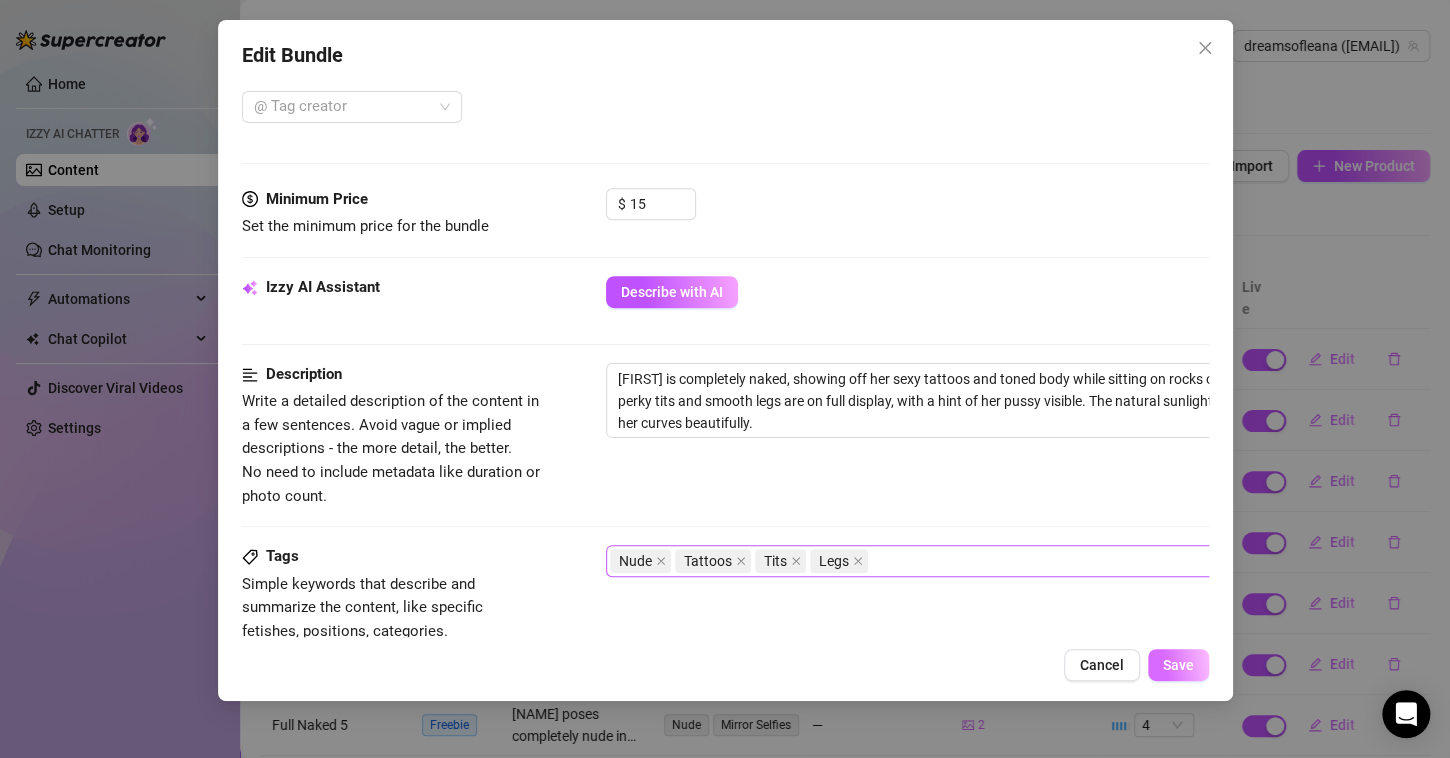 click on "Save" at bounding box center (1178, 665) 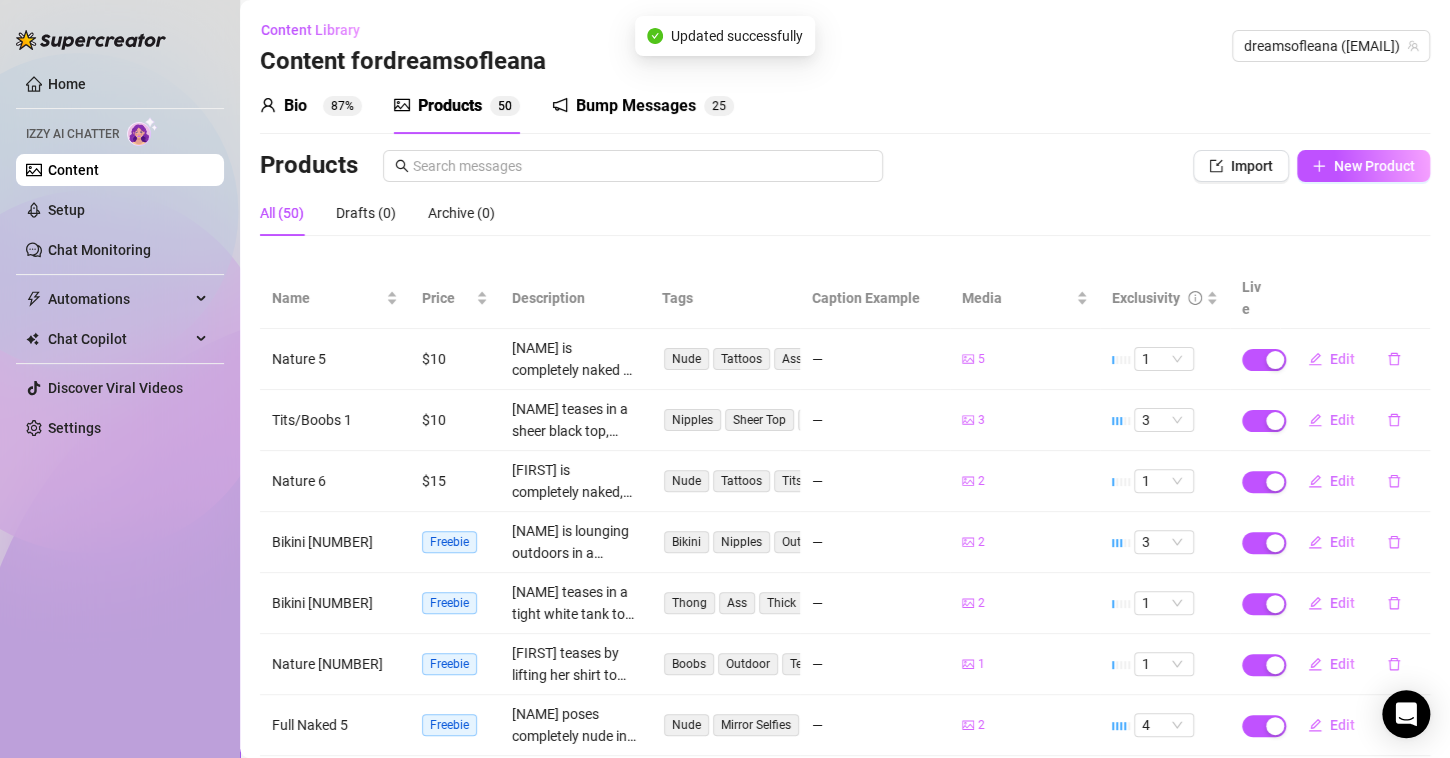 scroll, scrollTop: 160, scrollLeft: 0, axis: vertical 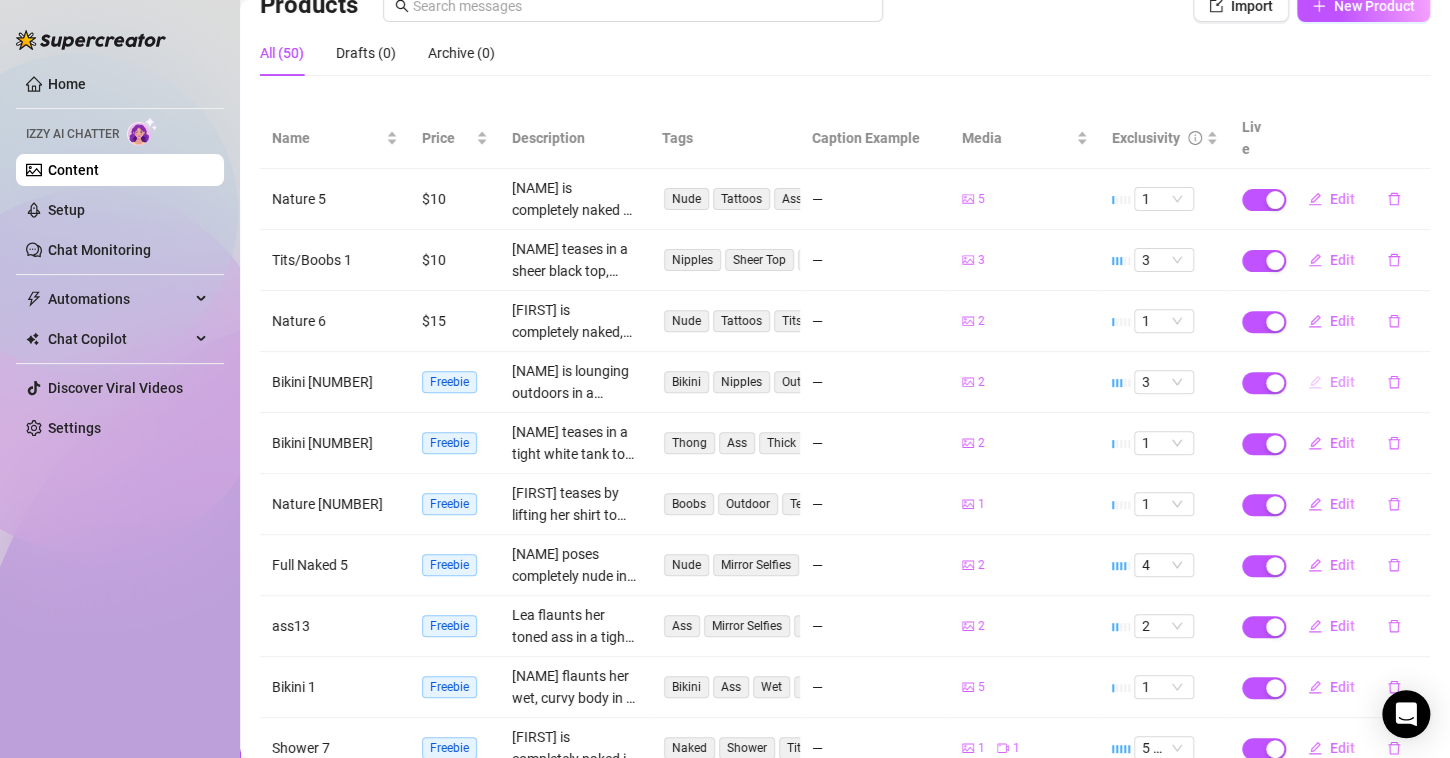 click 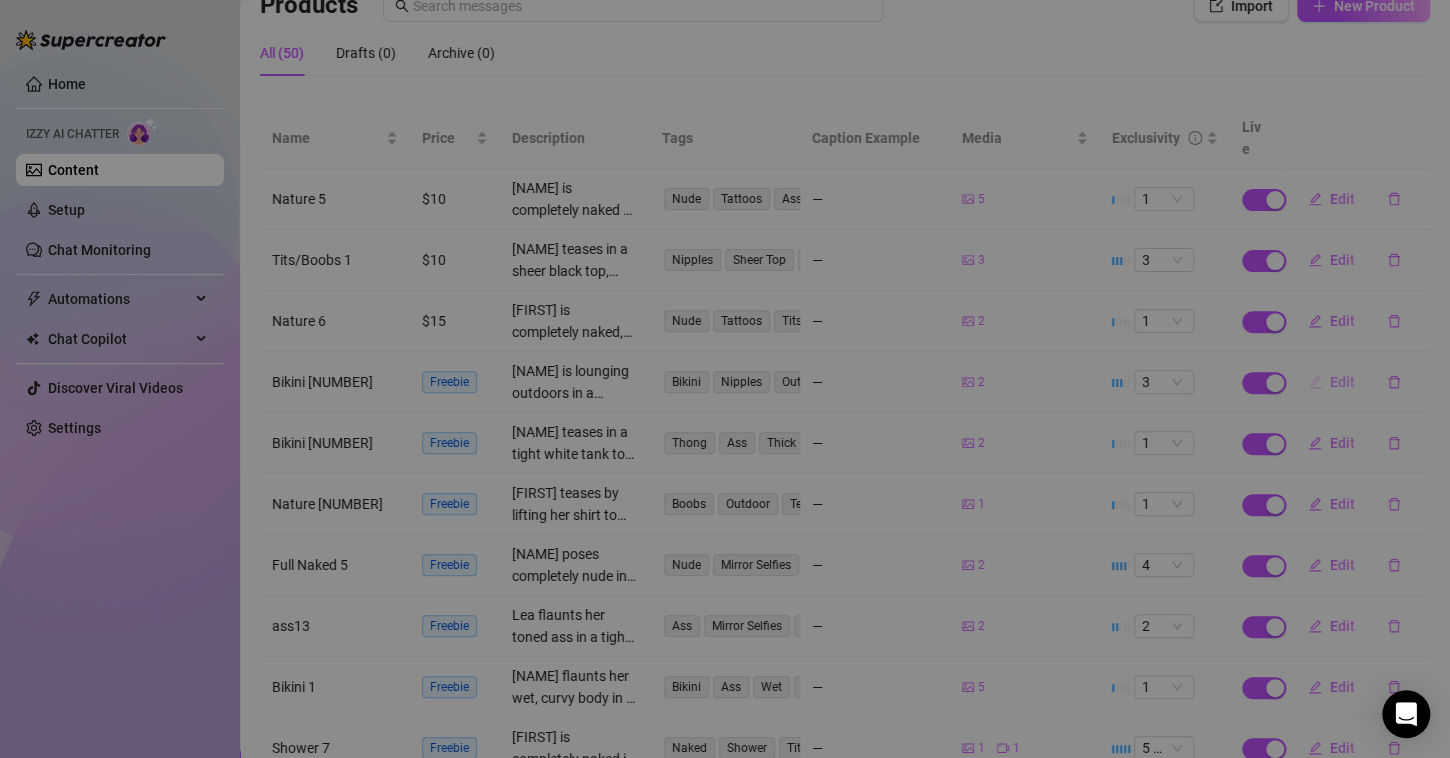 type on "Type your message here..." 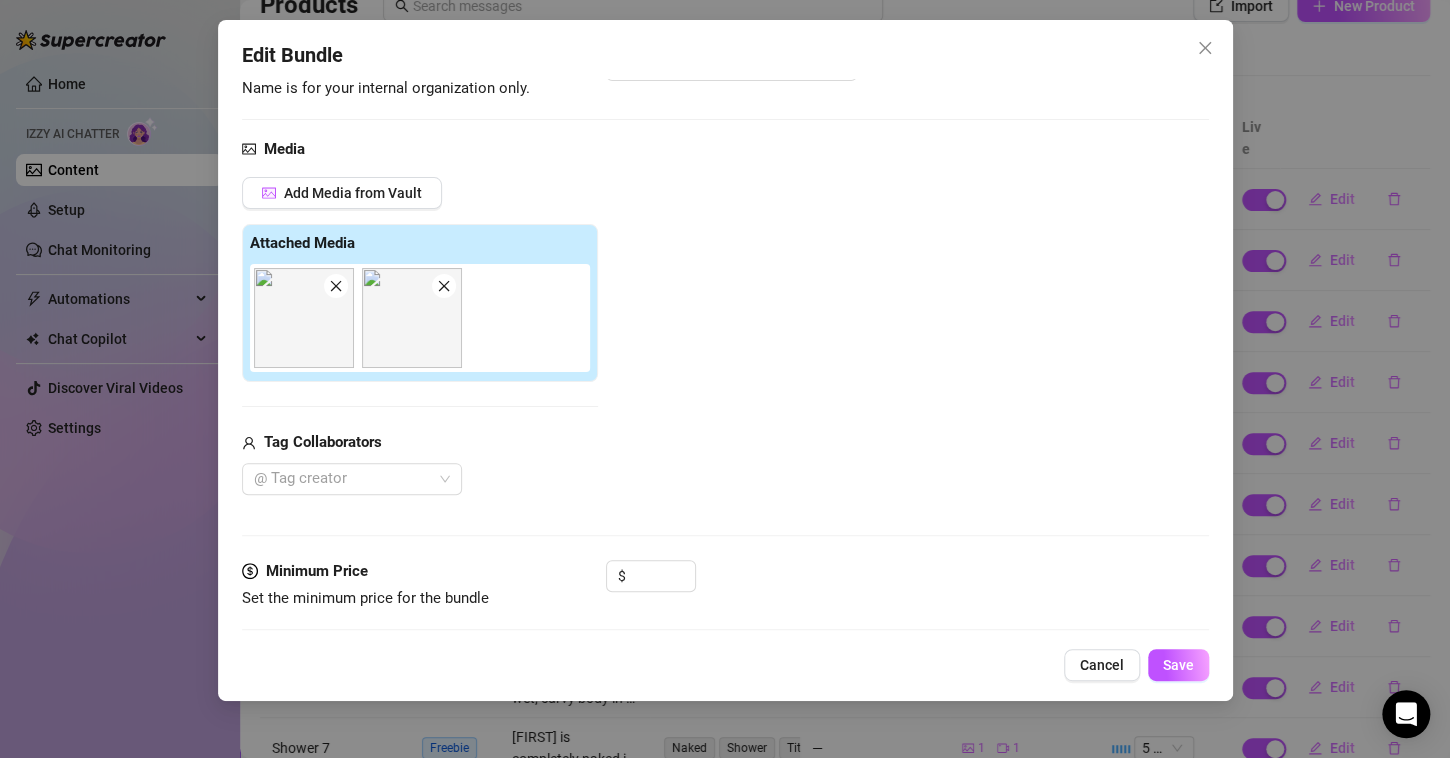 scroll, scrollTop: 164, scrollLeft: 0, axis: vertical 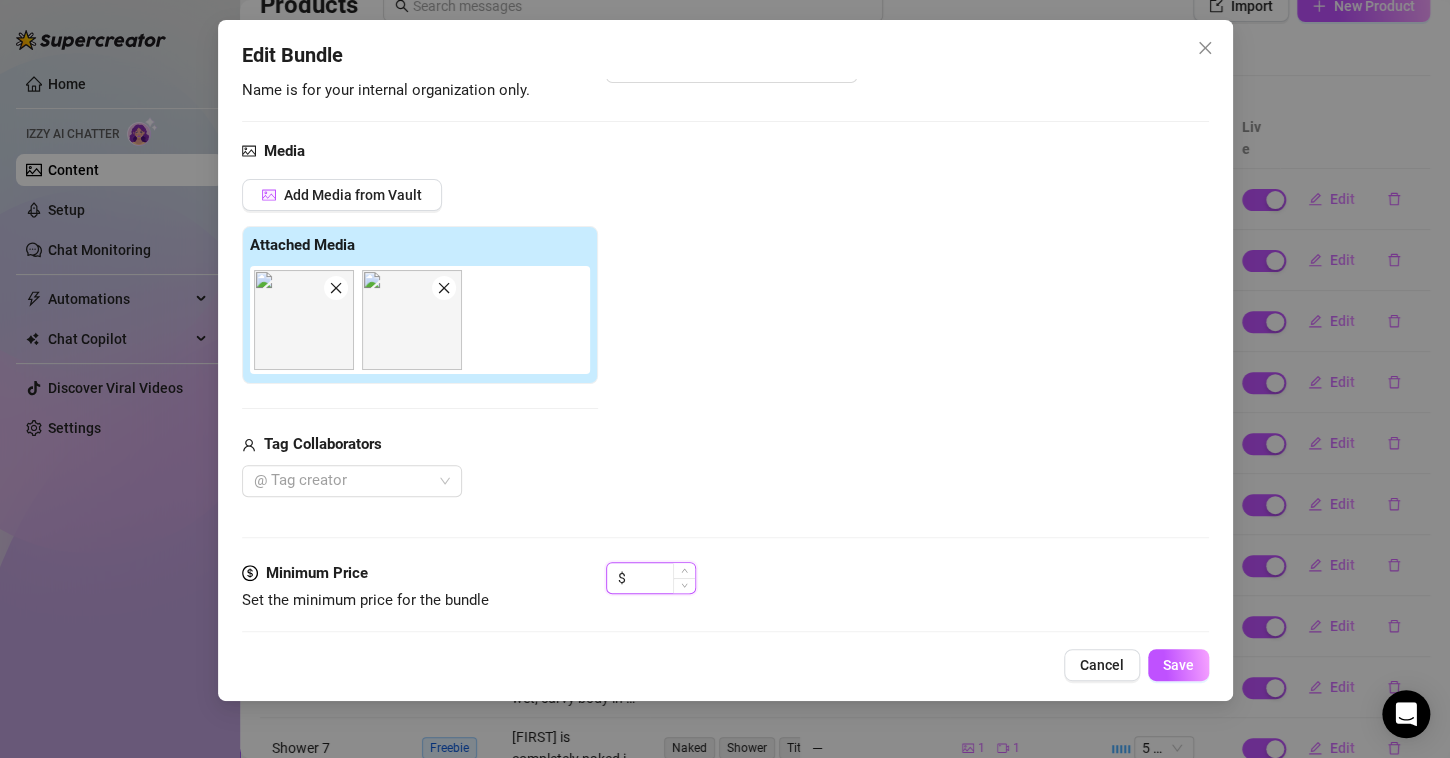 click at bounding box center (662, 578) 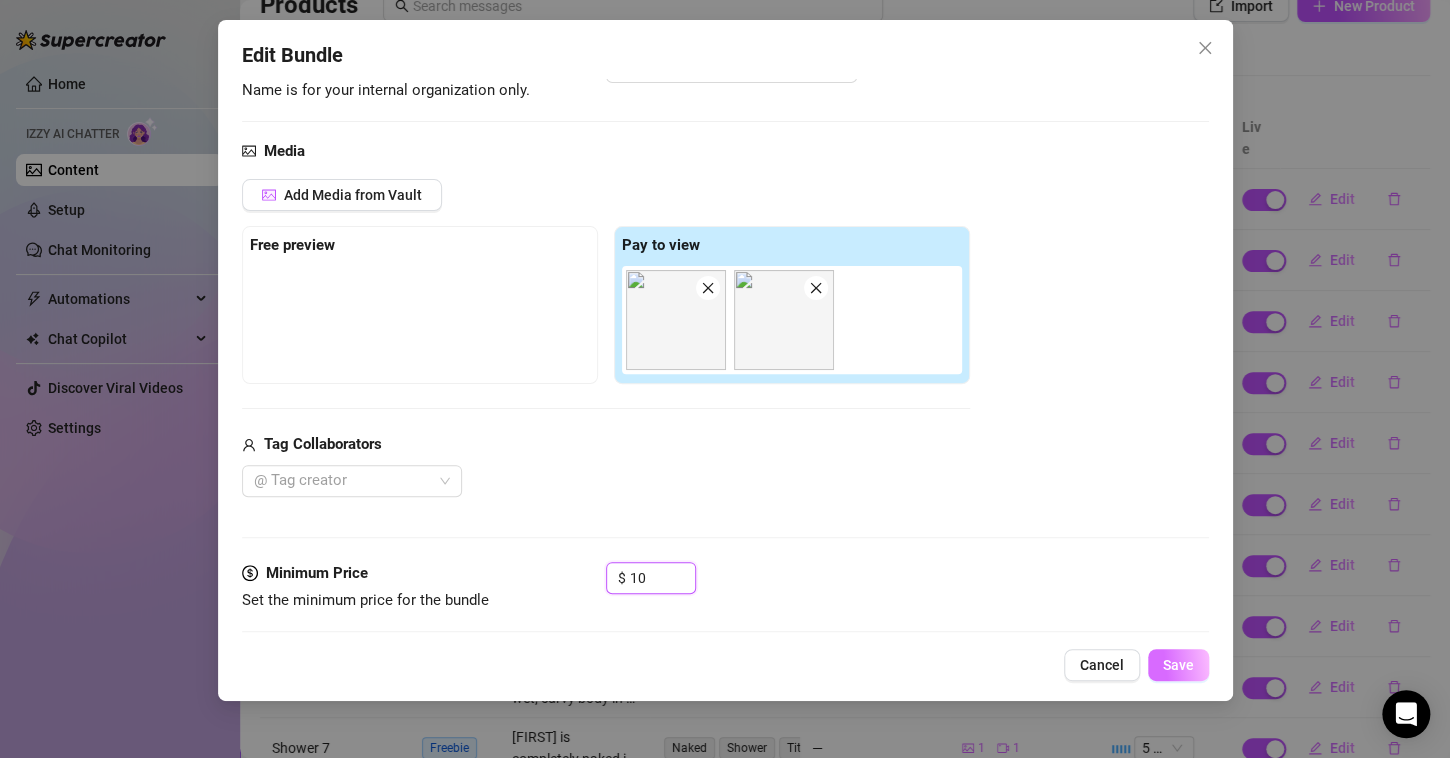 type on "10" 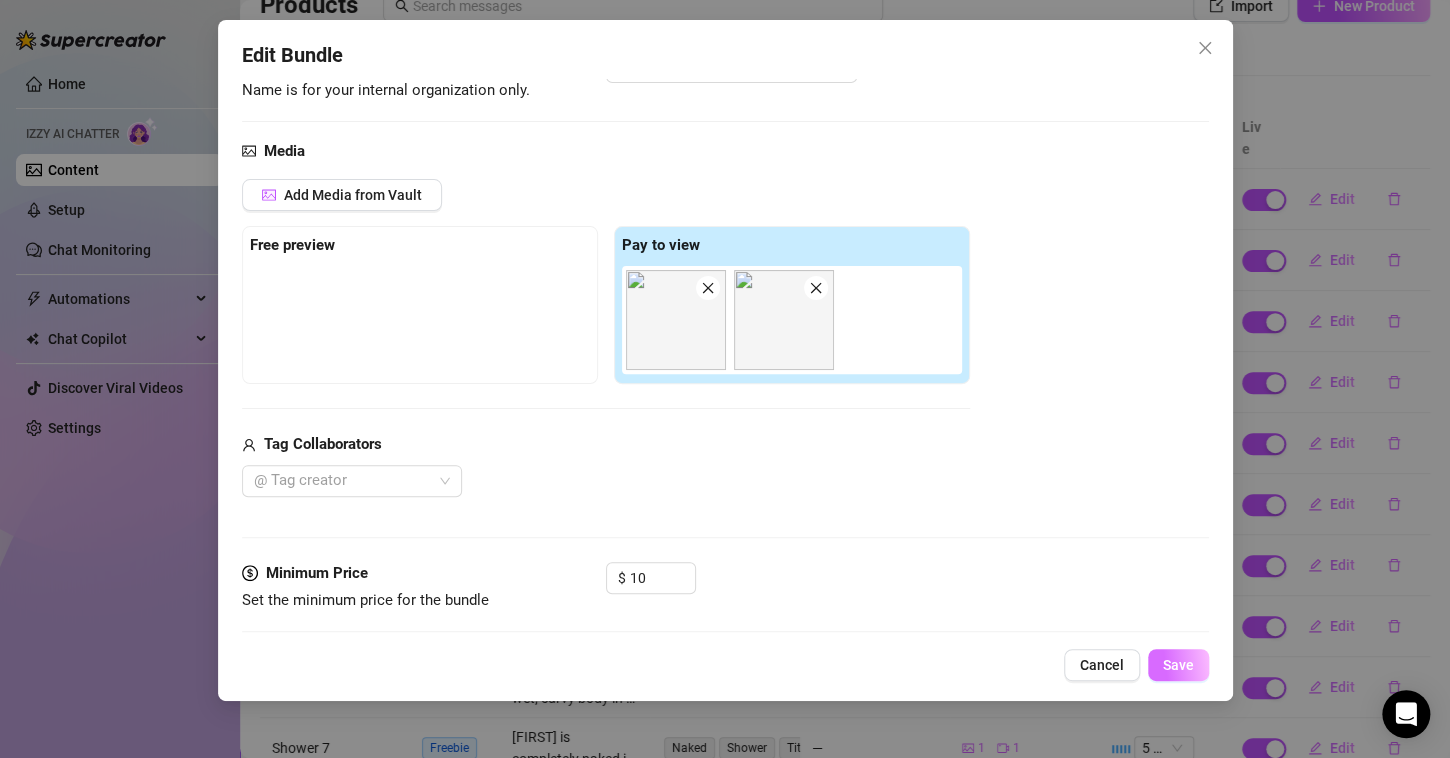 click on "Save" at bounding box center [1178, 665] 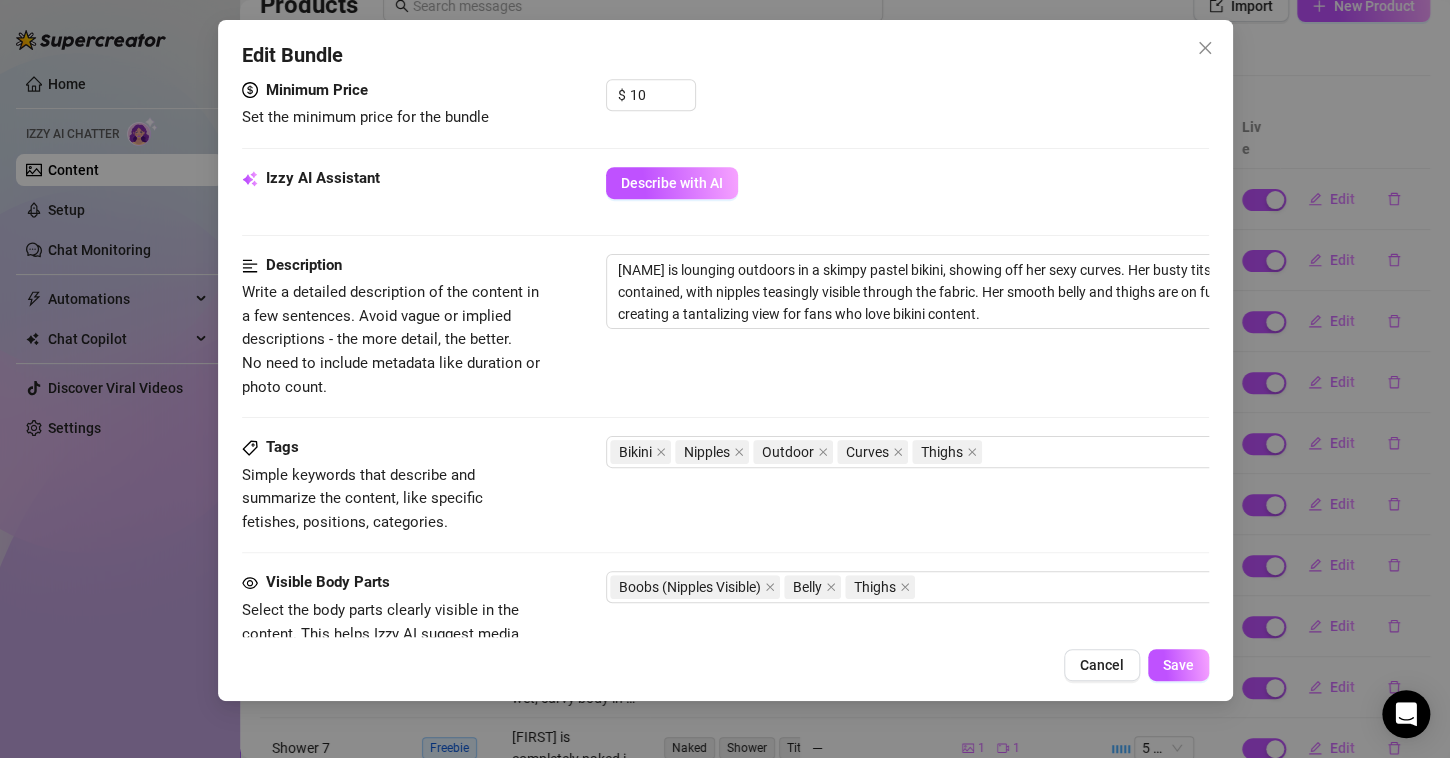 scroll, scrollTop: 651, scrollLeft: 0, axis: vertical 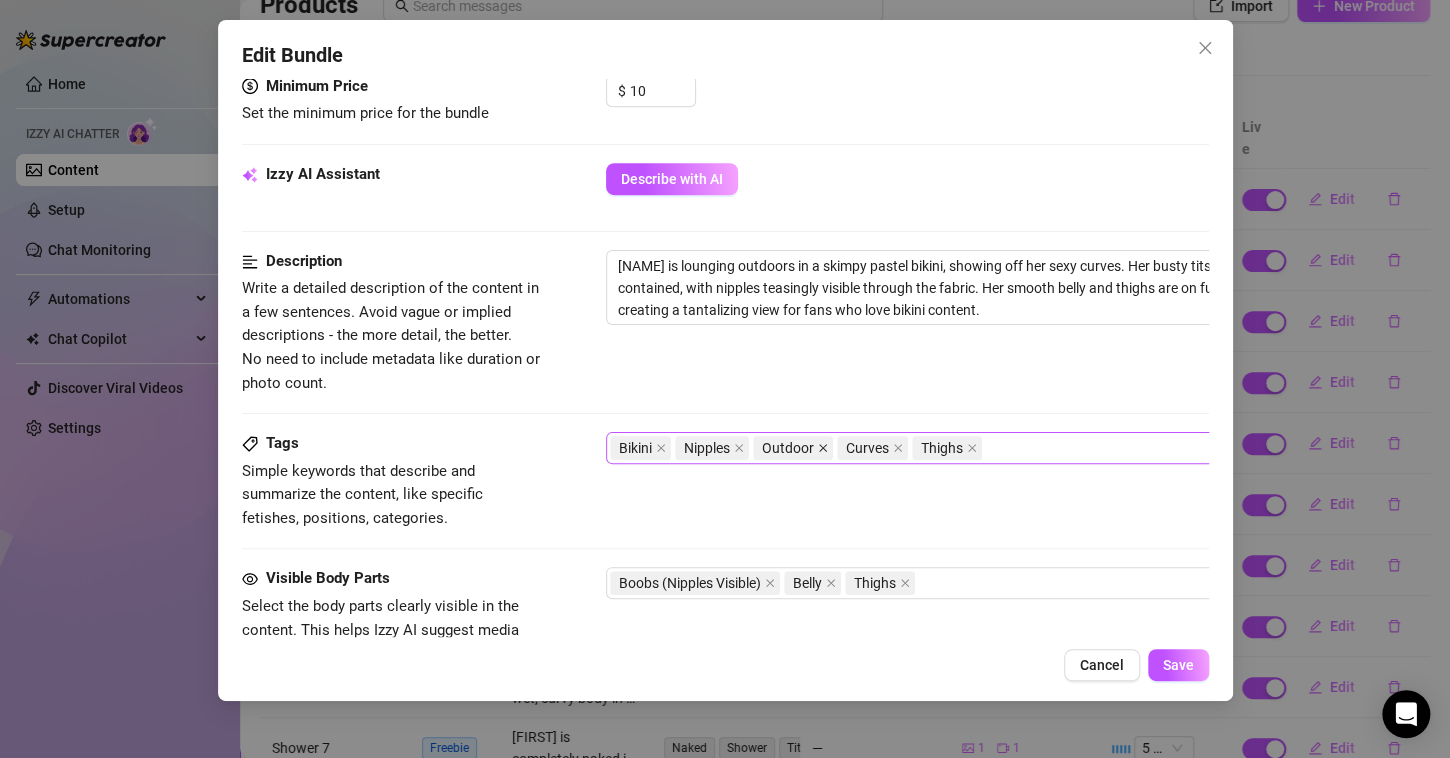 click 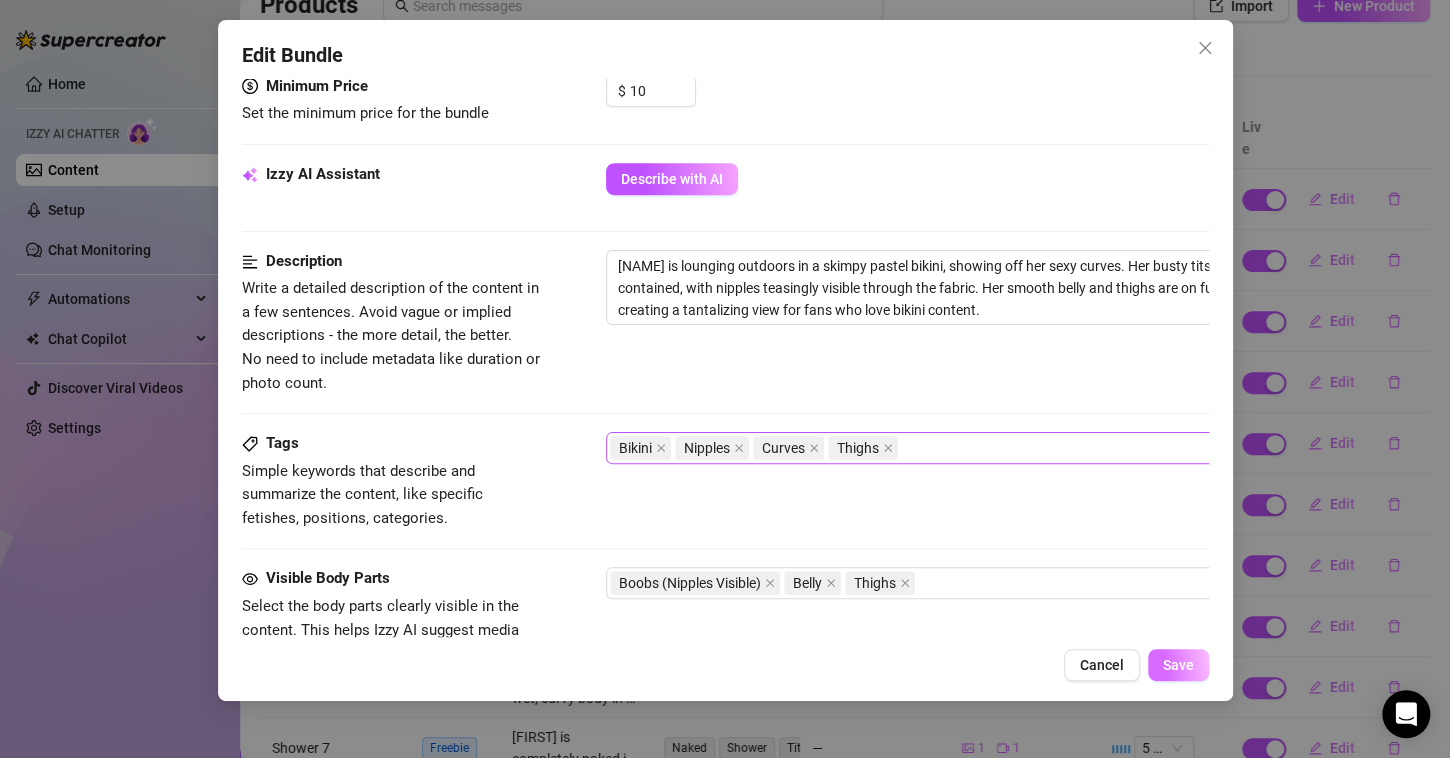 click on "Save" at bounding box center (1178, 665) 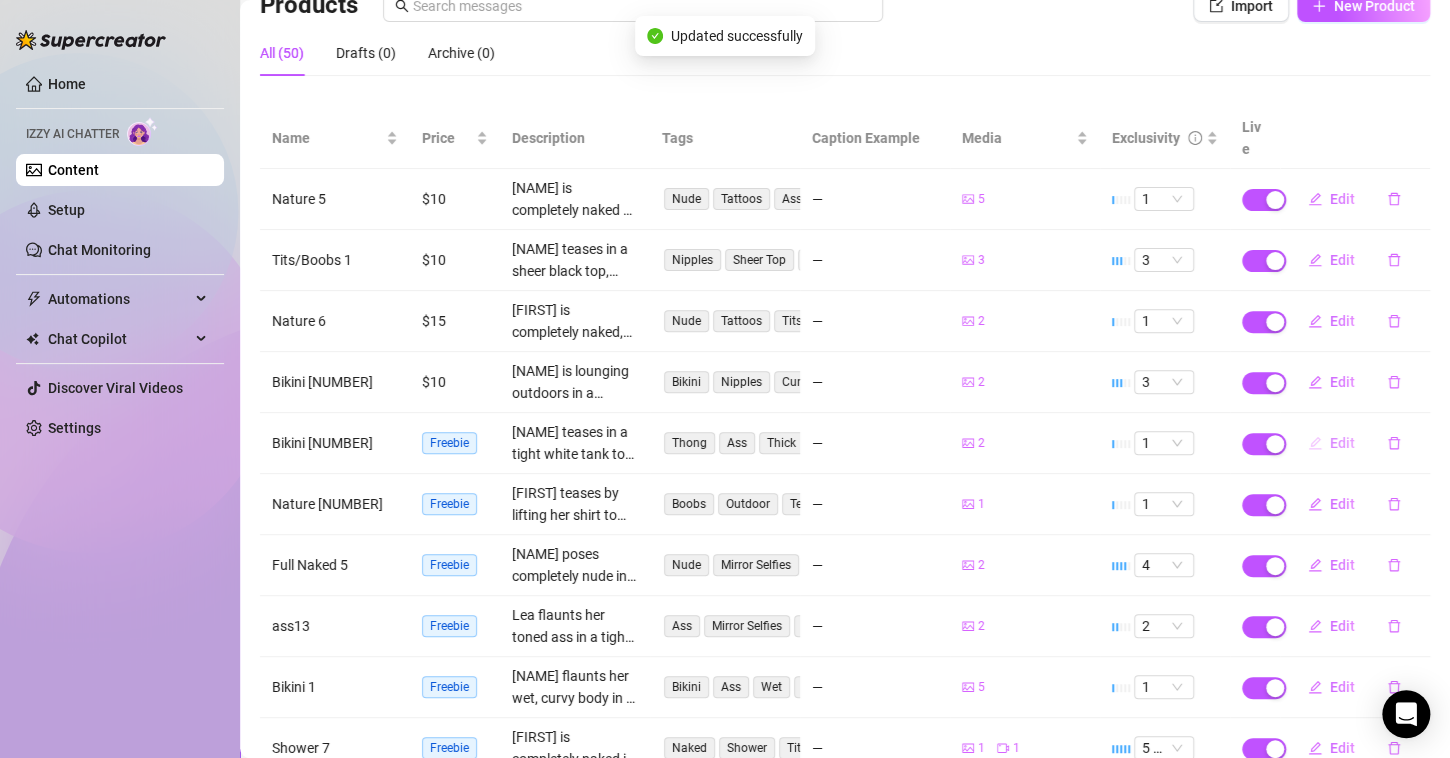 click on "Edit" at bounding box center [1342, 443] 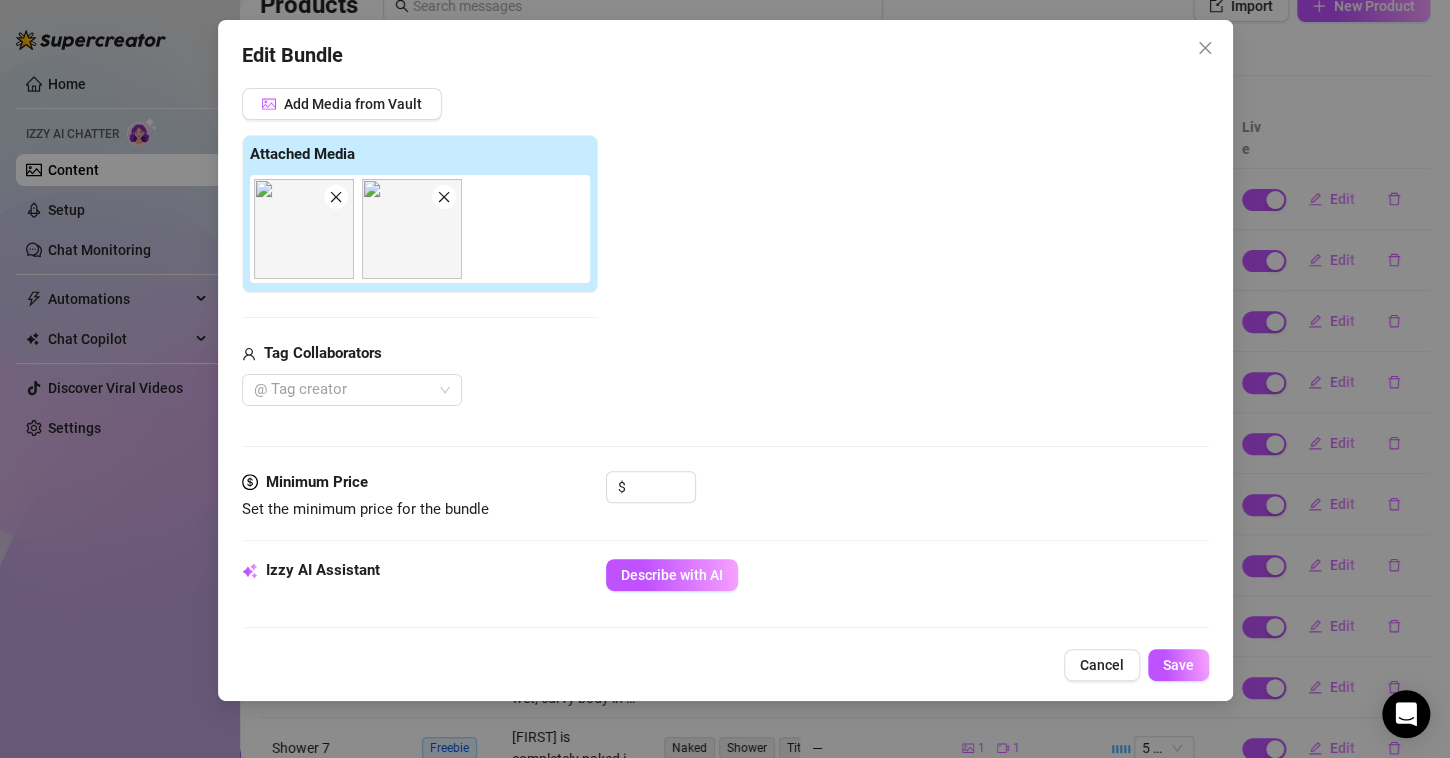 scroll, scrollTop: 287, scrollLeft: 0, axis: vertical 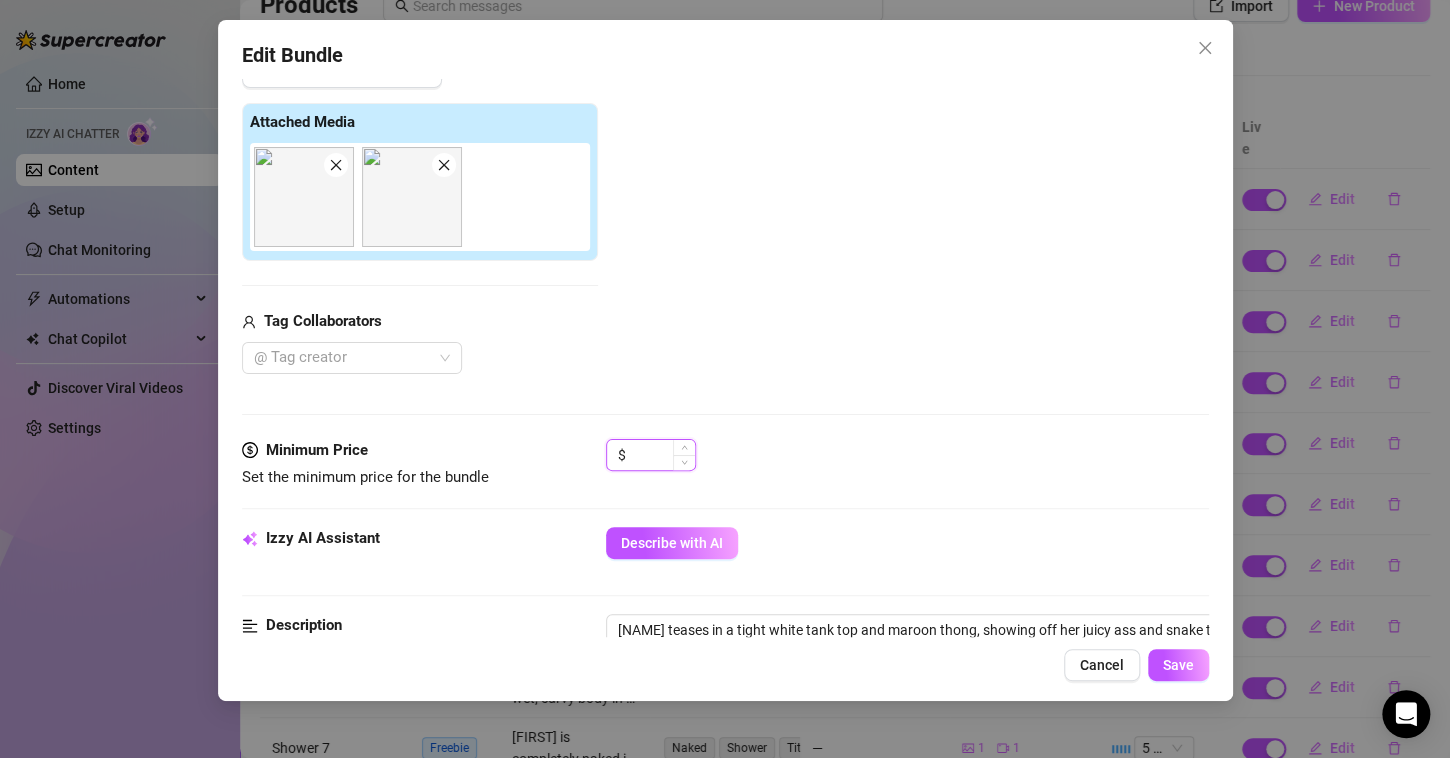 click at bounding box center [662, 455] 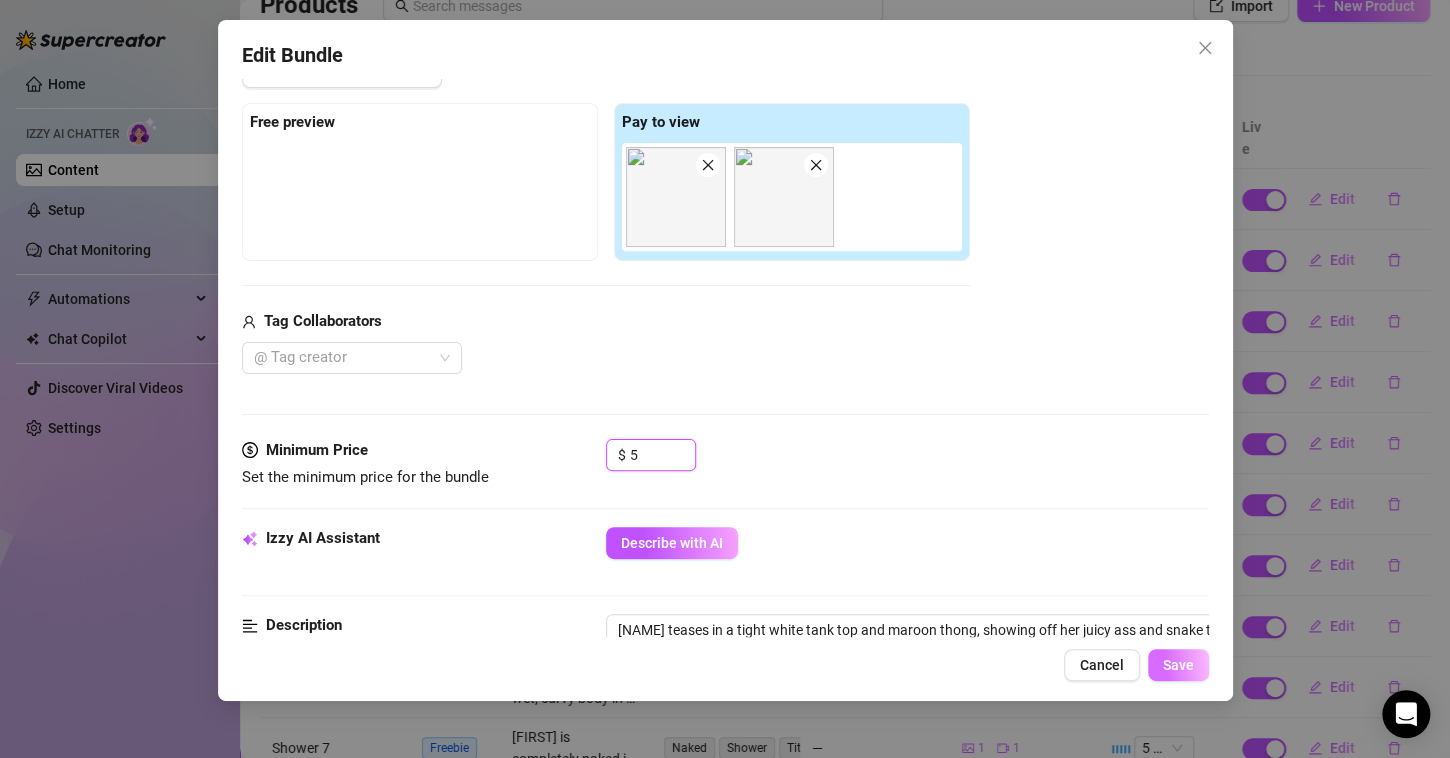 type on "5" 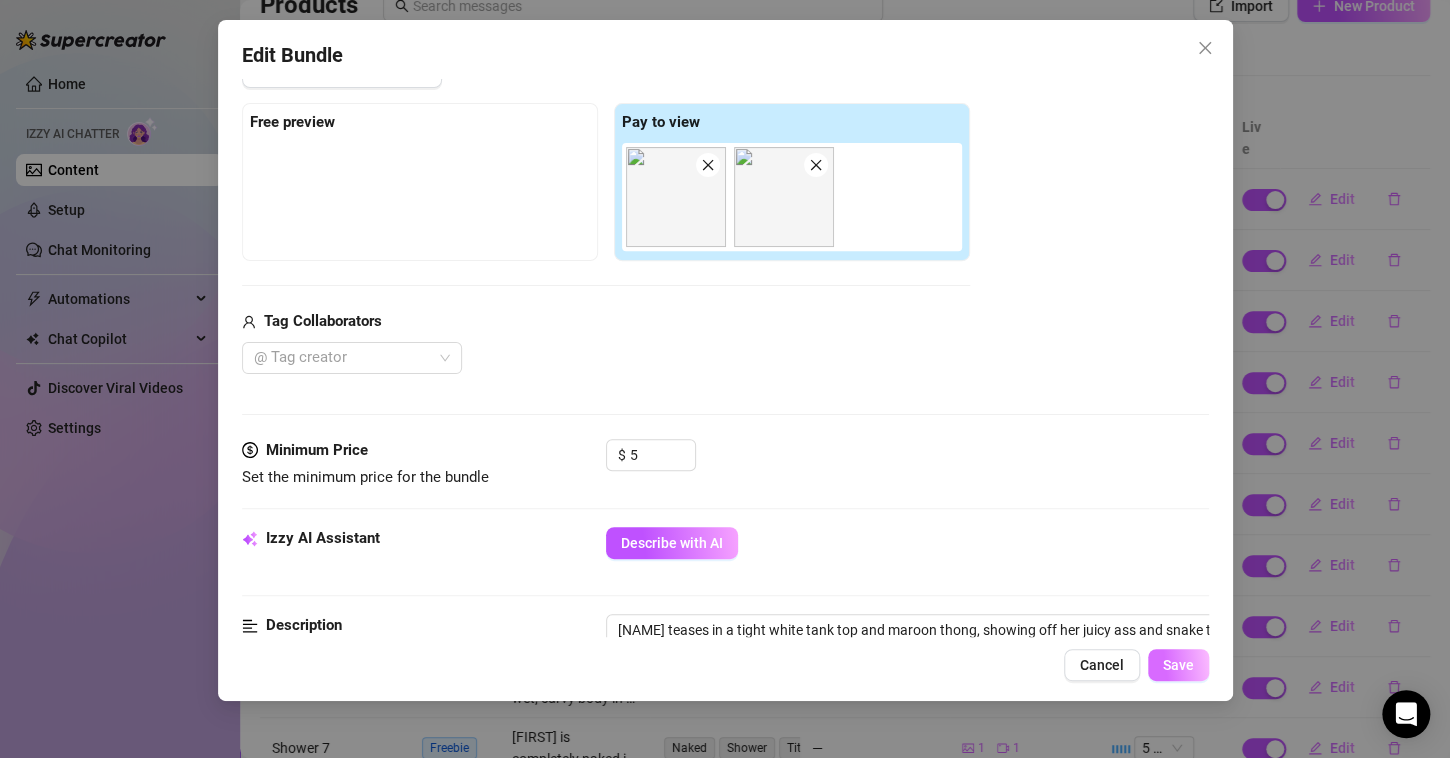click on "Save" at bounding box center [1178, 665] 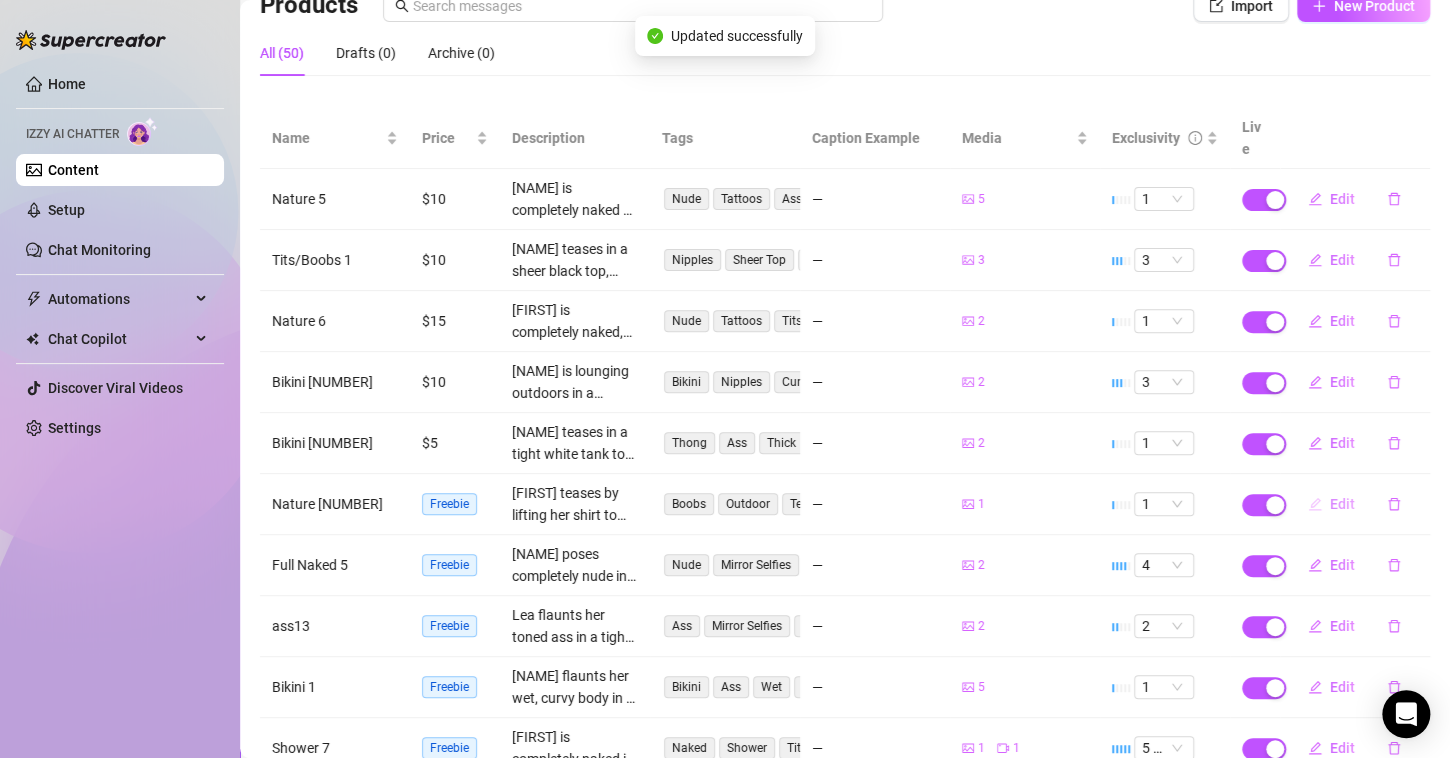 click on "Edit" at bounding box center (1331, 504) 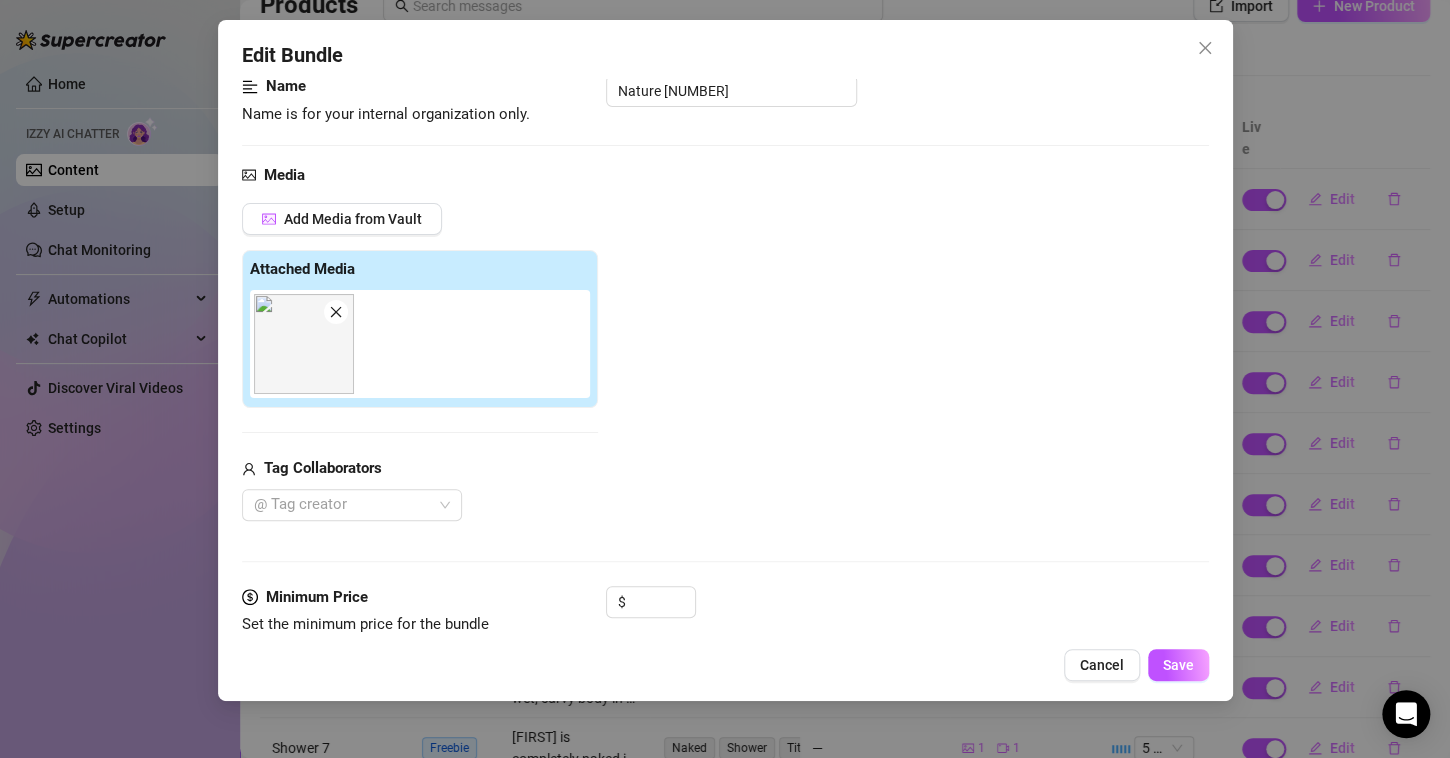 scroll, scrollTop: 142, scrollLeft: 0, axis: vertical 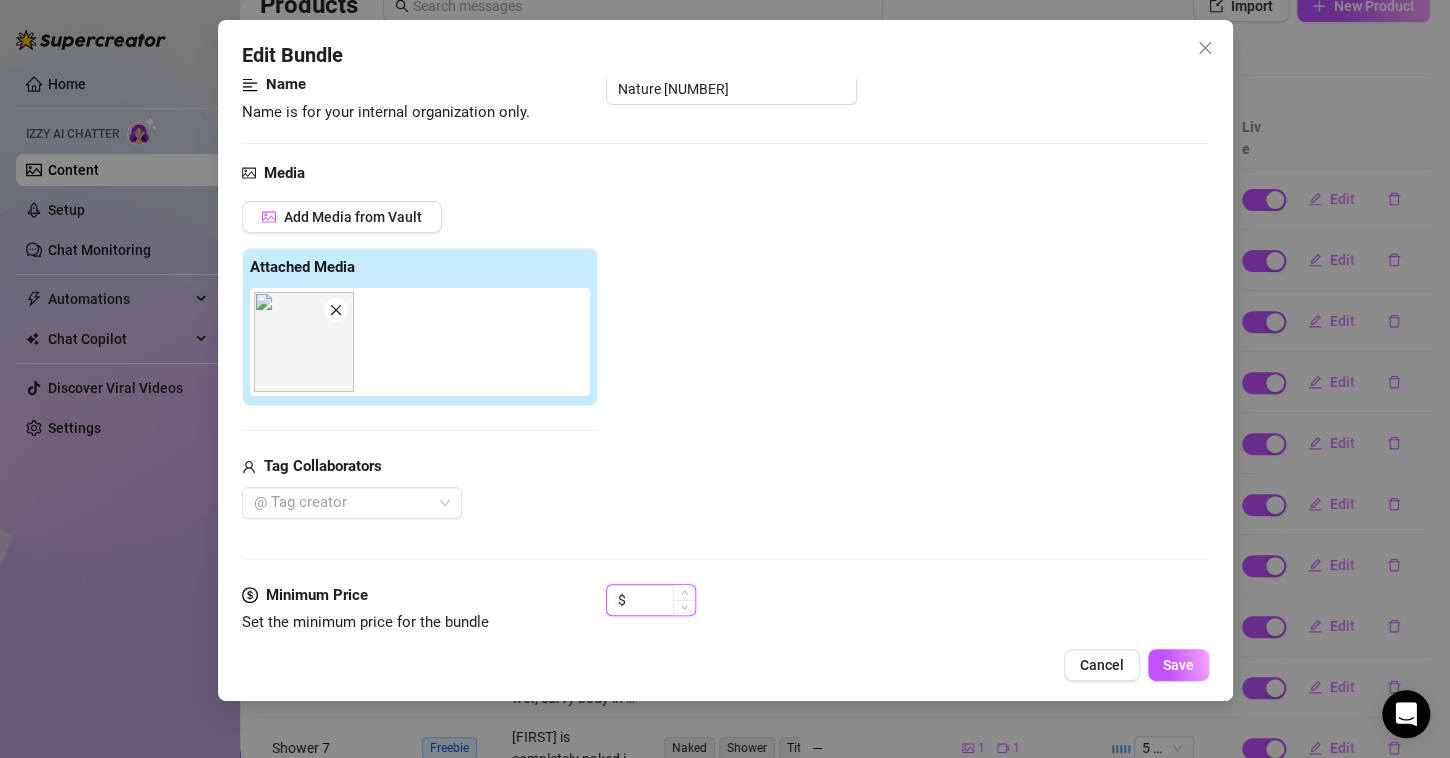click at bounding box center [662, 600] 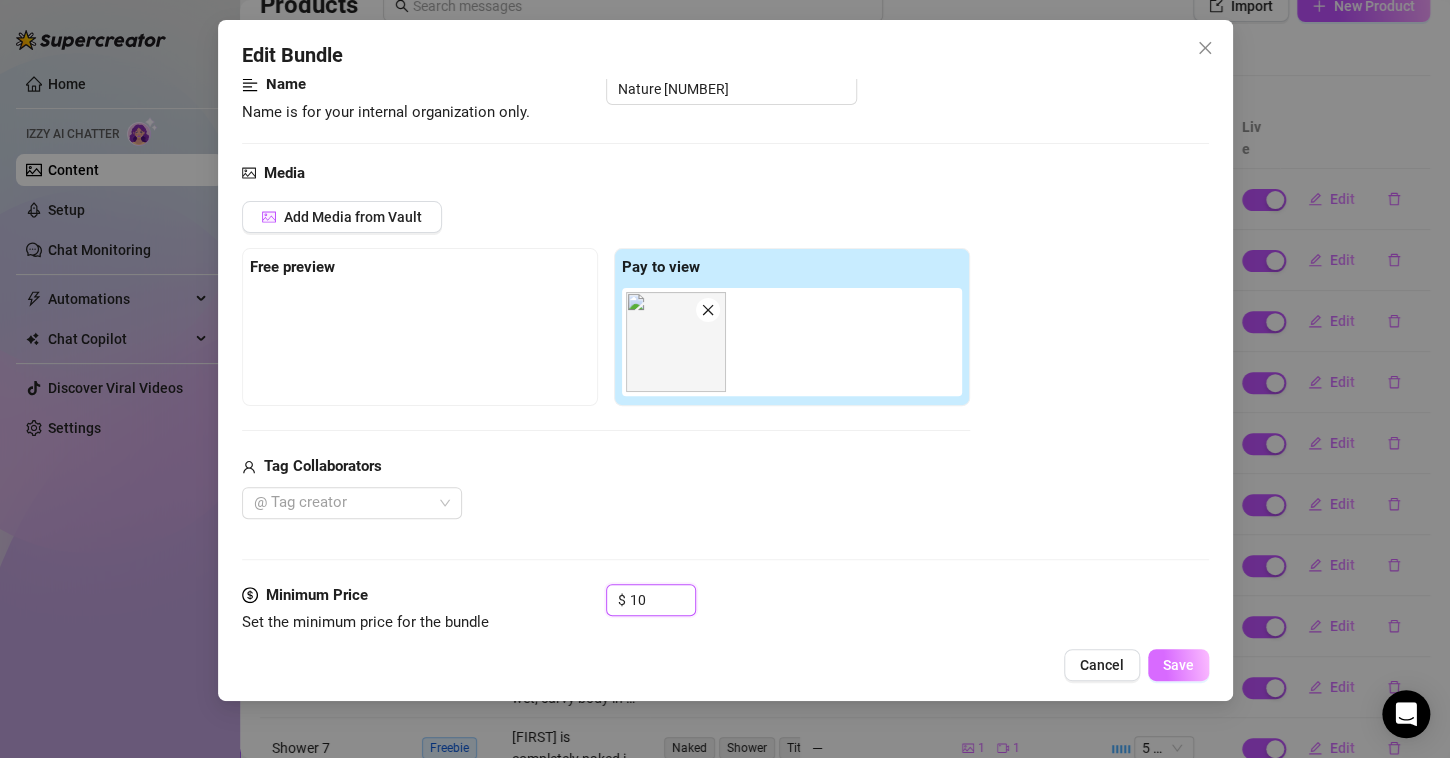 type on "10" 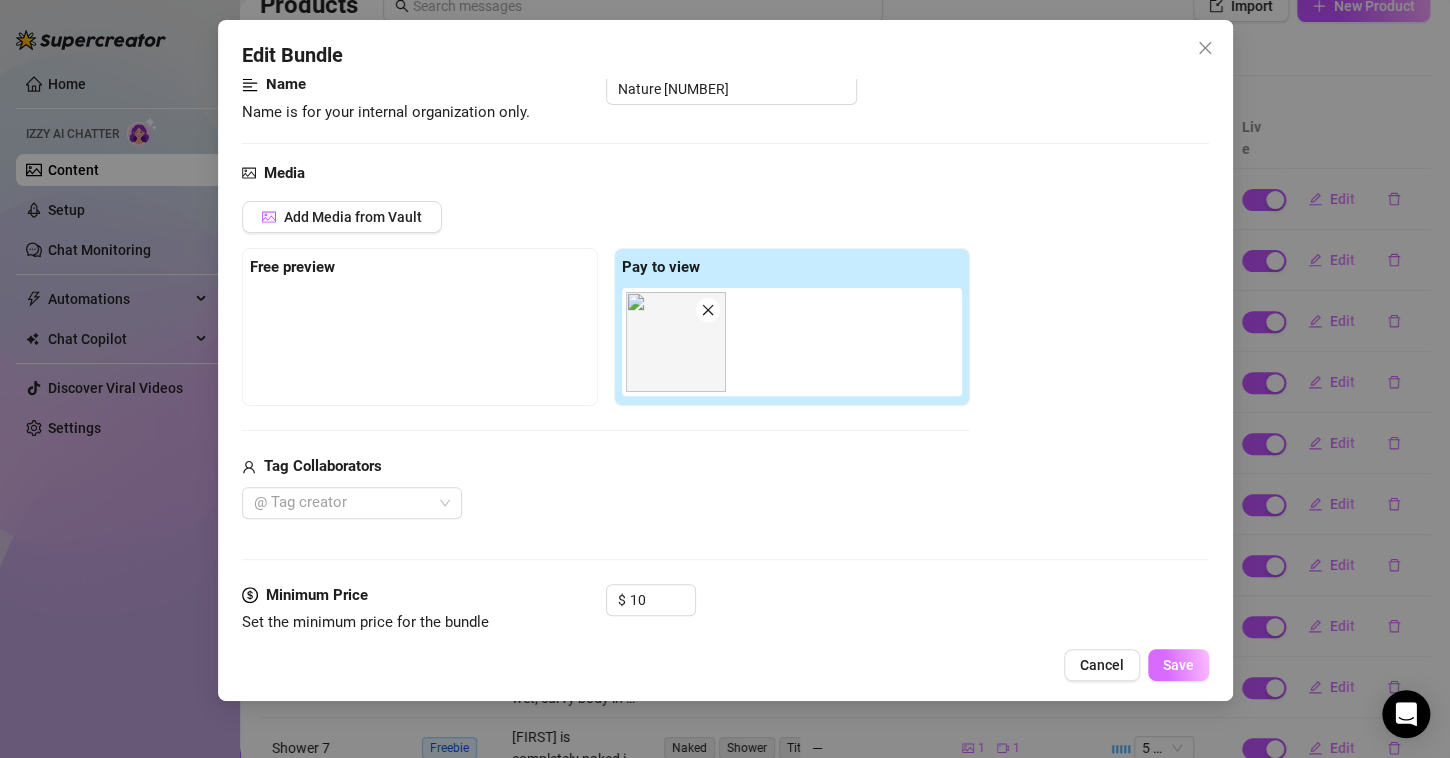 click on "Save" at bounding box center (1178, 665) 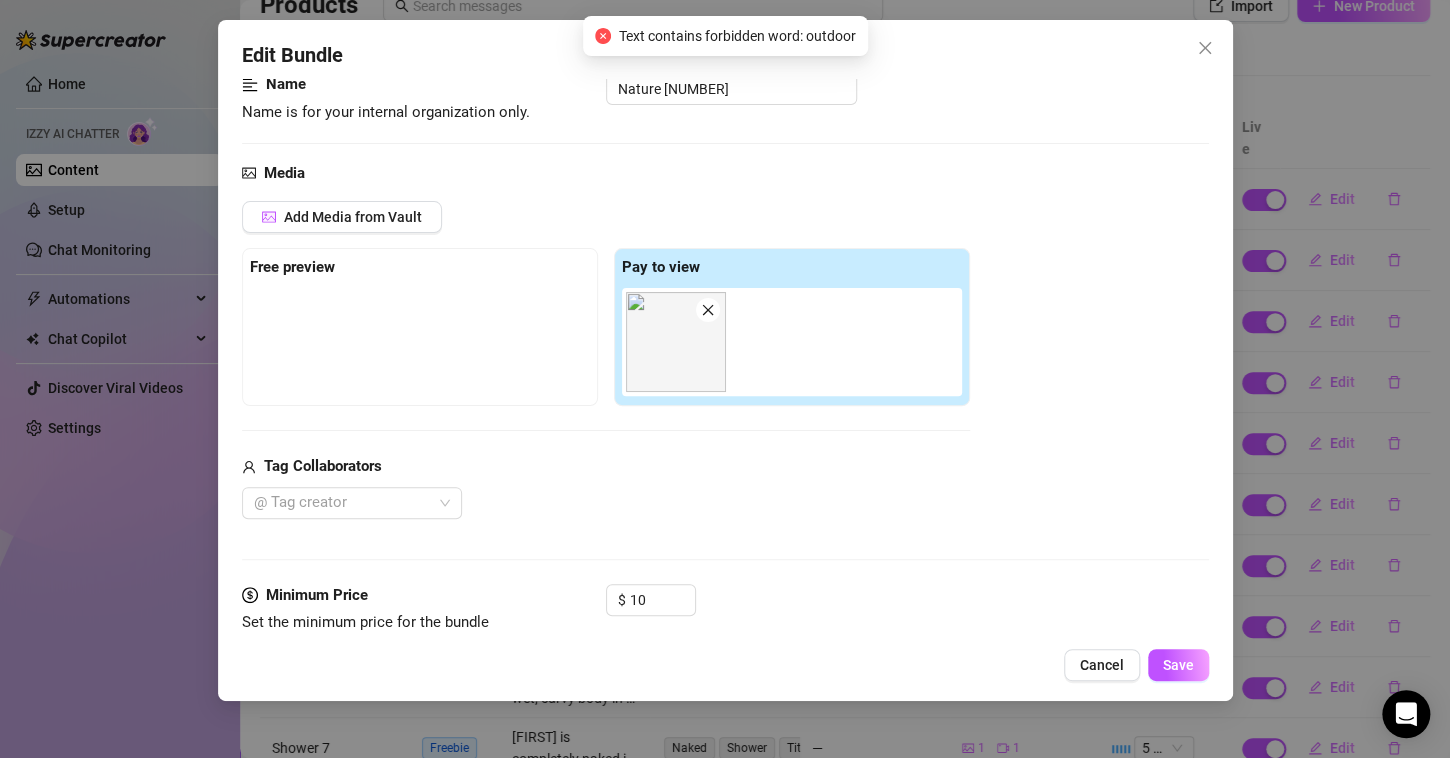 scroll, scrollTop: 600, scrollLeft: 0, axis: vertical 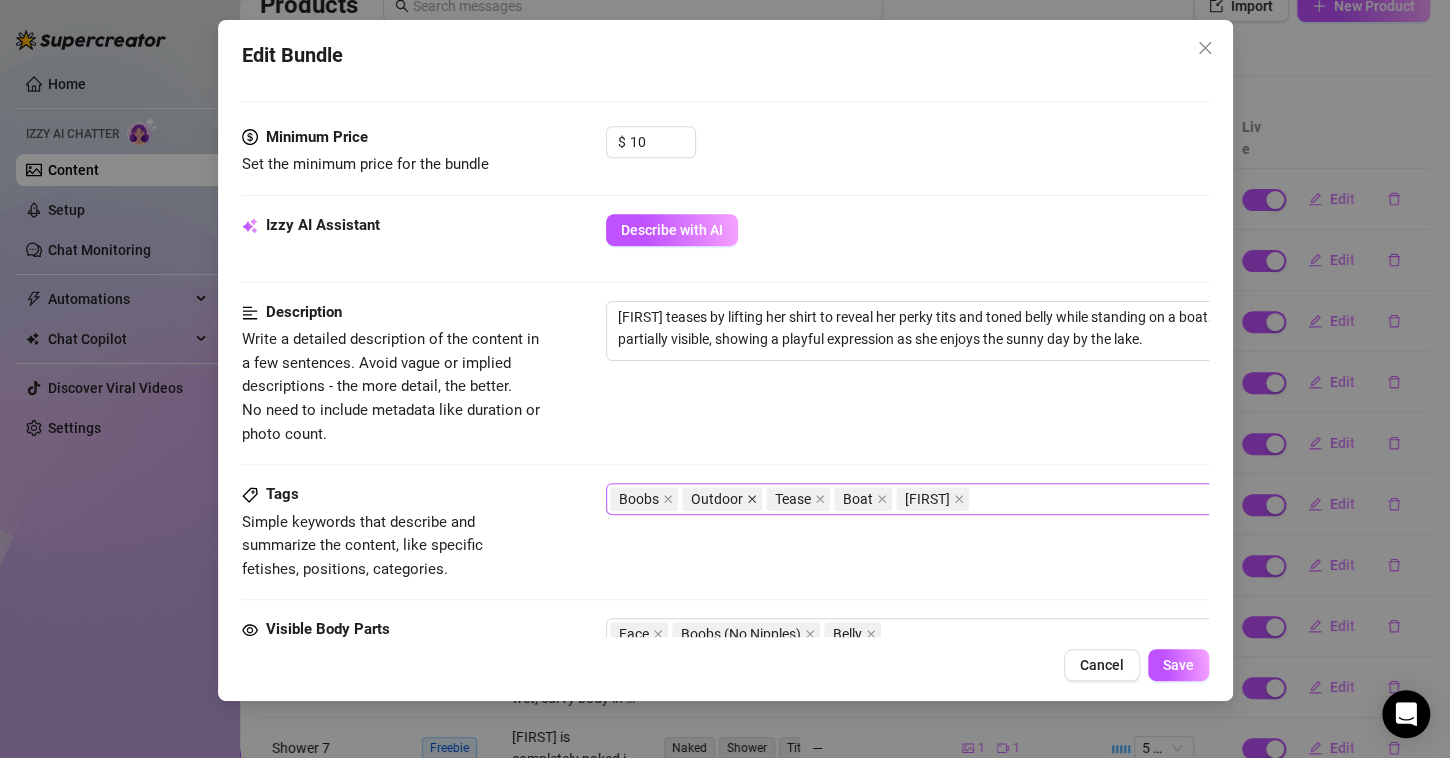 click 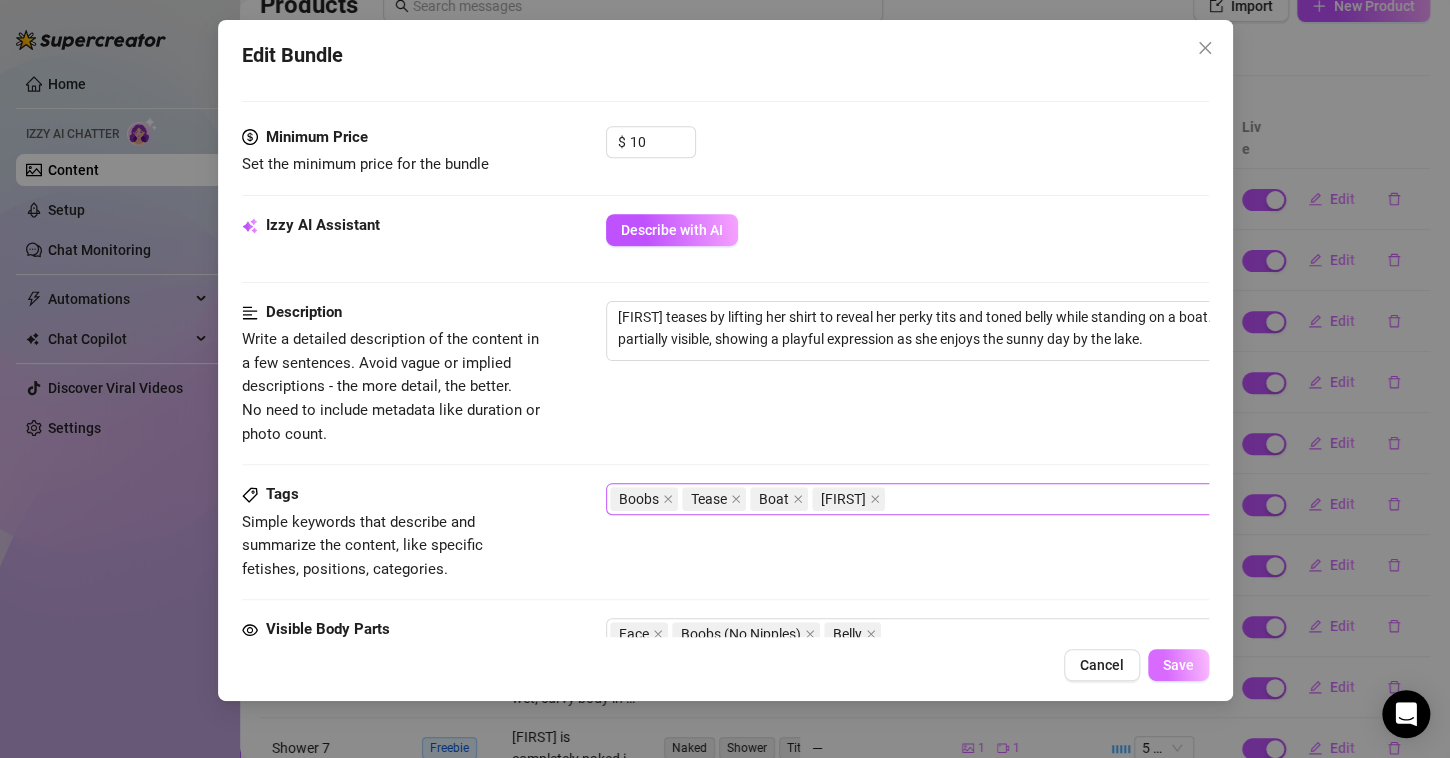 click on "Save" at bounding box center (1178, 665) 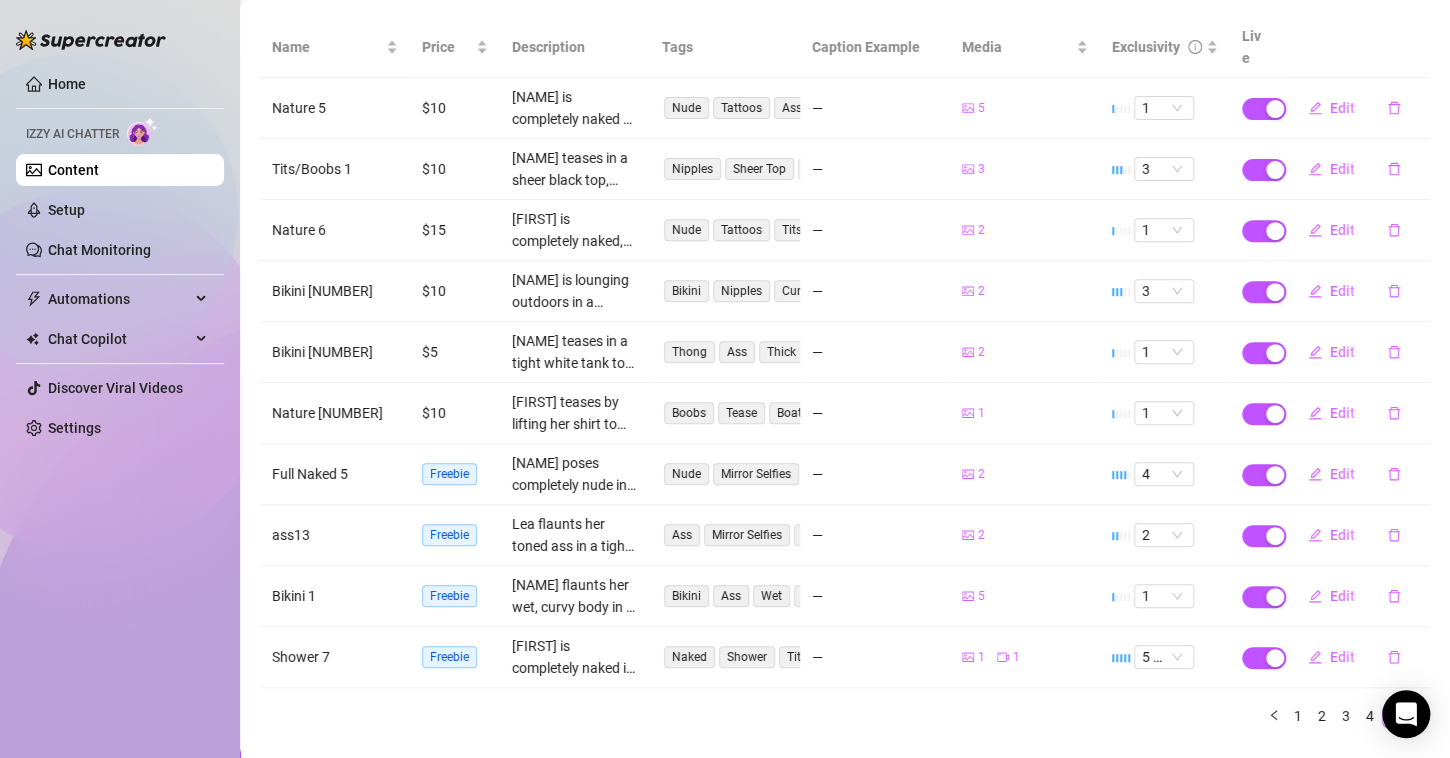 scroll, scrollTop: 252, scrollLeft: 0, axis: vertical 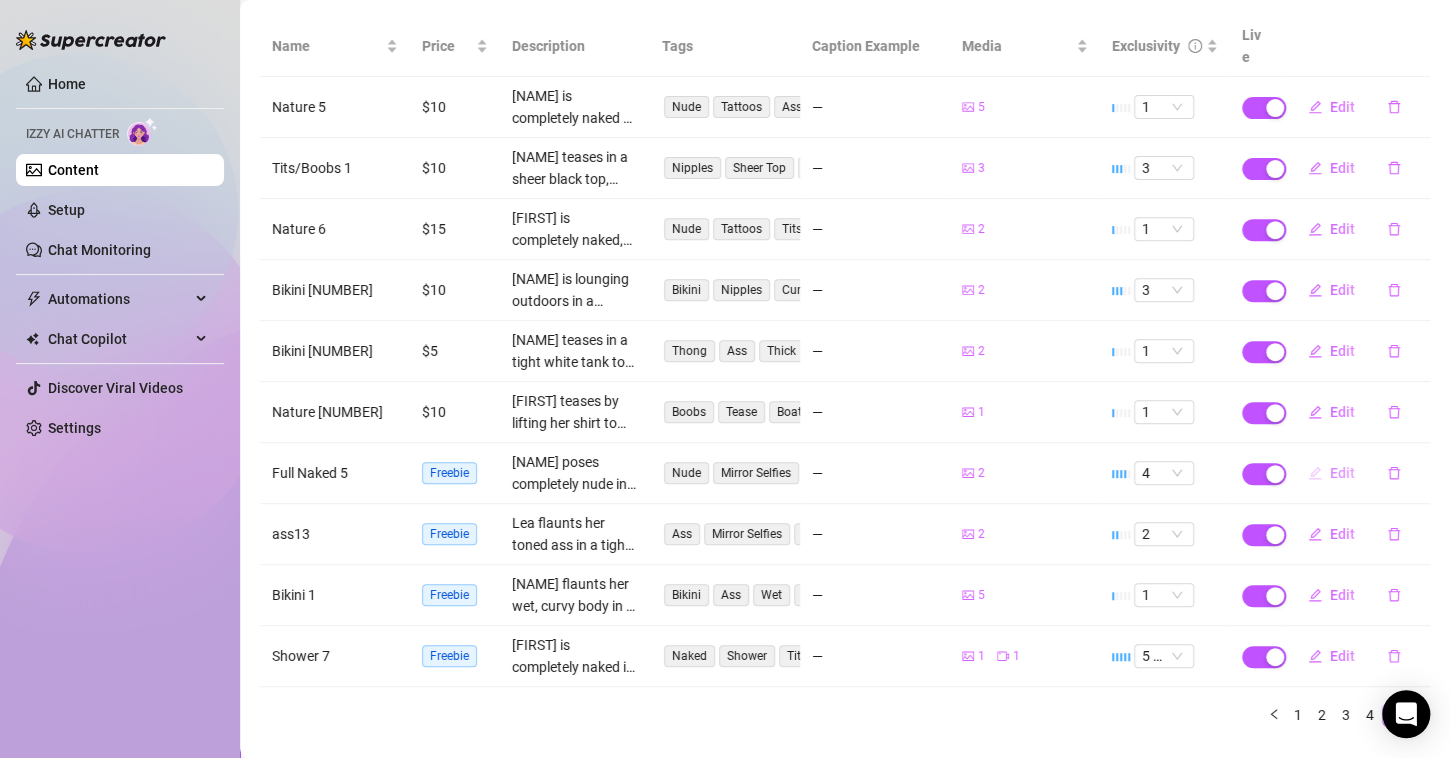click on "Edit" at bounding box center [1342, 473] 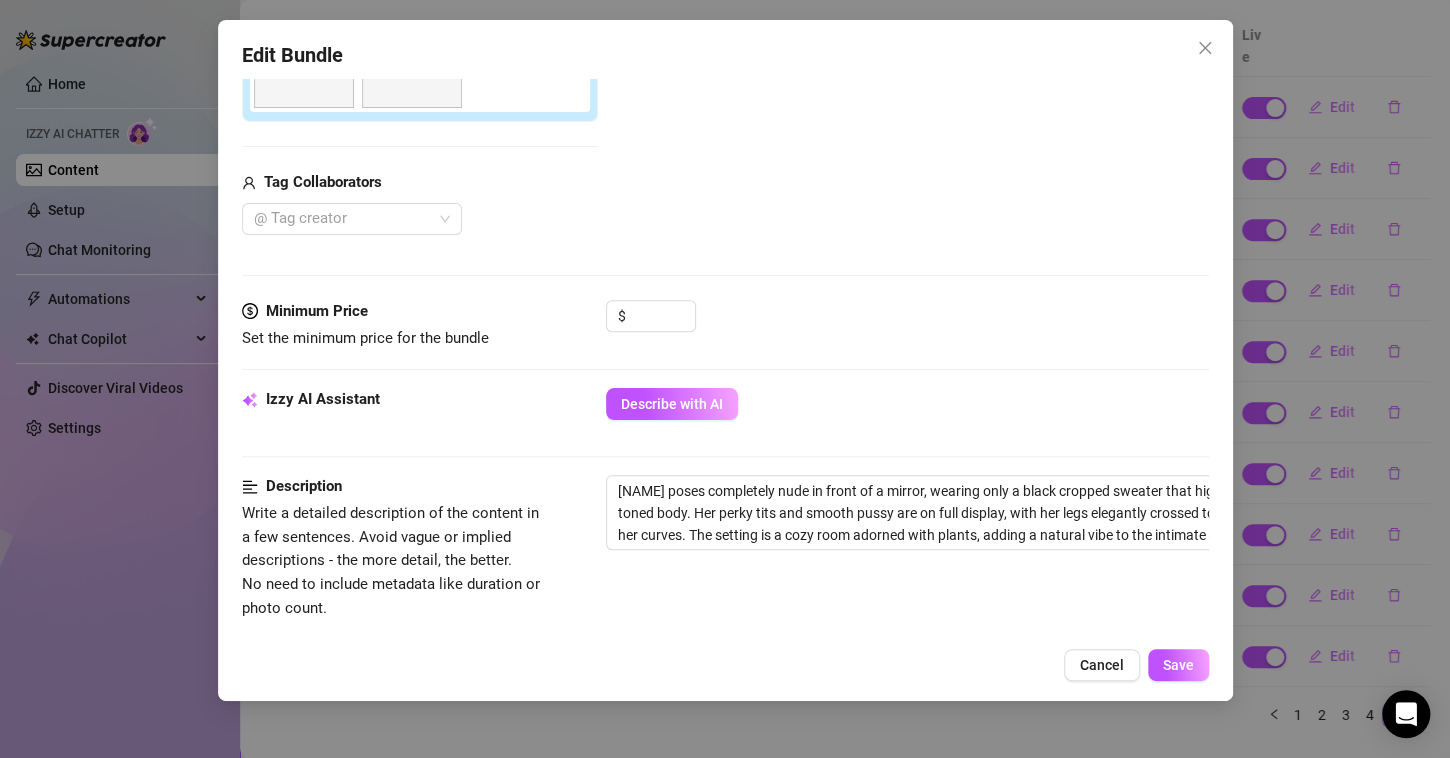 scroll, scrollTop: 424, scrollLeft: 0, axis: vertical 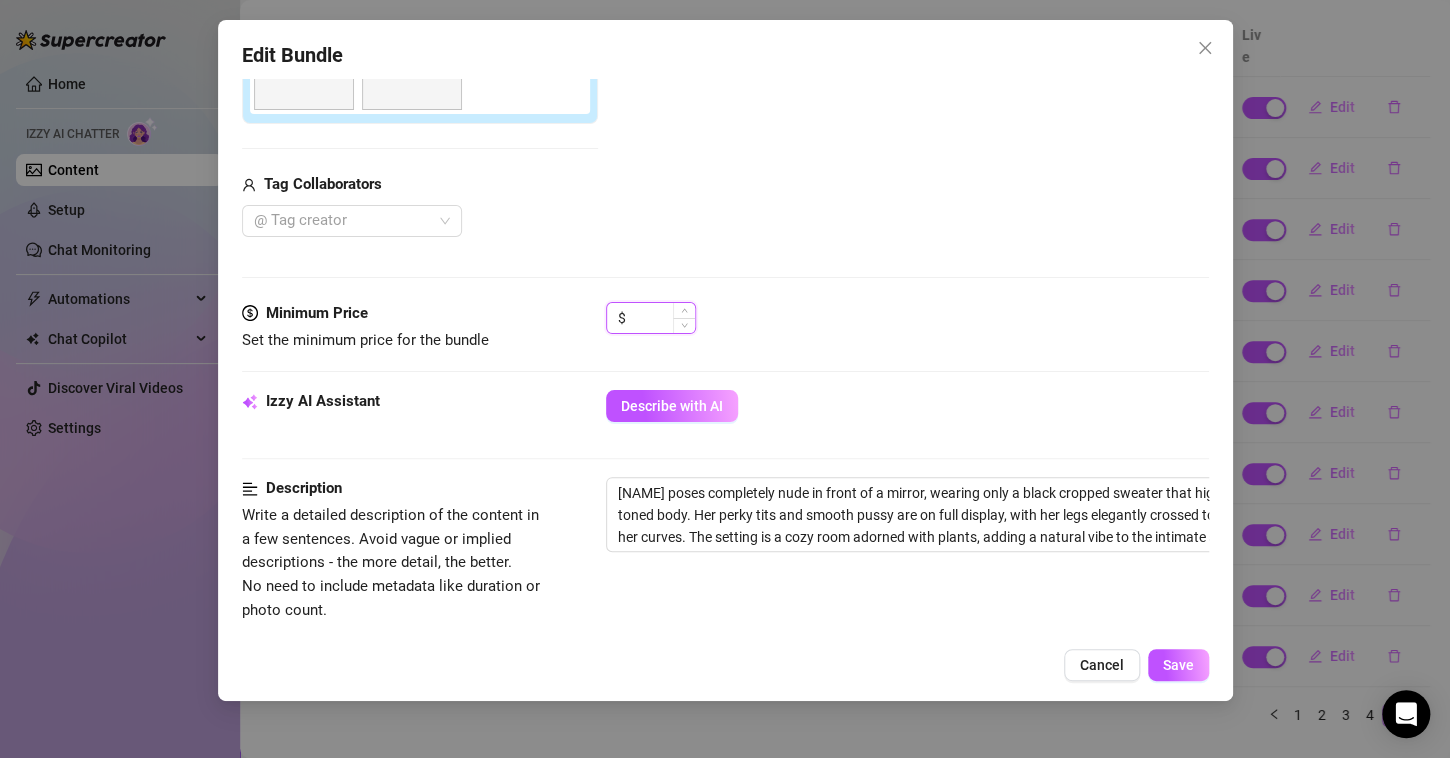 click at bounding box center [662, 318] 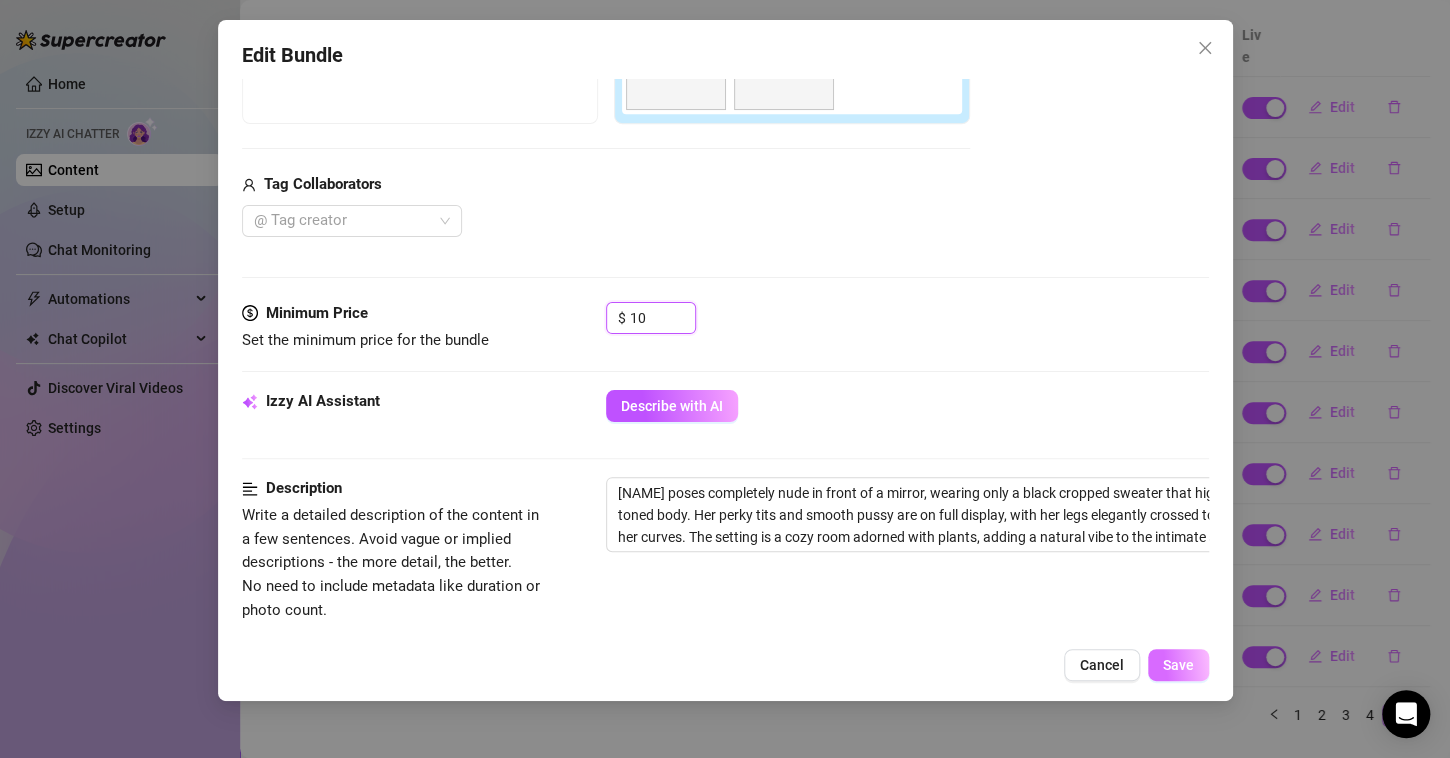 type on "10" 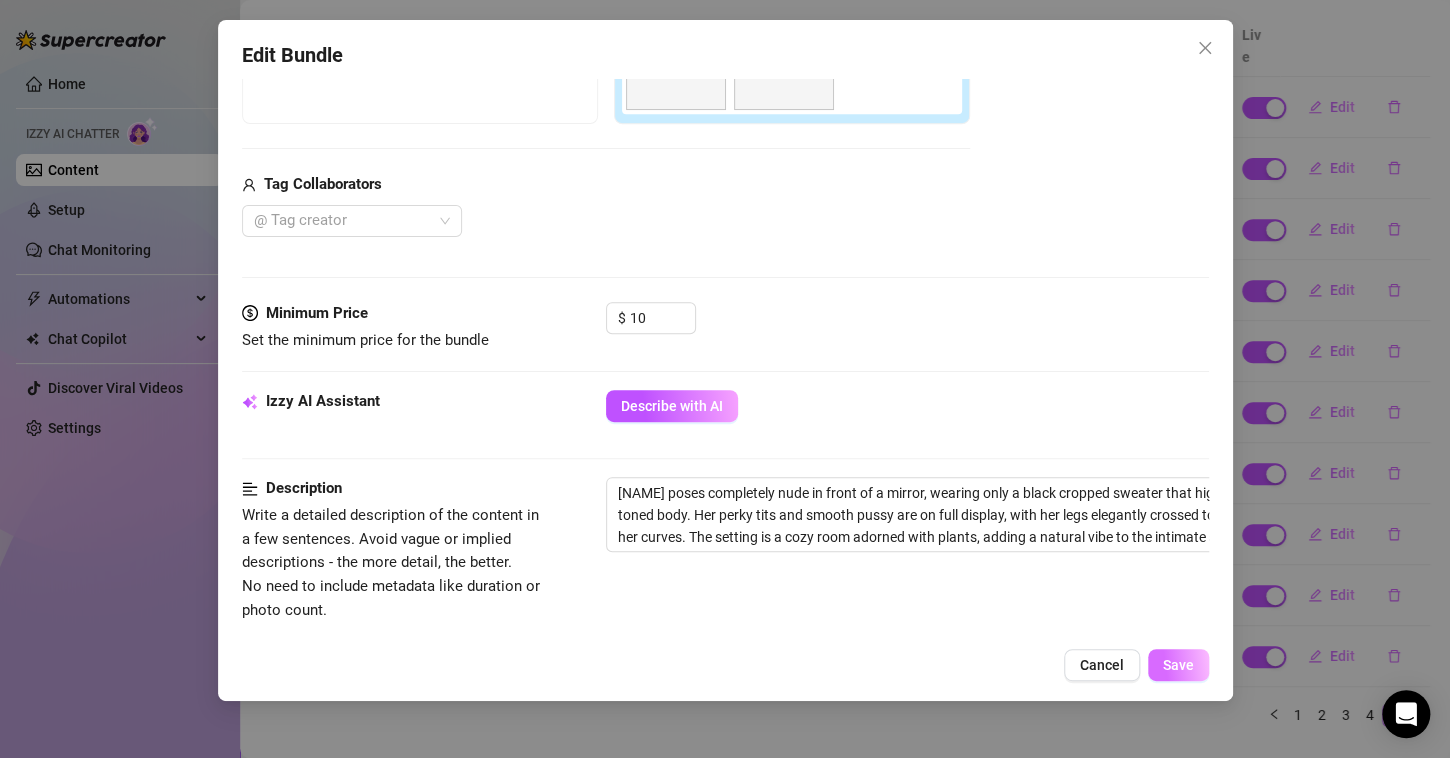 click on "Save" at bounding box center [1178, 665] 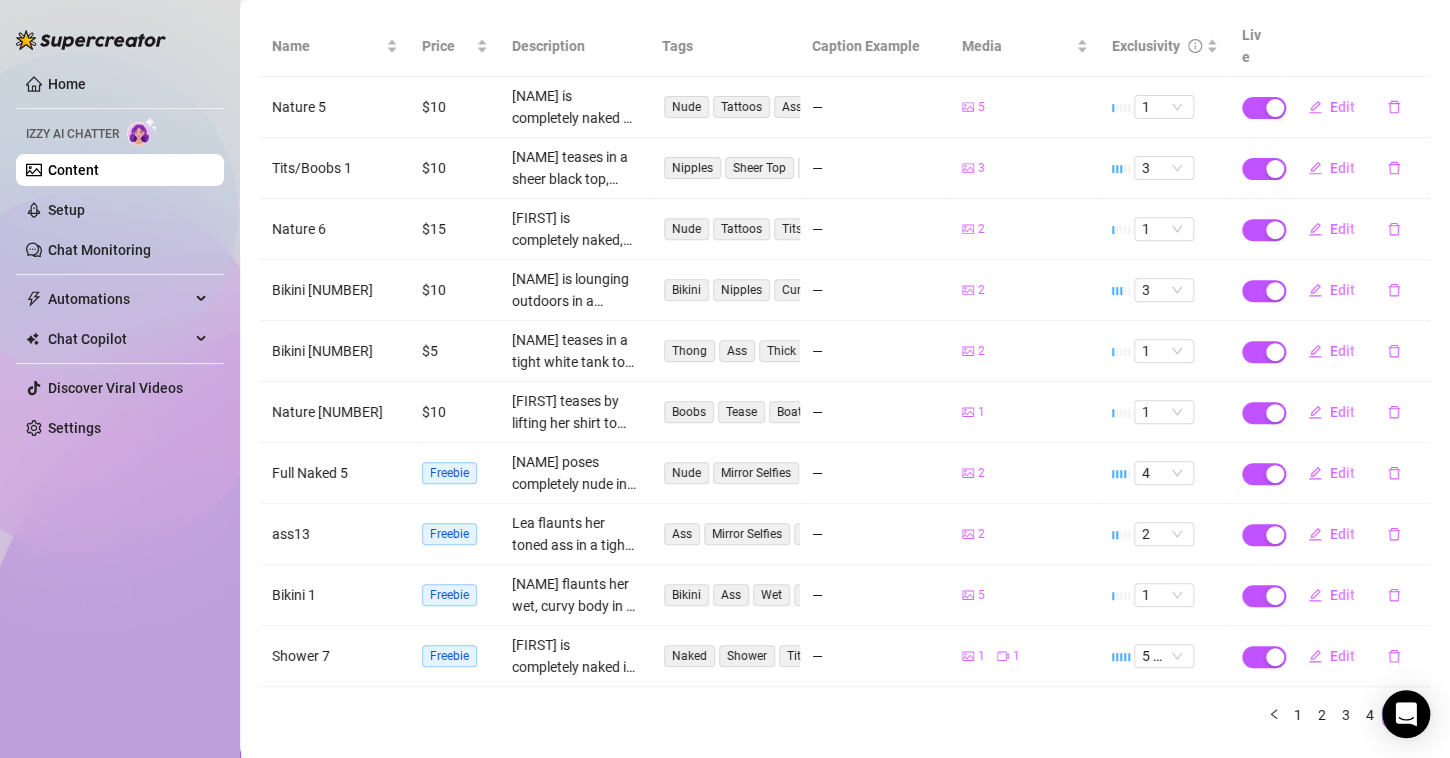 click on "Edit" at bounding box center [1342, 473] 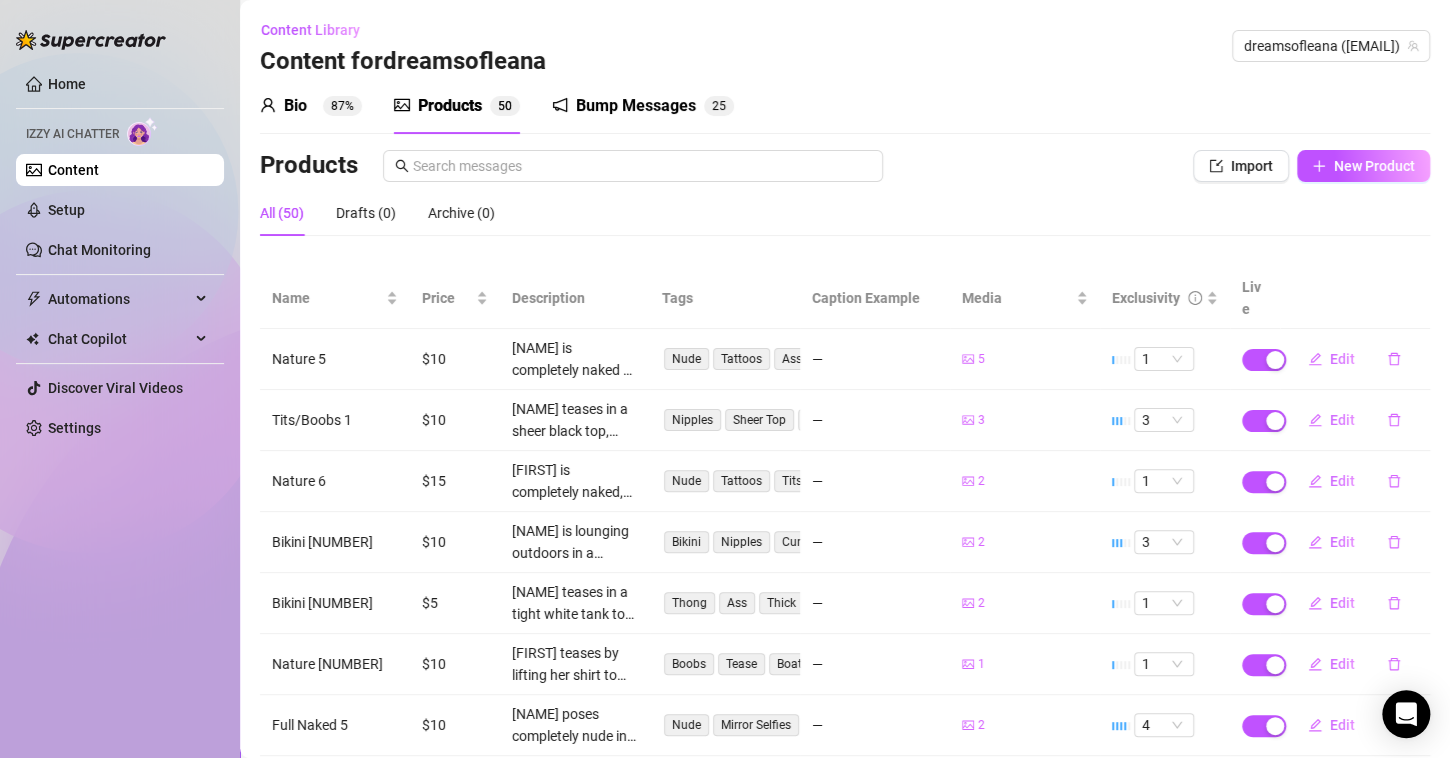 scroll, scrollTop: 272, scrollLeft: 0, axis: vertical 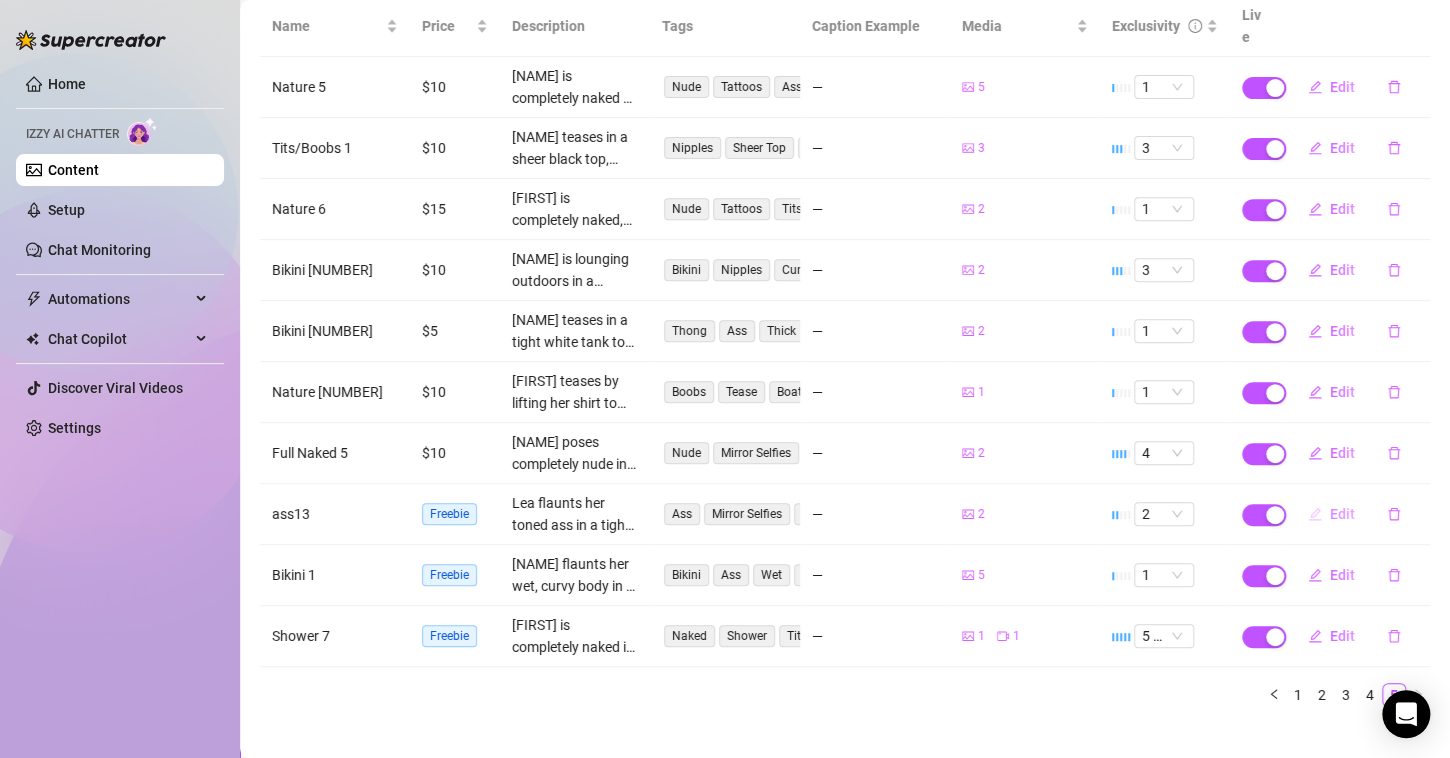 click on "Edit" at bounding box center [1342, 514] 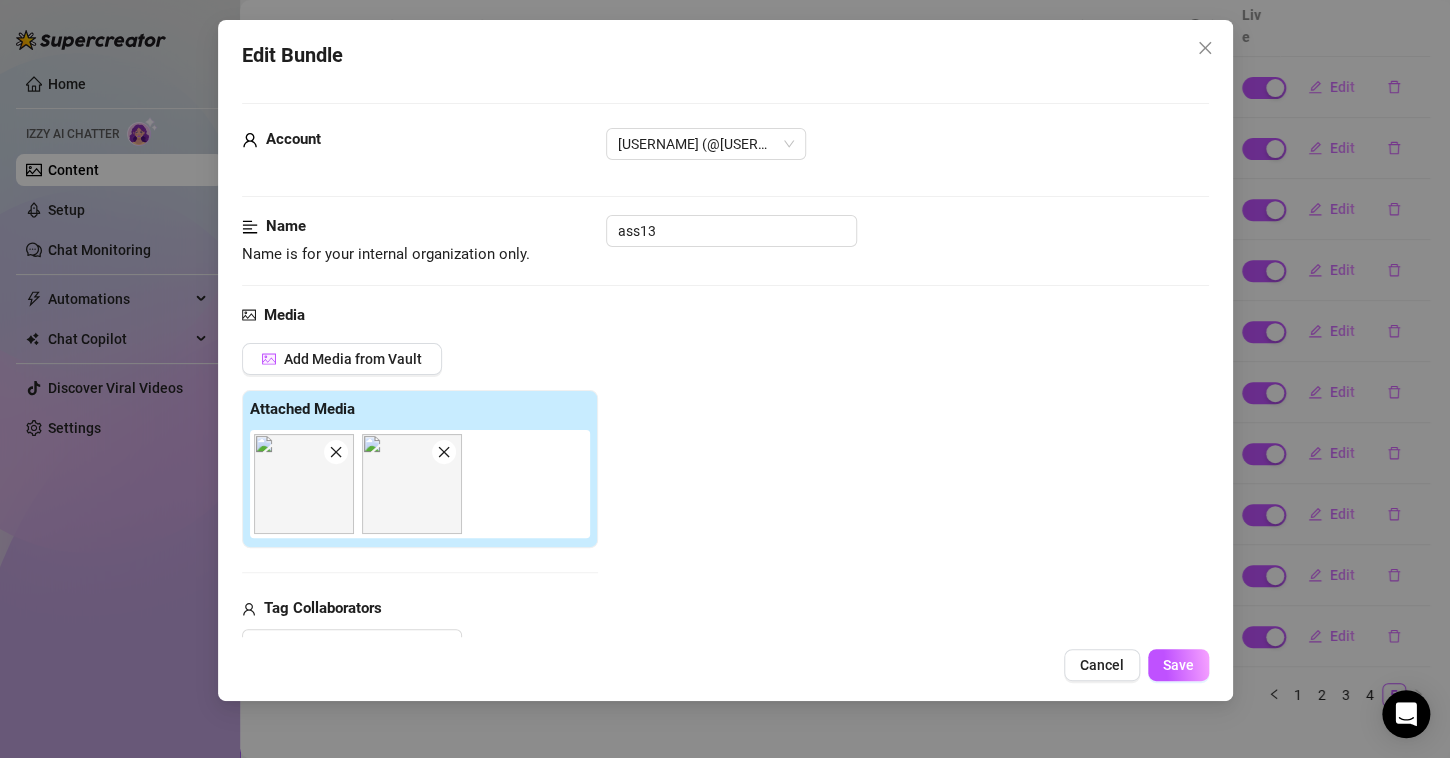 scroll, scrollTop: 170, scrollLeft: 0, axis: vertical 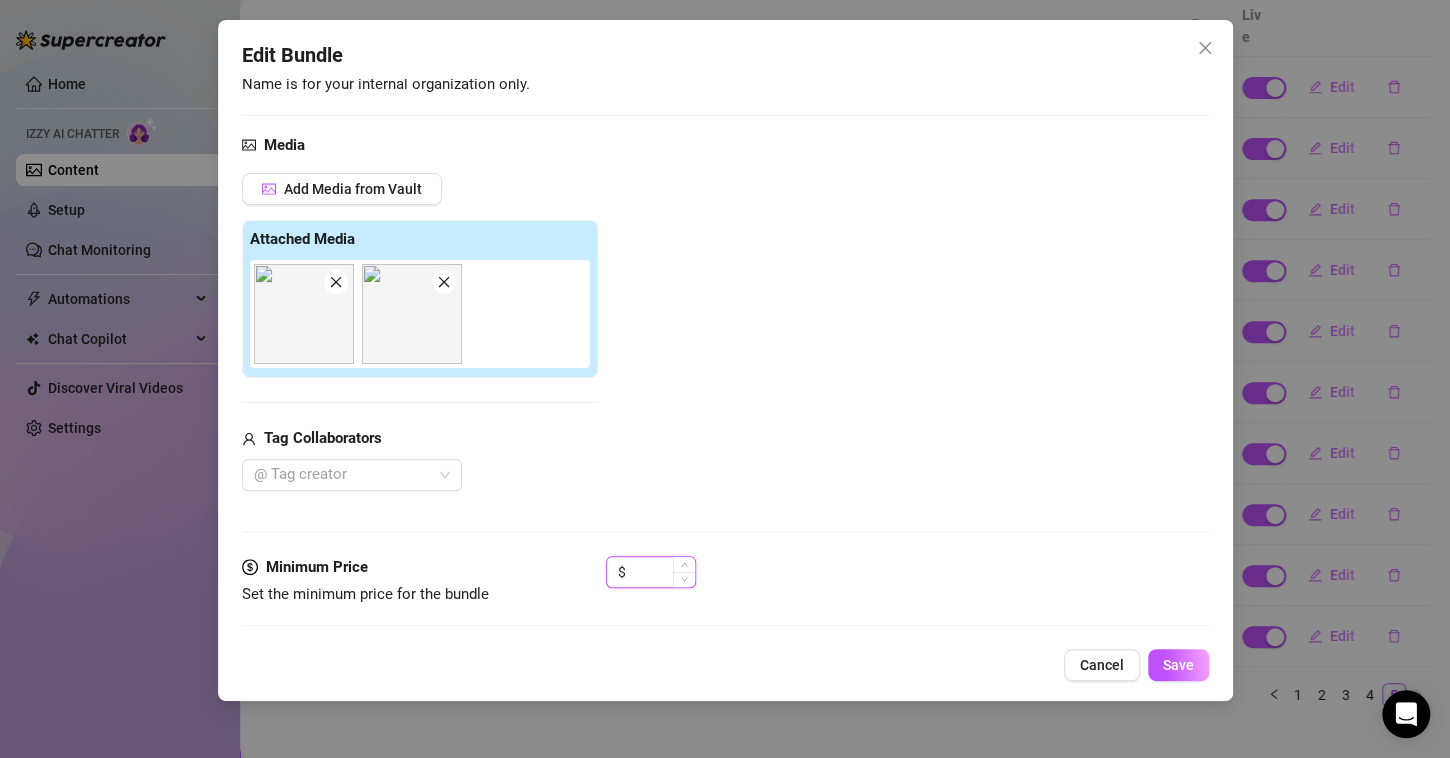 click at bounding box center (662, 572) 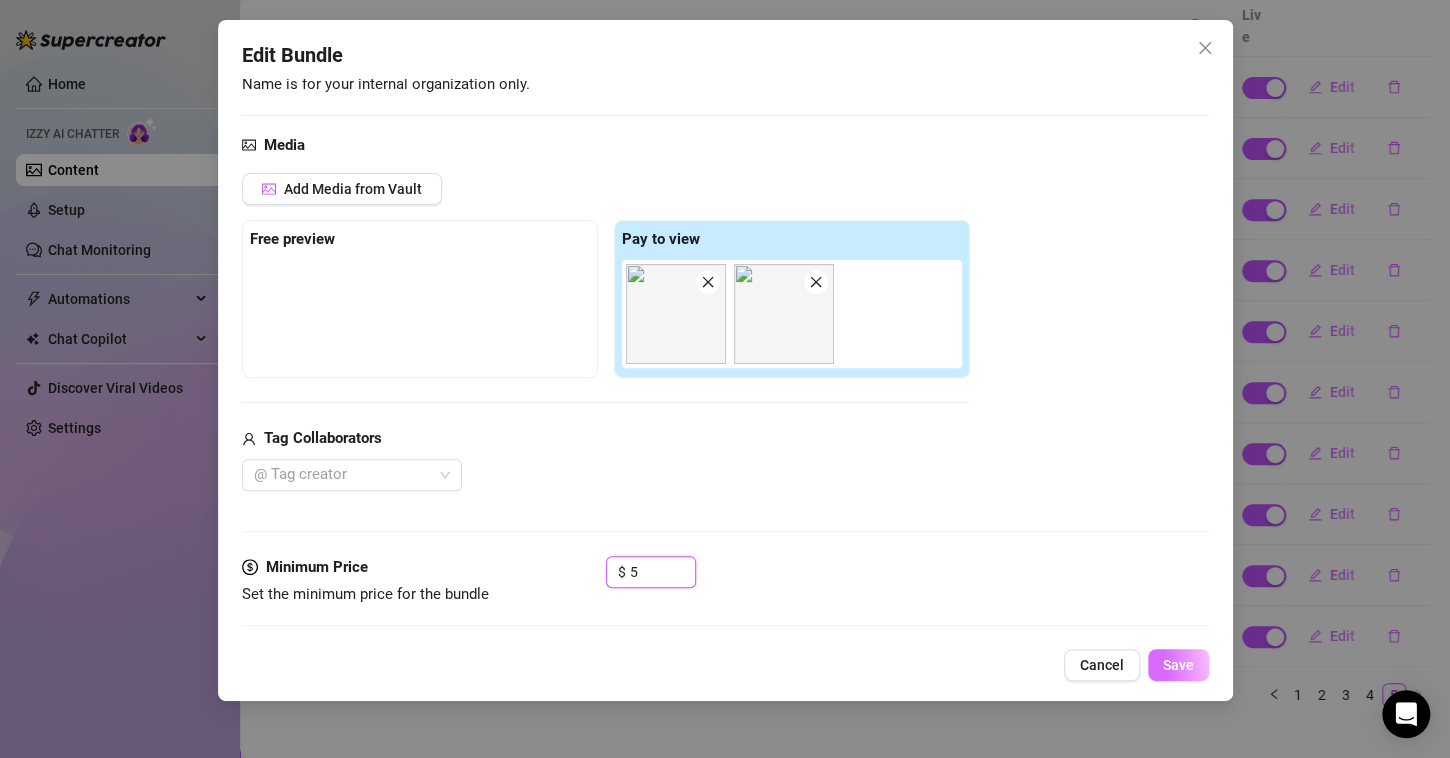 type on "5" 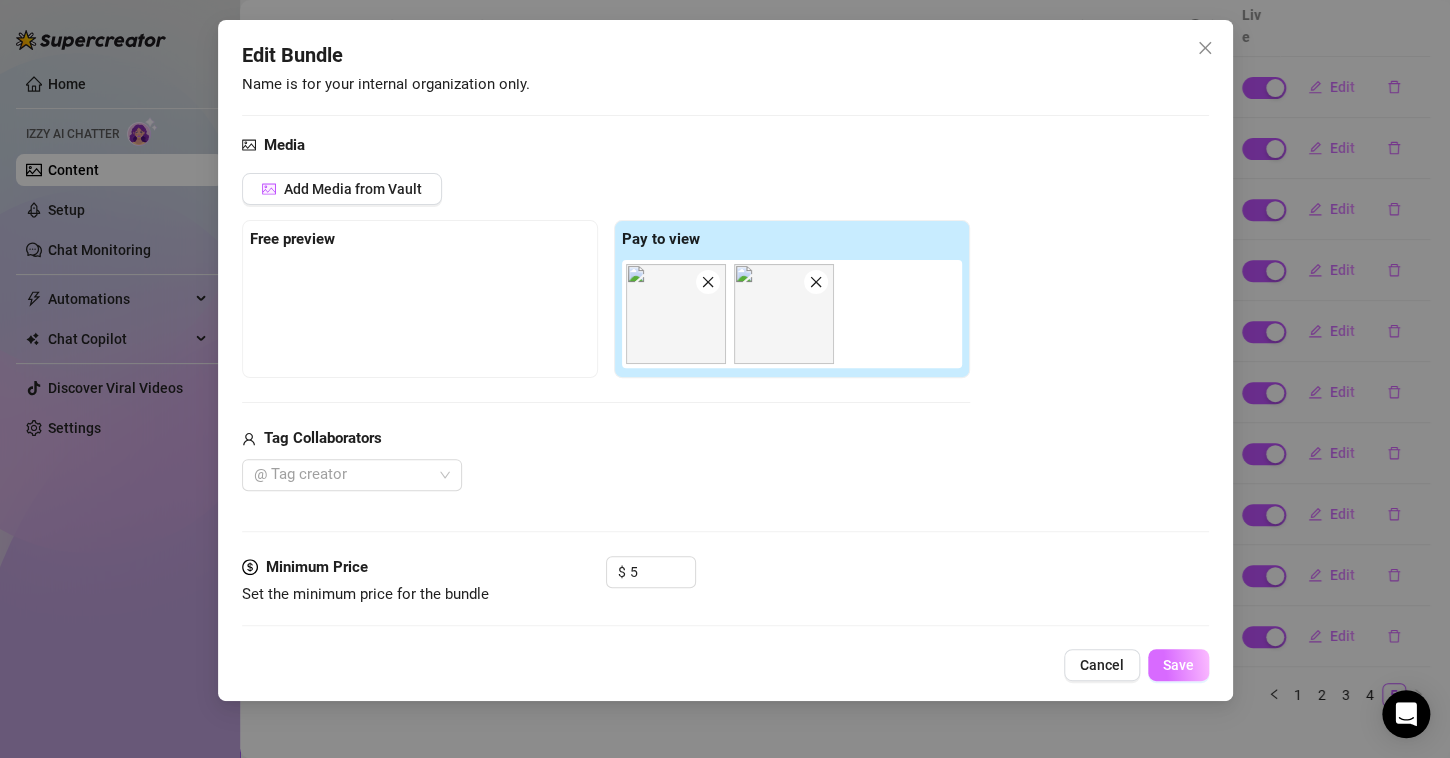 click on "Save" at bounding box center (1178, 665) 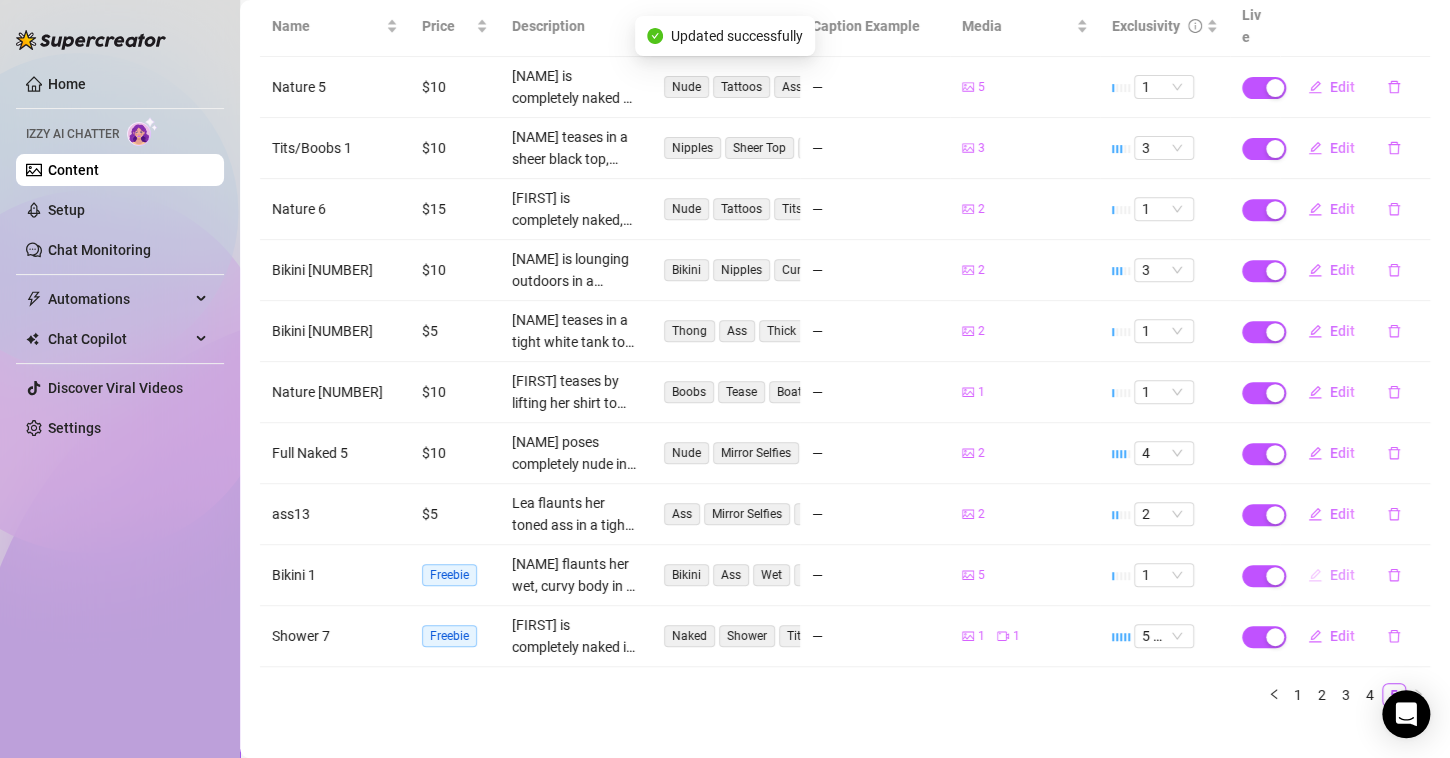 click on "Edit" at bounding box center [1331, 575] 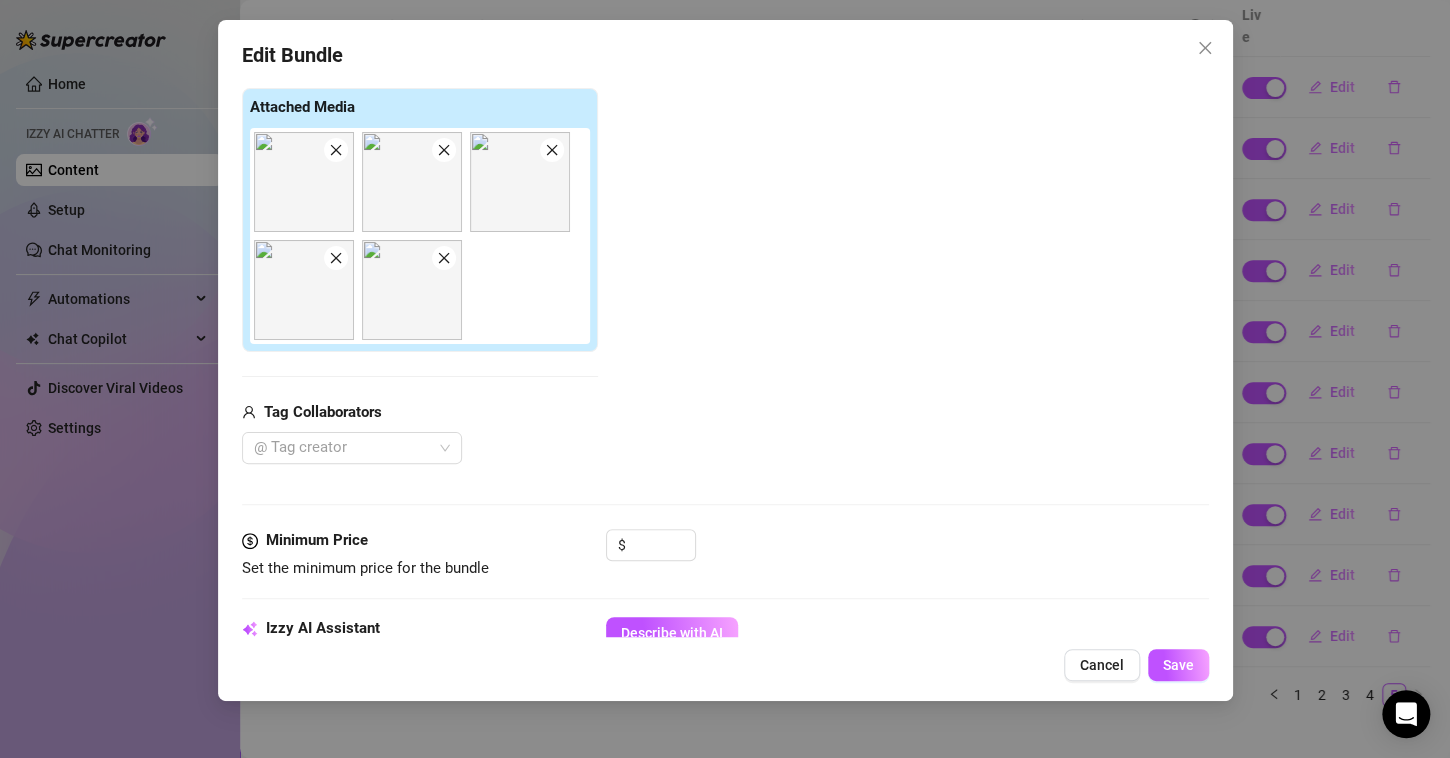 scroll, scrollTop: 303, scrollLeft: 0, axis: vertical 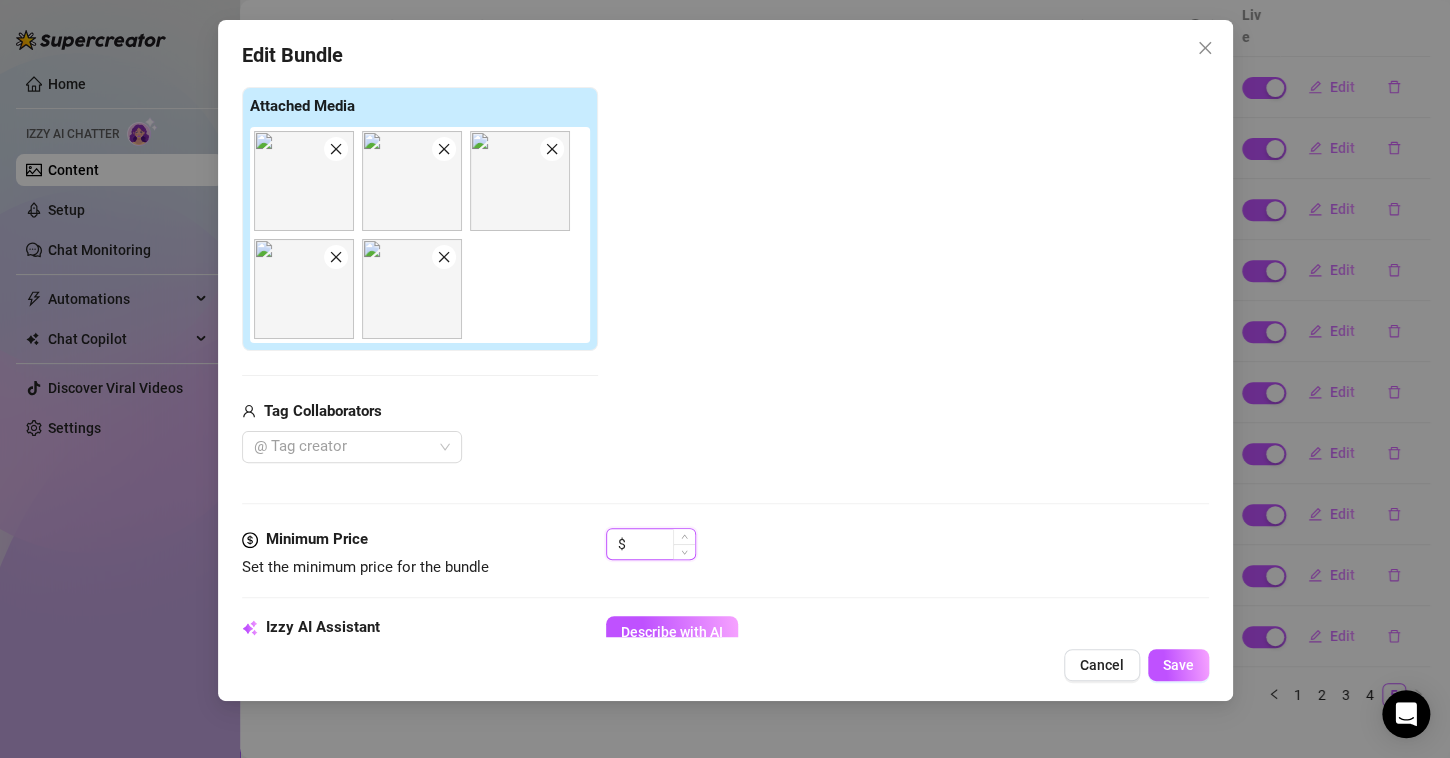 click at bounding box center [662, 544] 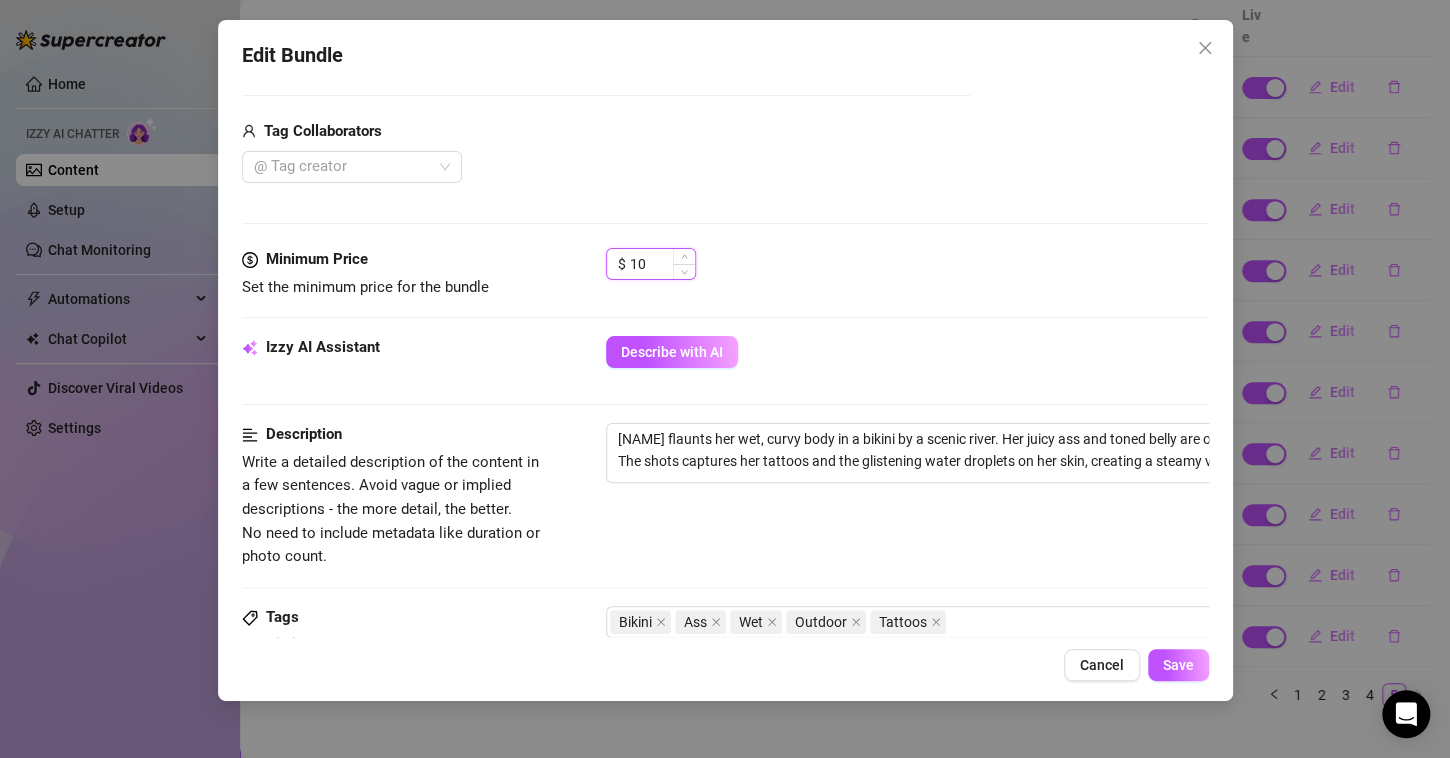 scroll, scrollTop: 843, scrollLeft: 0, axis: vertical 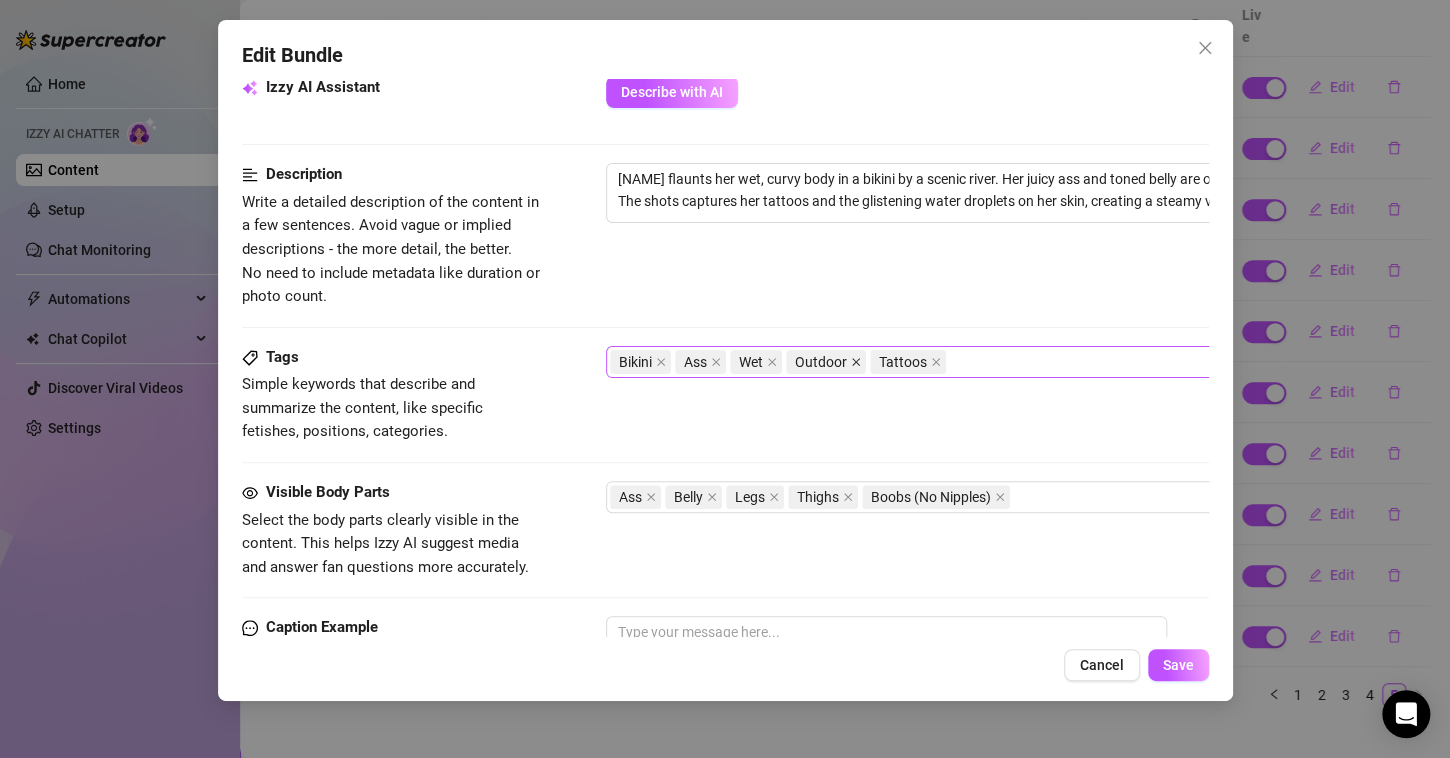 click 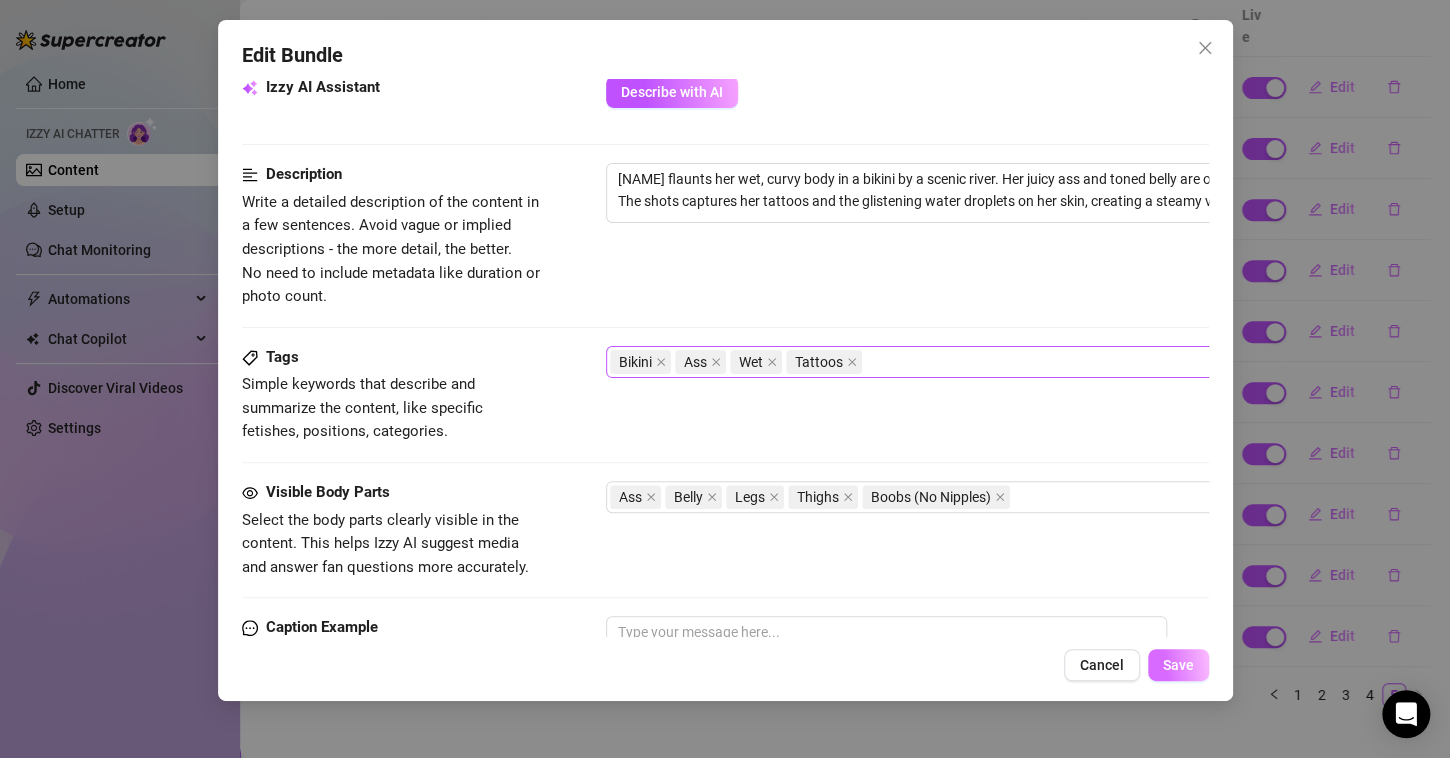 type on "10" 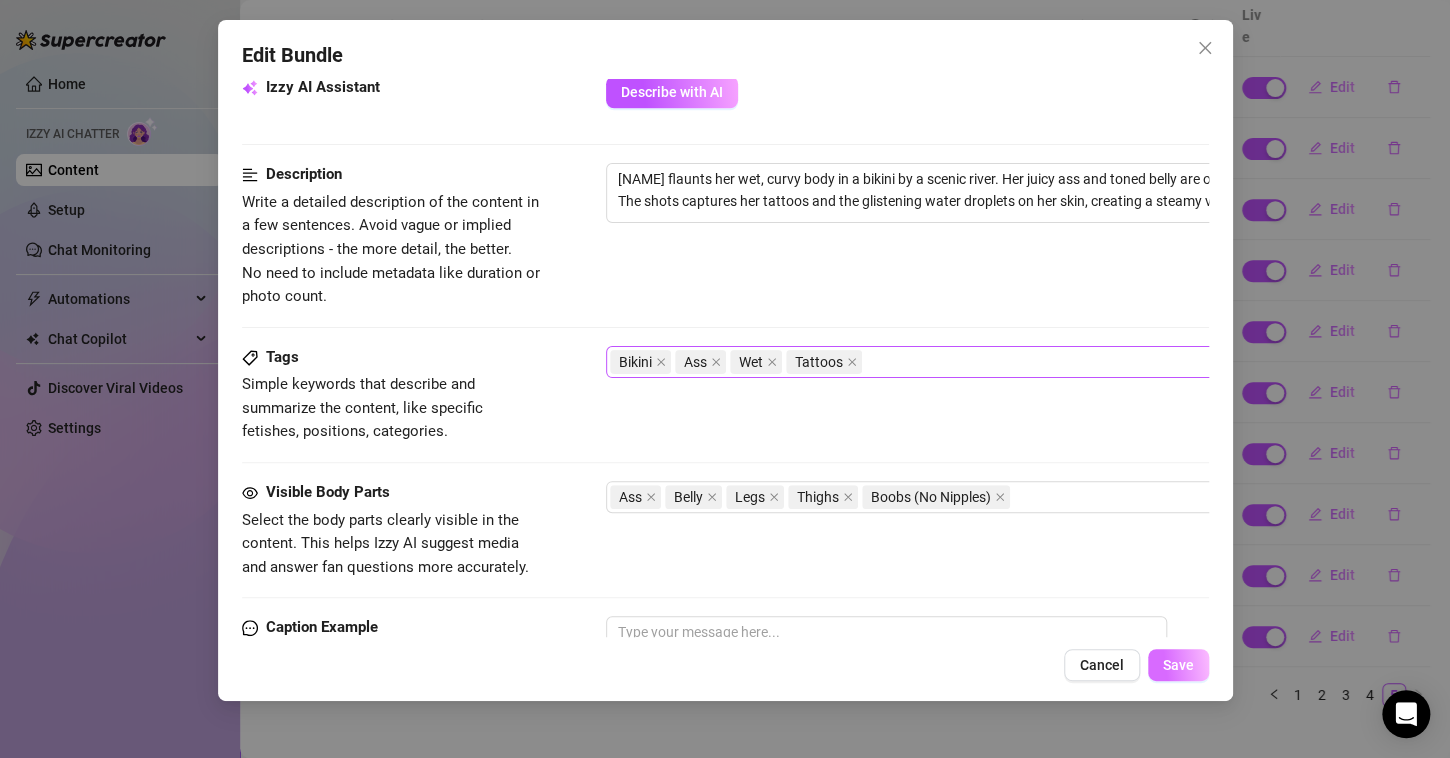 click on "Save" at bounding box center (1178, 665) 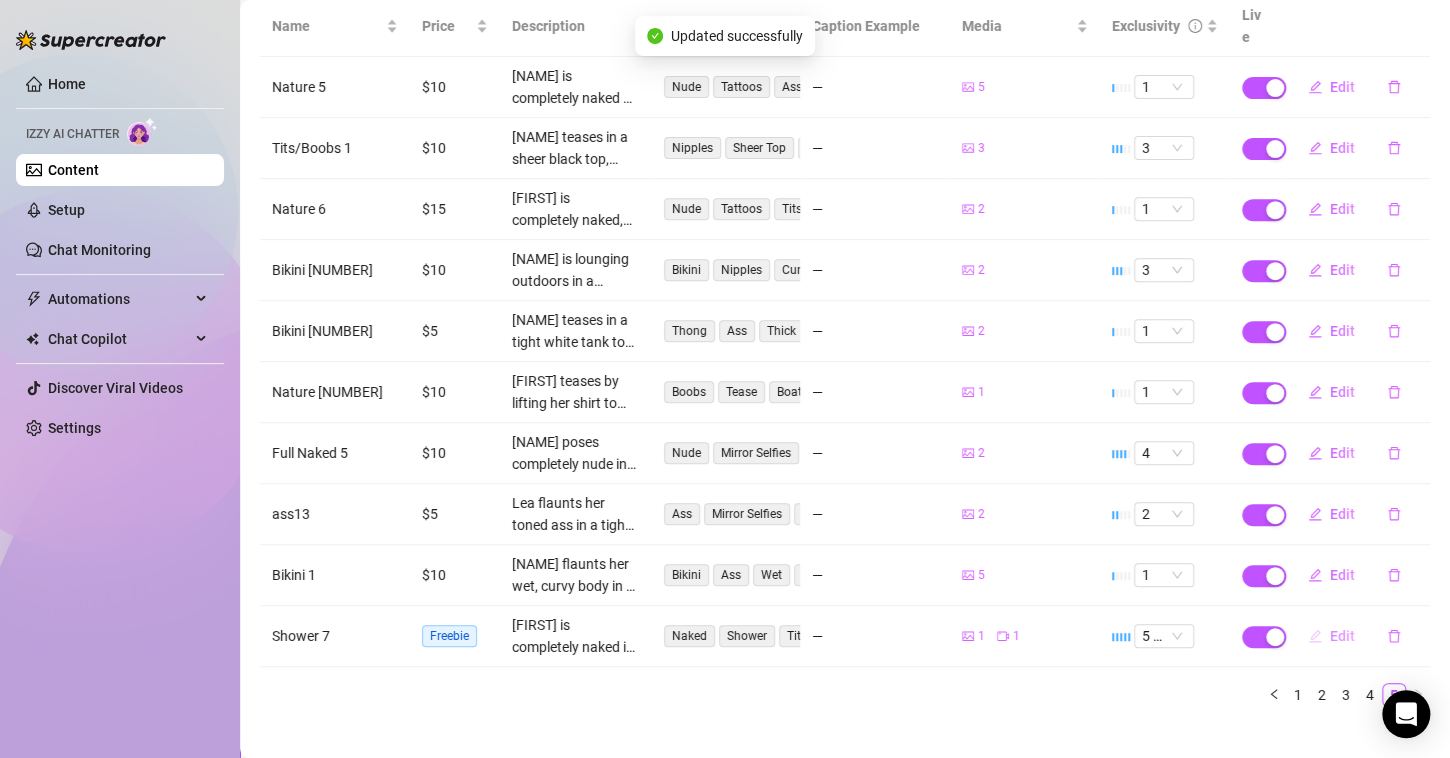 click on "Edit" at bounding box center [1342, 636] 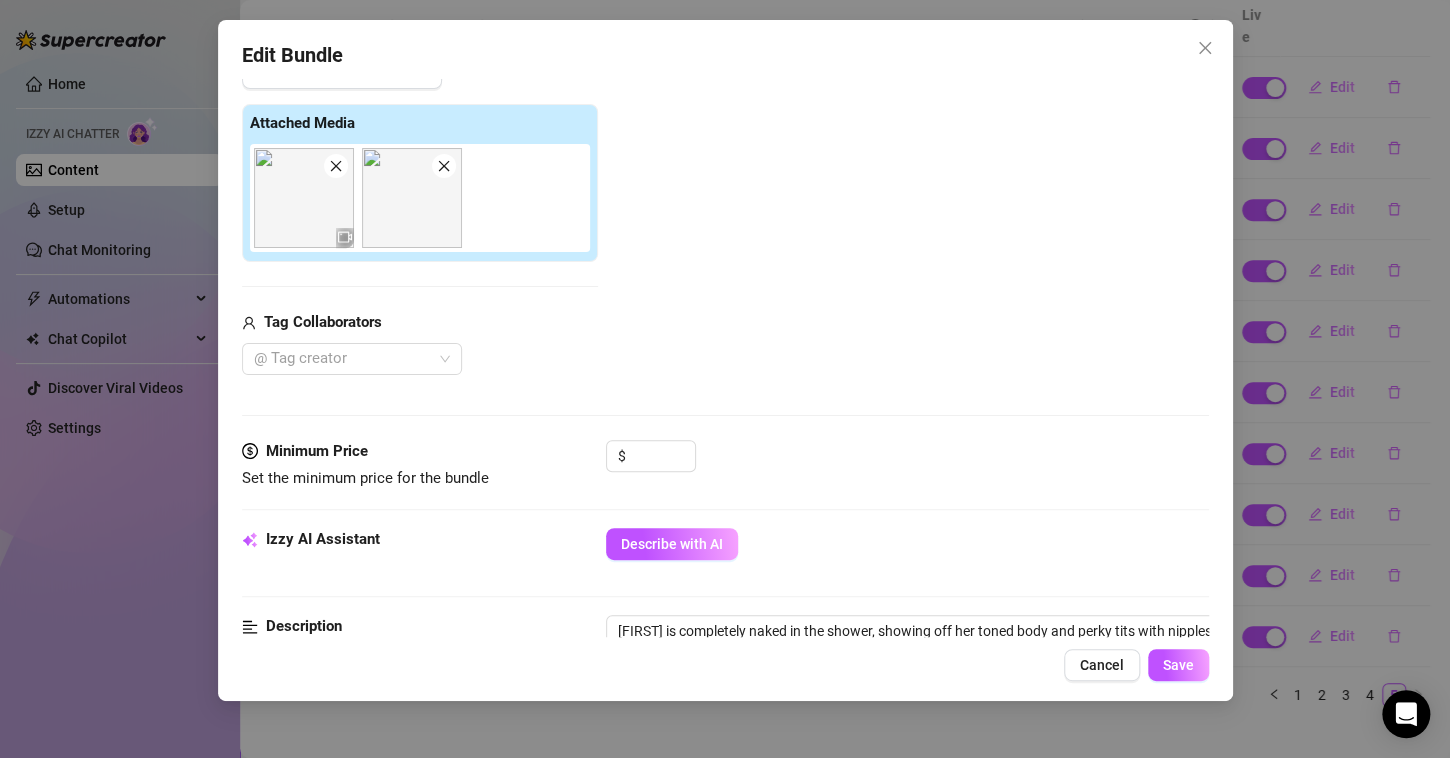 scroll, scrollTop: 322, scrollLeft: 0, axis: vertical 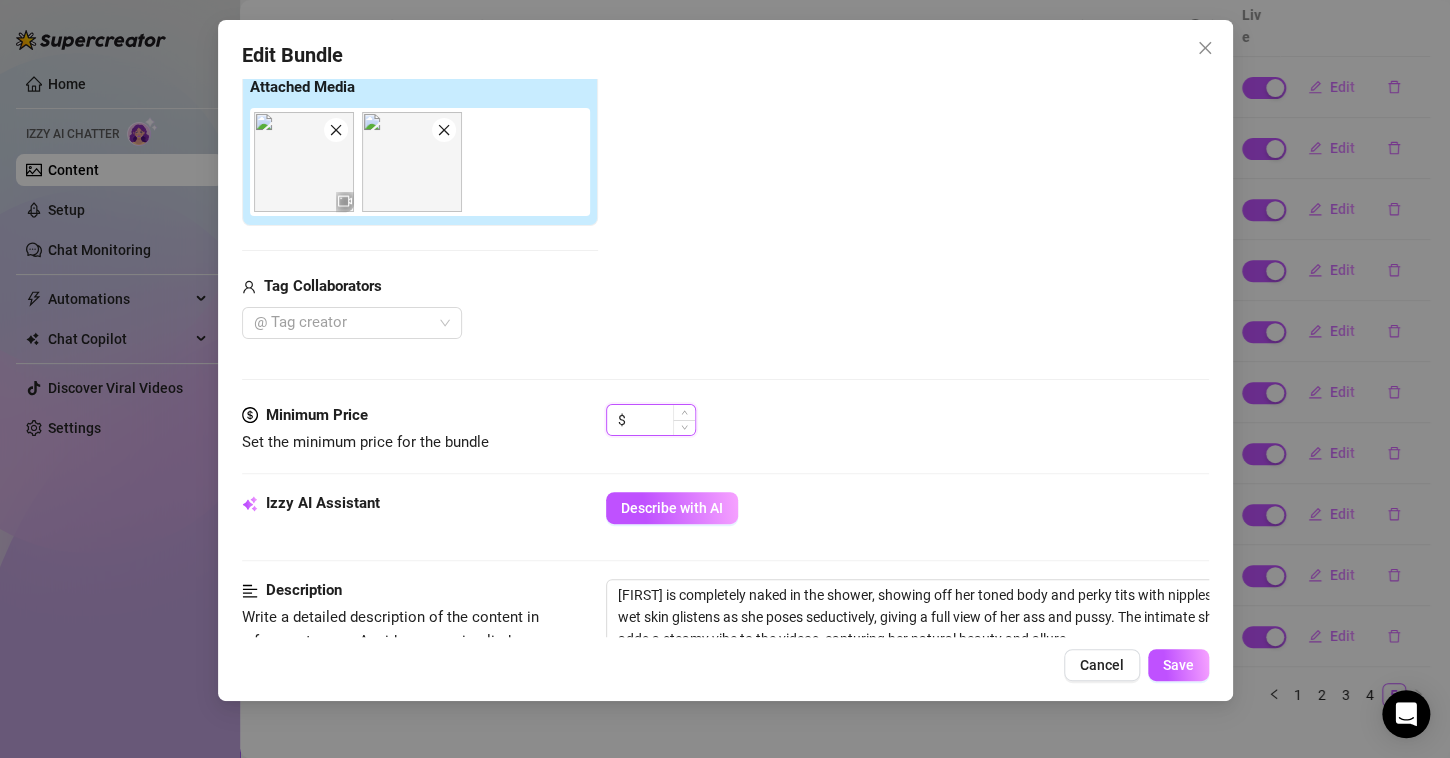 click at bounding box center (662, 420) 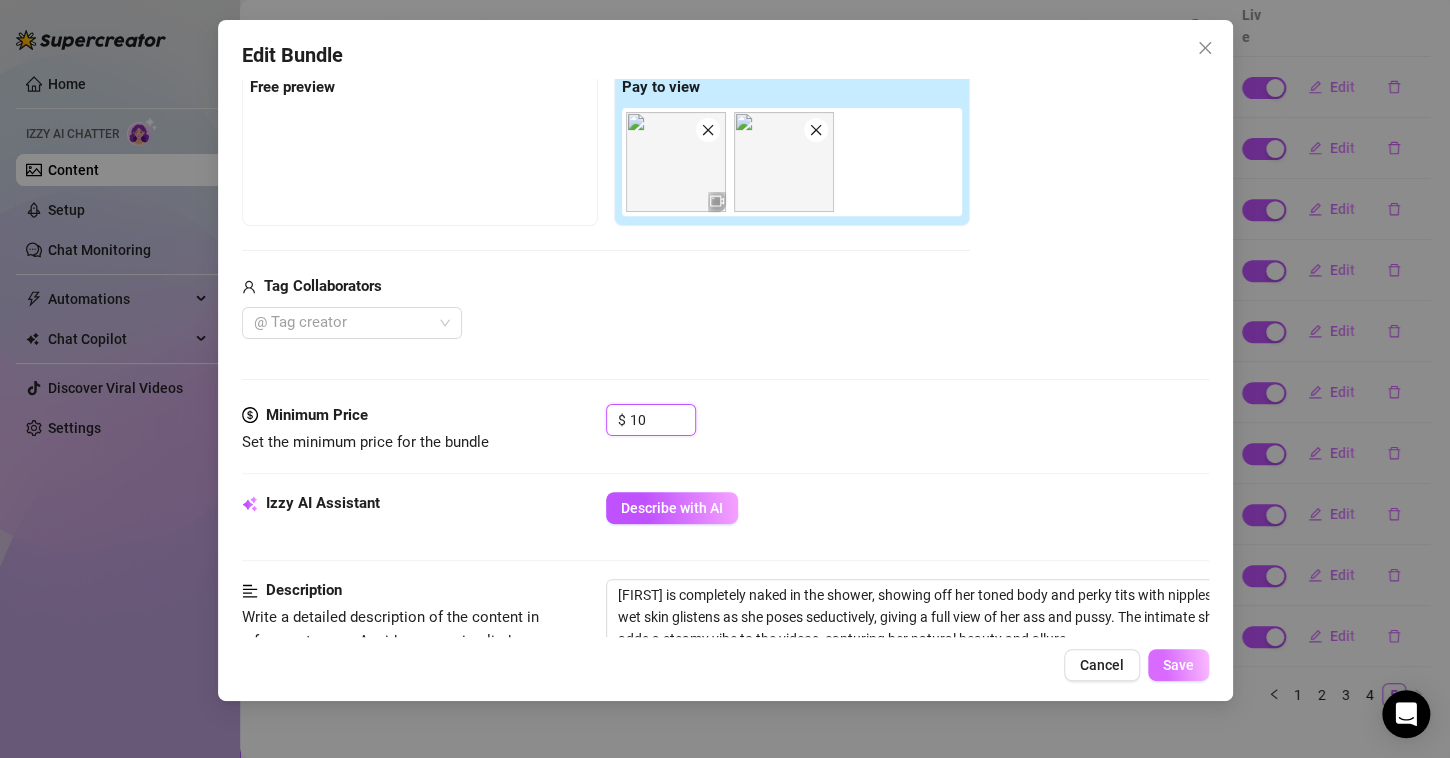 type on "10" 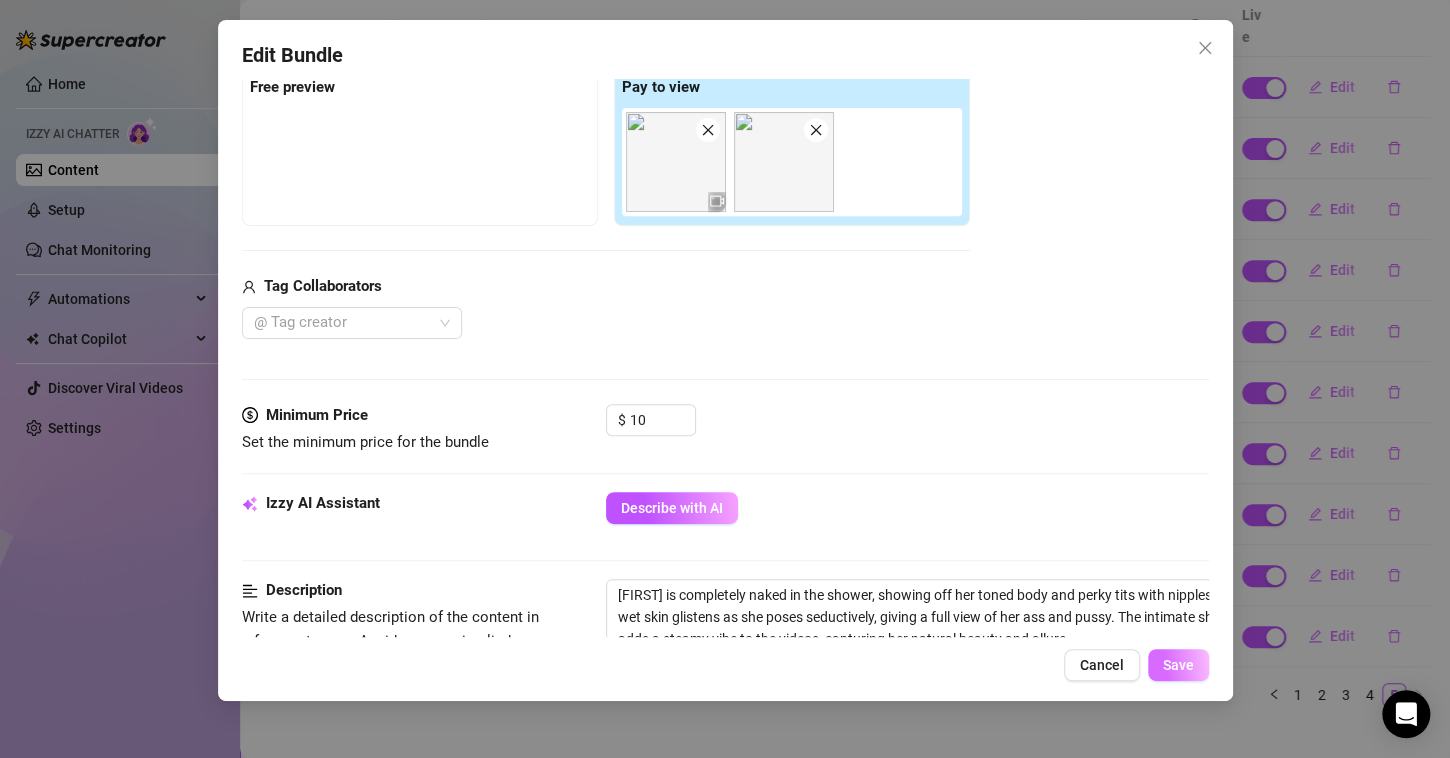 click on "Save" at bounding box center (1178, 665) 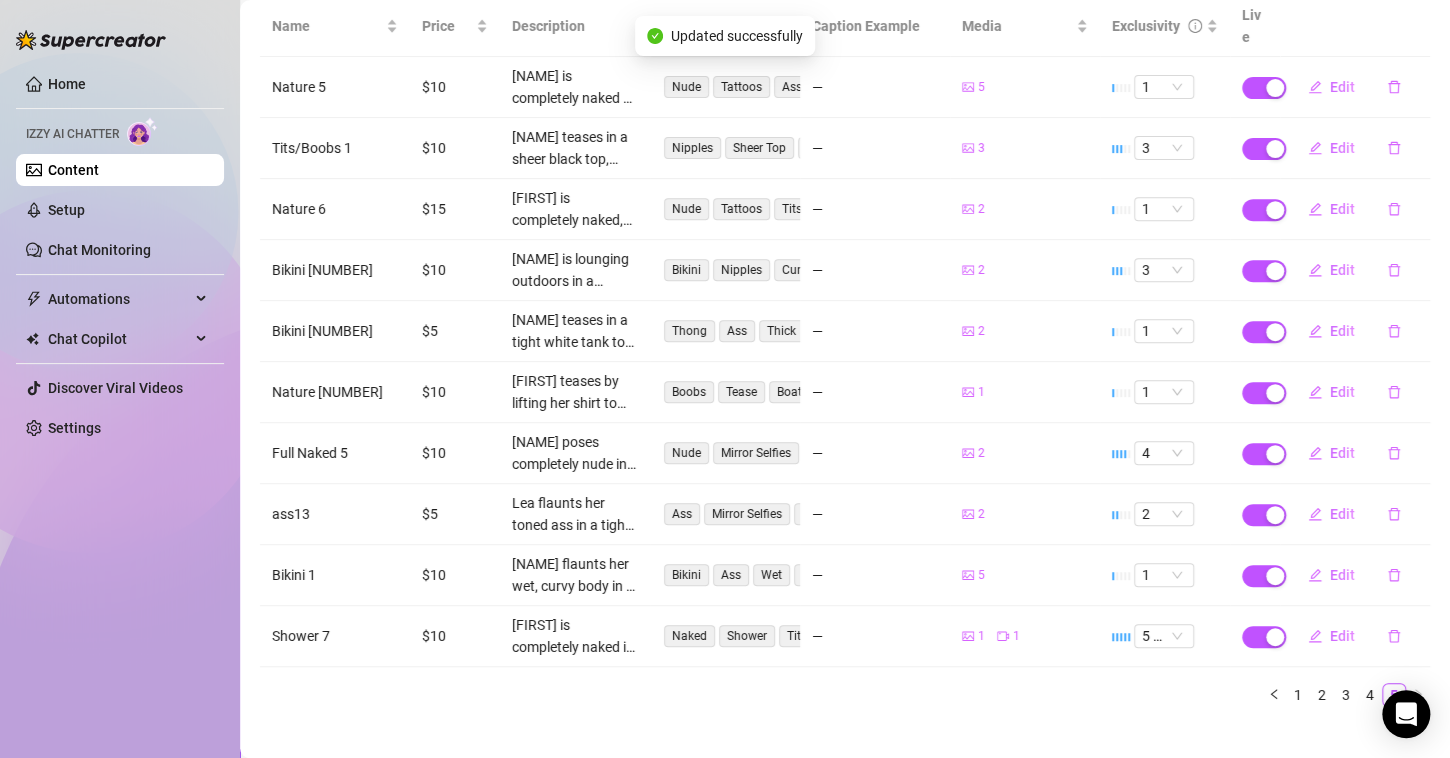 click on "Content" at bounding box center (73, 170) 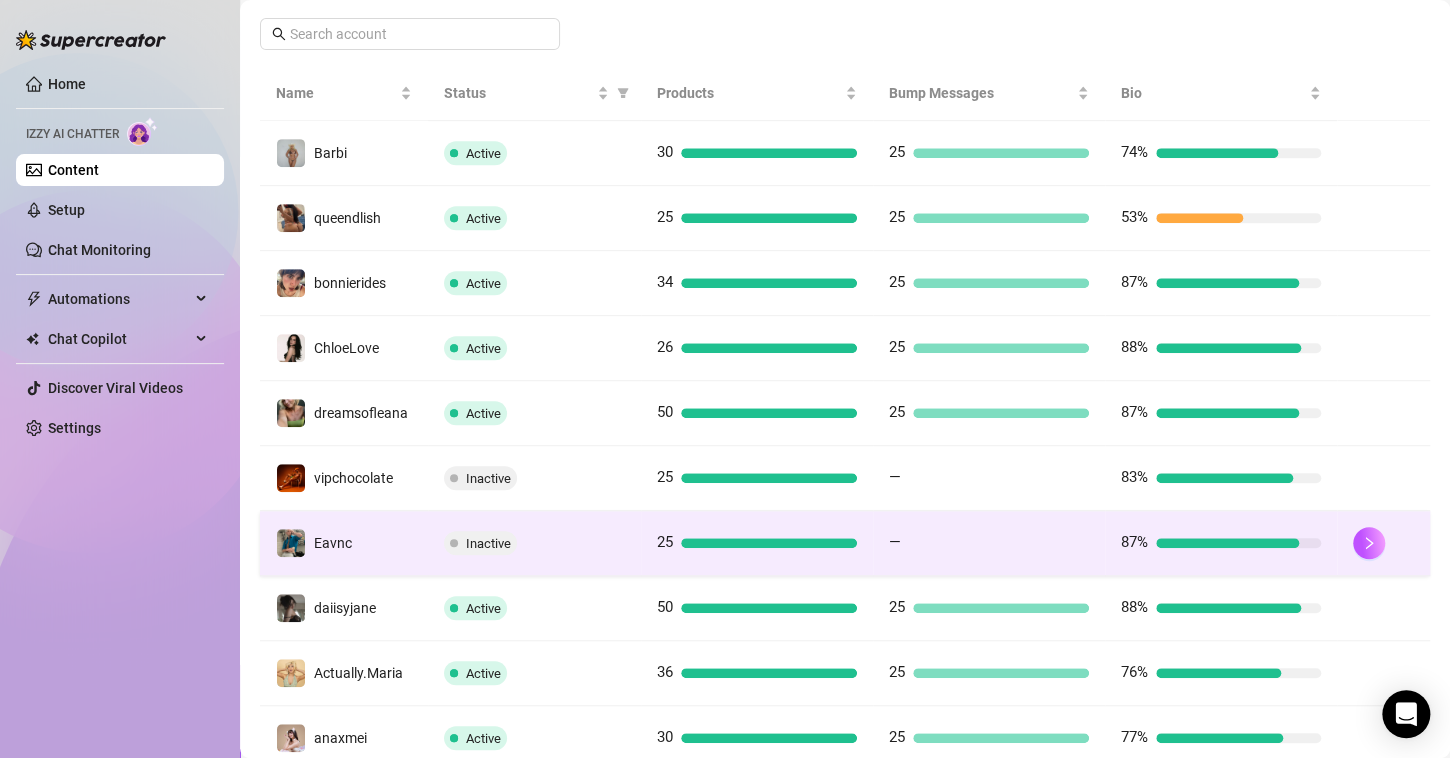 scroll, scrollTop: 352, scrollLeft: 0, axis: vertical 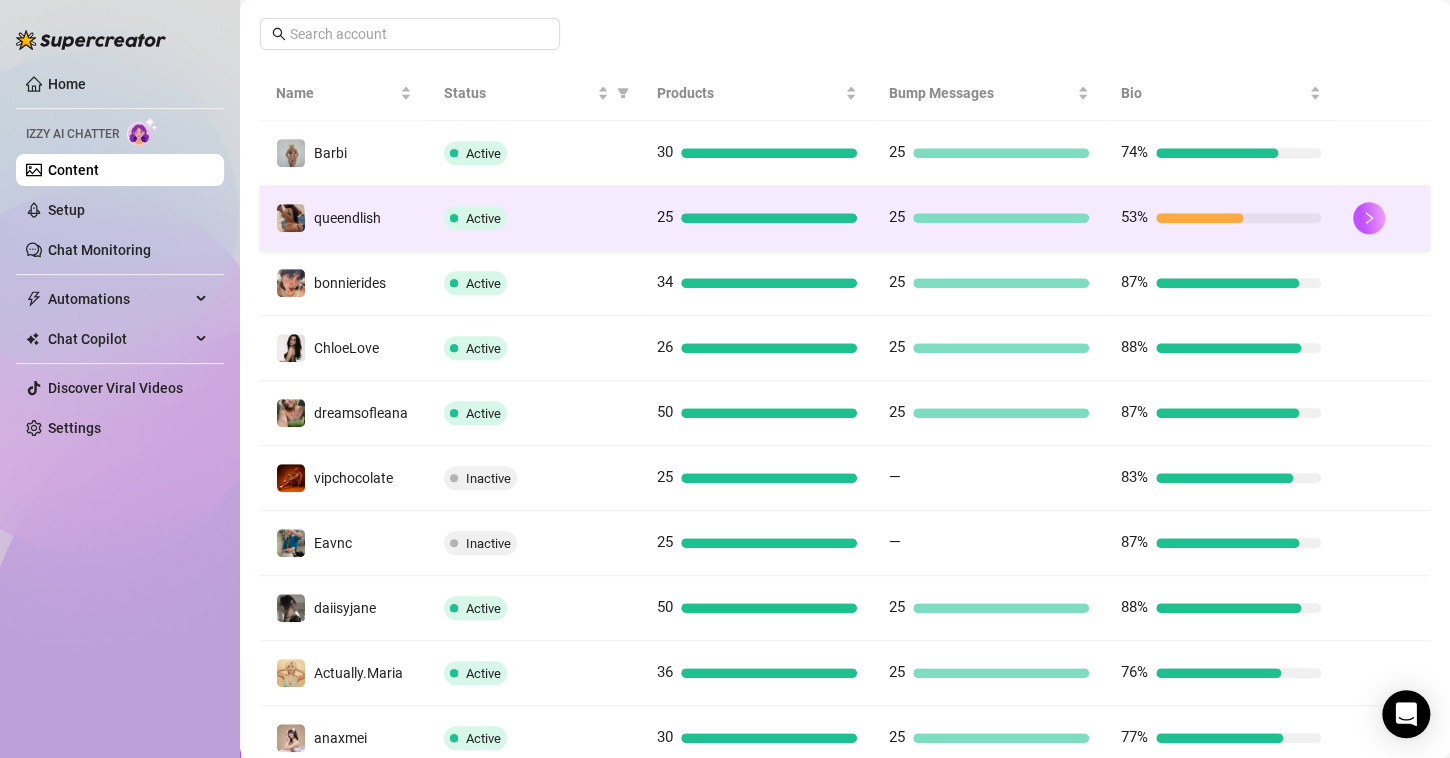 click on "Active" at bounding box center [534, 218] 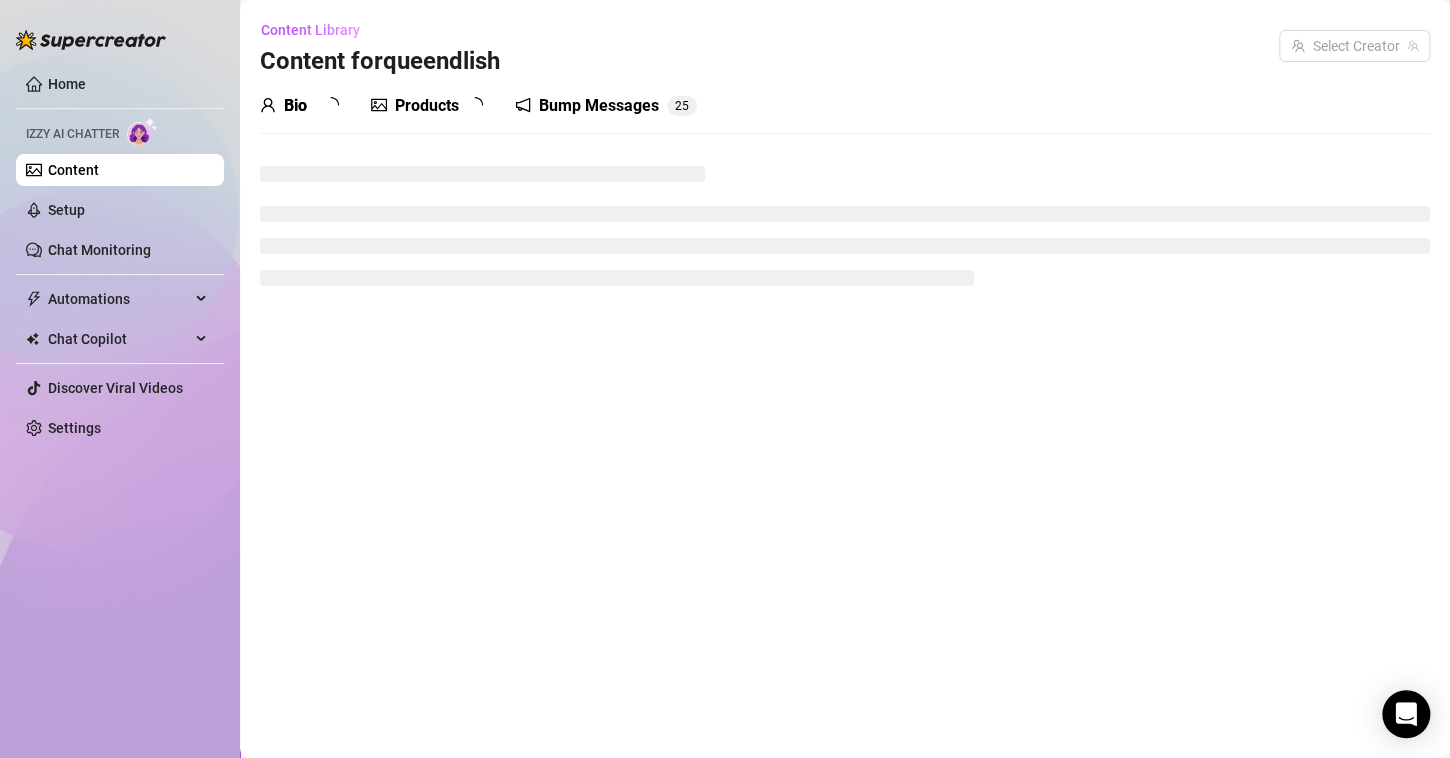 scroll, scrollTop: 0, scrollLeft: 0, axis: both 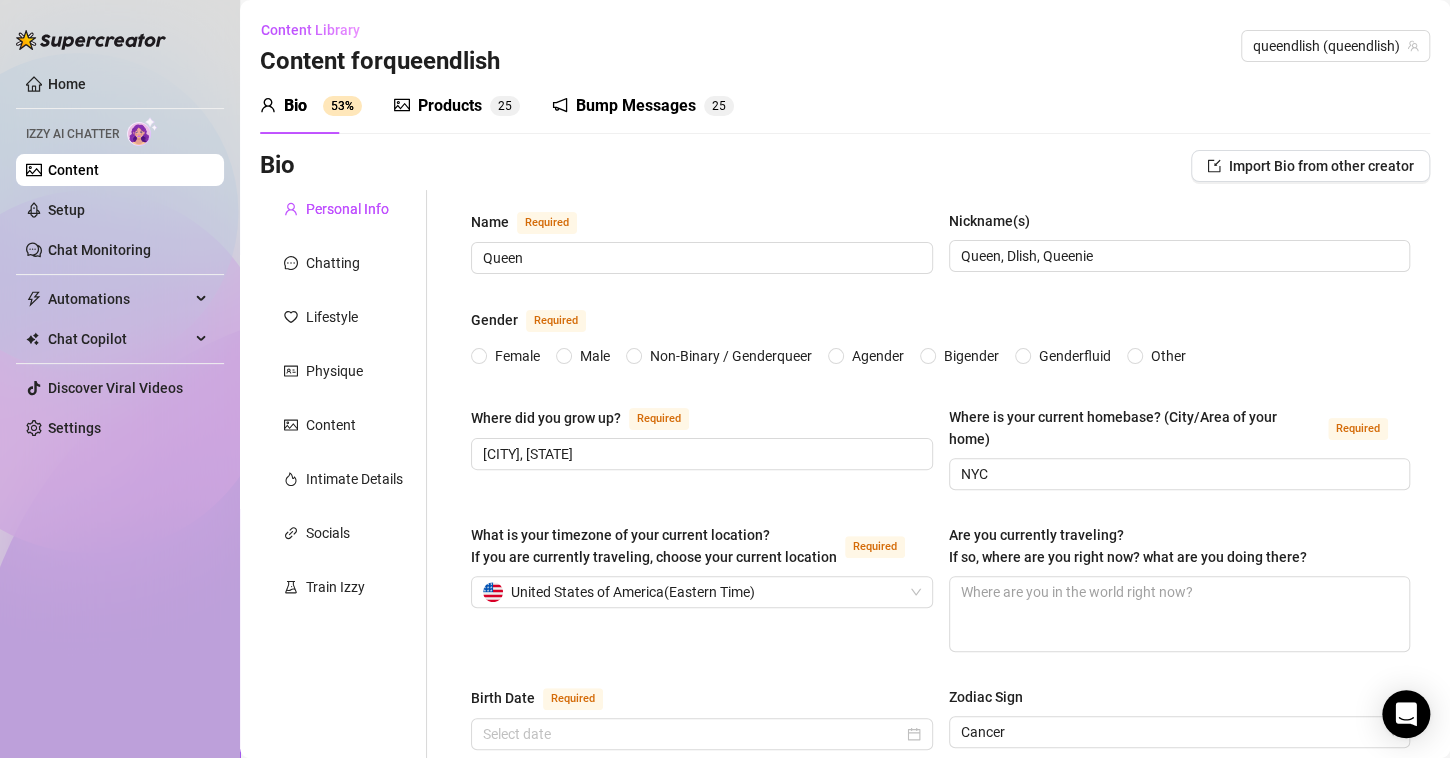 type 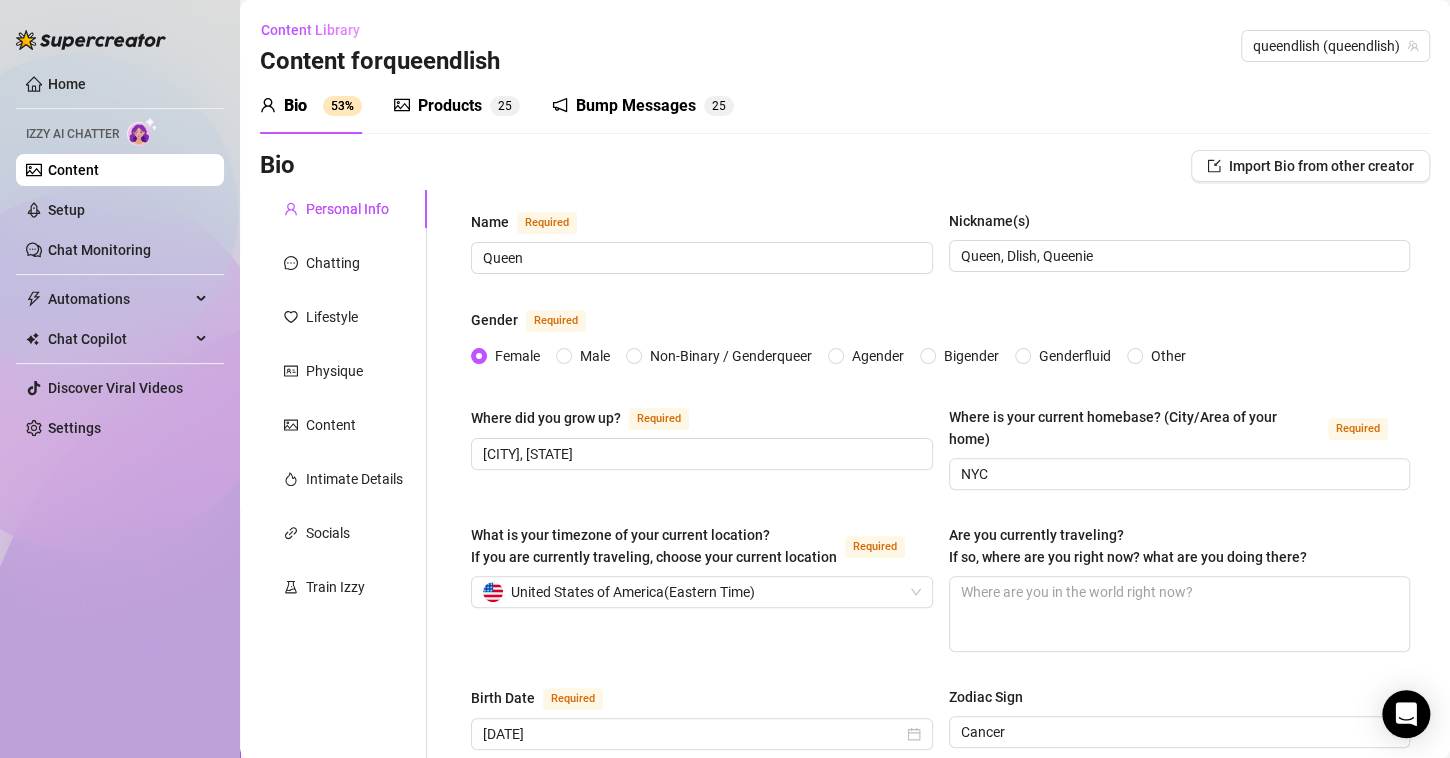 type on "[DATE]" 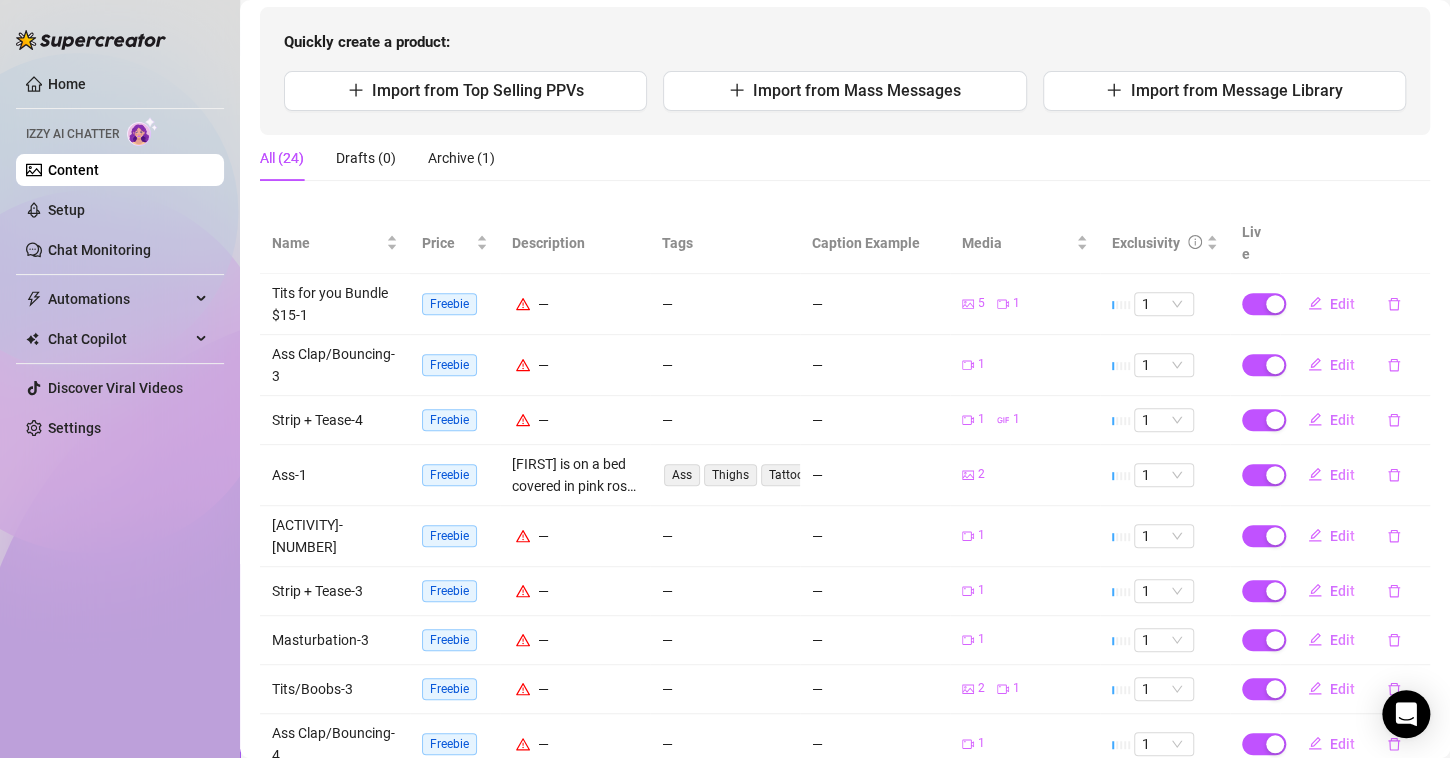 scroll, scrollTop: 200, scrollLeft: 0, axis: vertical 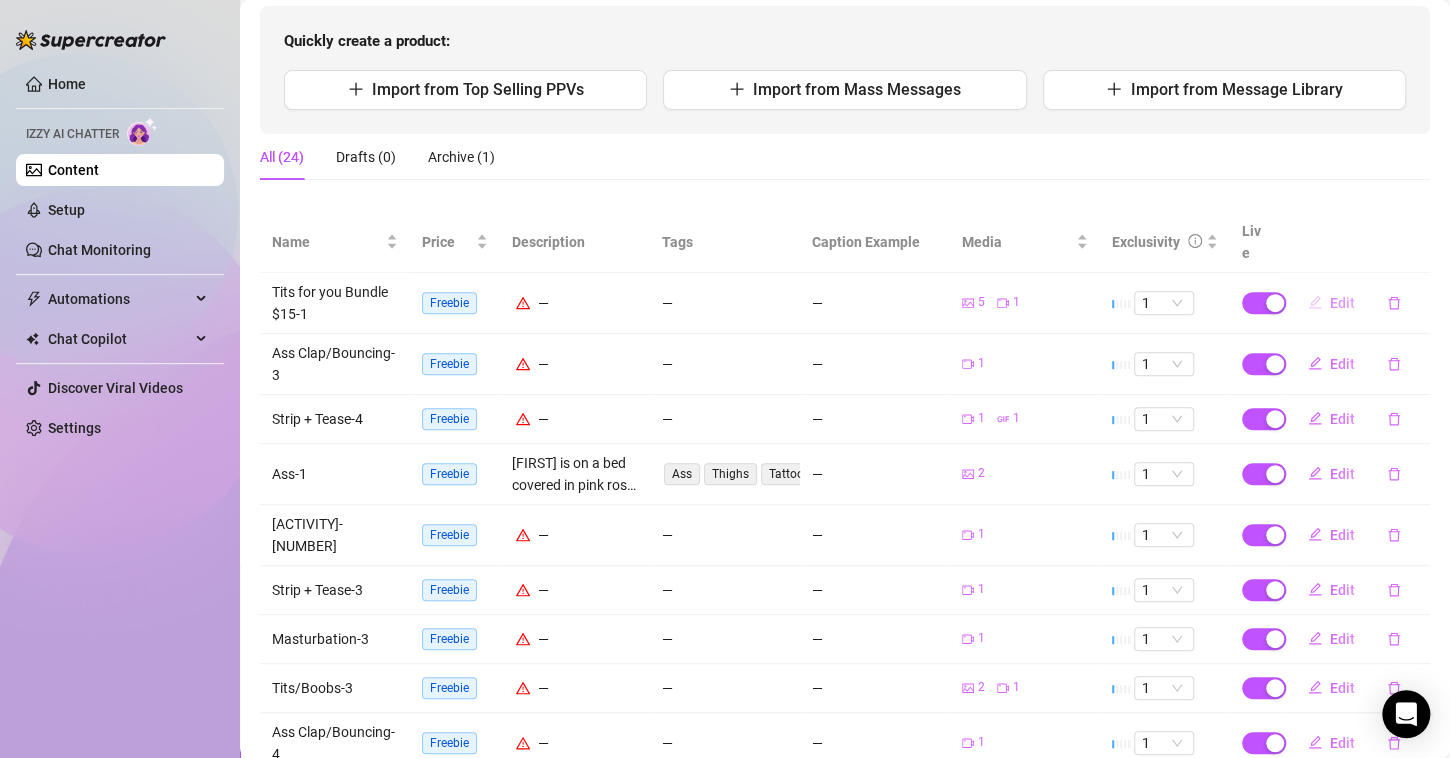 click on "Edit" at bounding box center [1342, 303] 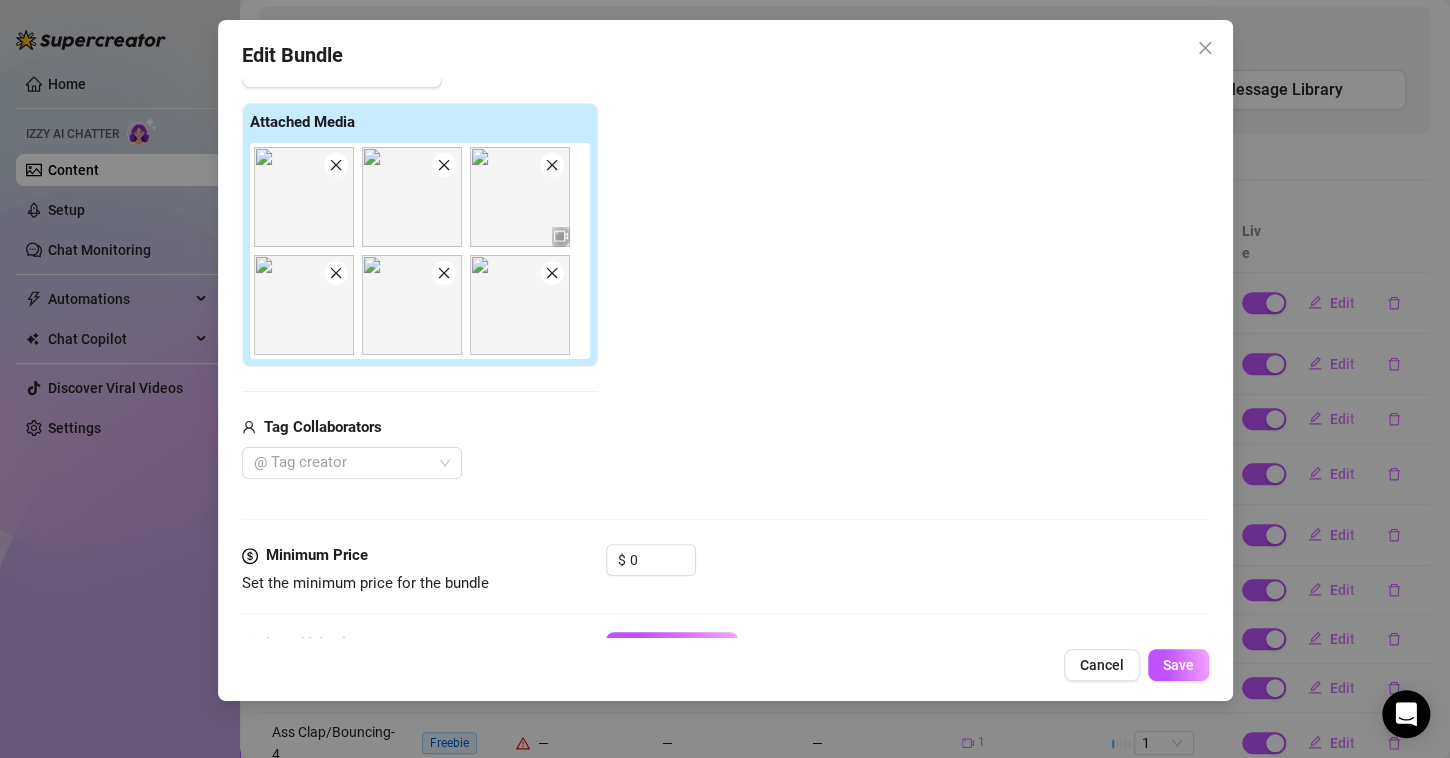 scroll, scrollTop: 355, scrollLeft: 0, axis: vertical 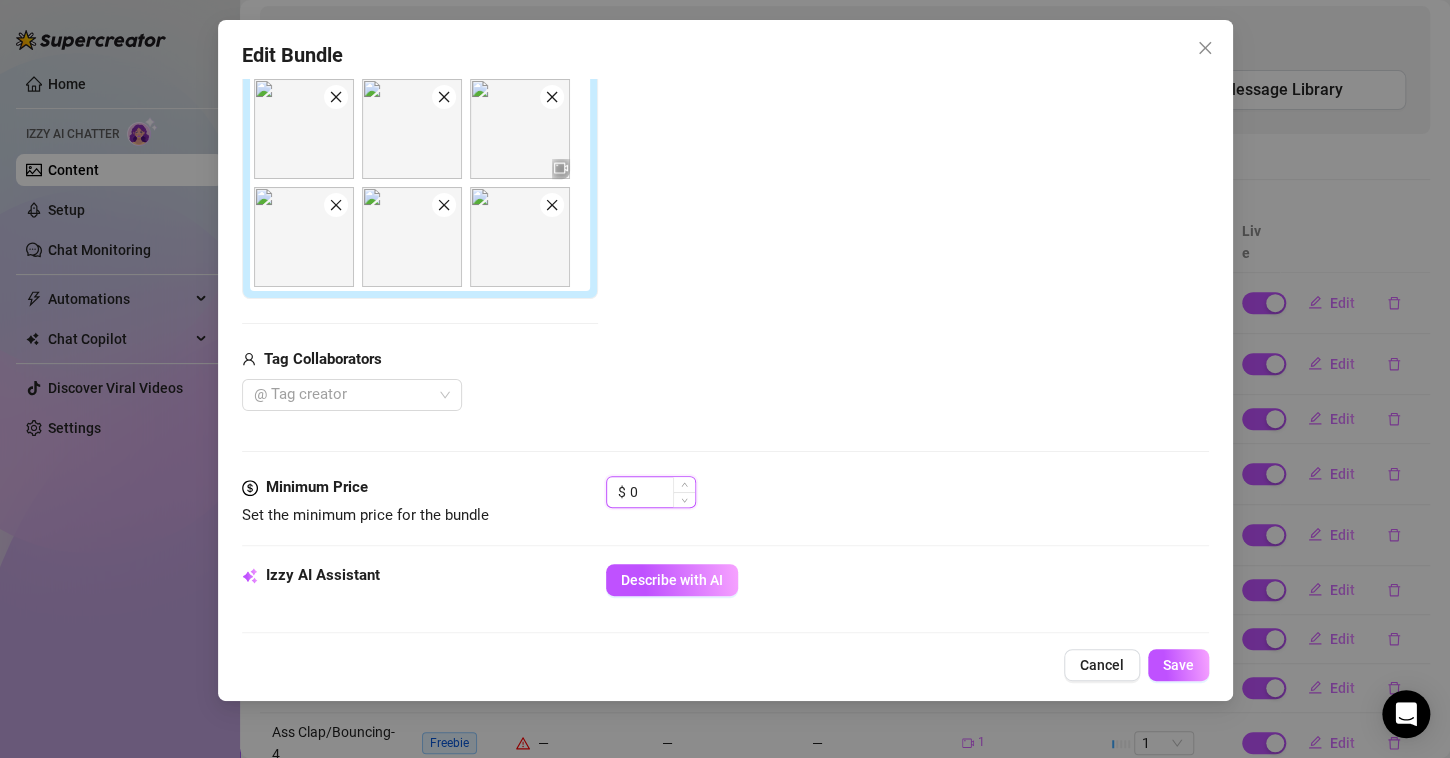 click on "0" at bounding box center (662, 492) 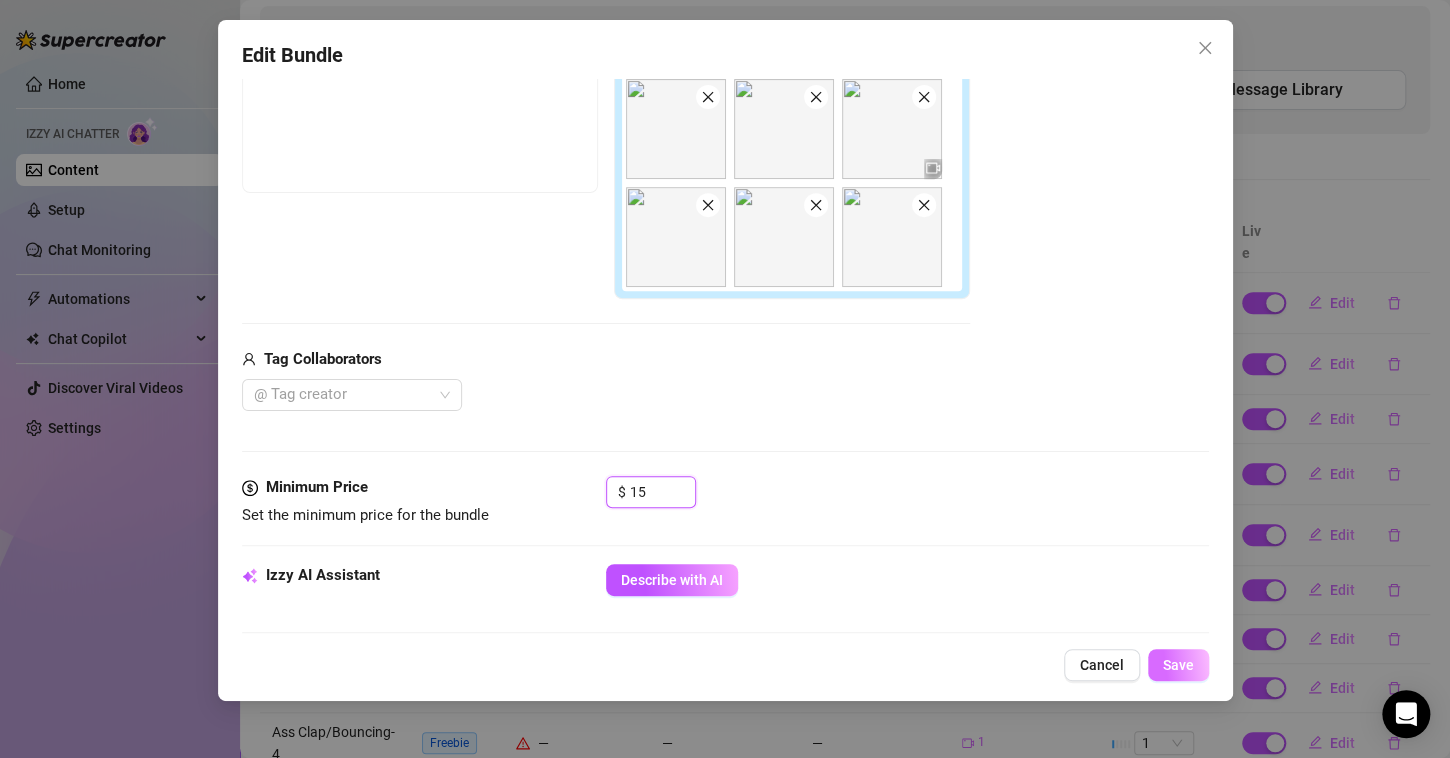 type on "15" 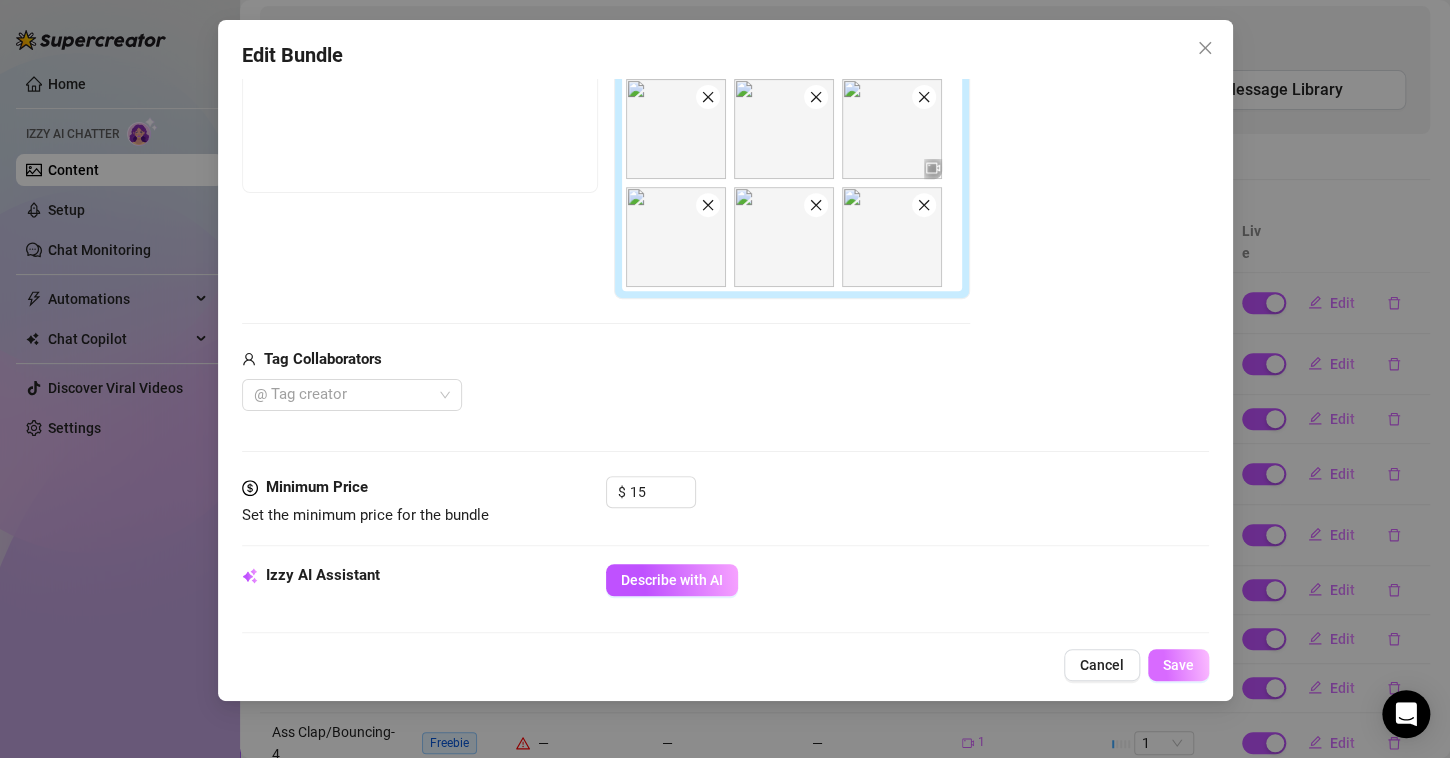 click on "Save" at bounding box center [1178, 665] 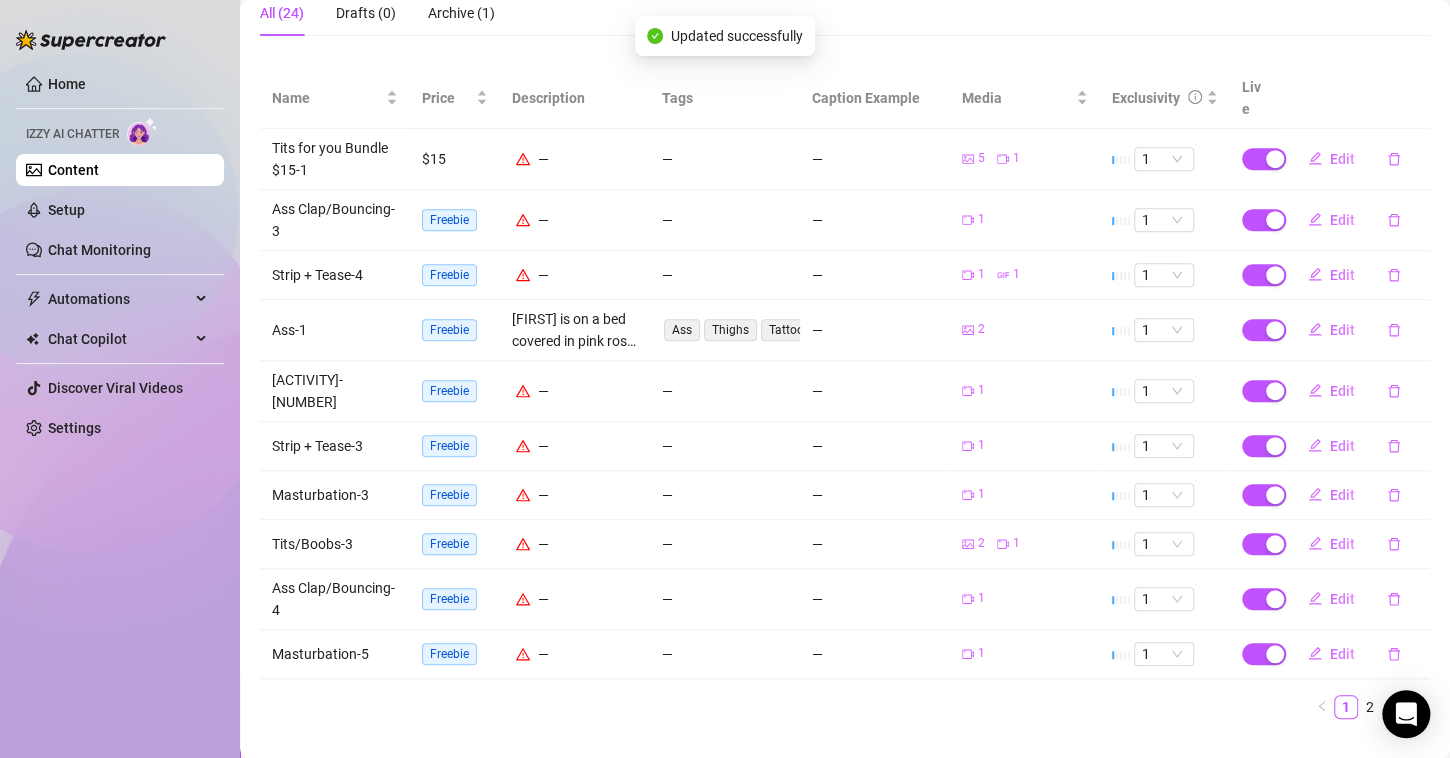 scroll, scrollTop: 251, scrollLeft: 0, axis: vertical 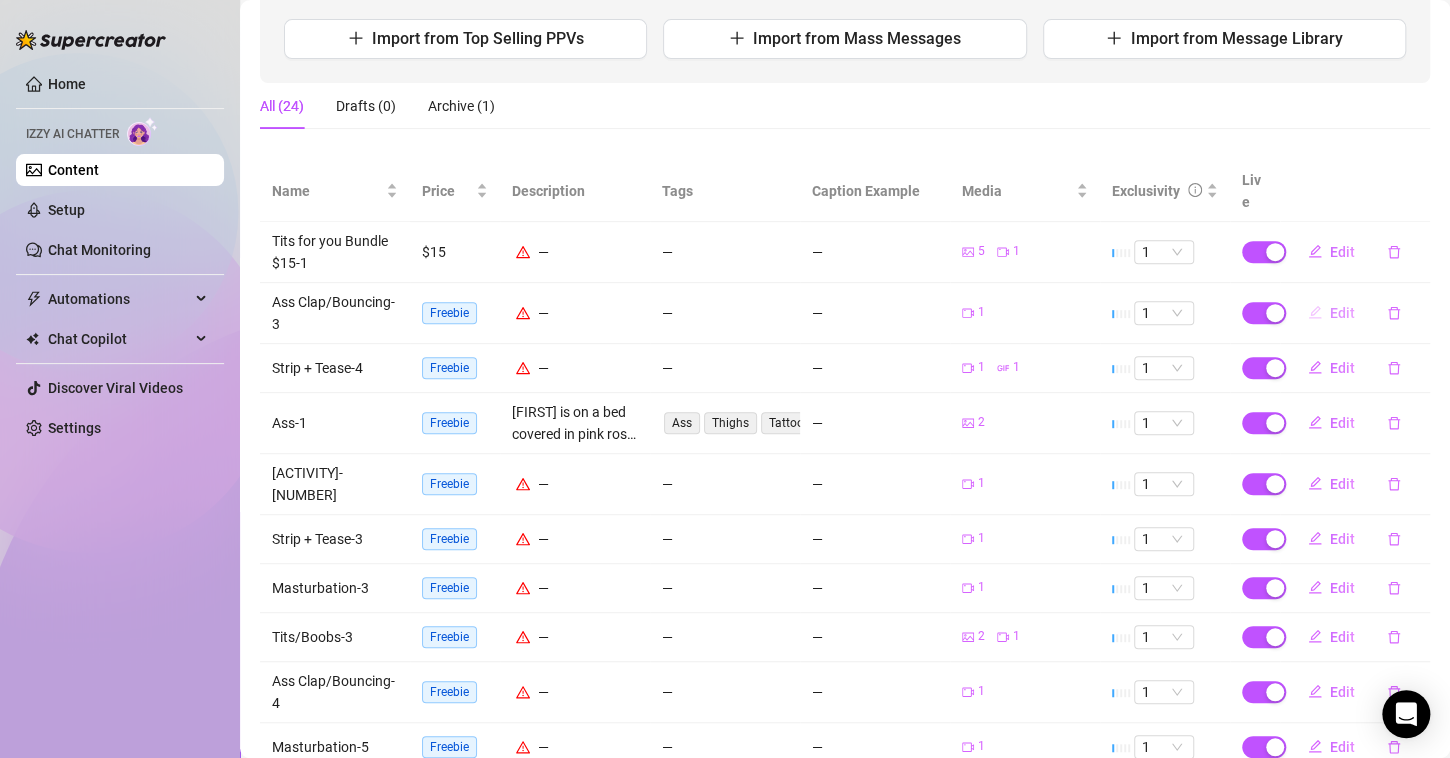 click on "Edit" at bounding box center [1331, 313] 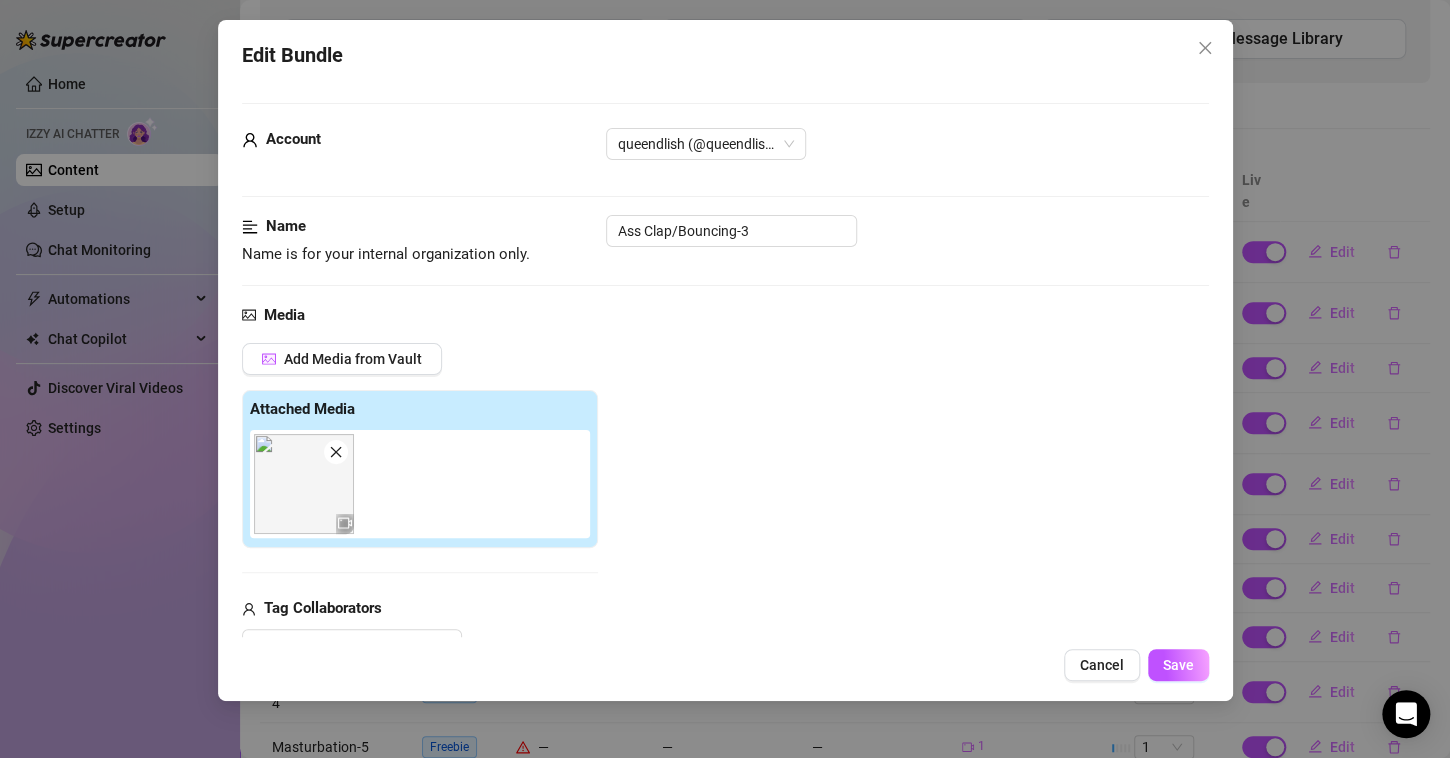 scroll, scrollTop: 320, scrollLeft: 0, axis: vertical 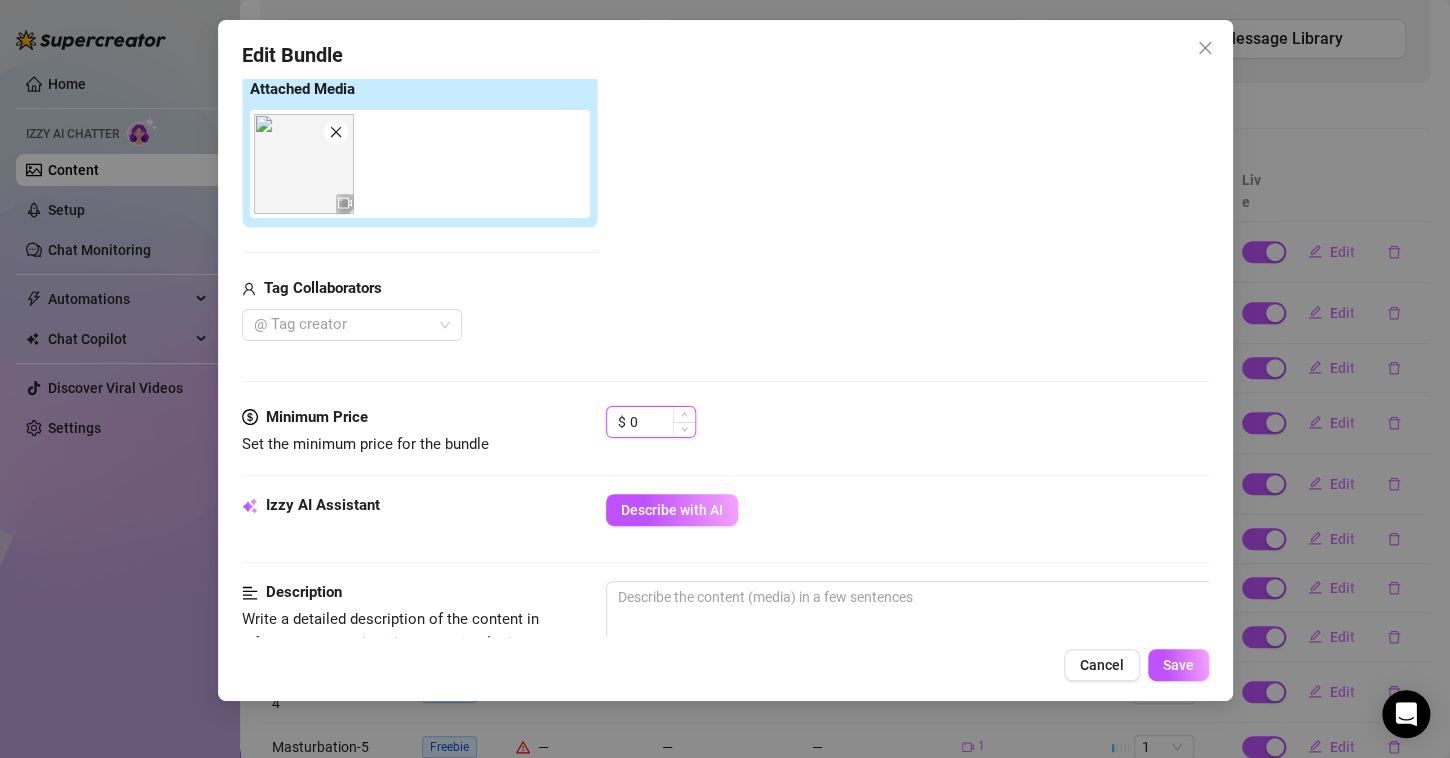 click on "0" at bounding box center [662, 422] 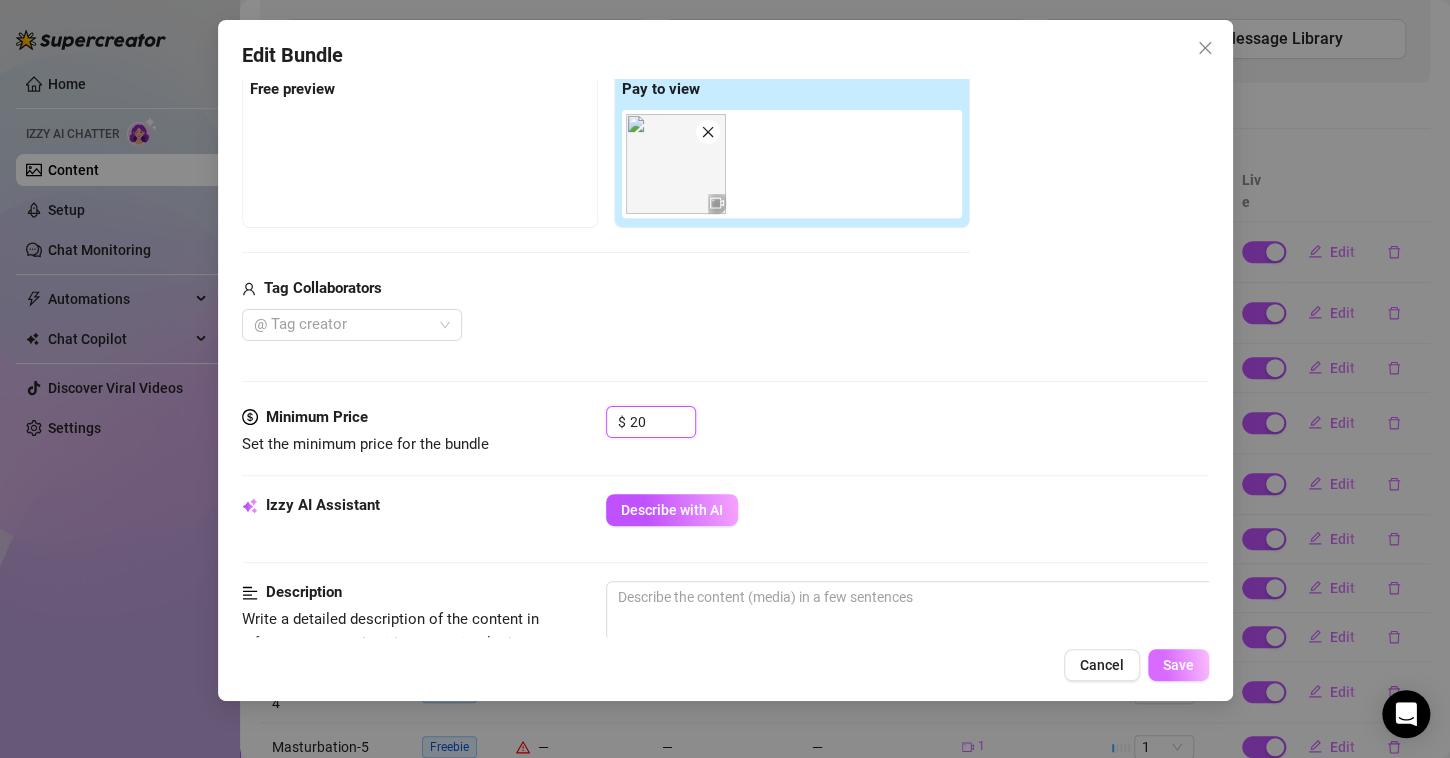 type on "20" 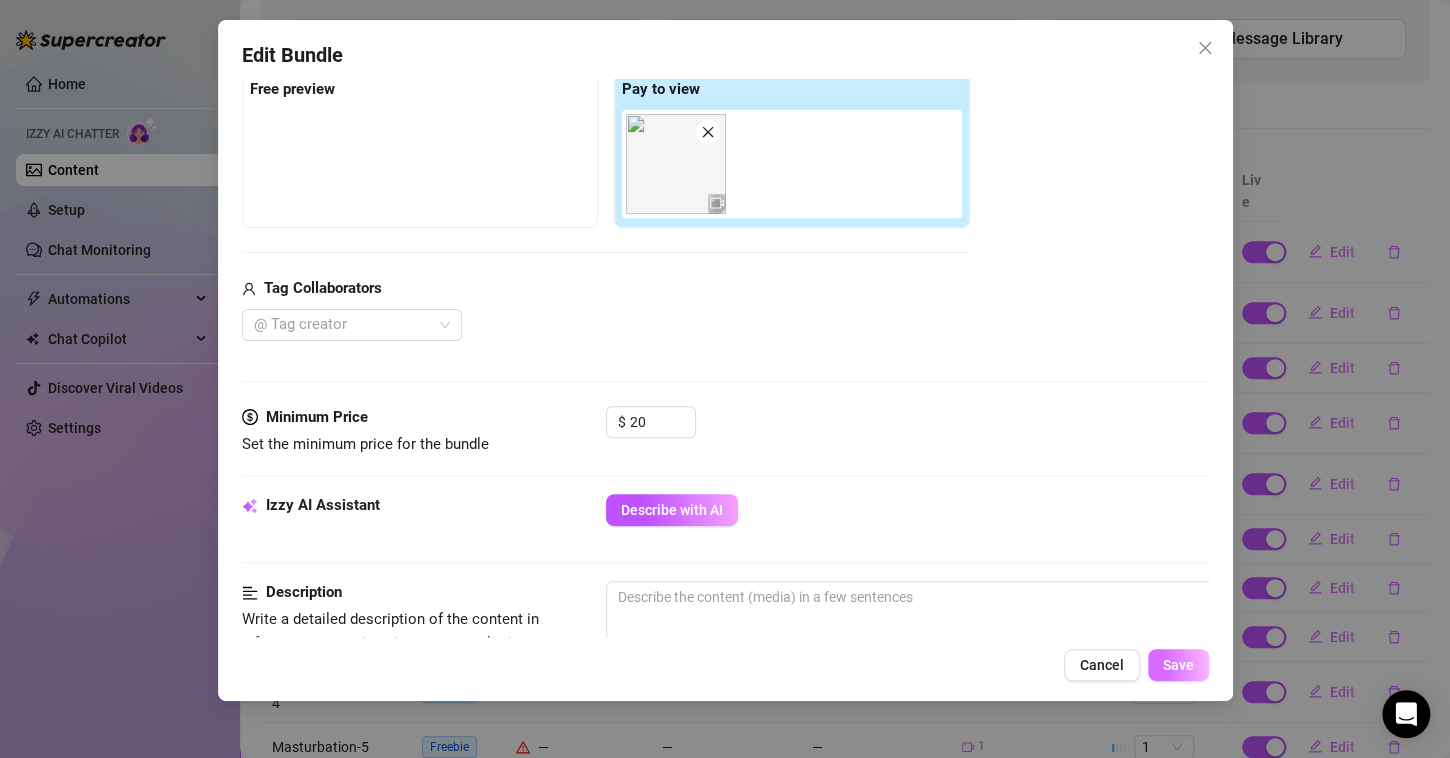 click on "Save" at bounding box center (1178, 665) 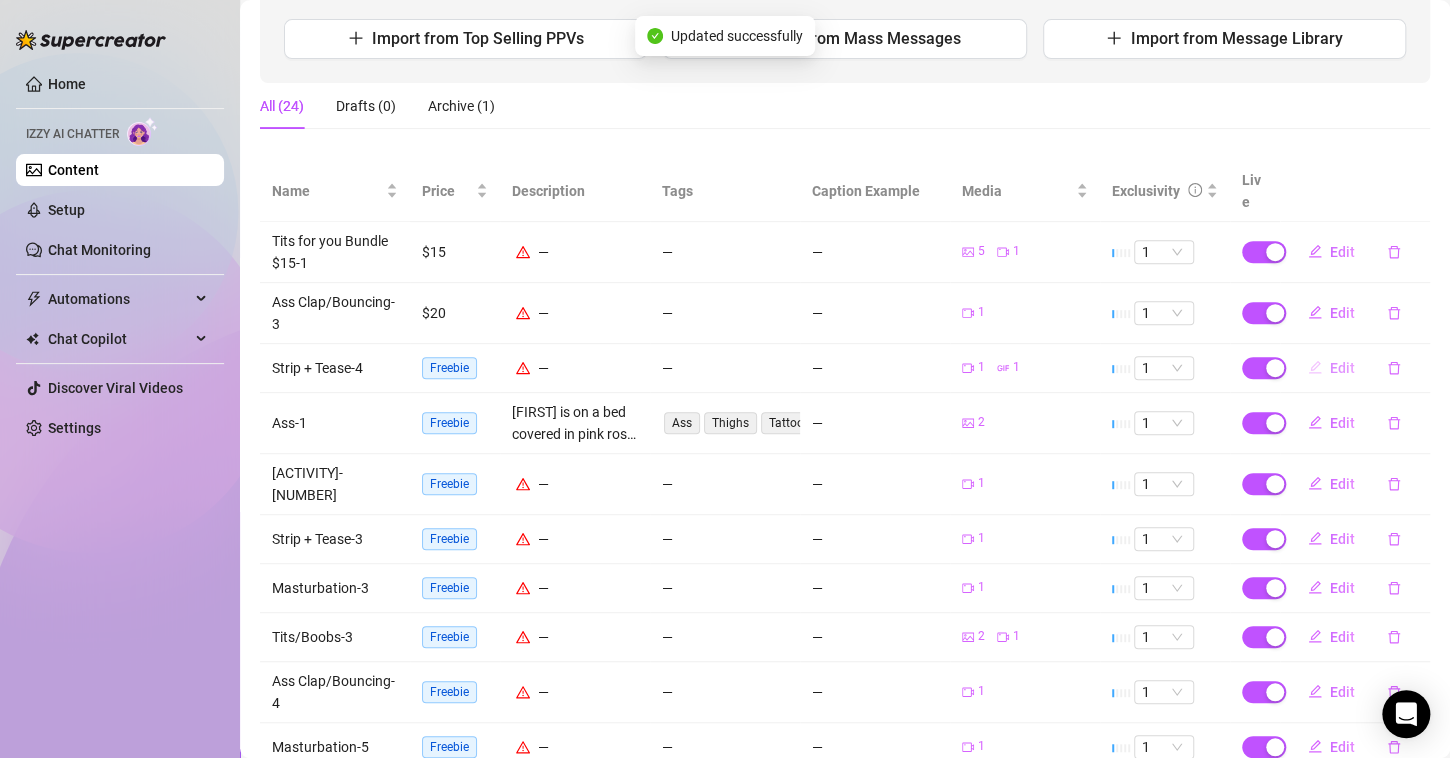 click on "Edit" at bounding box center (1342, 368) 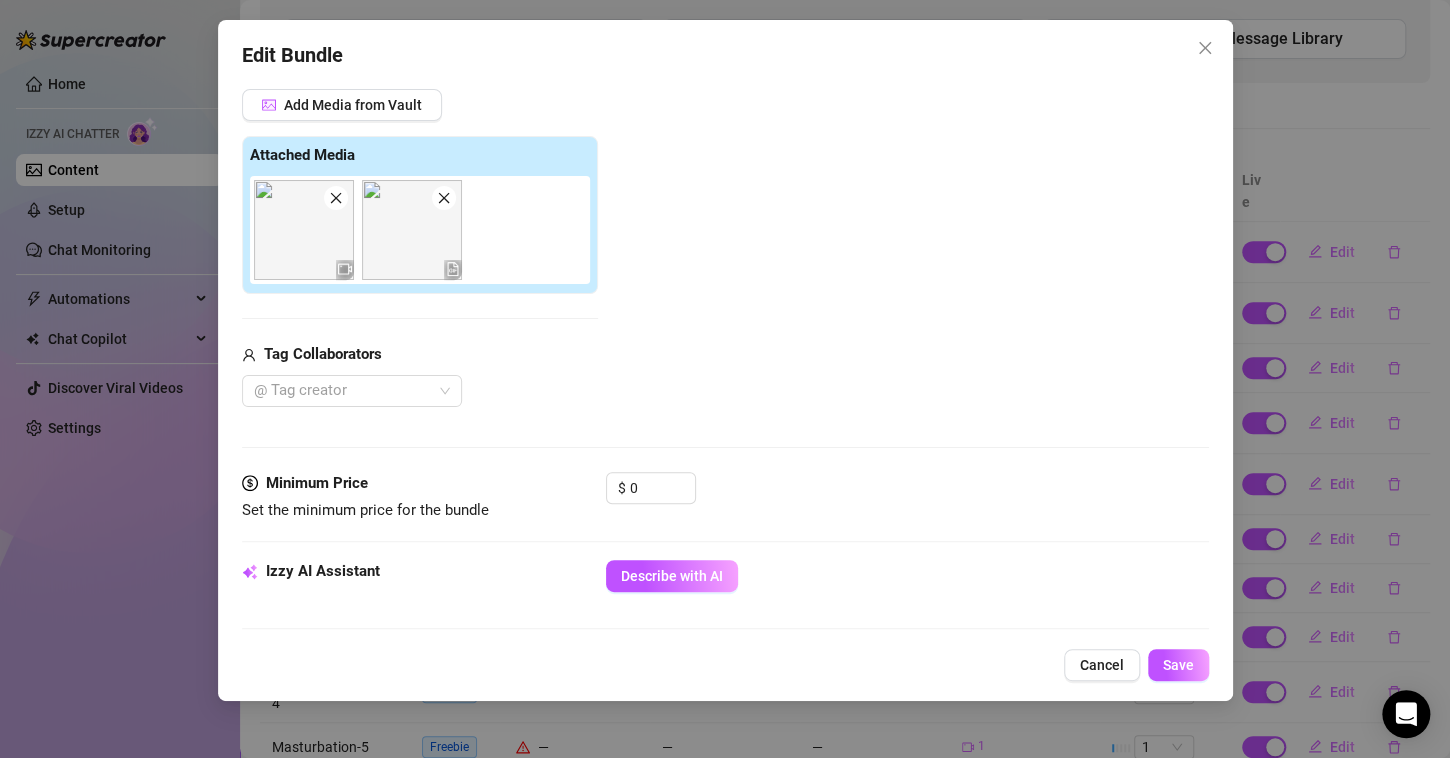 scroll, scrollTop: 364, scrollLeft: 0, axis: vertical 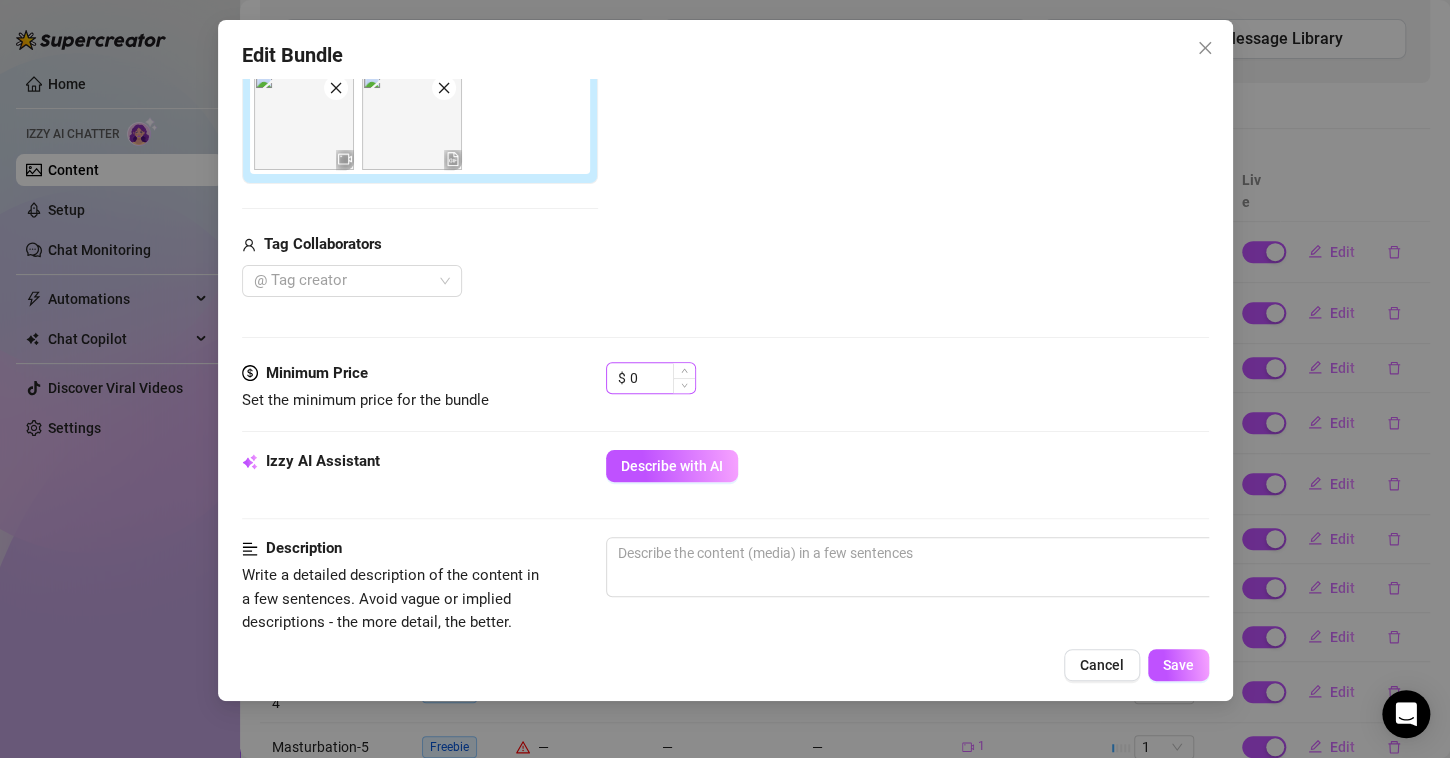 drag, startPoint x: 675, startPoint y: 380, endPoint x: 651, endPoint y: 377, distance: 24.186773 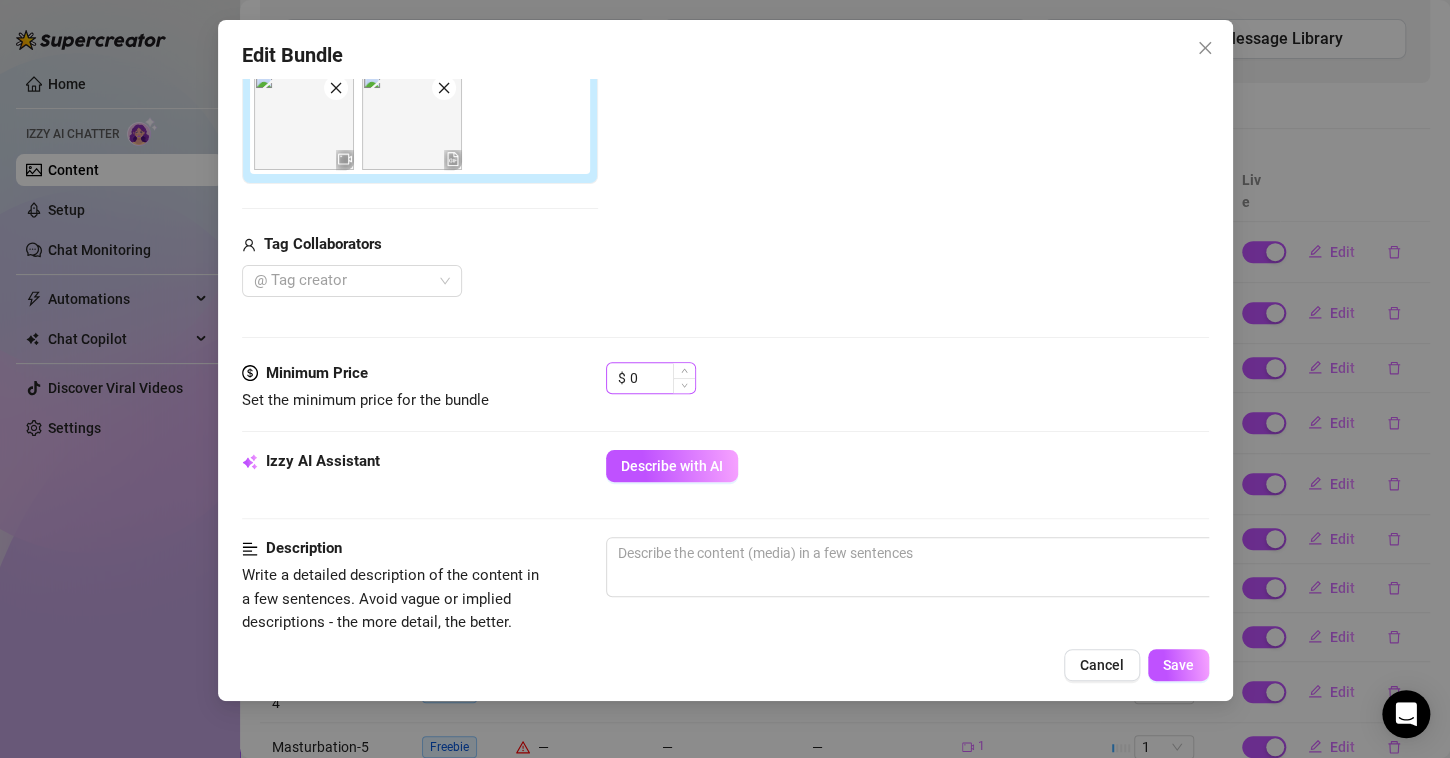 click on "0" at bounding box center [662, 378] 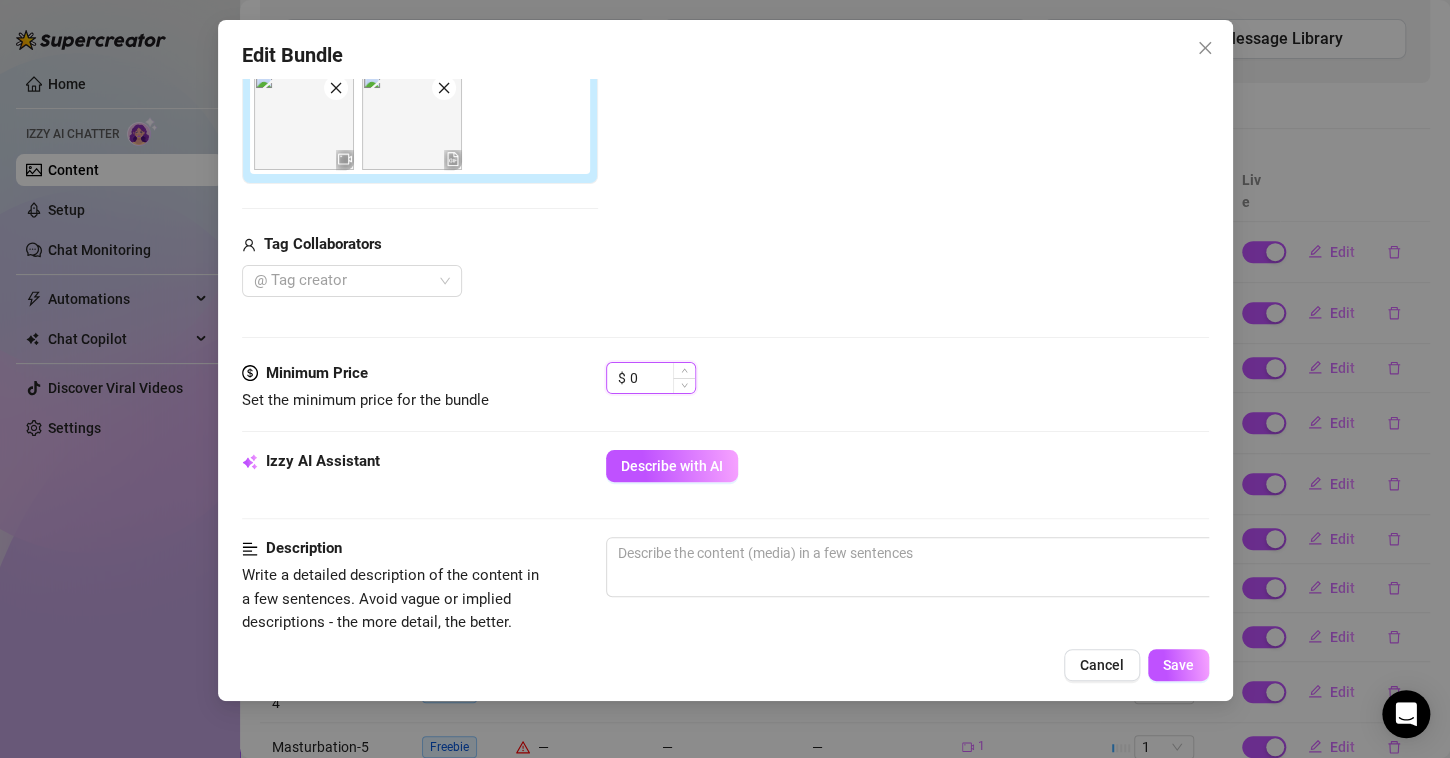click on "0" at bounding box center [662, 378] 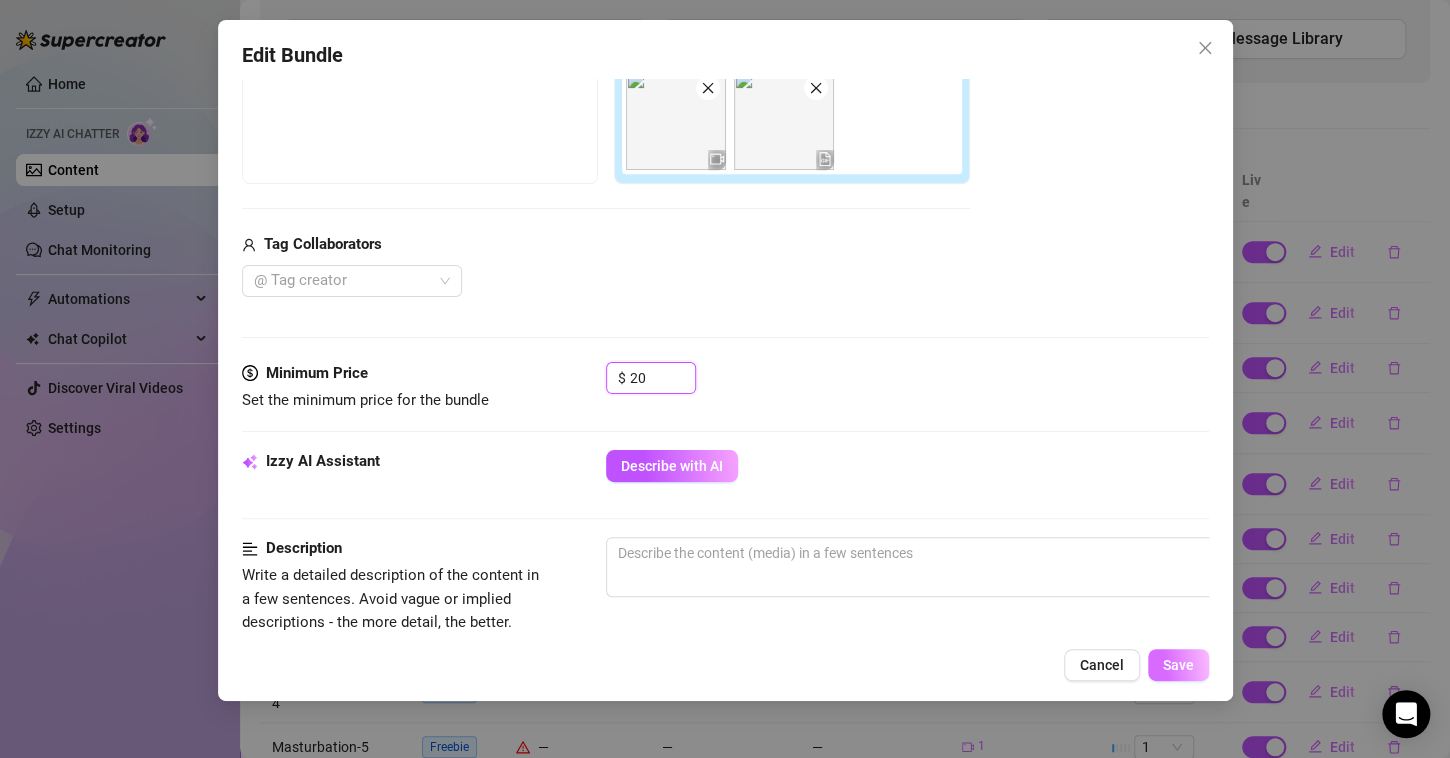 type on "20" 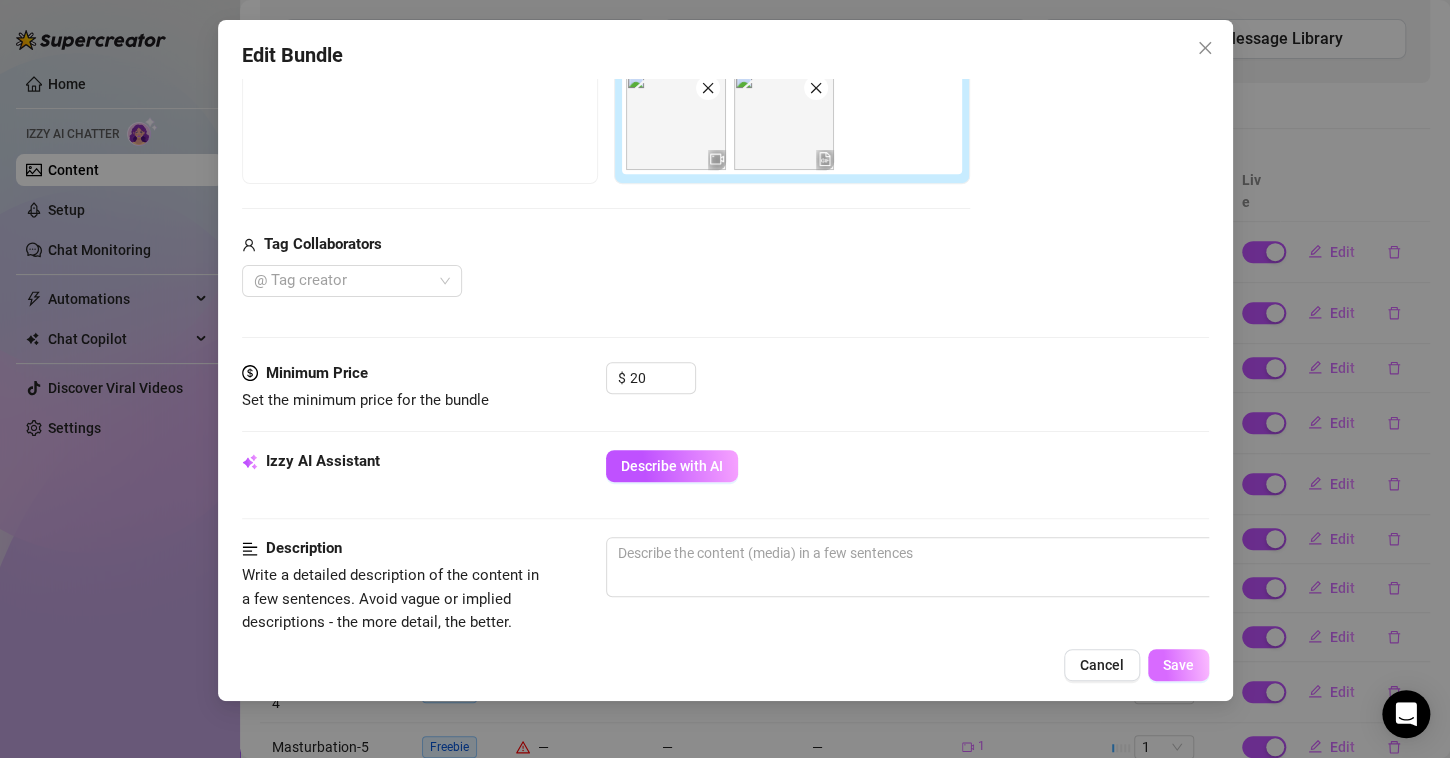 click on "Save" at bounding box center (1178, 665) 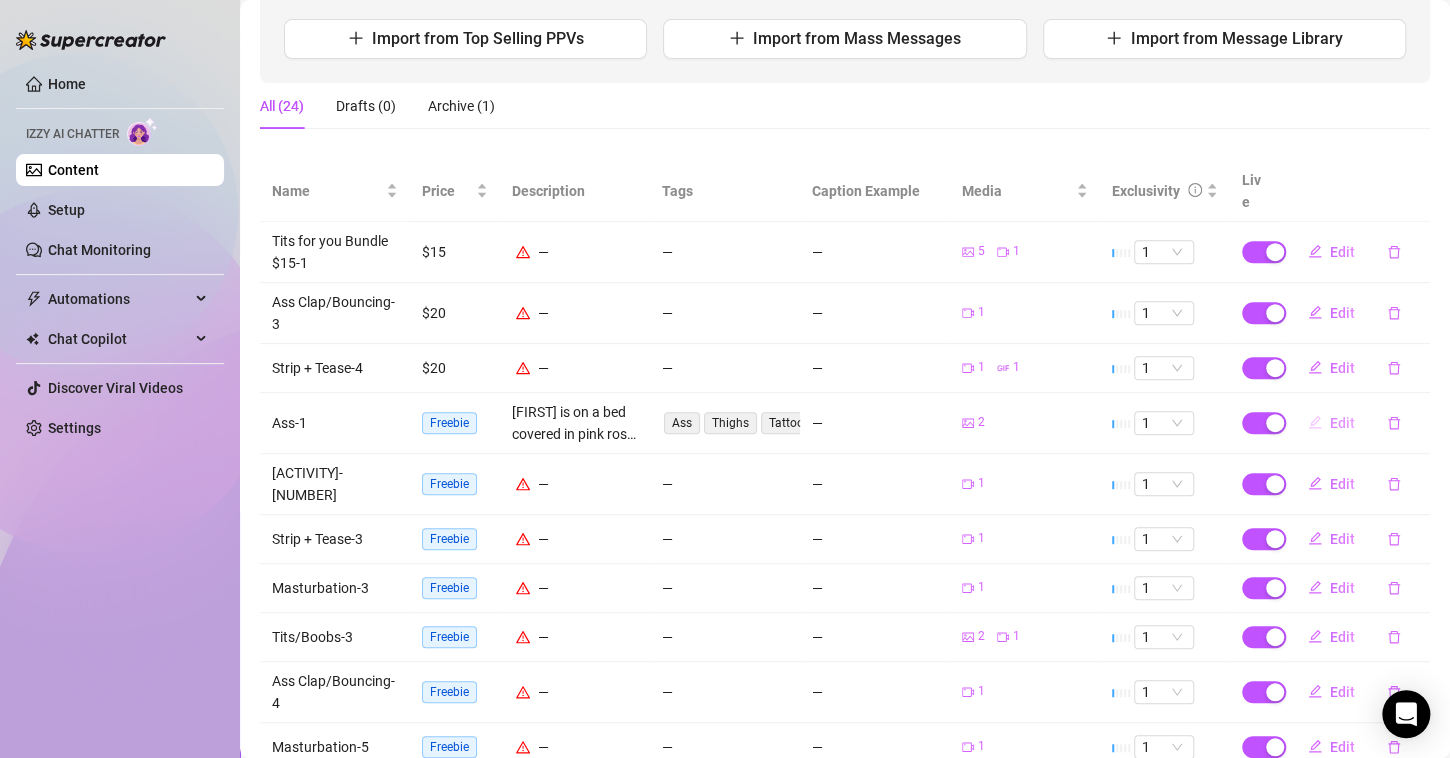 click on "Edit" at bounding box center [1342, 423] 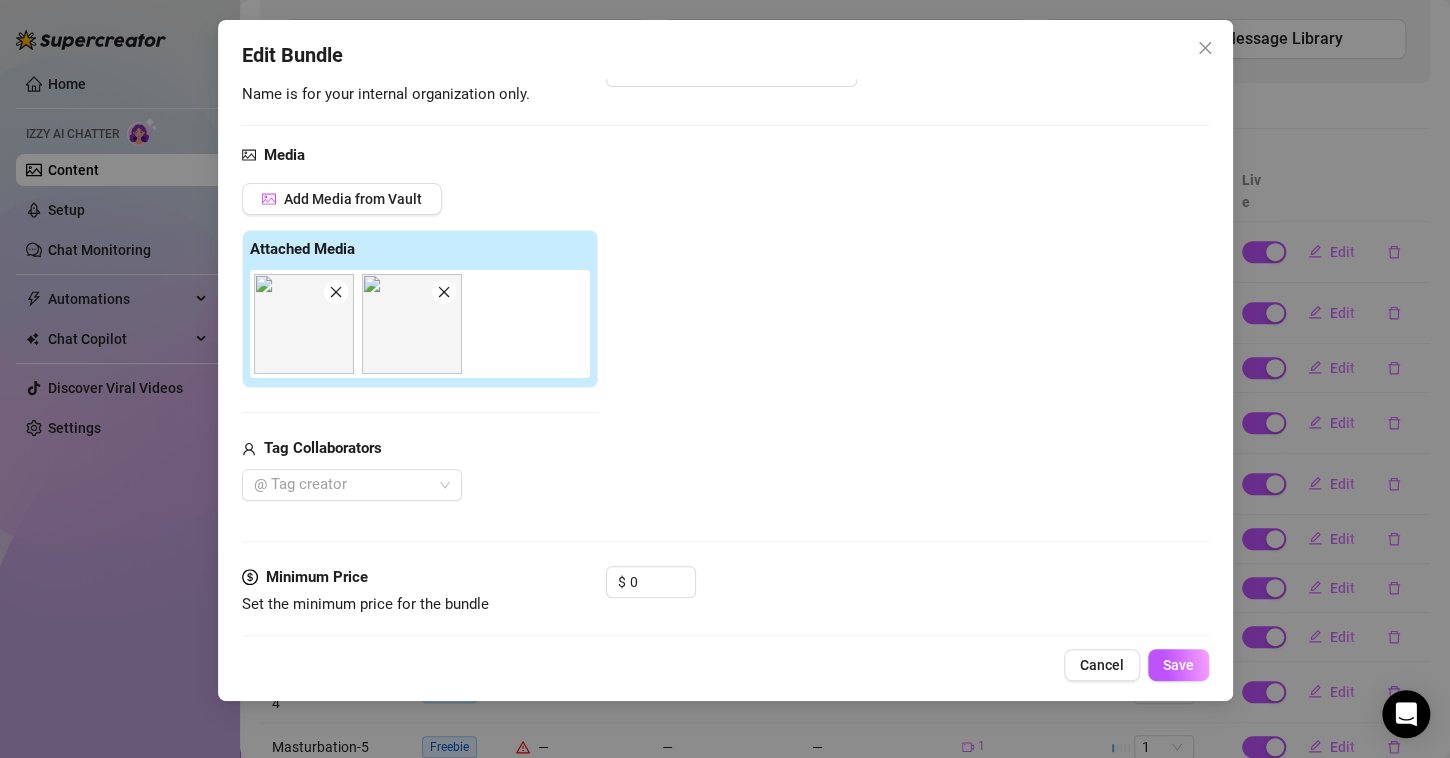 scroll, scrollTop: 243, scrollLeft: 0, axis: vertical 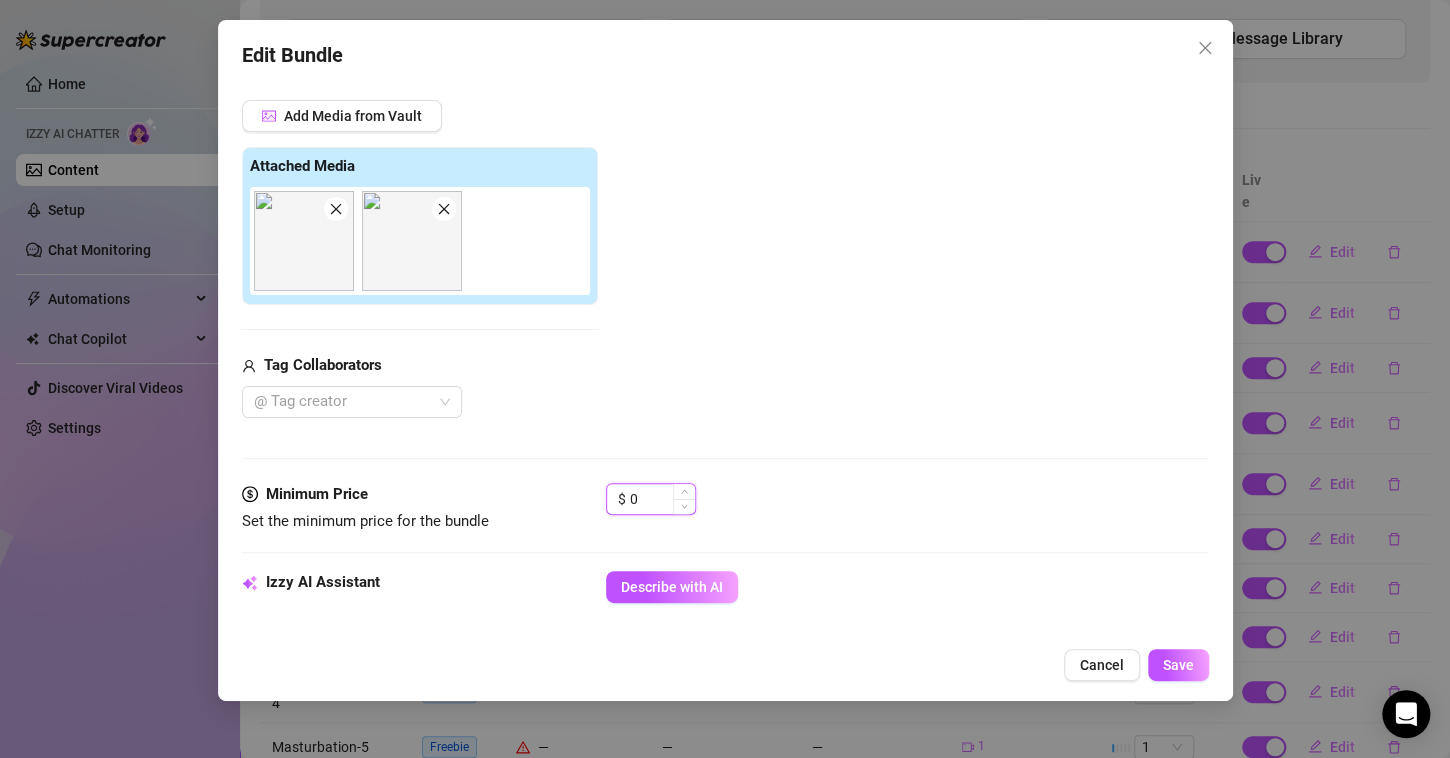 click on "0" at bounding box center (662, 499) 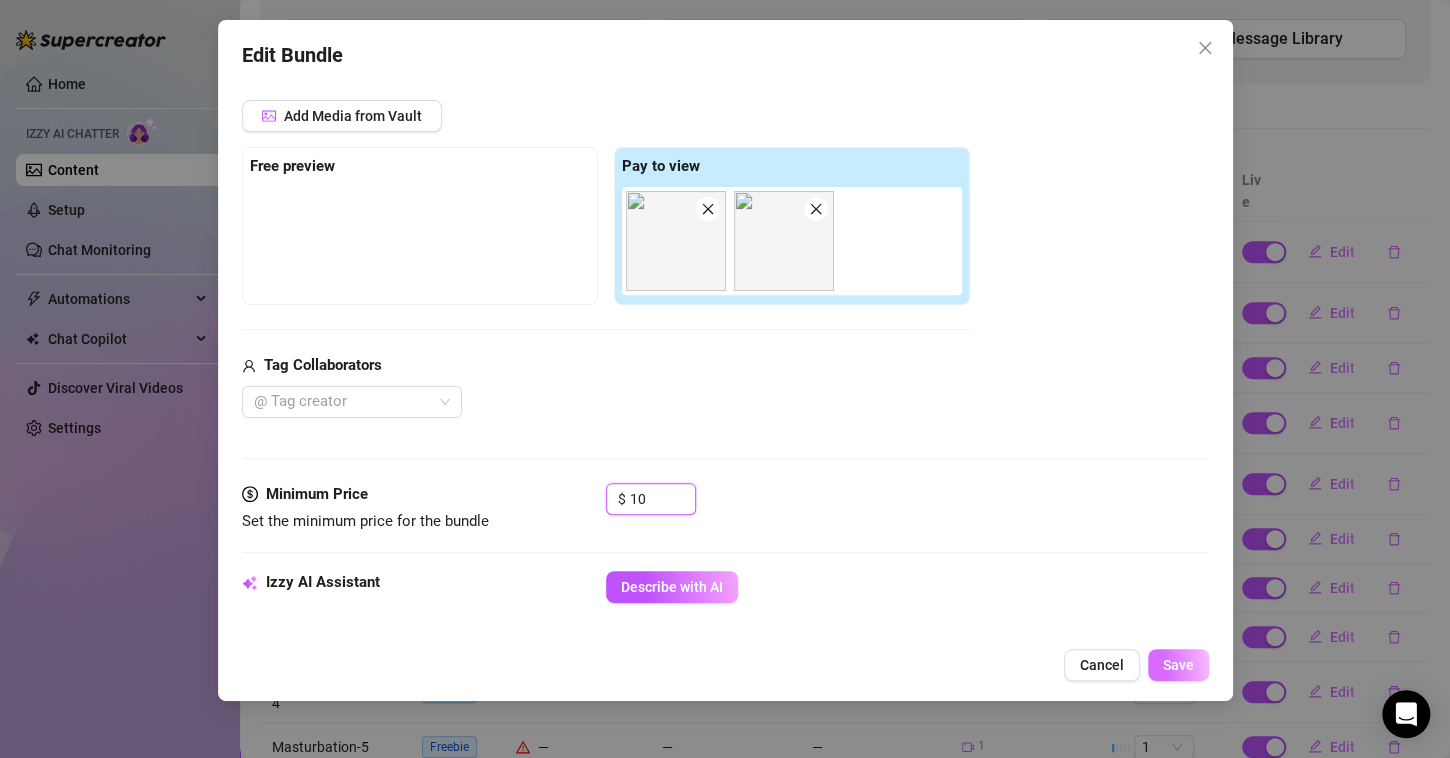 type on "10" 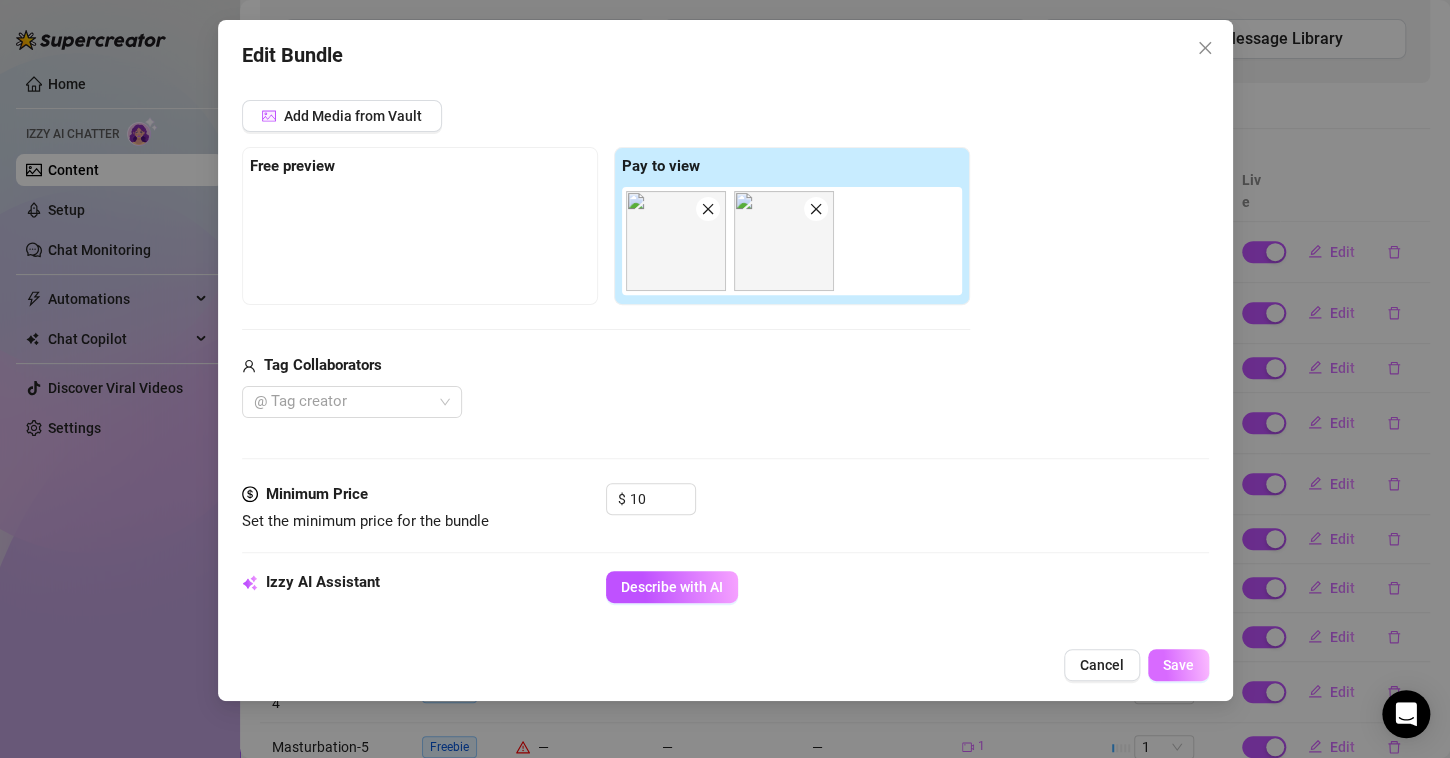 click on "Save" at bounding box center (1178, 665) 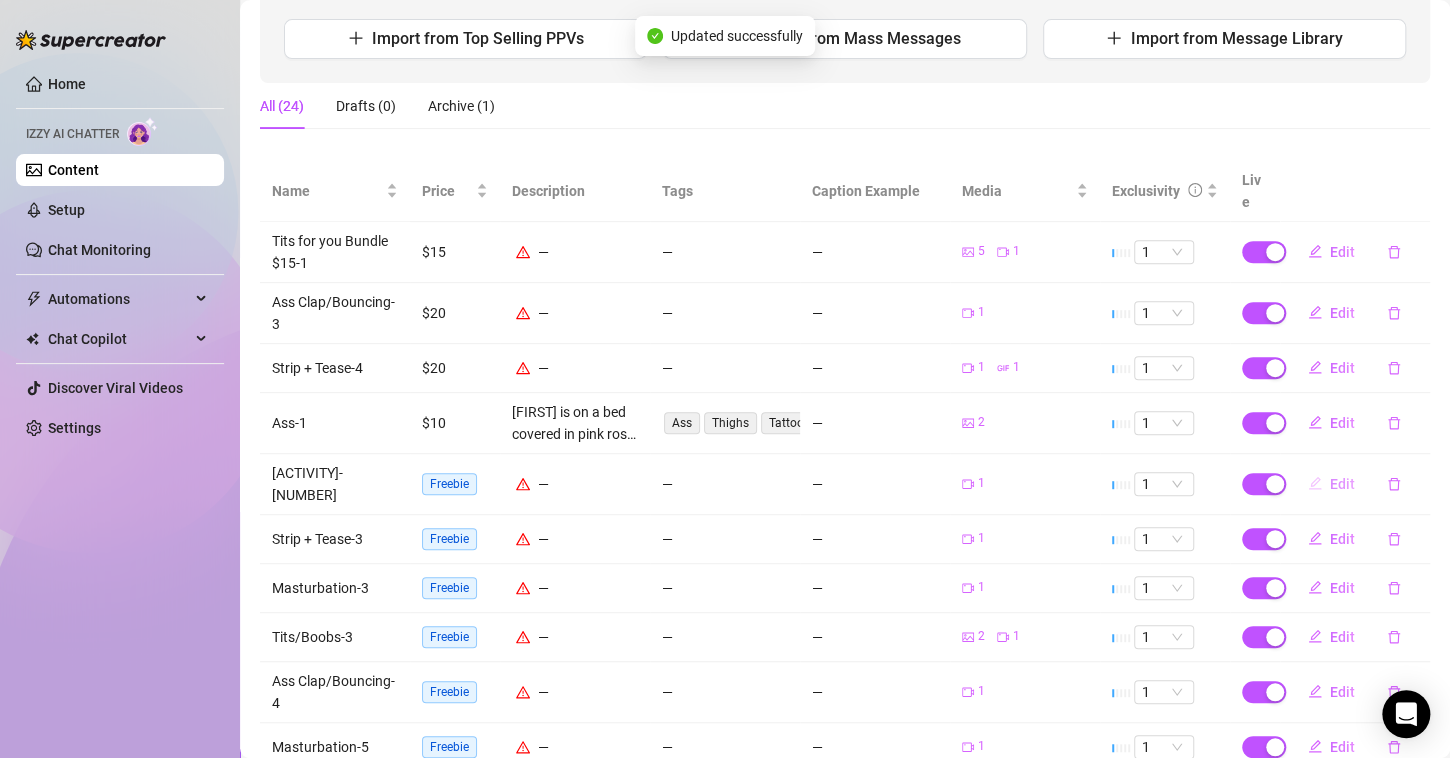 click on "Edit" at bounding box center (1342, 484) 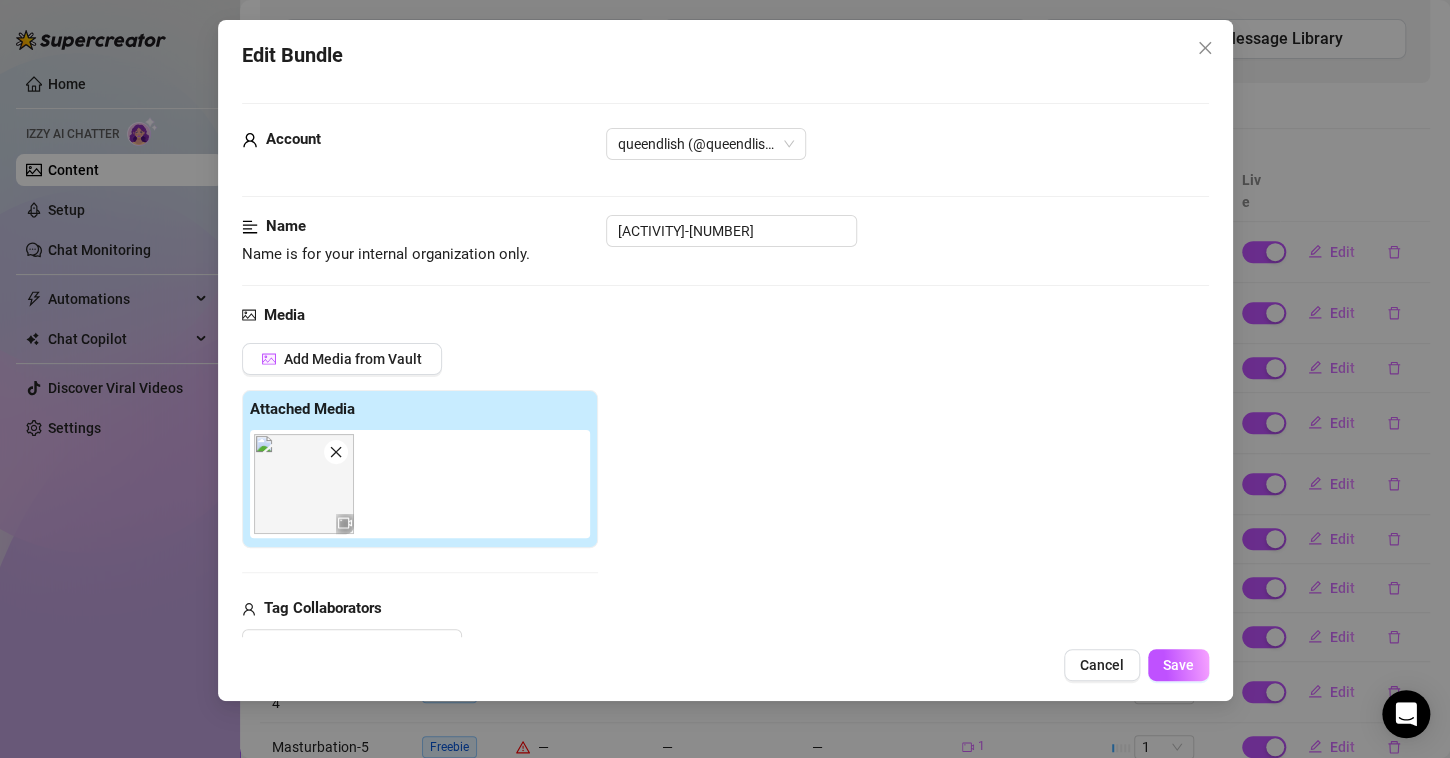 scroll, scrollTop: 212, scrollLeft: 0, axis: vertical 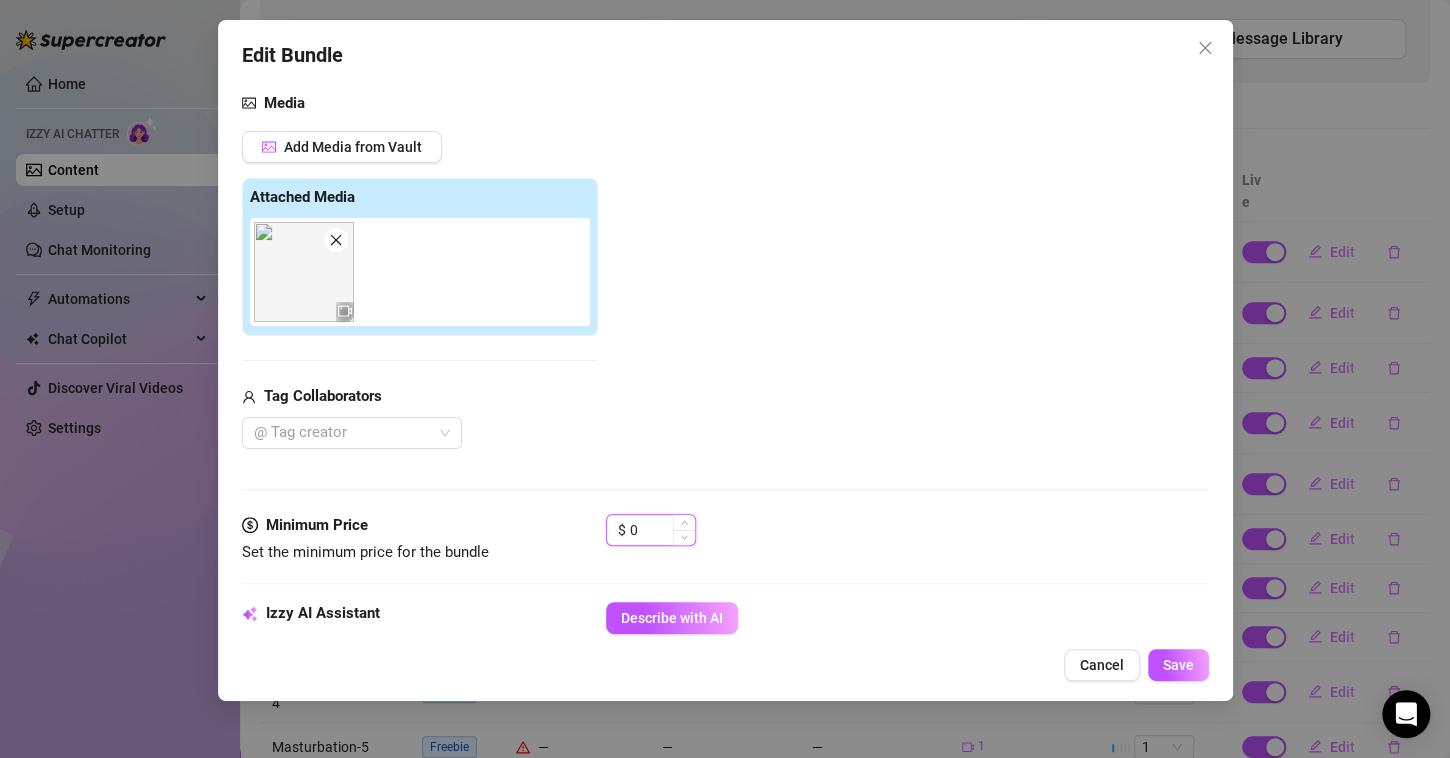 click on "0" at bounding box center [662, 530] 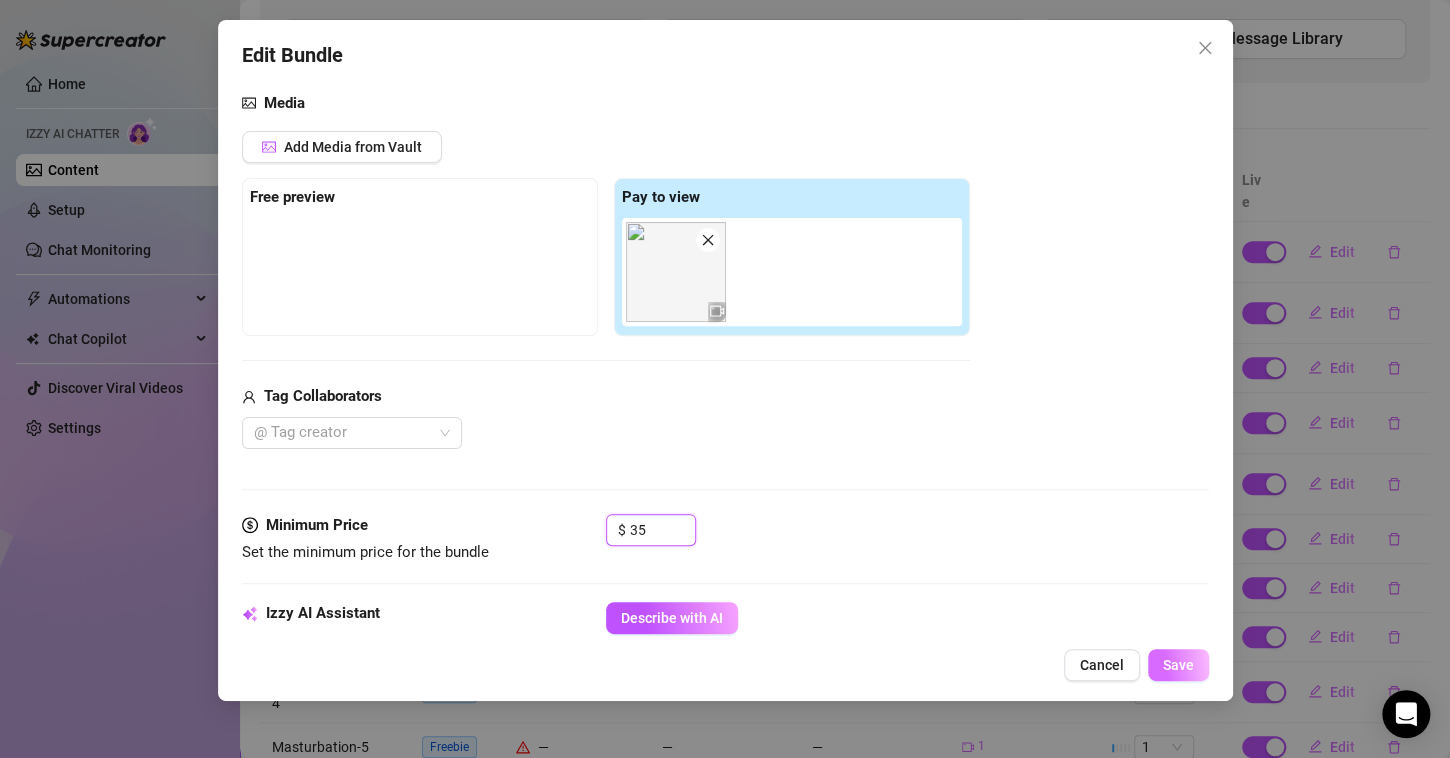 type on "35" 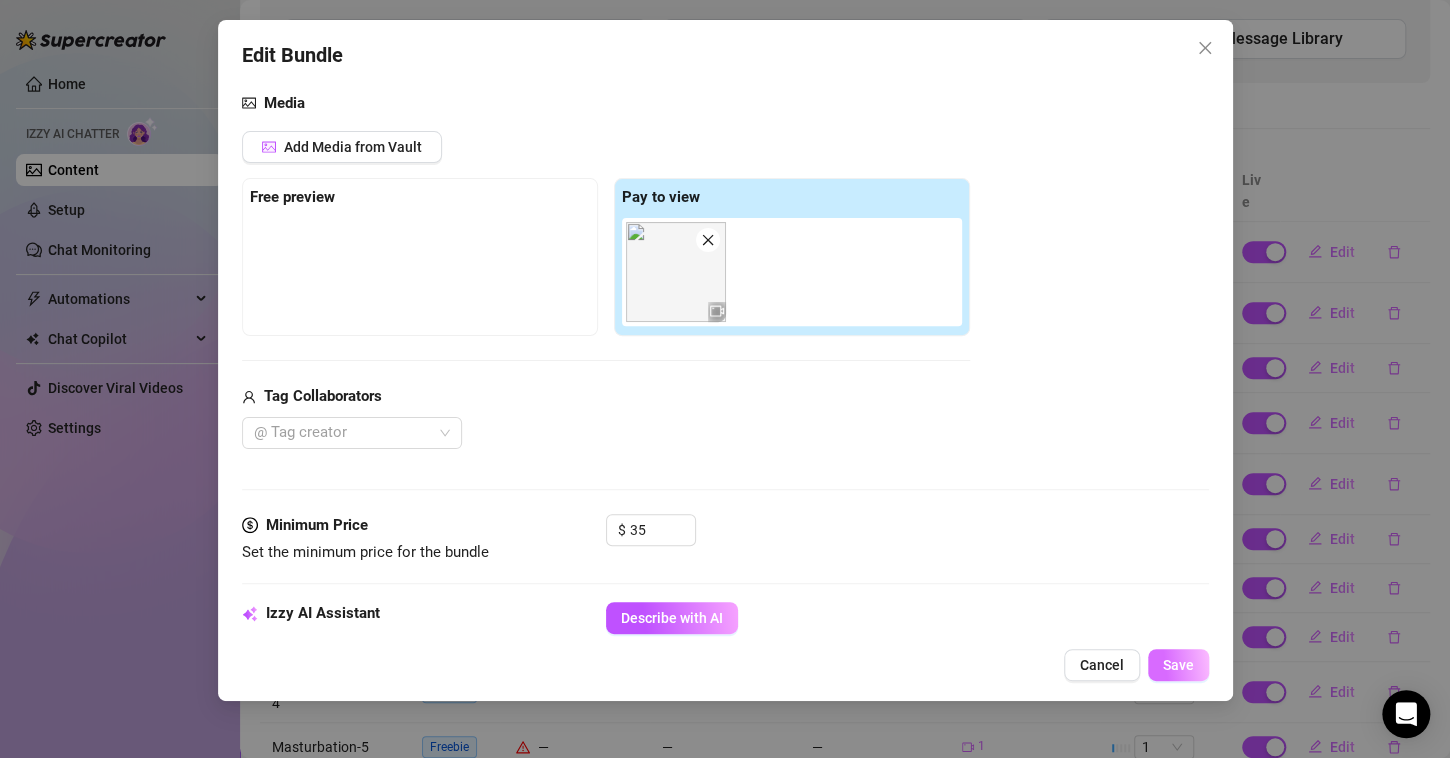 click on "Save" at bounding box center (1178, 665) 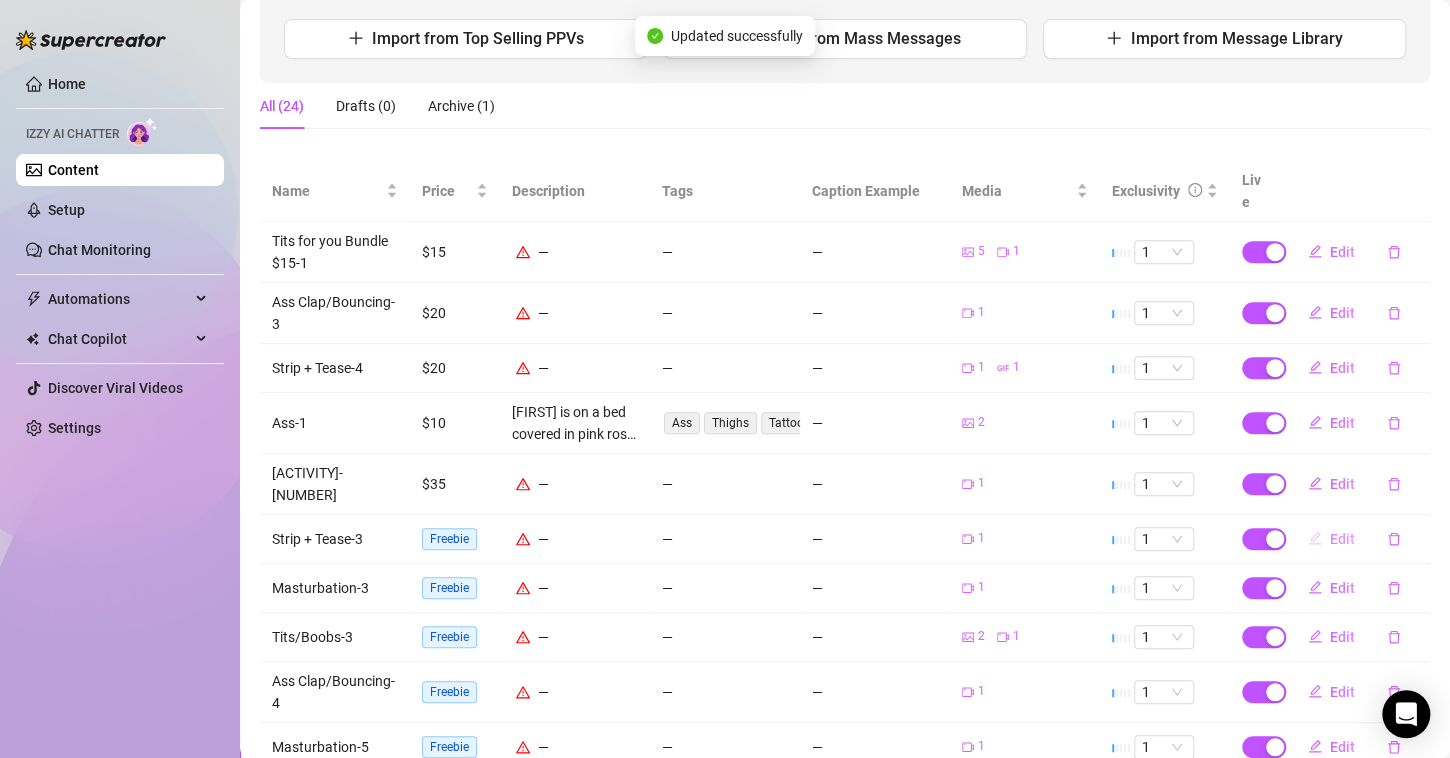 click on "Edit" at bounding box center [1342, 539] 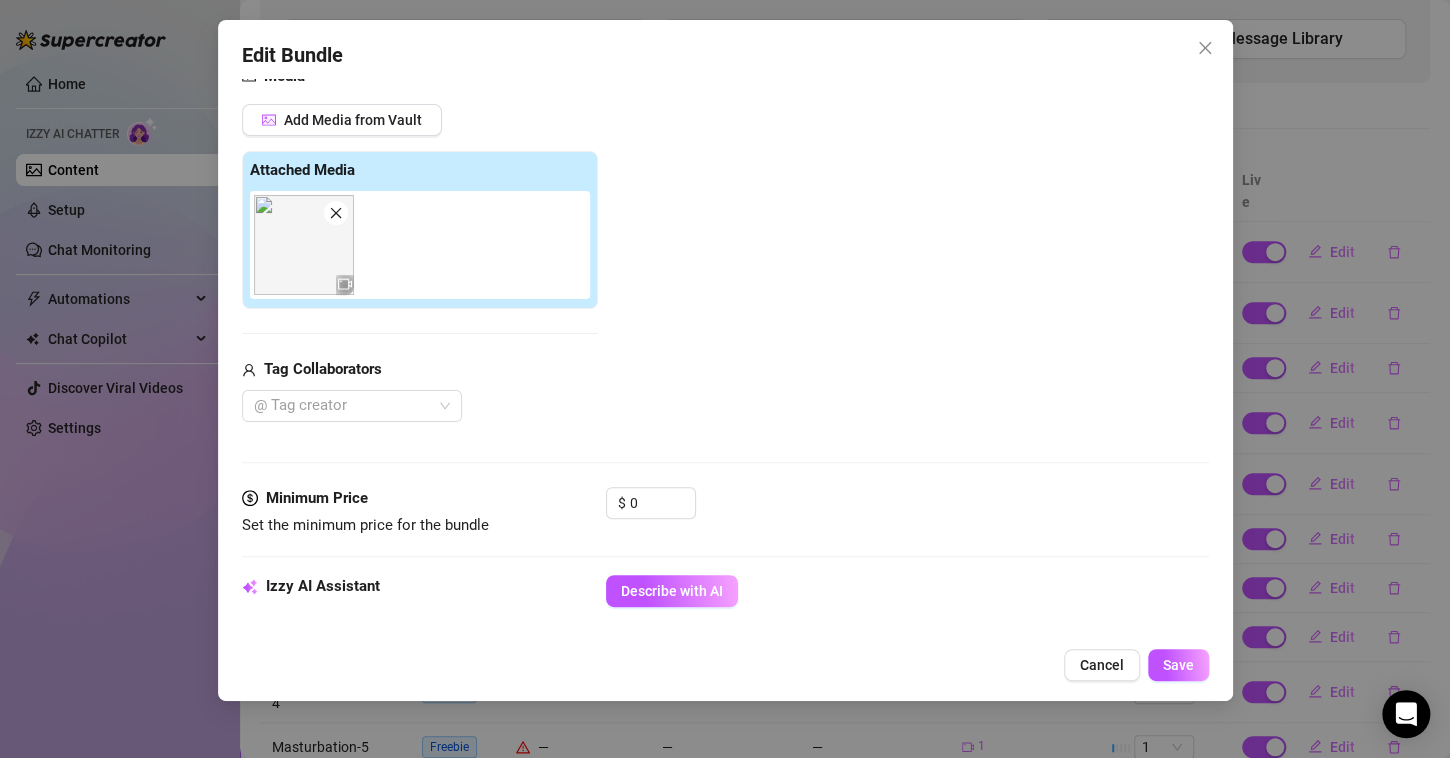 scroll, scrollTop: 376, scrollLeft: 0, axis: vertical 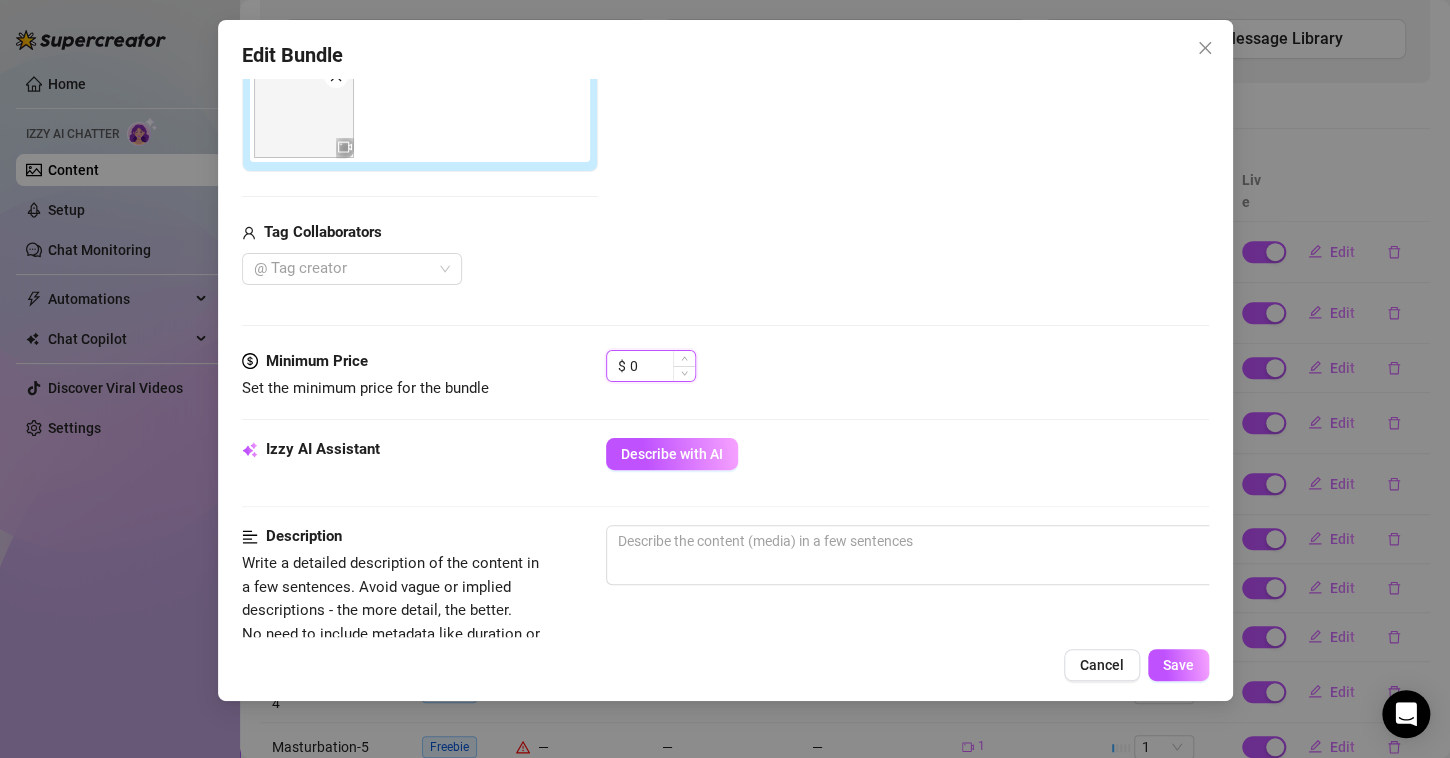 click on "0" at bounding box center [662, 366] 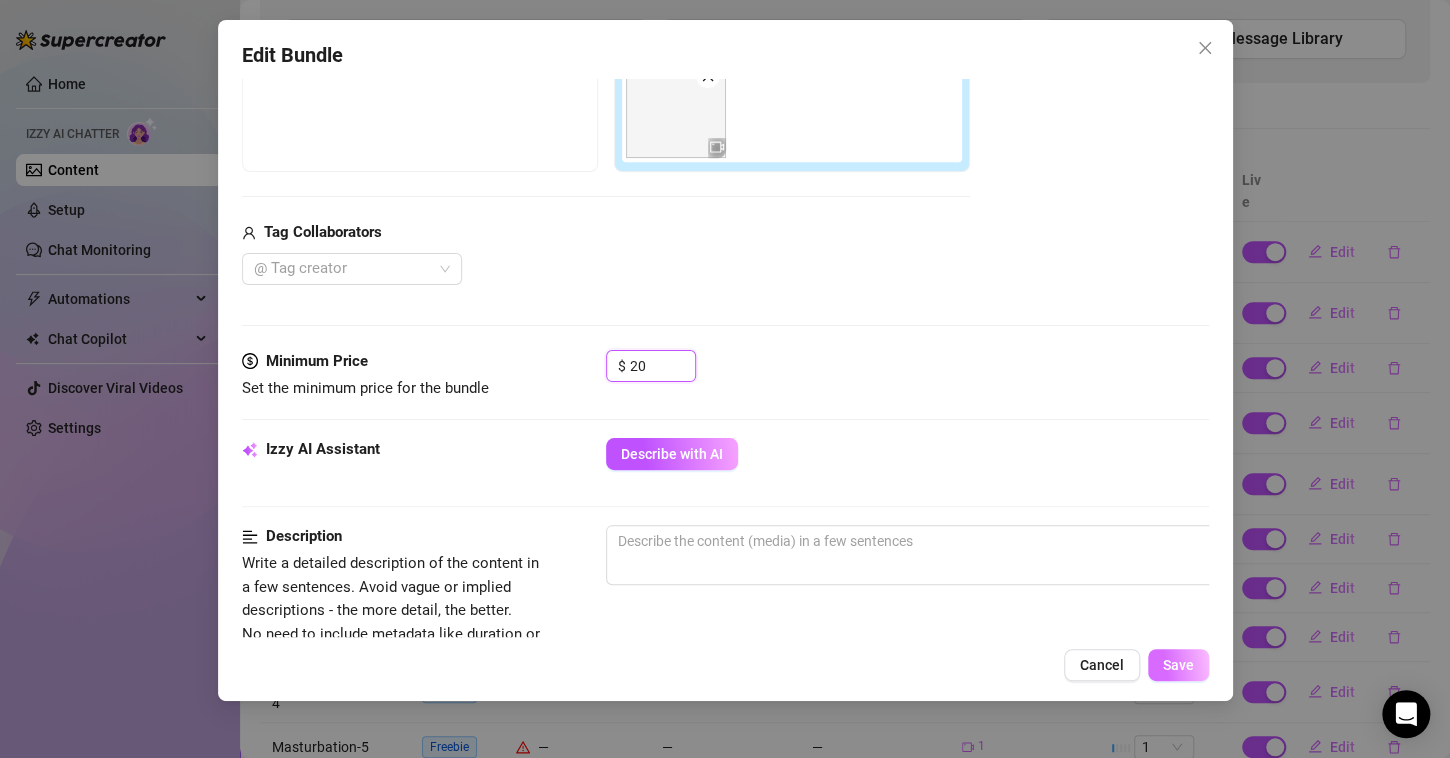 type on "20" 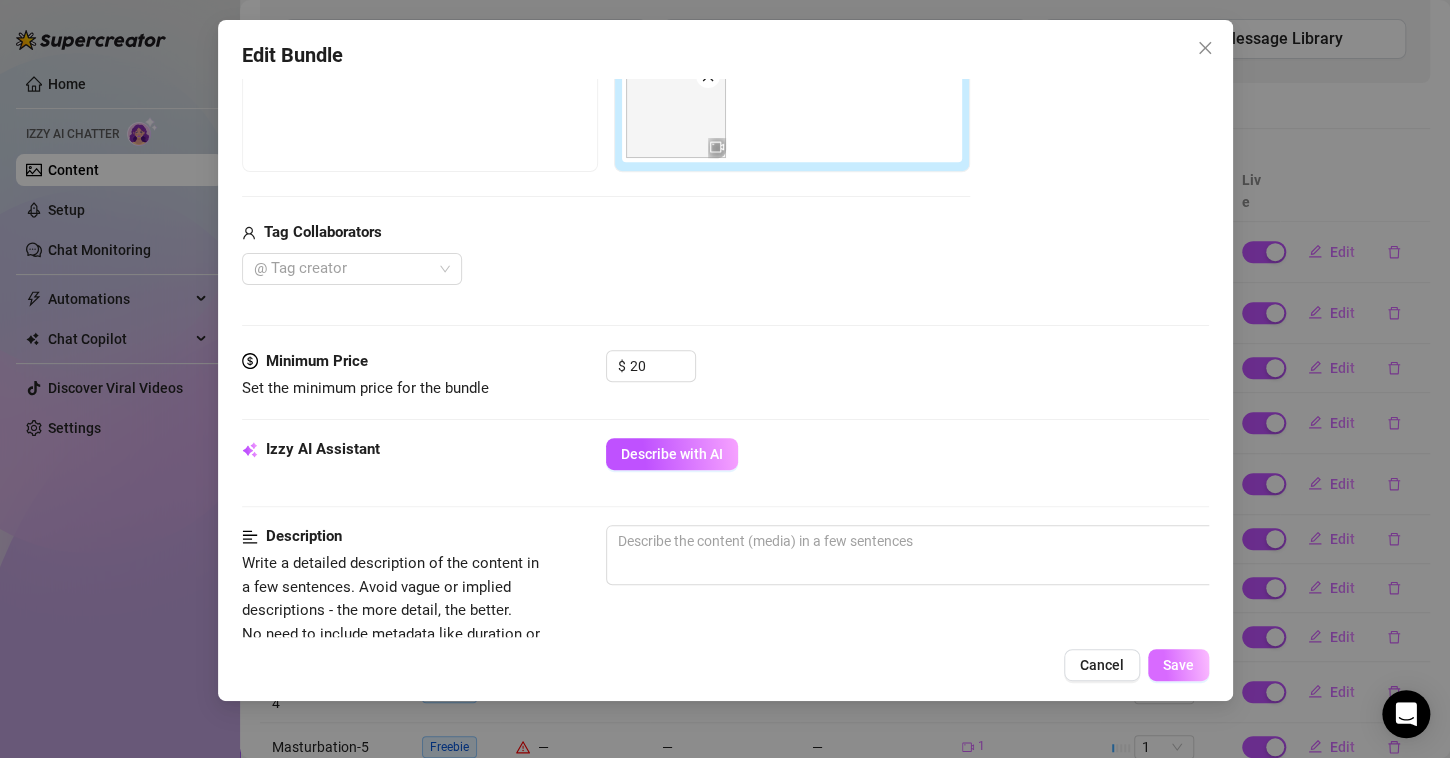 click on "Save" at bounding box center (1178, 665) 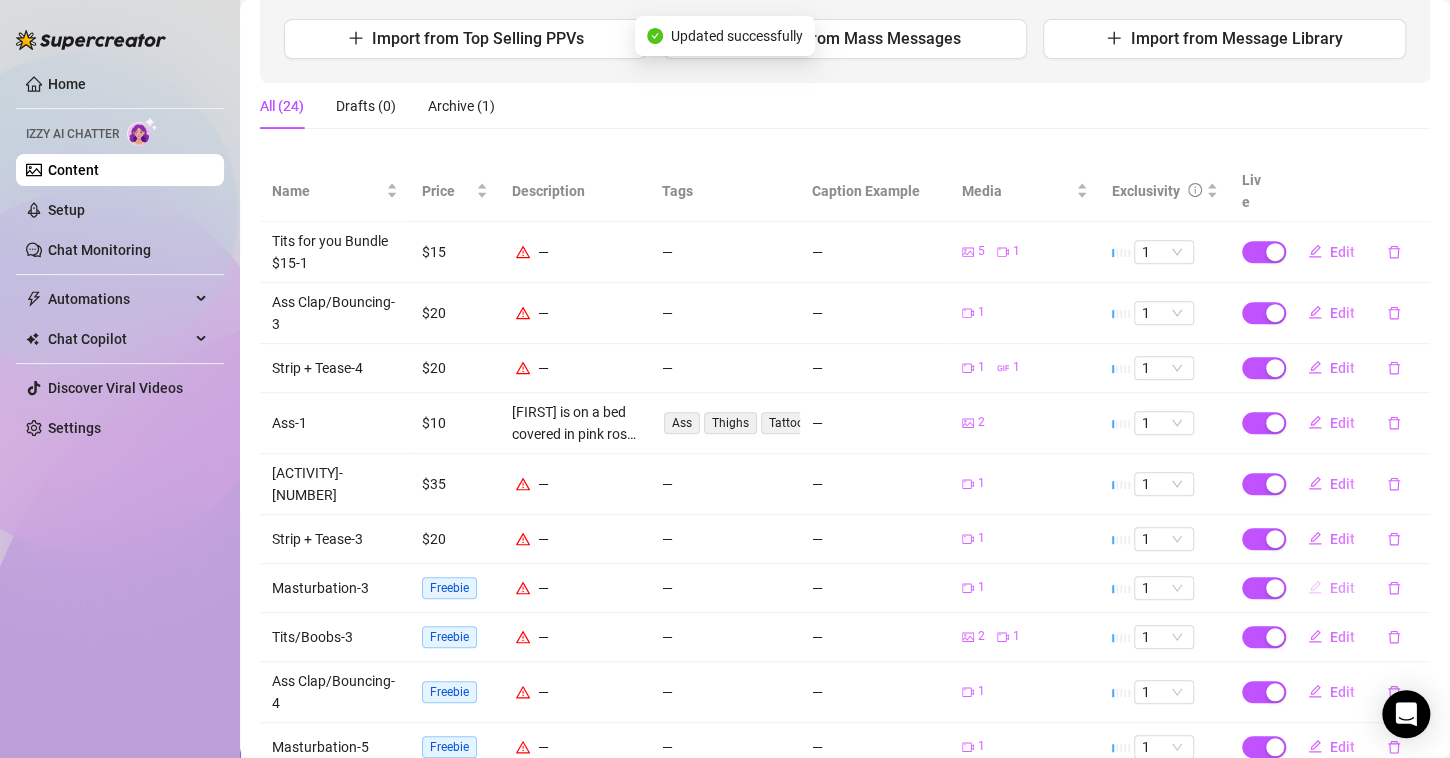click on "Edit" at bounding box center (1342, 588) 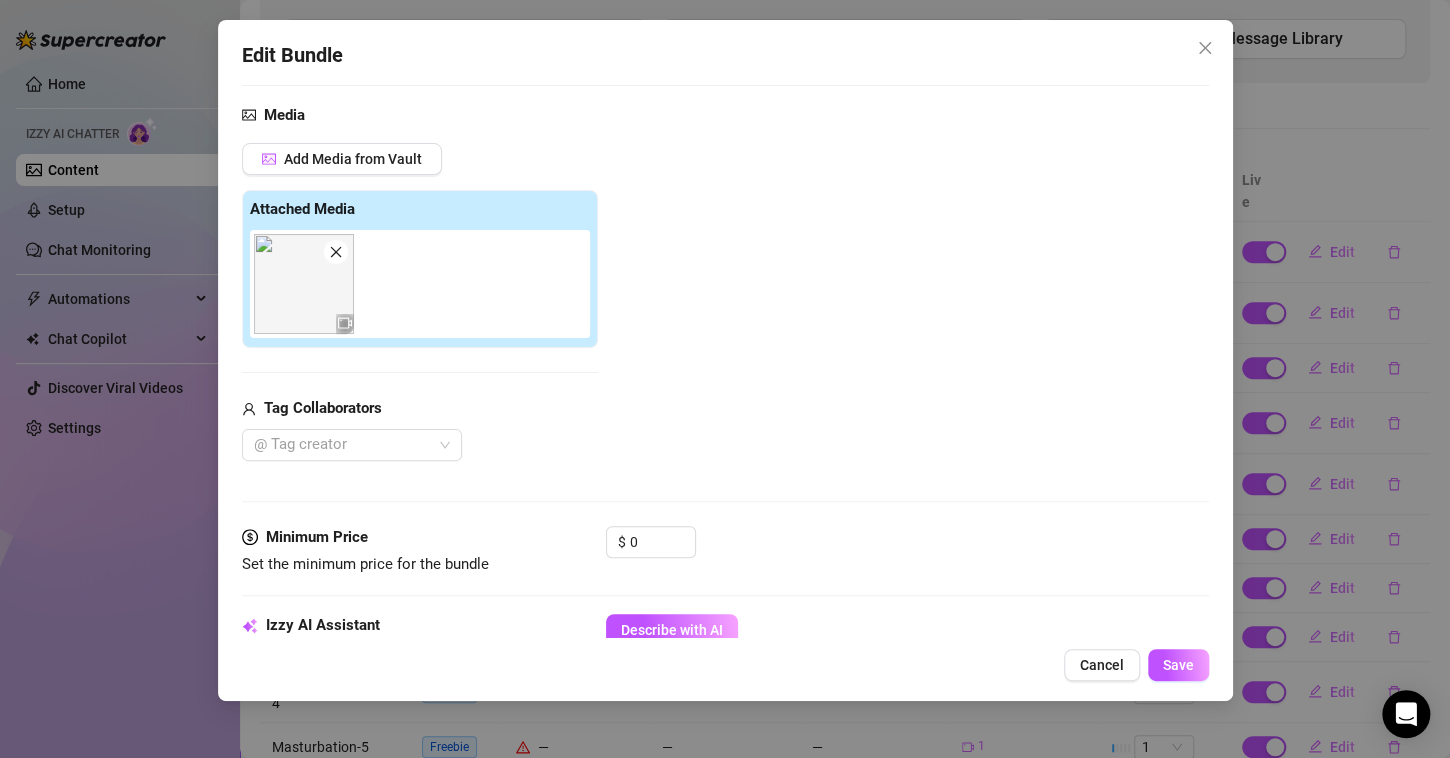 scroll, scrollTop: 204, scrollLeft: 0, axis: vertical 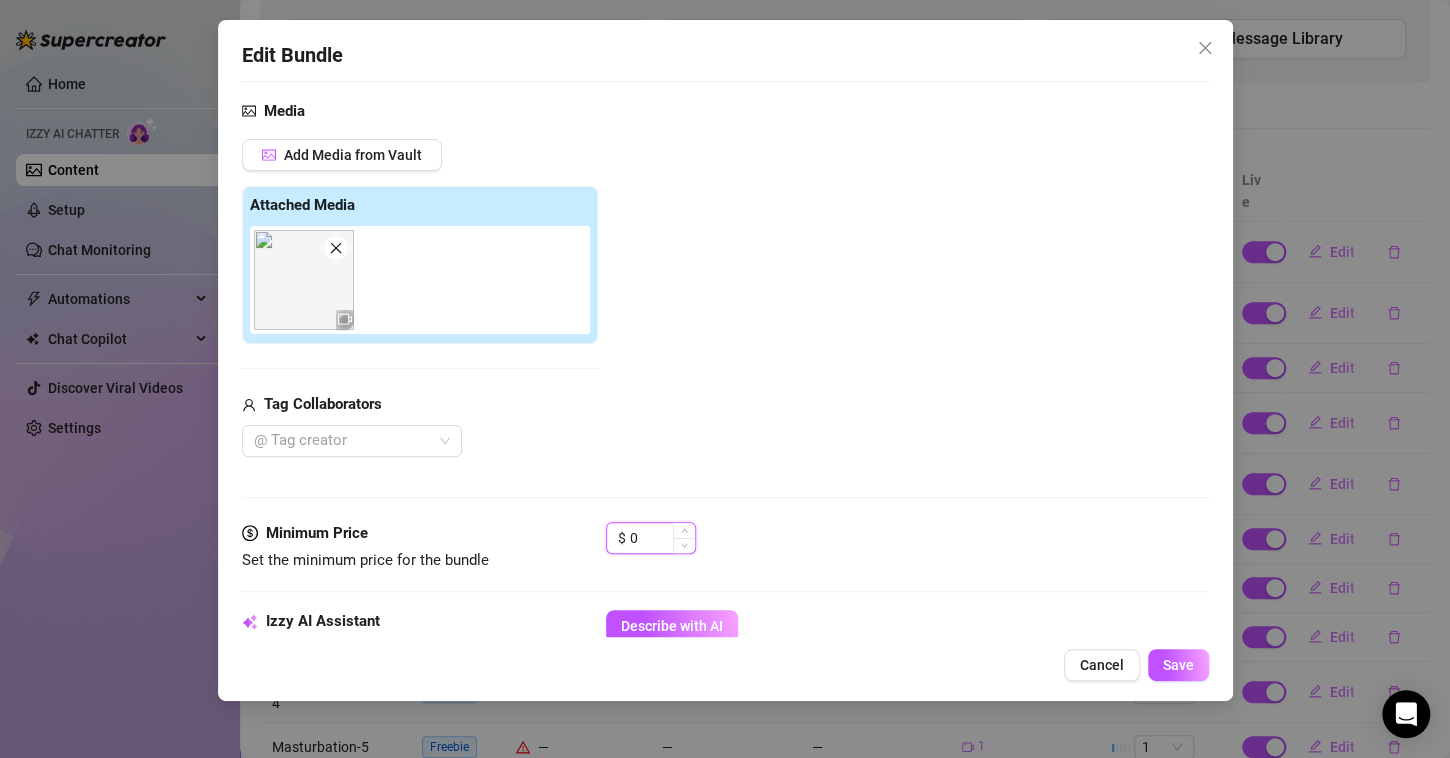 click on "0" at bounding box center (662, 538) 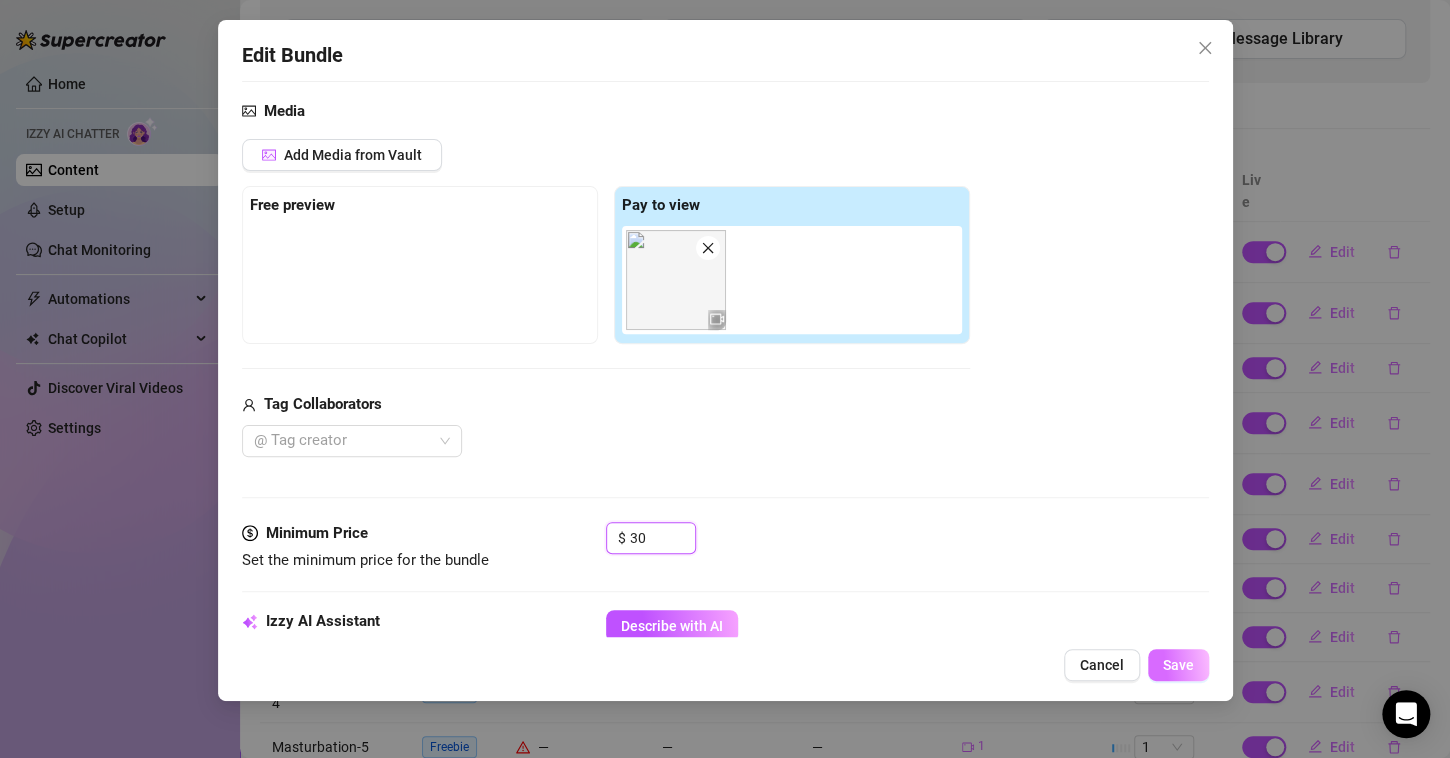 type on "30" 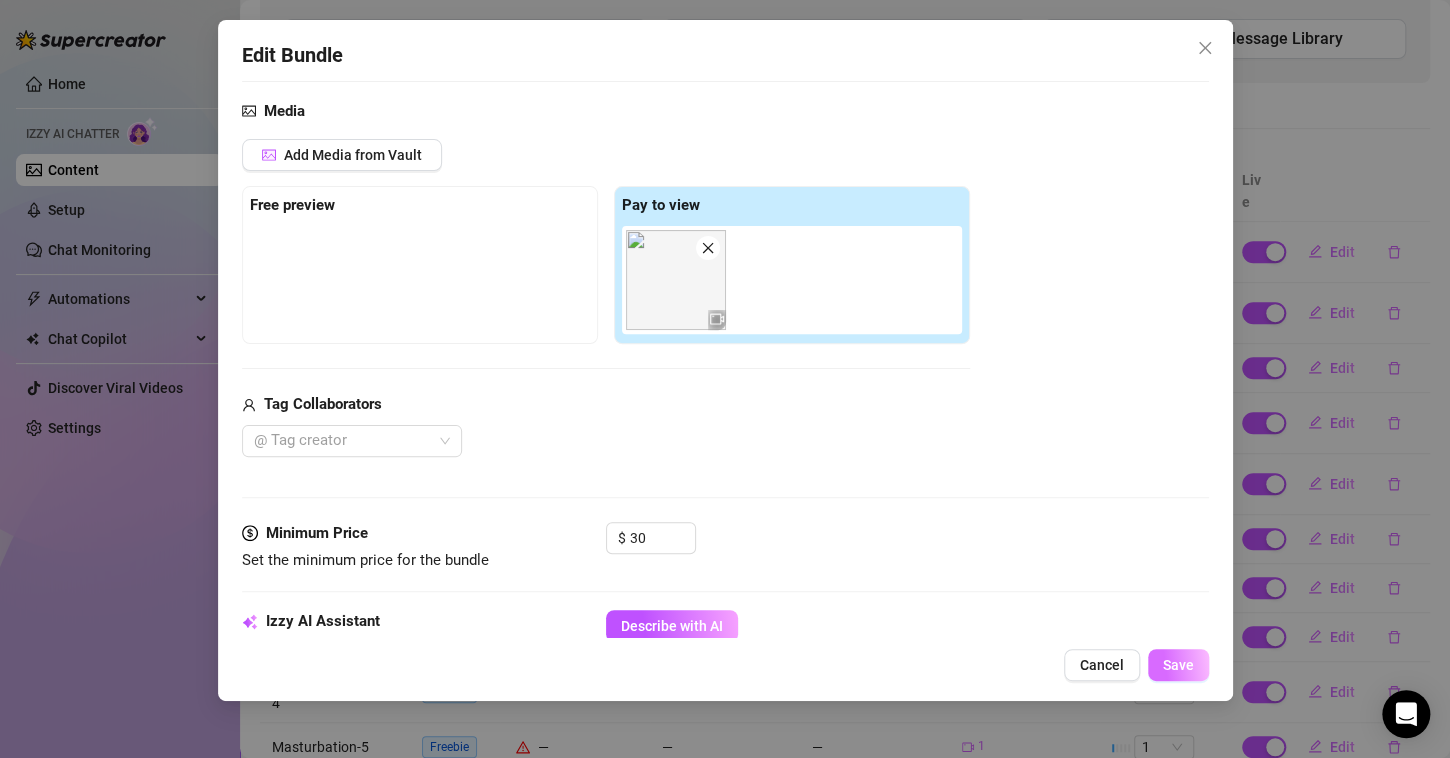 click on "Save" at bounding box center [1178, 665] 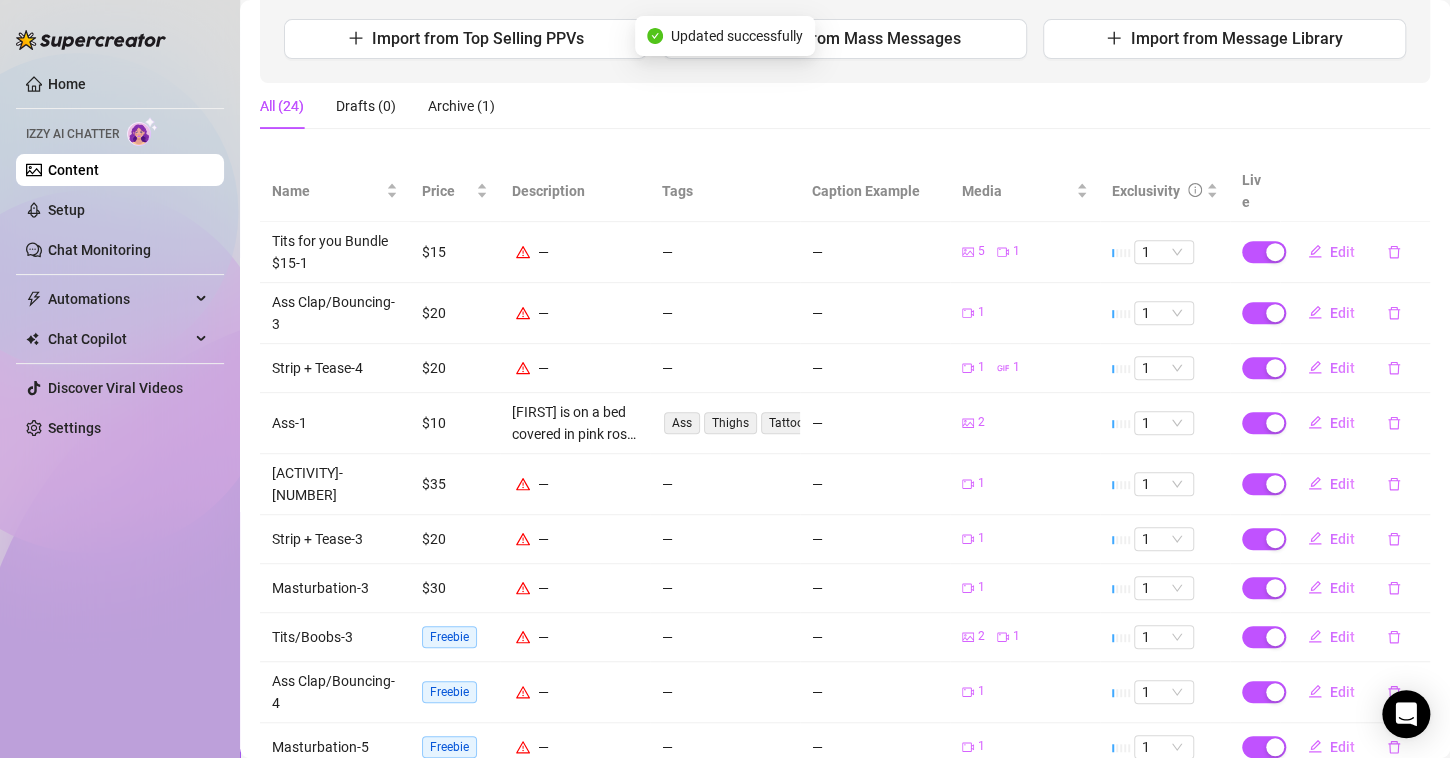 scroll, scrollTop: 344, scrollLeft: 0, axis: vertical 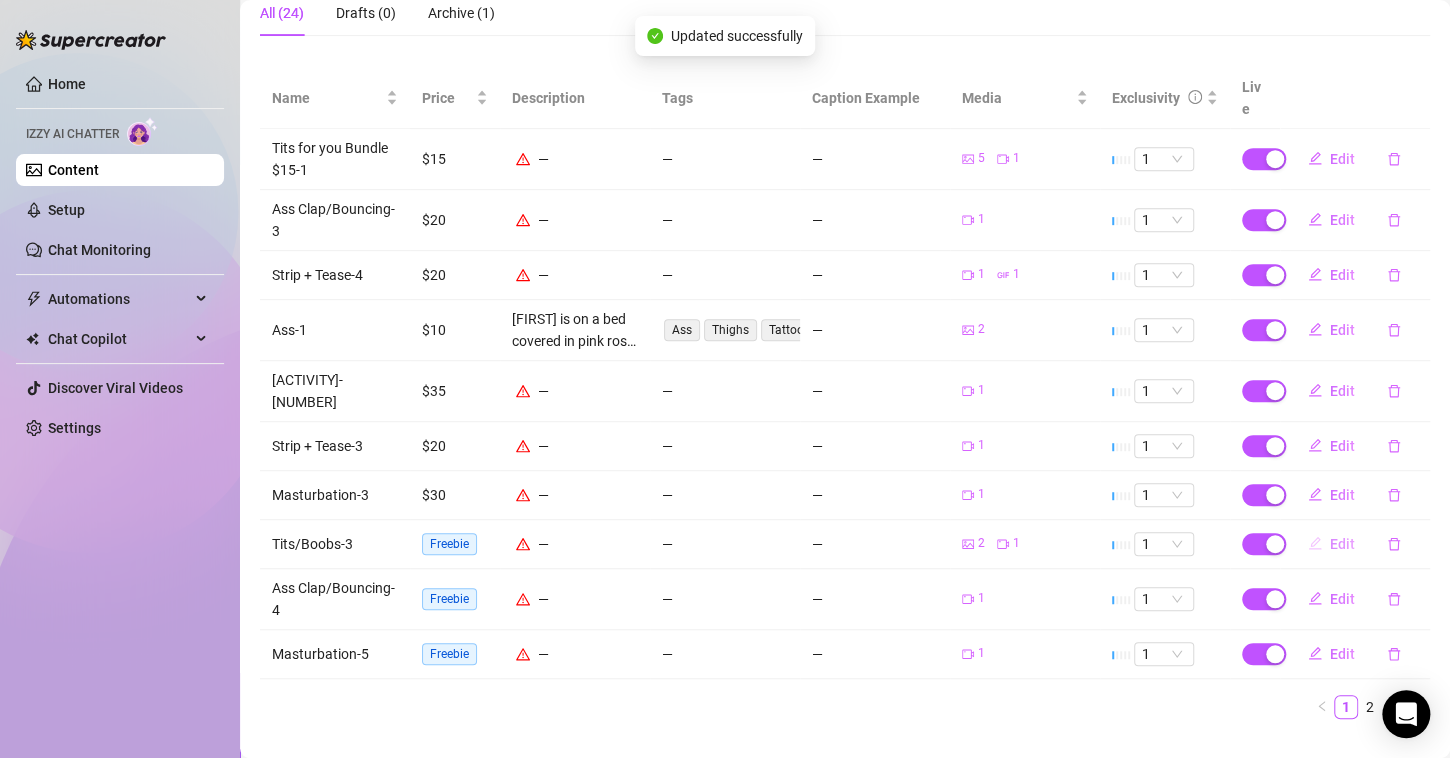 click on "Edit" at bounding box center (1342, 544) 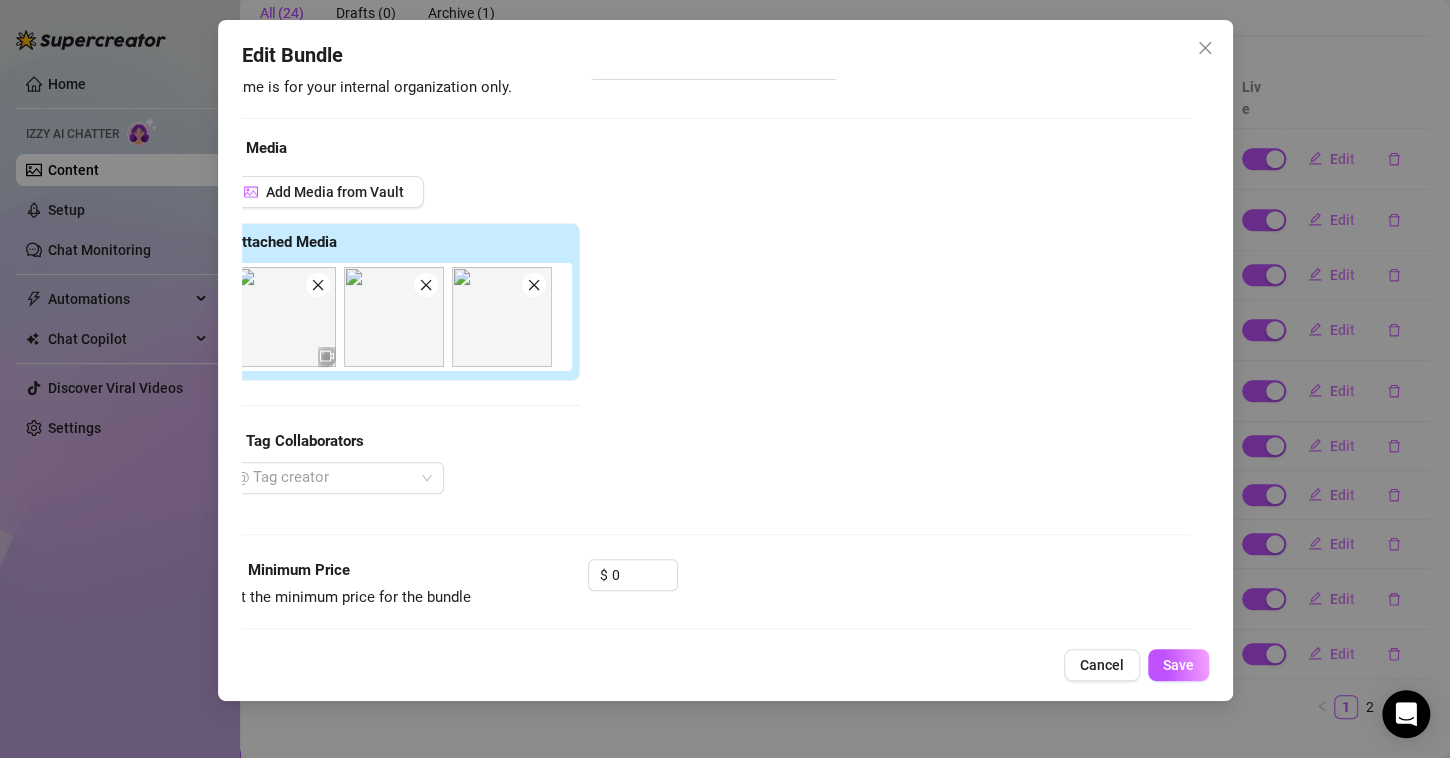 scroll, scrollTop: 168, scrollLeft: 18, axis: both 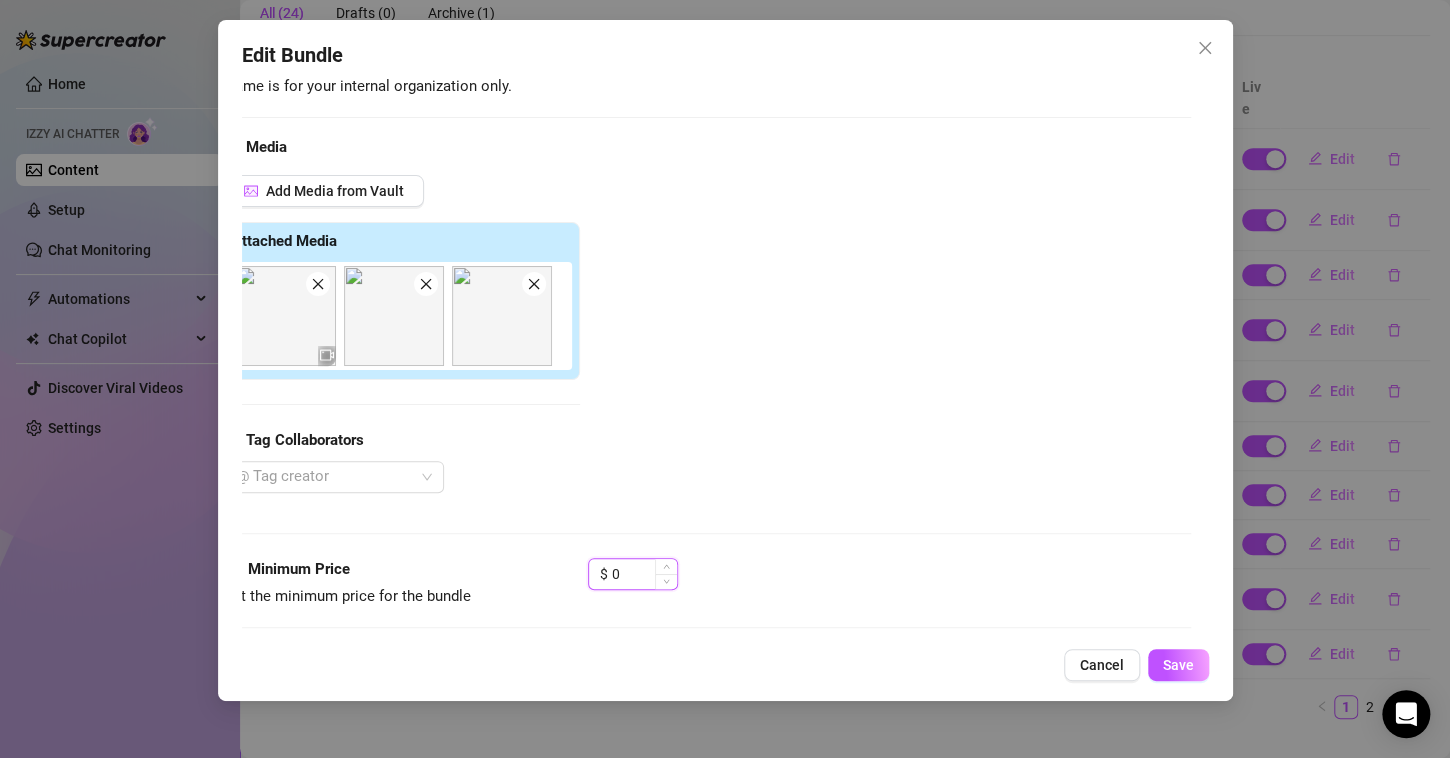 click on "0" at bounding box center (644, 574) 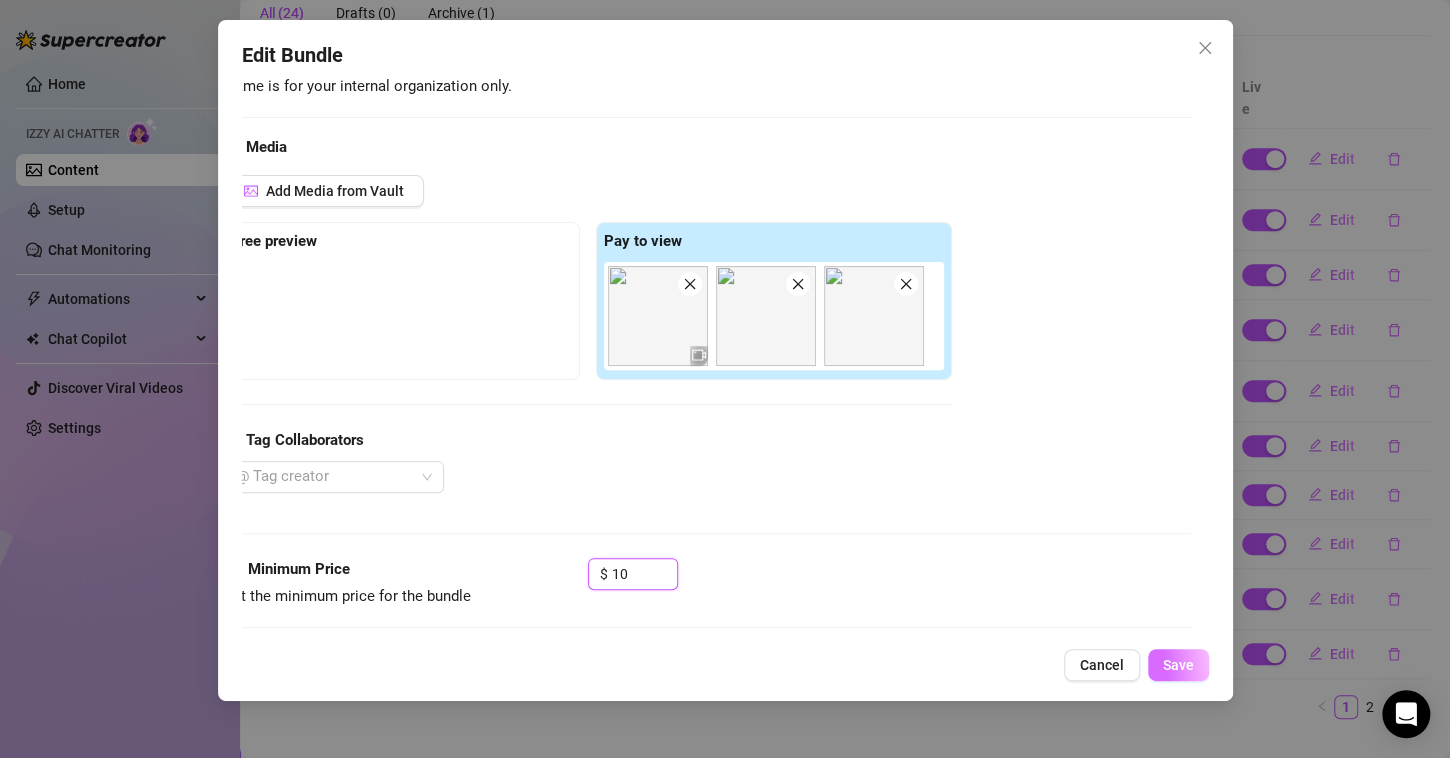 type on "10" 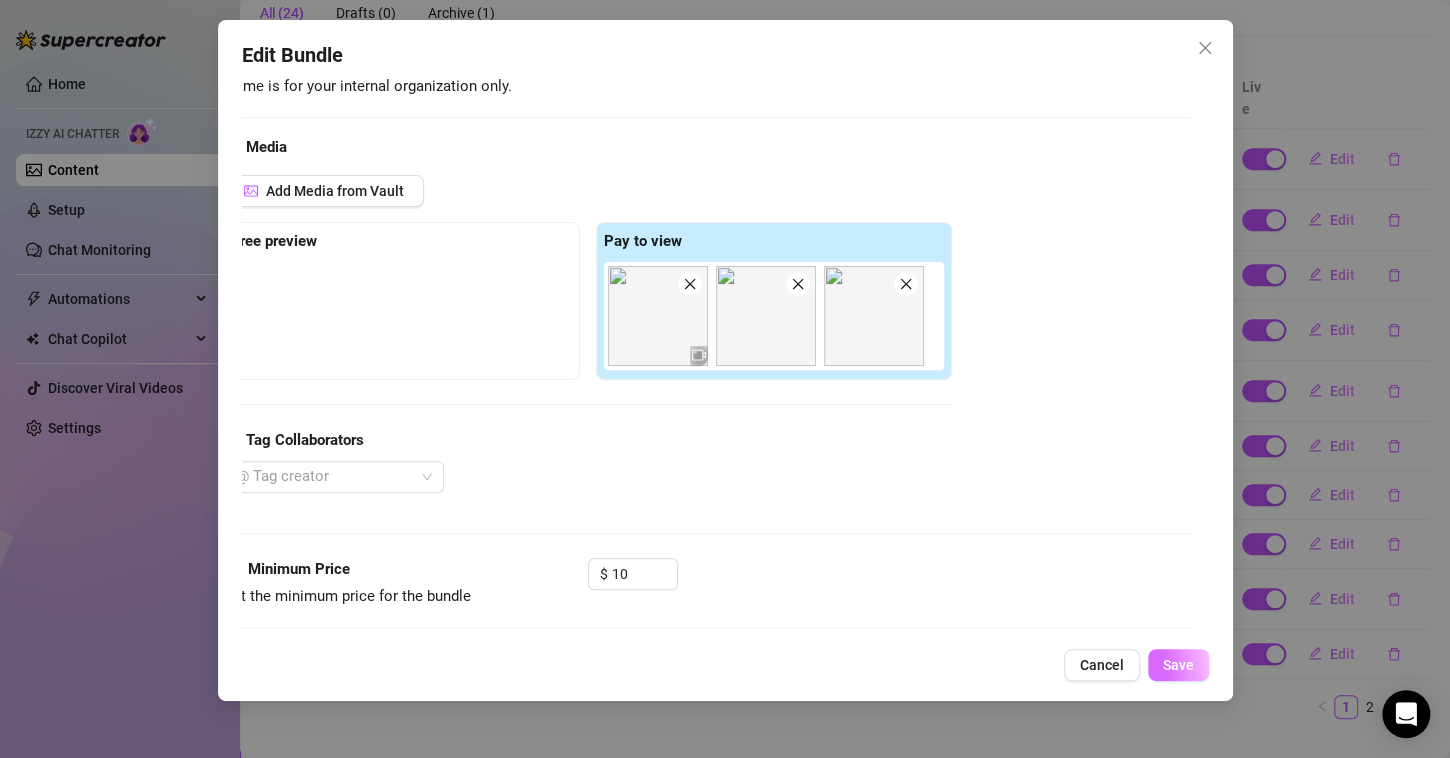 click on "Save" at bounding box center (1178, 665) 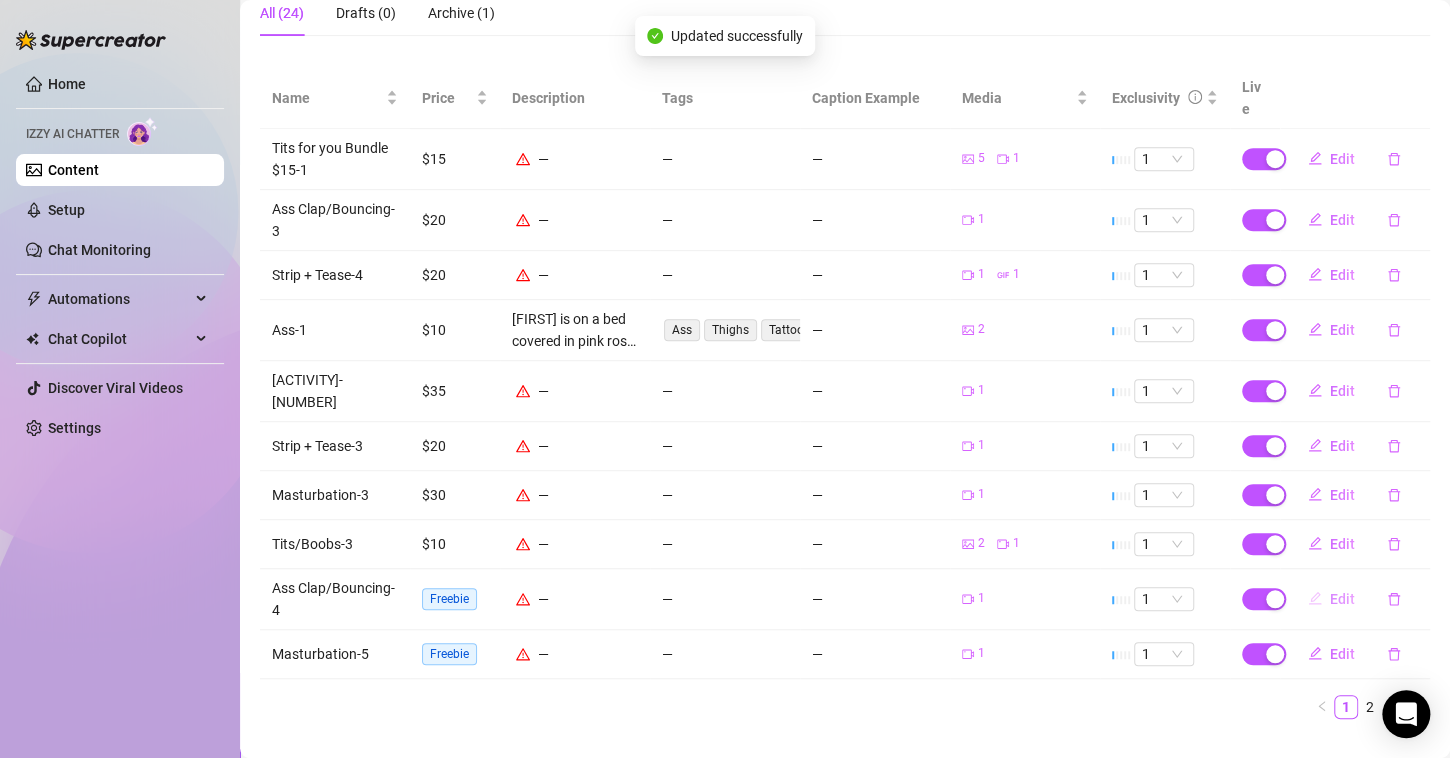 click 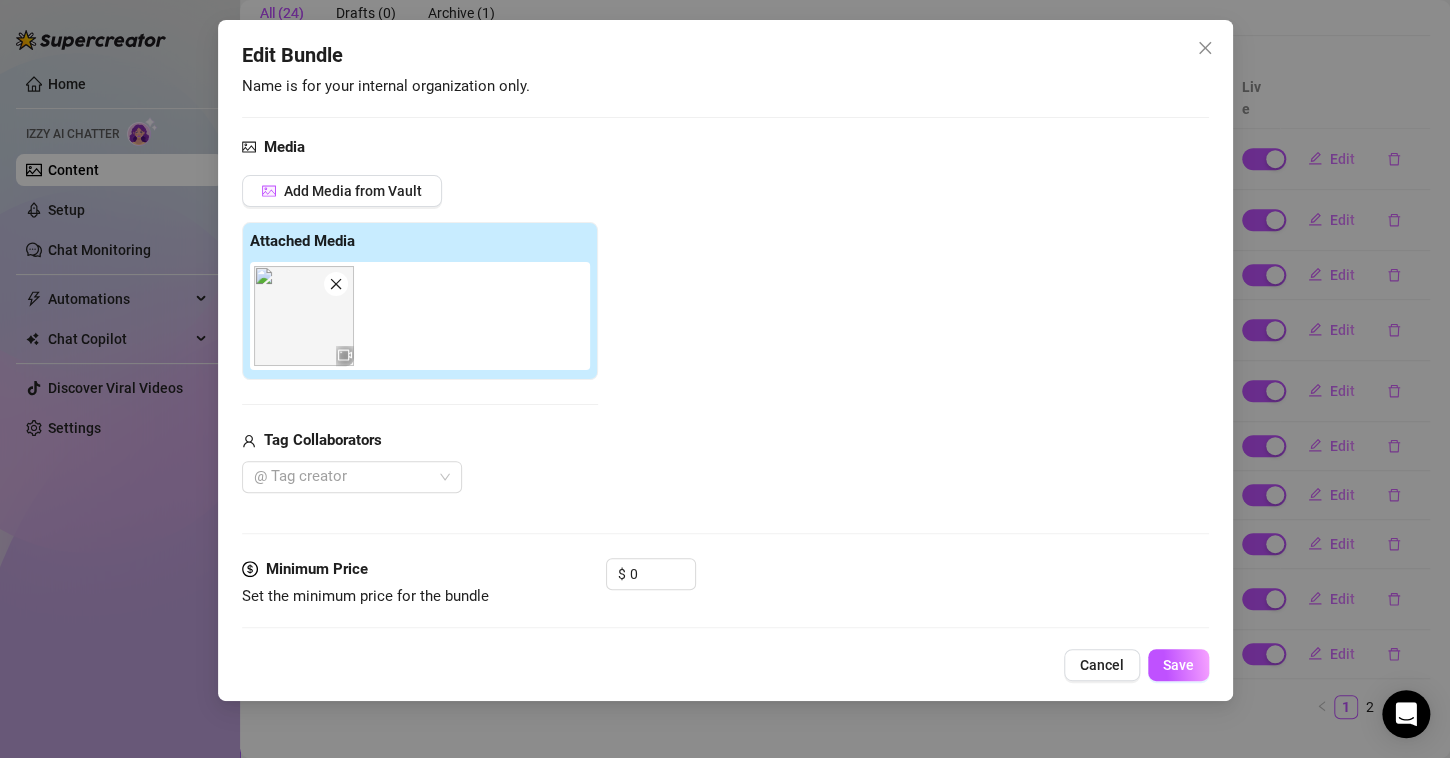 scroll, scrollTop: 168, scrollLeft: 0, axis: vertical 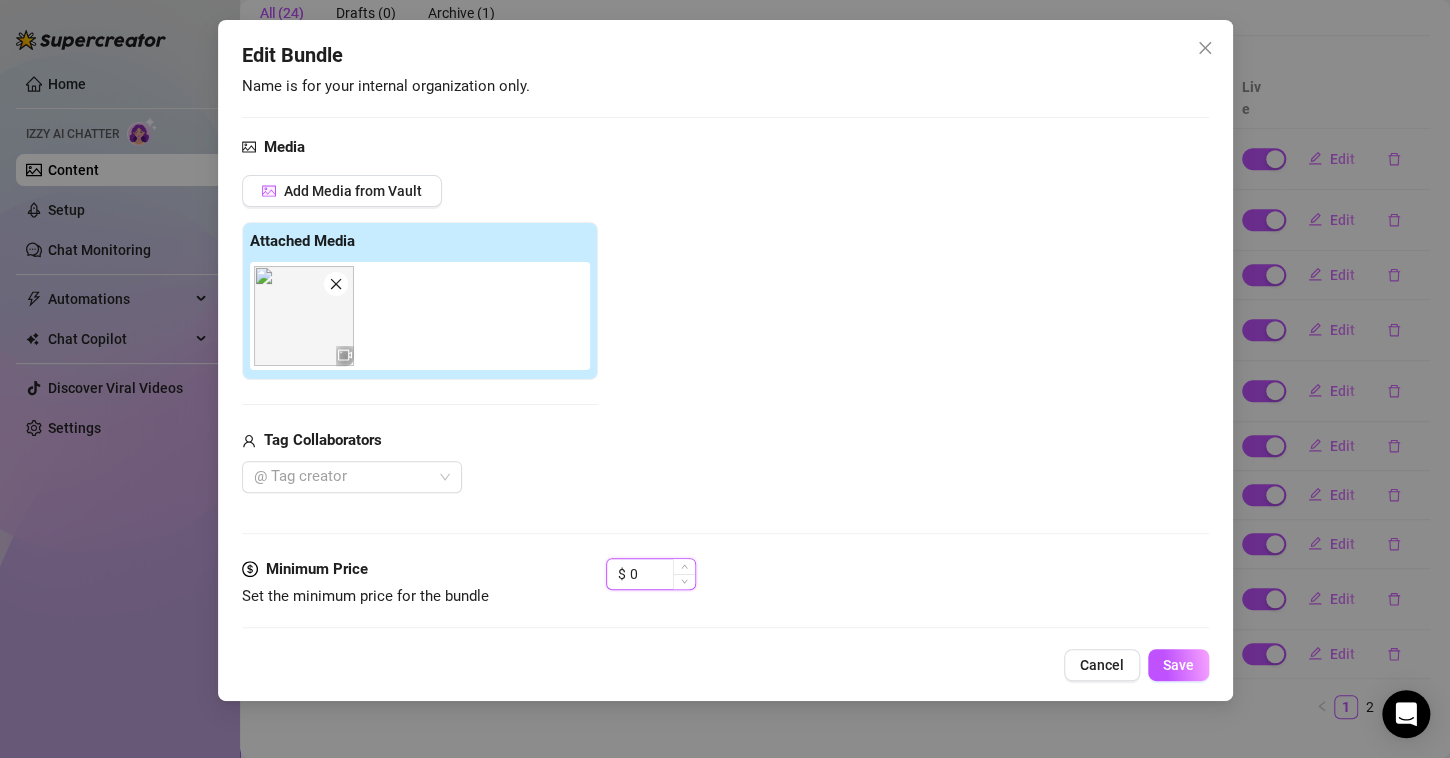 click on "0" at bounding box center (662, 574) 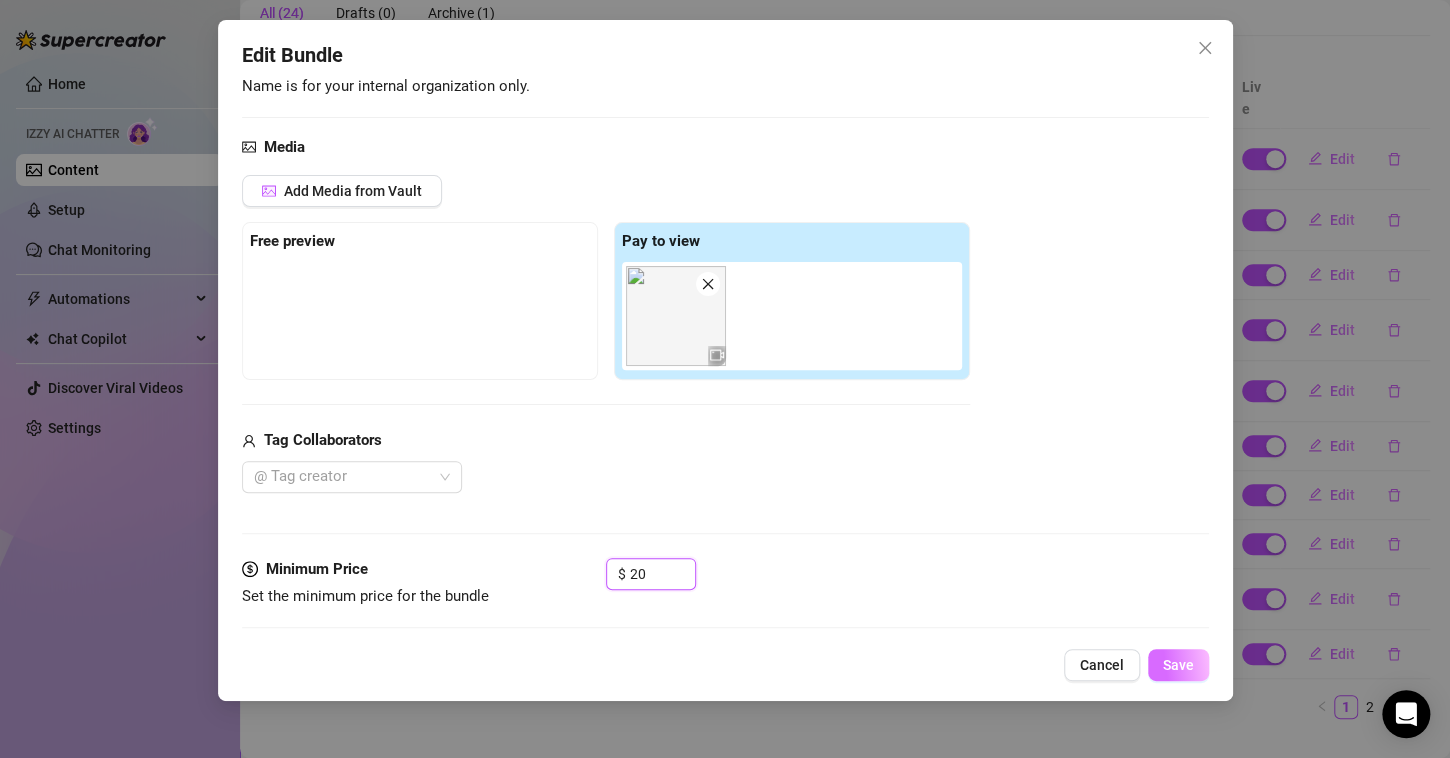 type on "20" 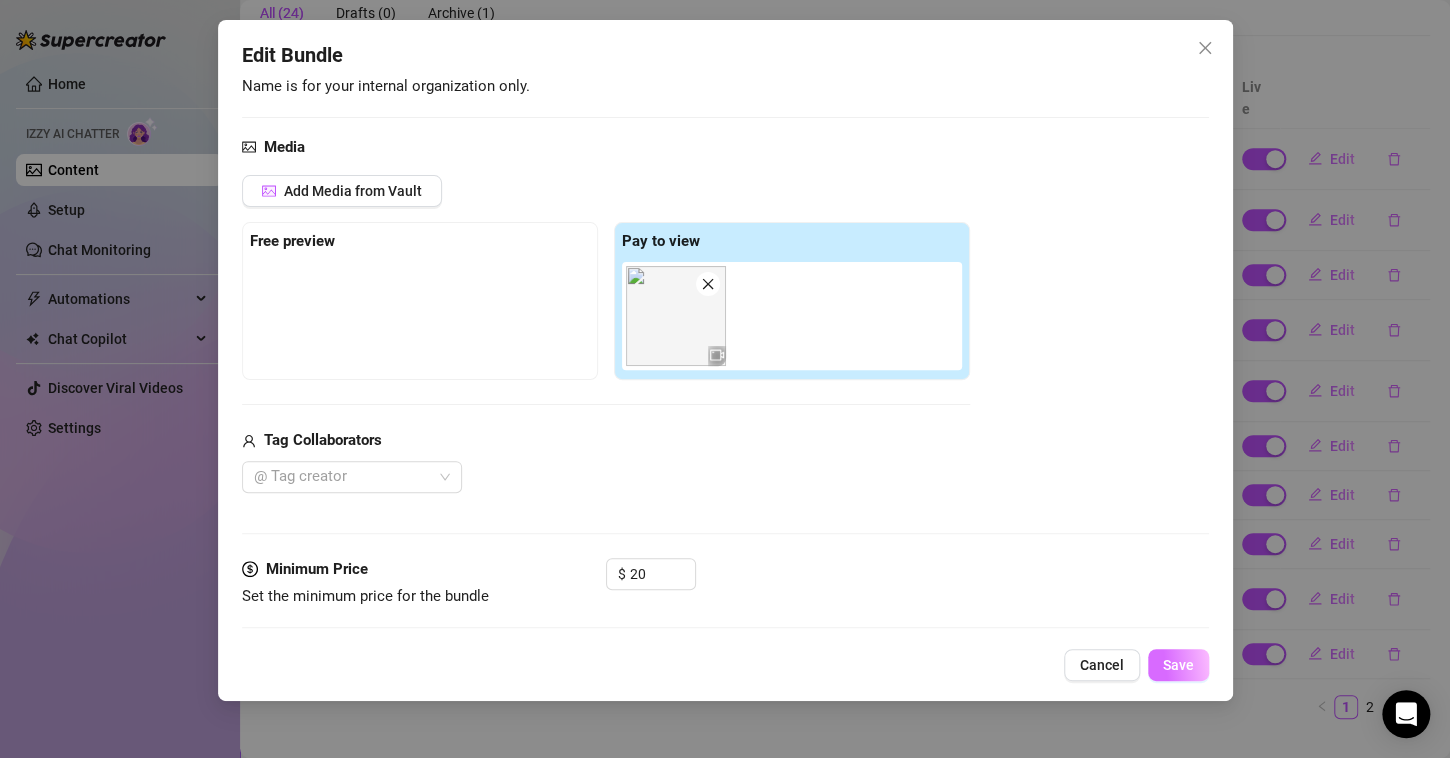click on "Save" at bounding box center (1178, 665) 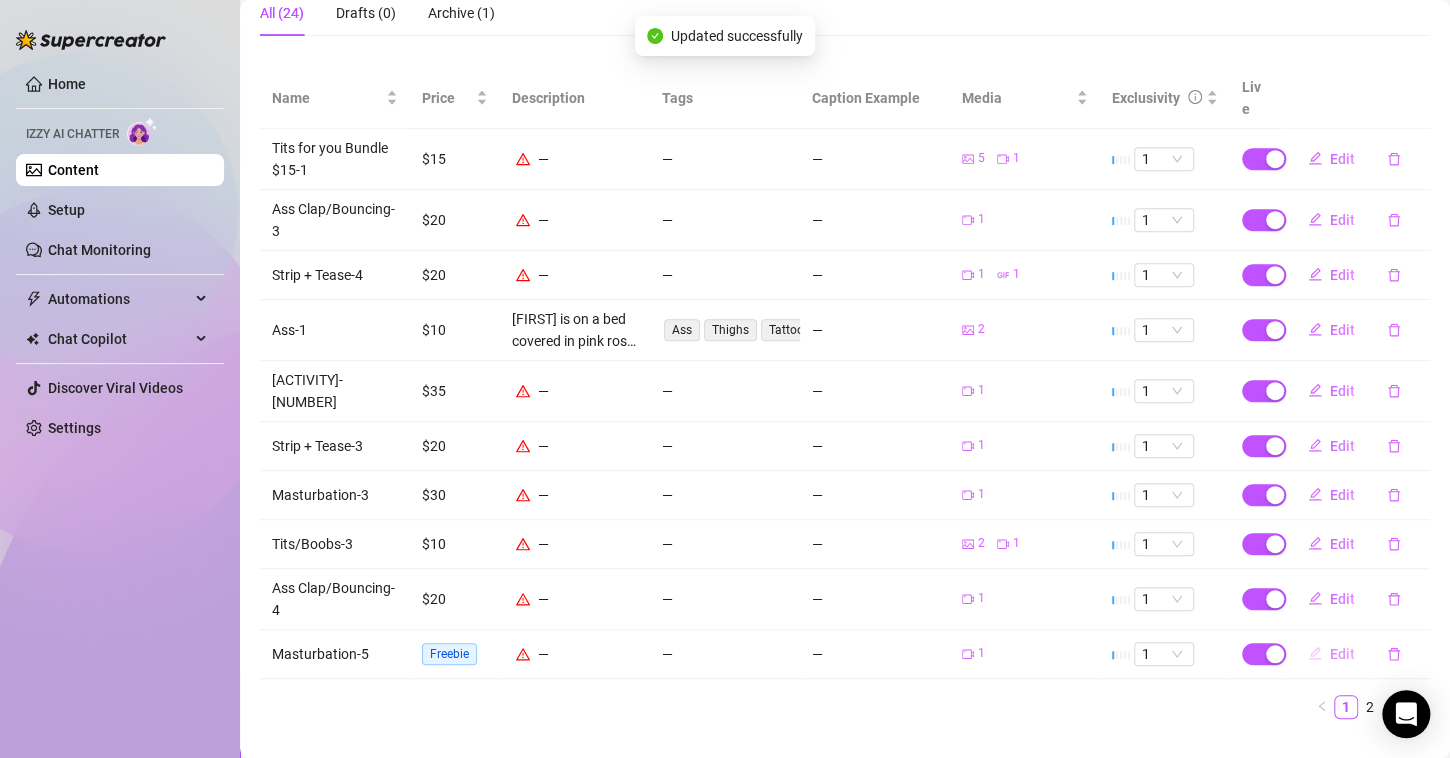 click on "Edit" at bounding box center (1331, 654) 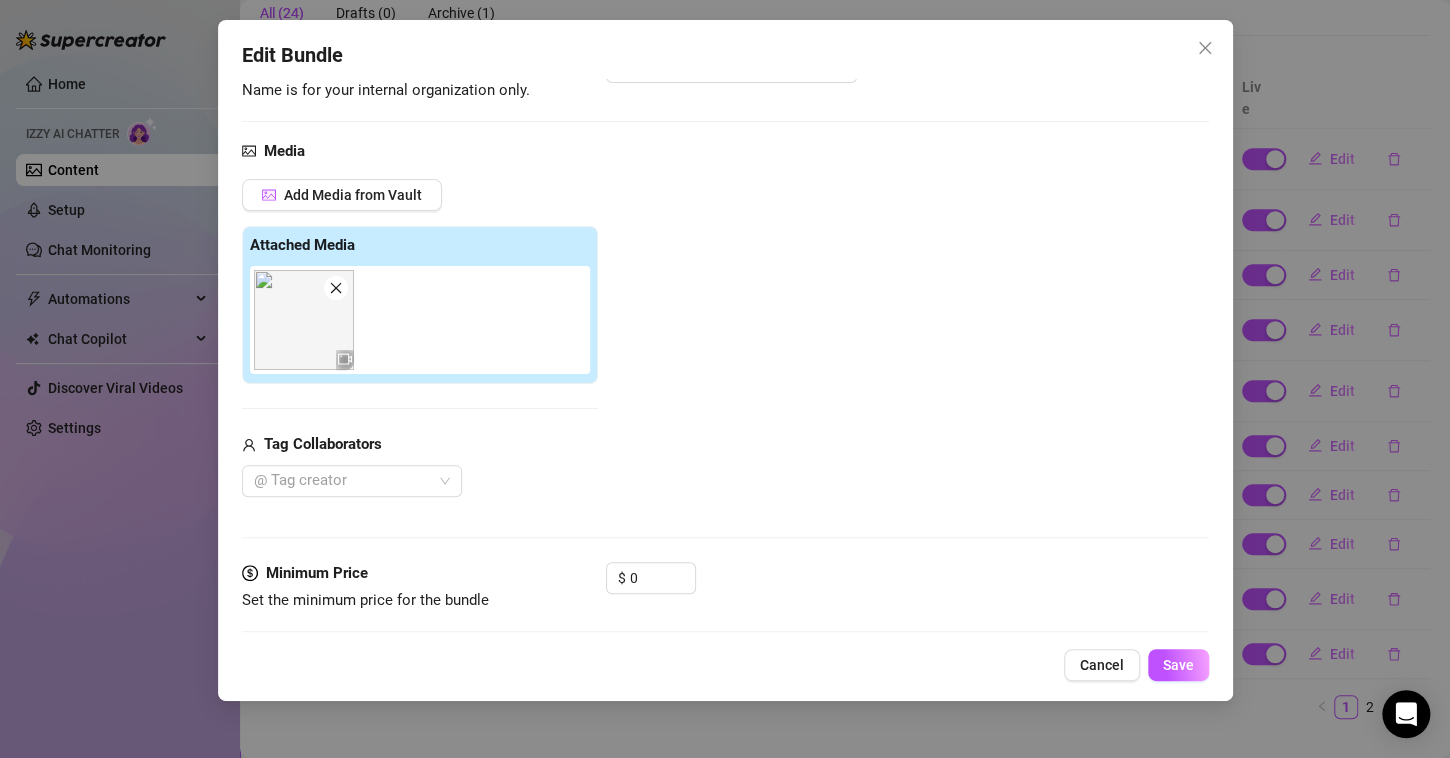 scroll, scrollTop: 222, scrollLeft: 0, axis: vertical 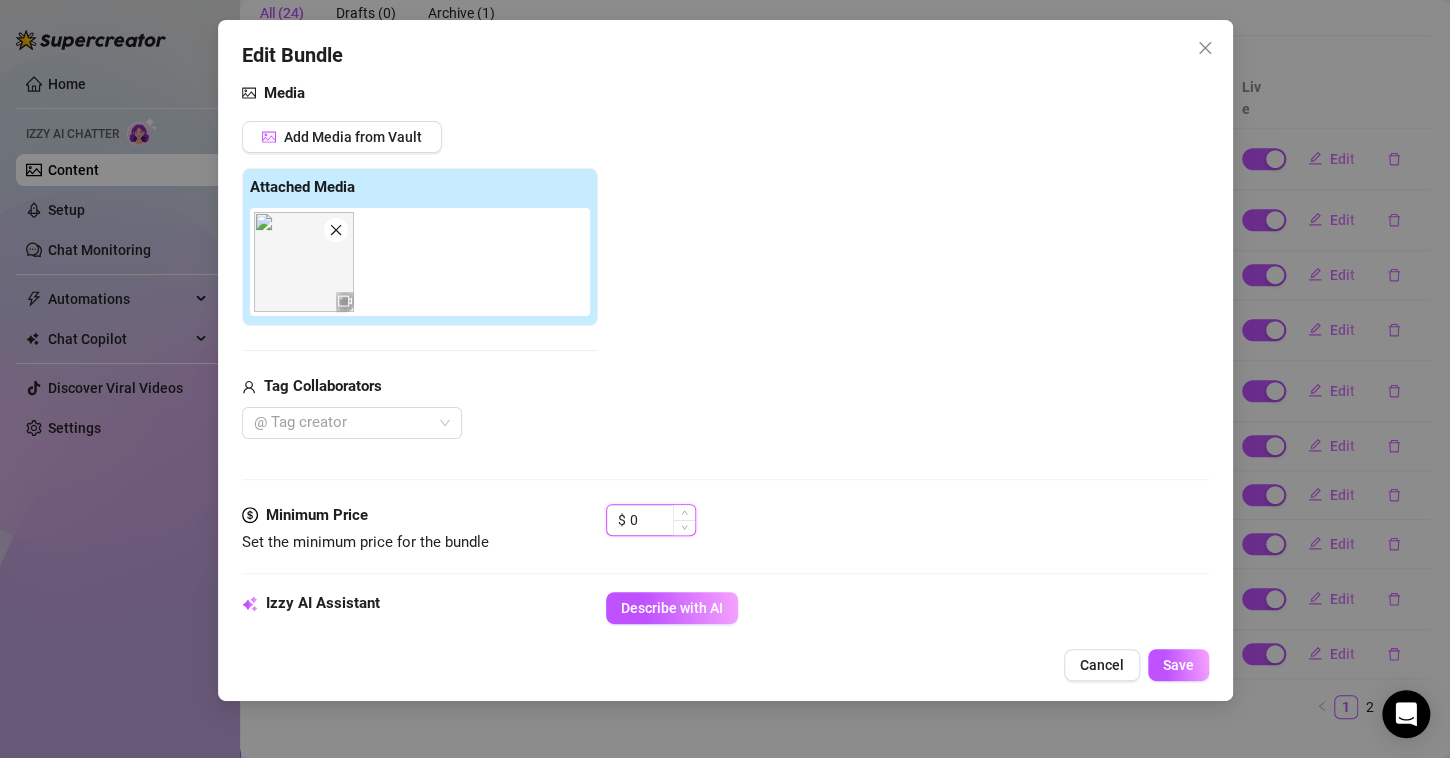 click on "0" at bounding box center [662, 520] 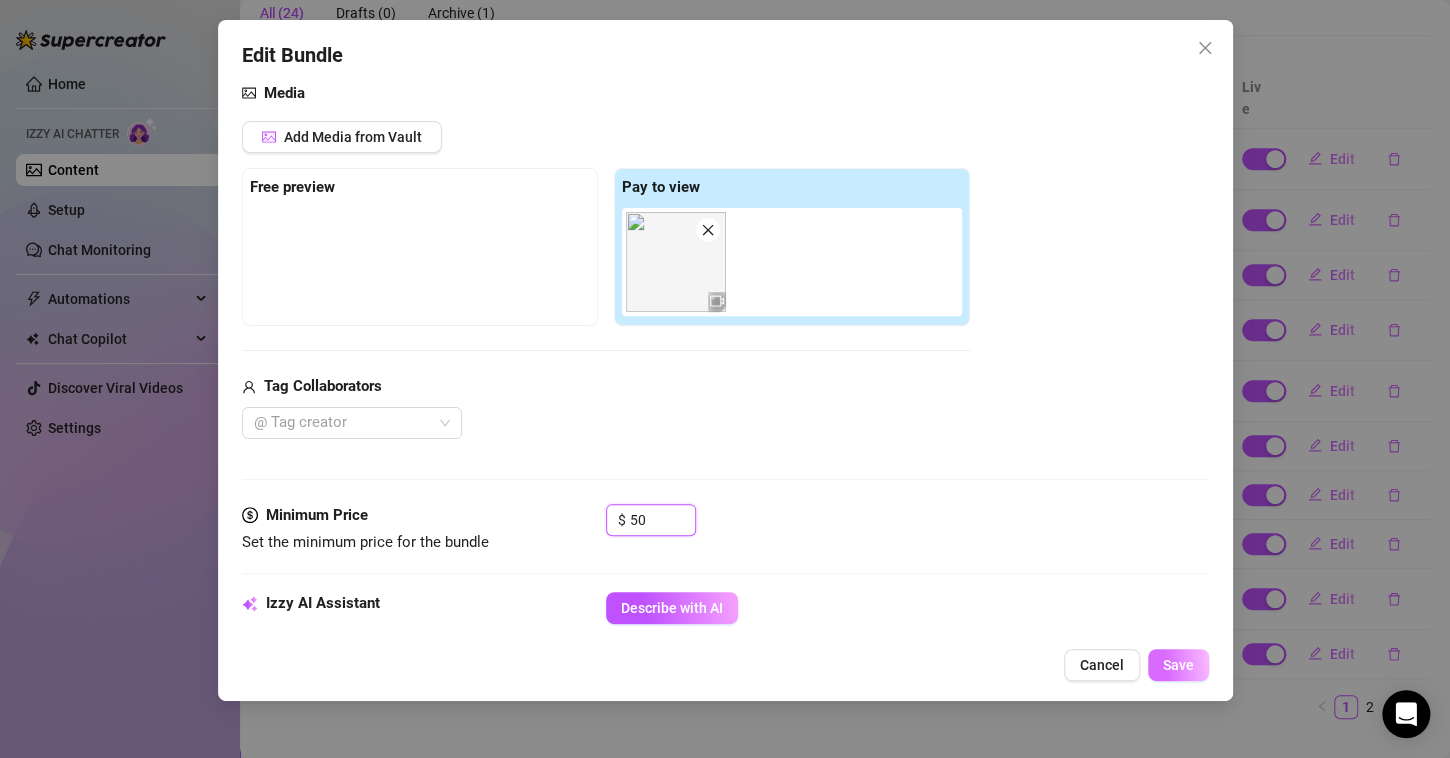 type on "50" 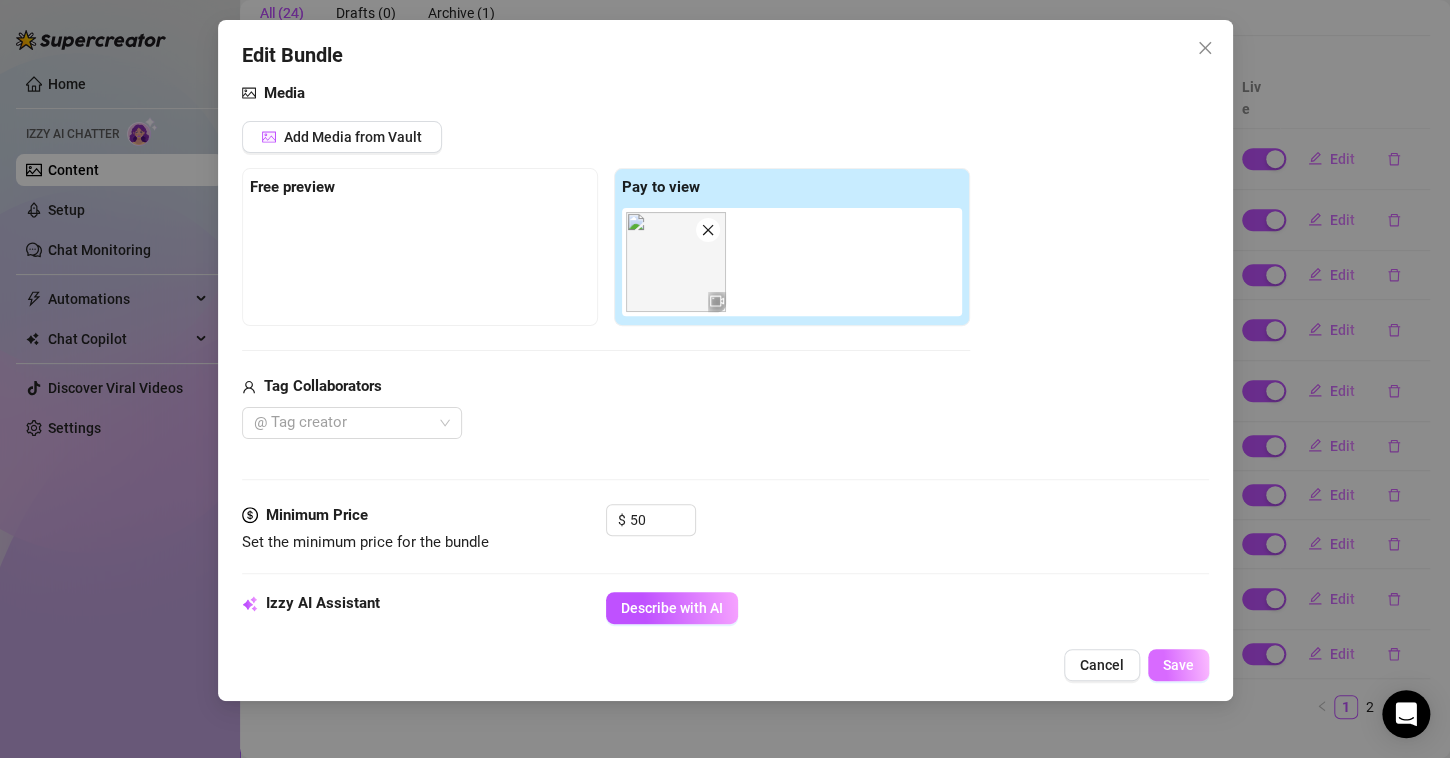 click on "Save" at bounding box center (1178, 665) 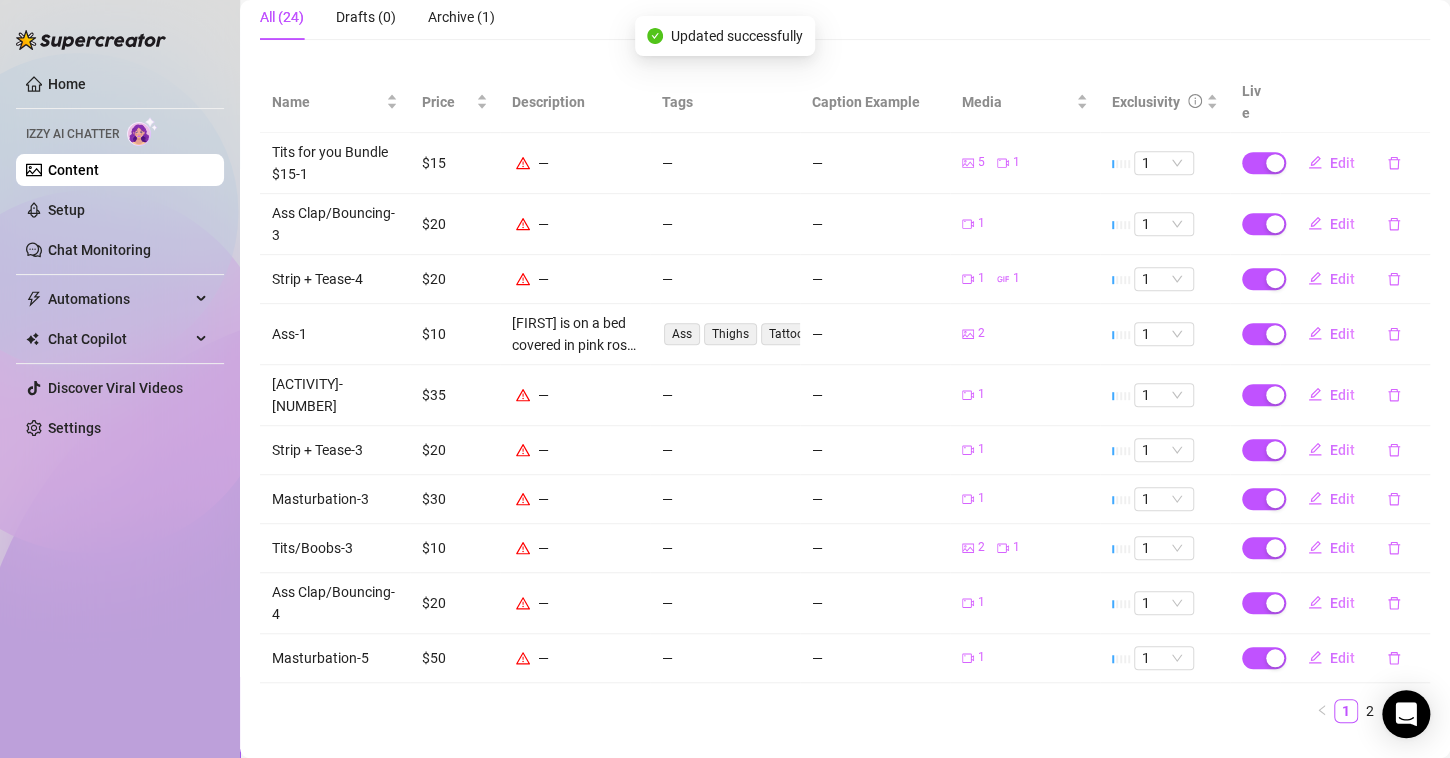scroll, scrollTop: 344, scrollLeft: 0, axis: vertical 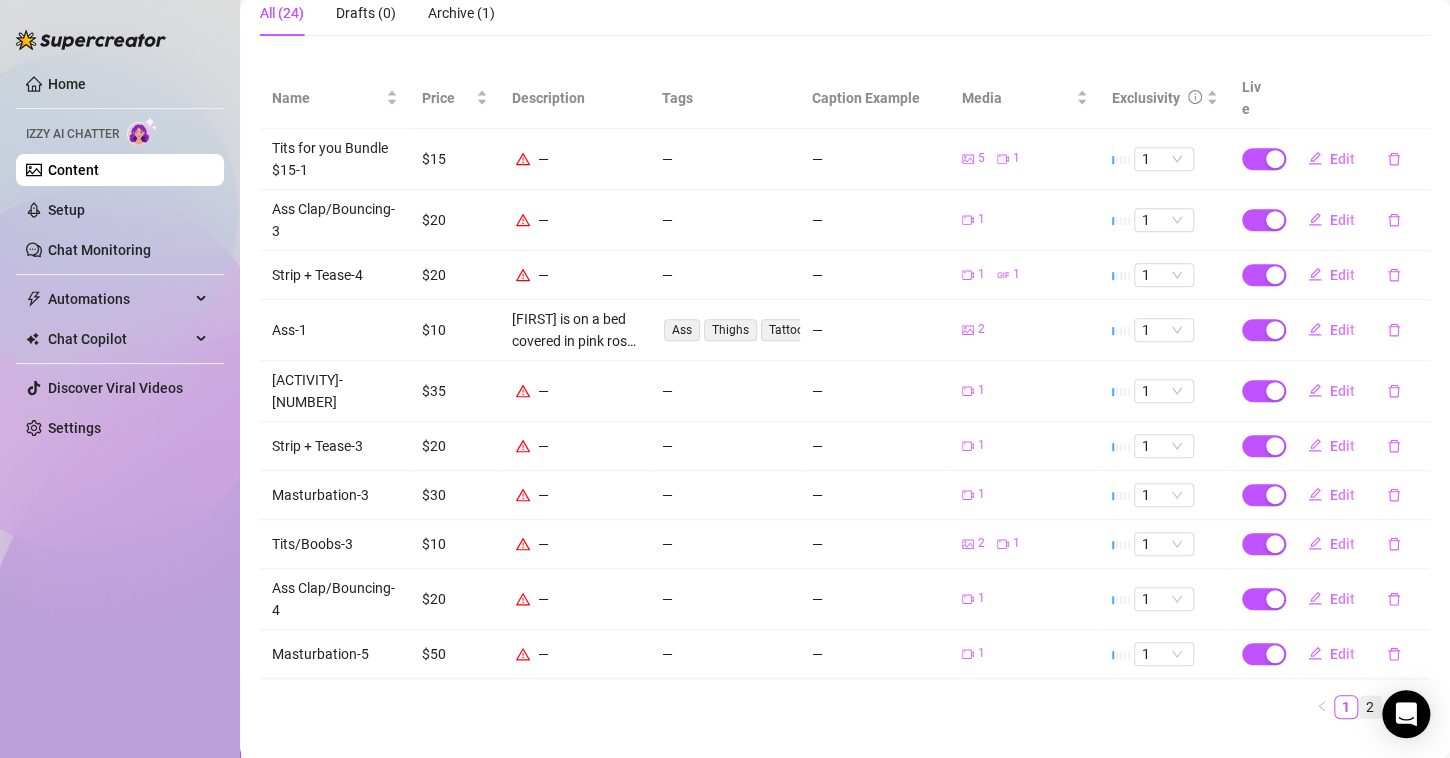 click on "2" at bounding box center (1370, 707) 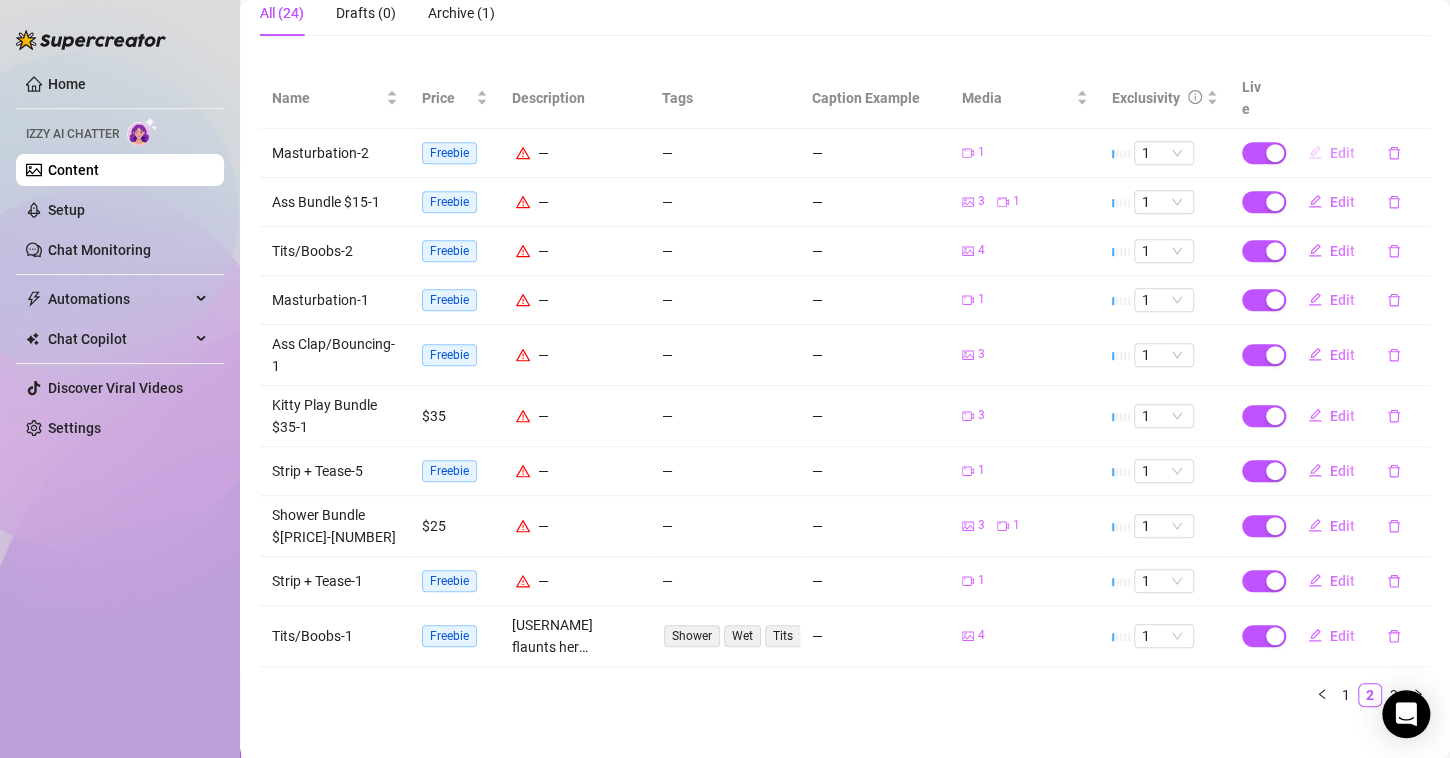 click on "Edit" at bounding box center [1342, 153] 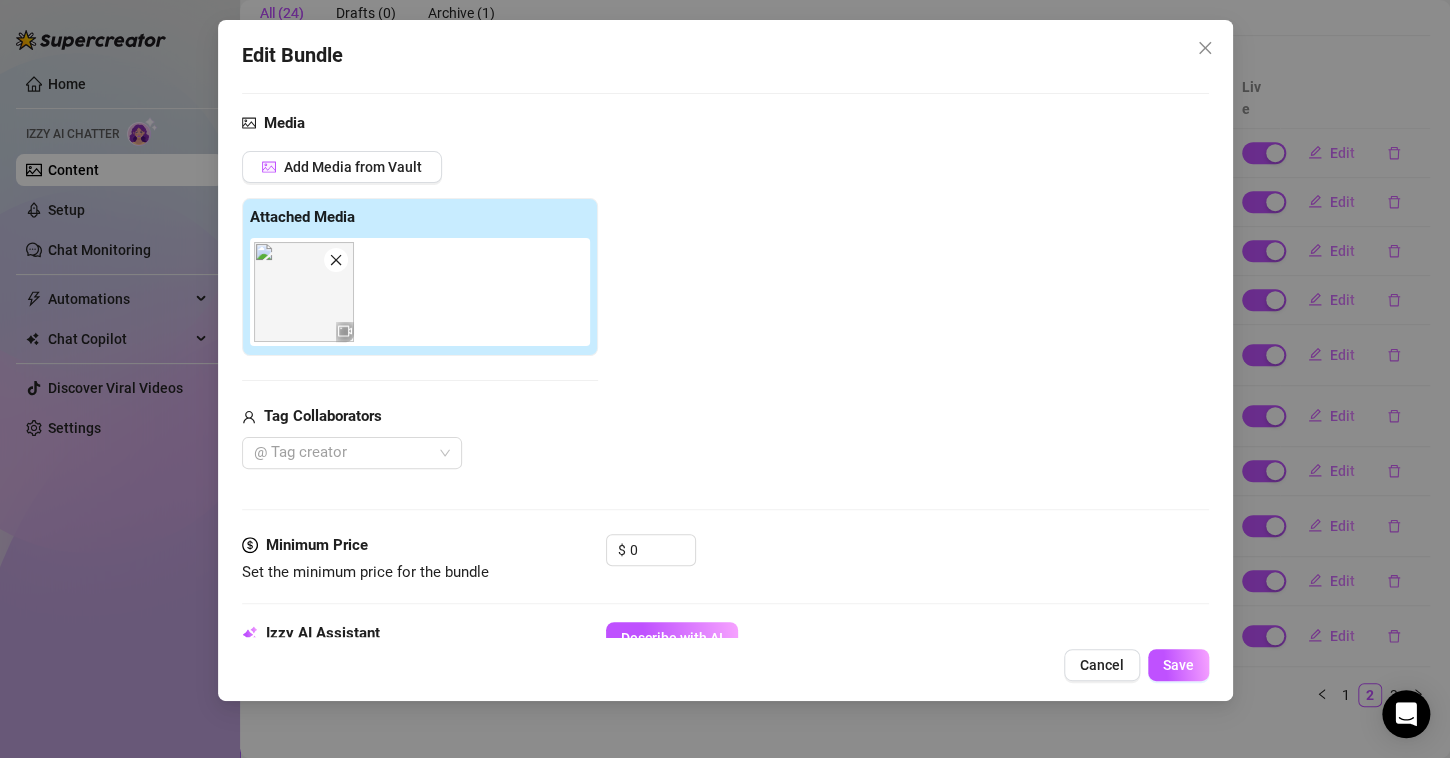 scroll, scrollTop: 223, scrollLeft: 0, axis: vertical 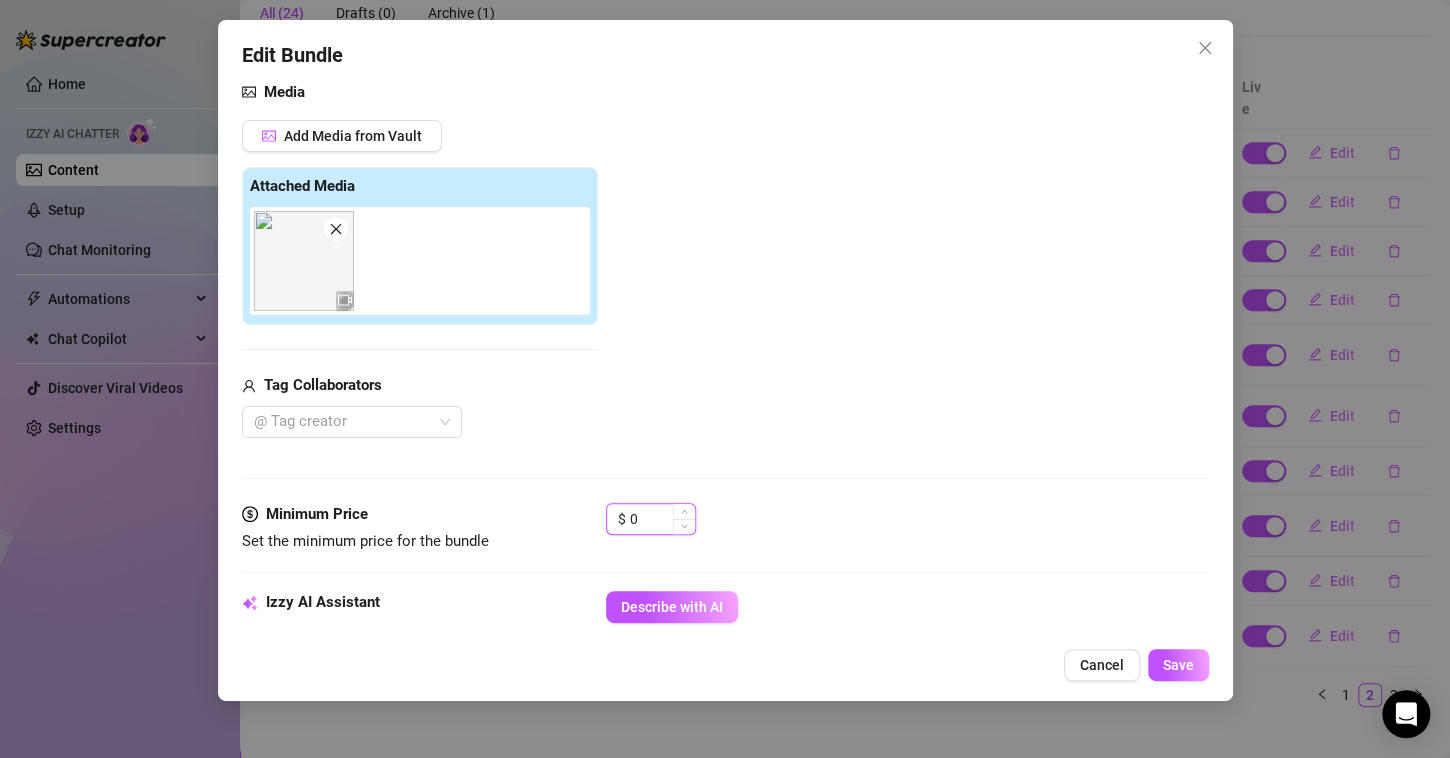 click on "0" at bounding box center [662, 519] 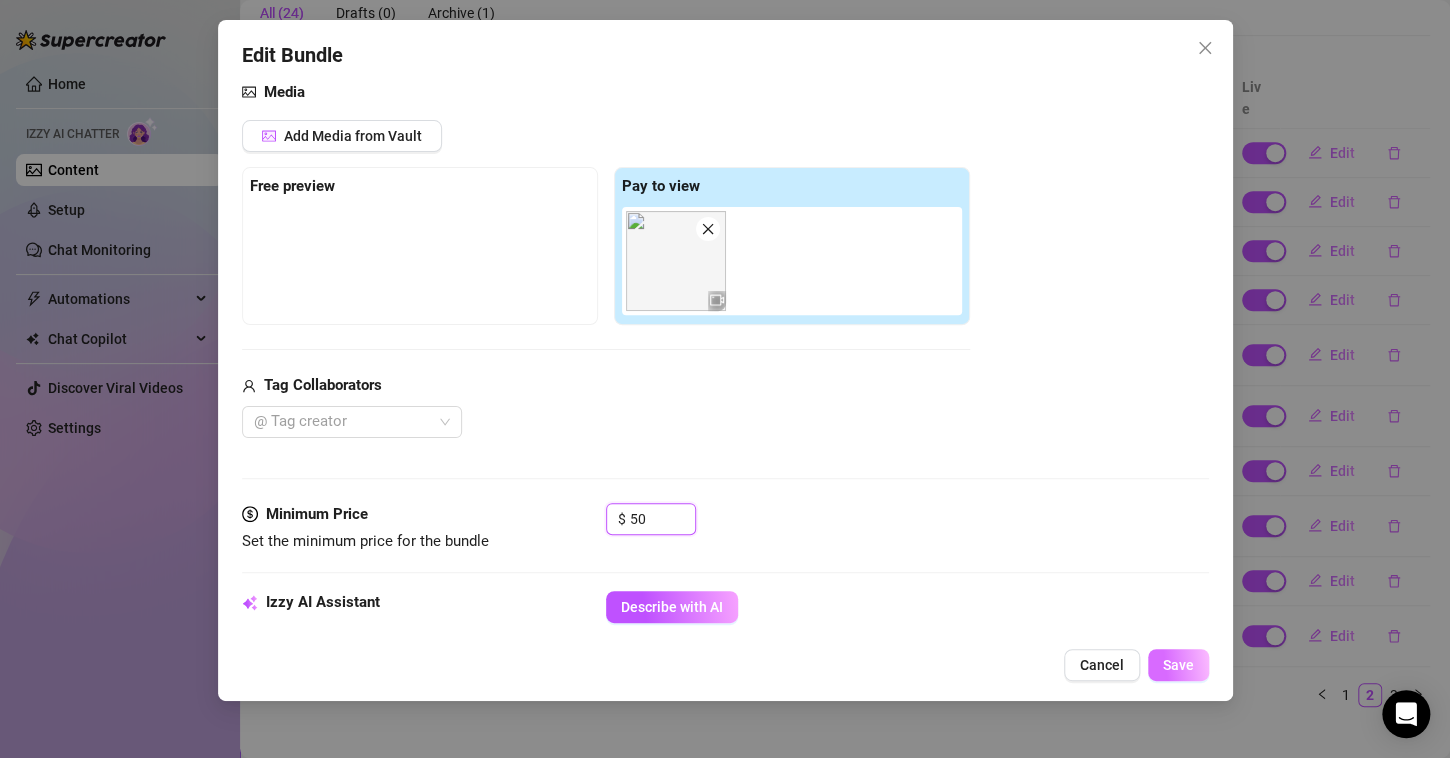 type on "50" 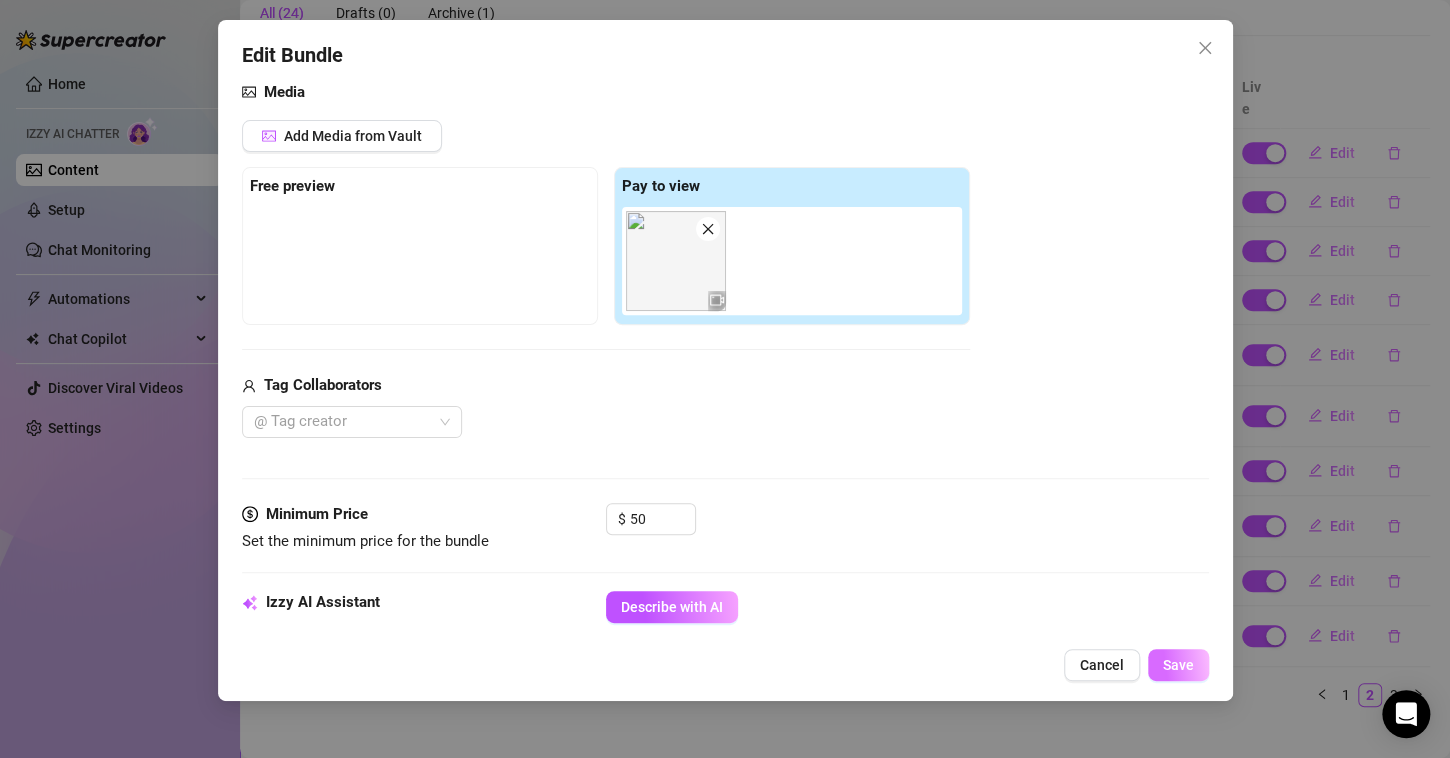 click on "Save" at bounding box center [1178, 665] 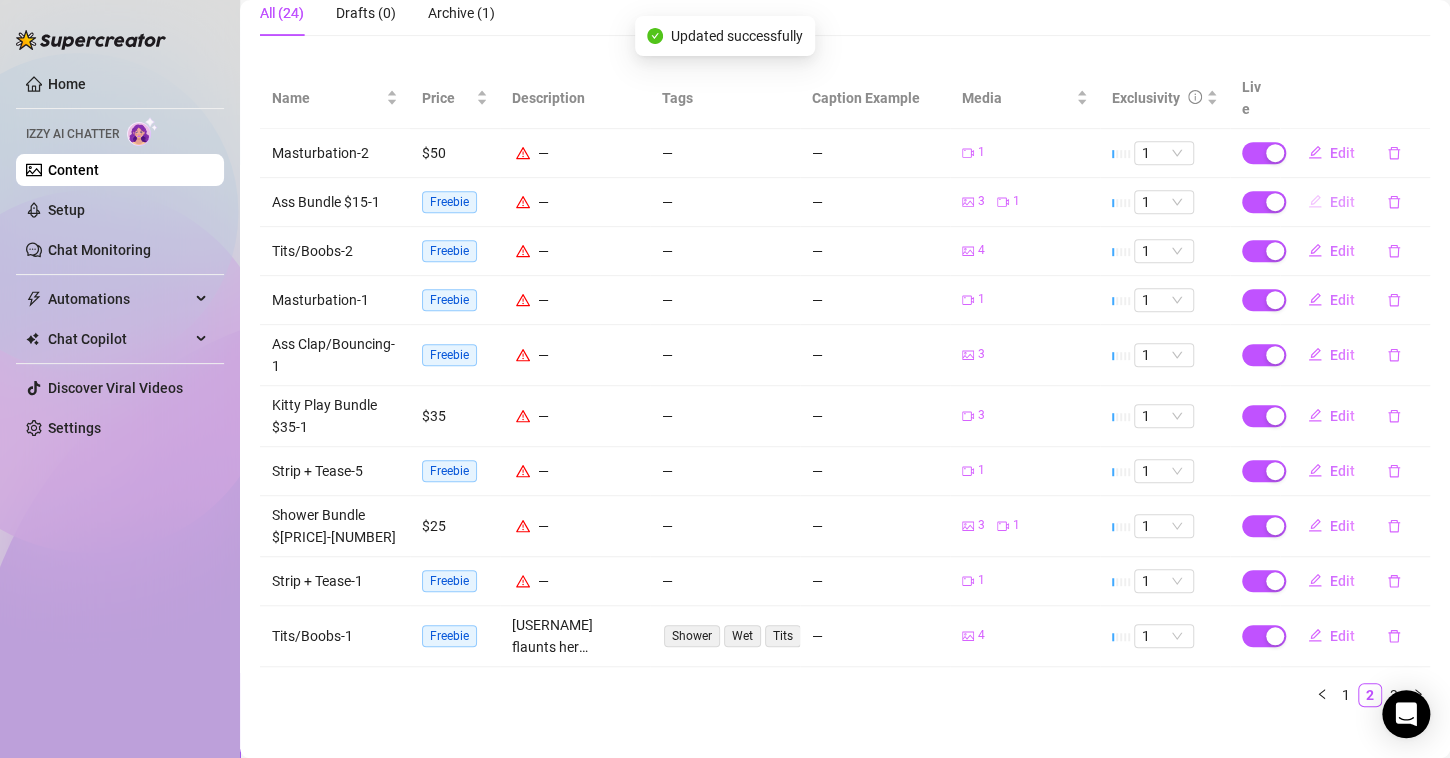 click on "Edit" at bounding box center (1342, 202) 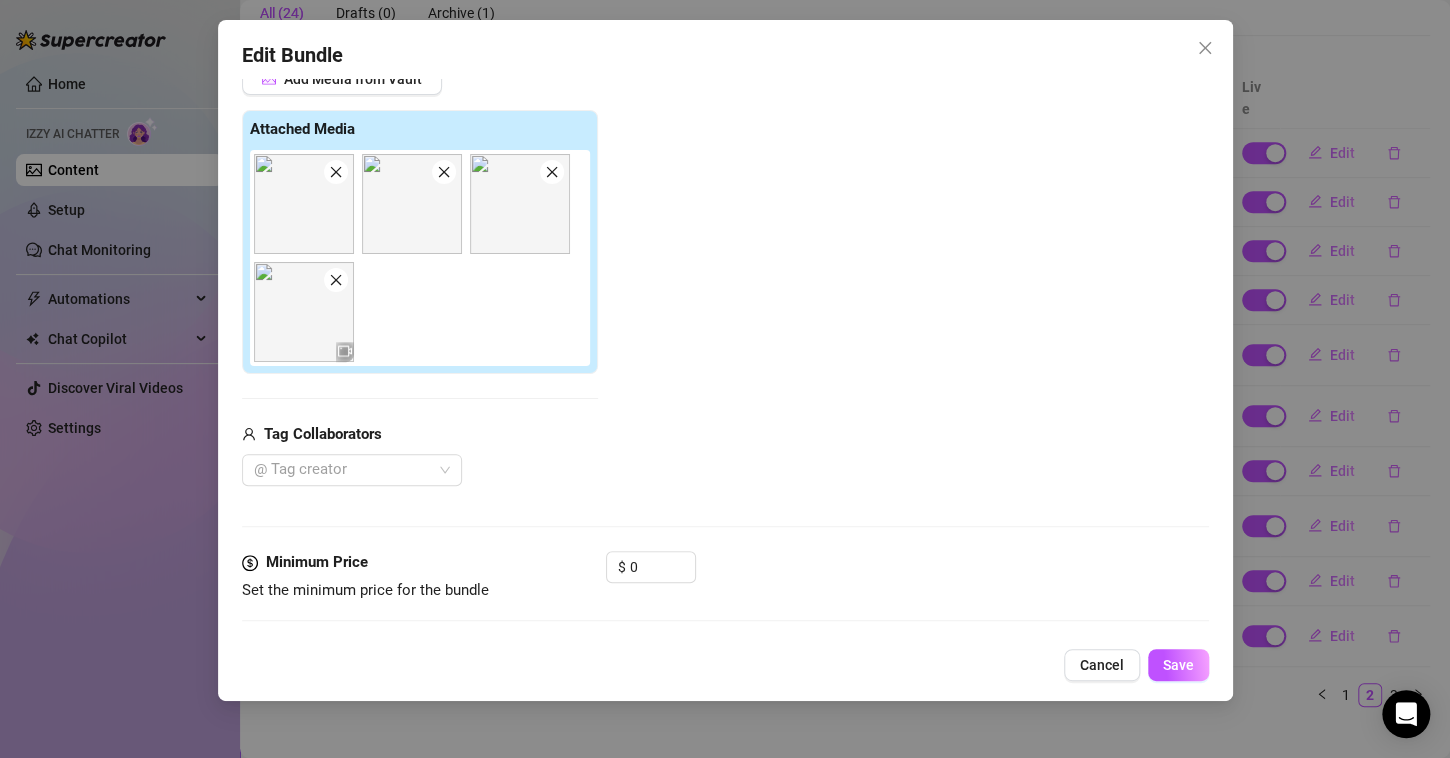 scroll, scrollTop: 280, scrollLeft: 0, axis: vertical 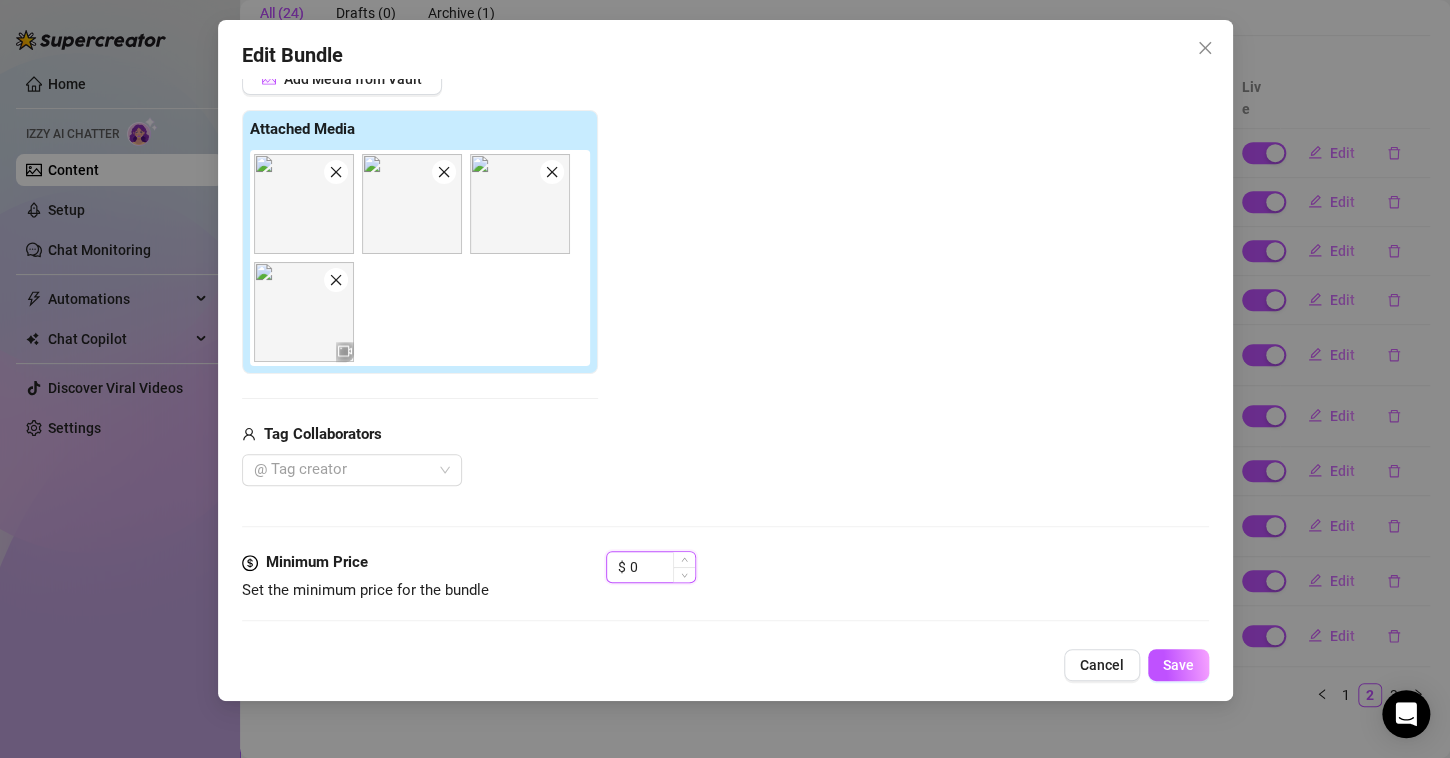 click on "0" at bounding box center [662, 567] 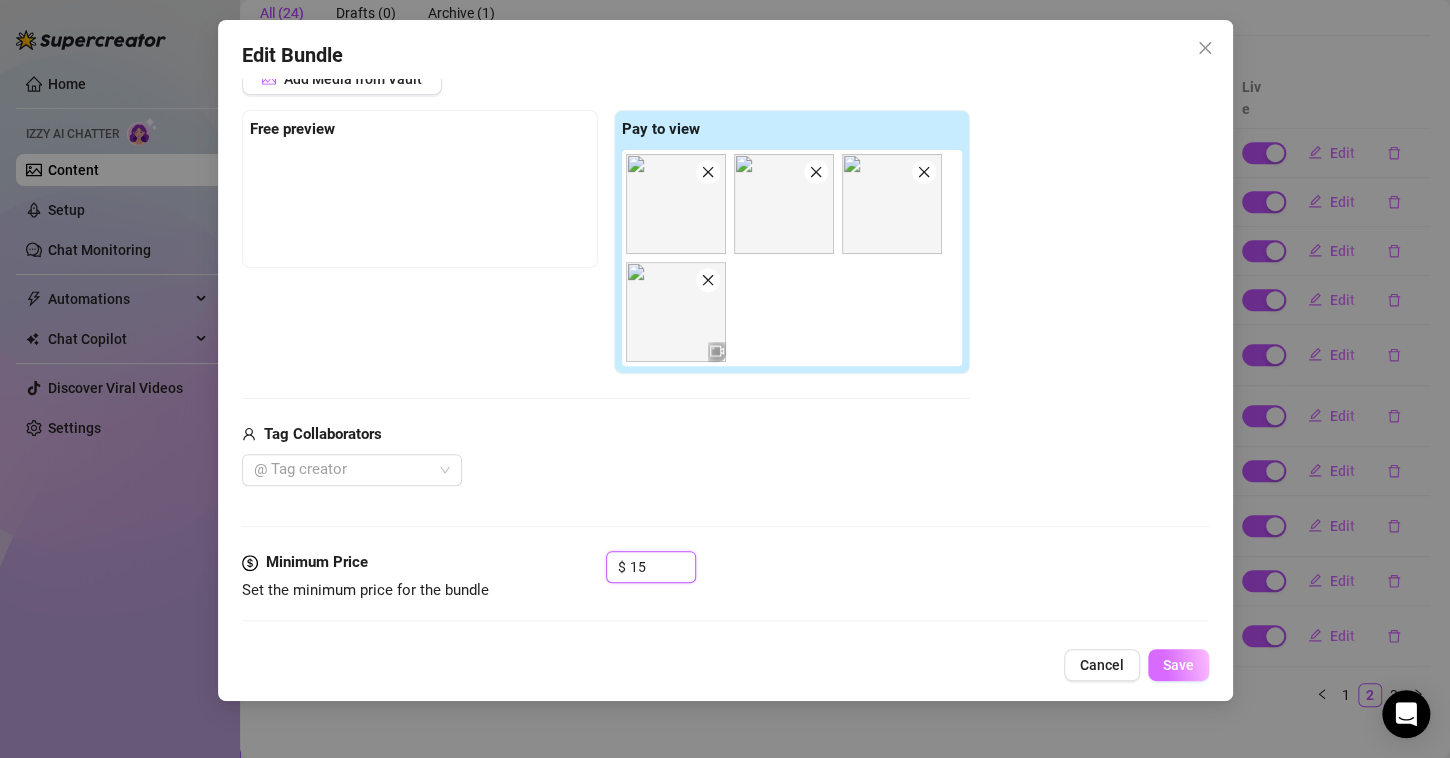 type on "15" 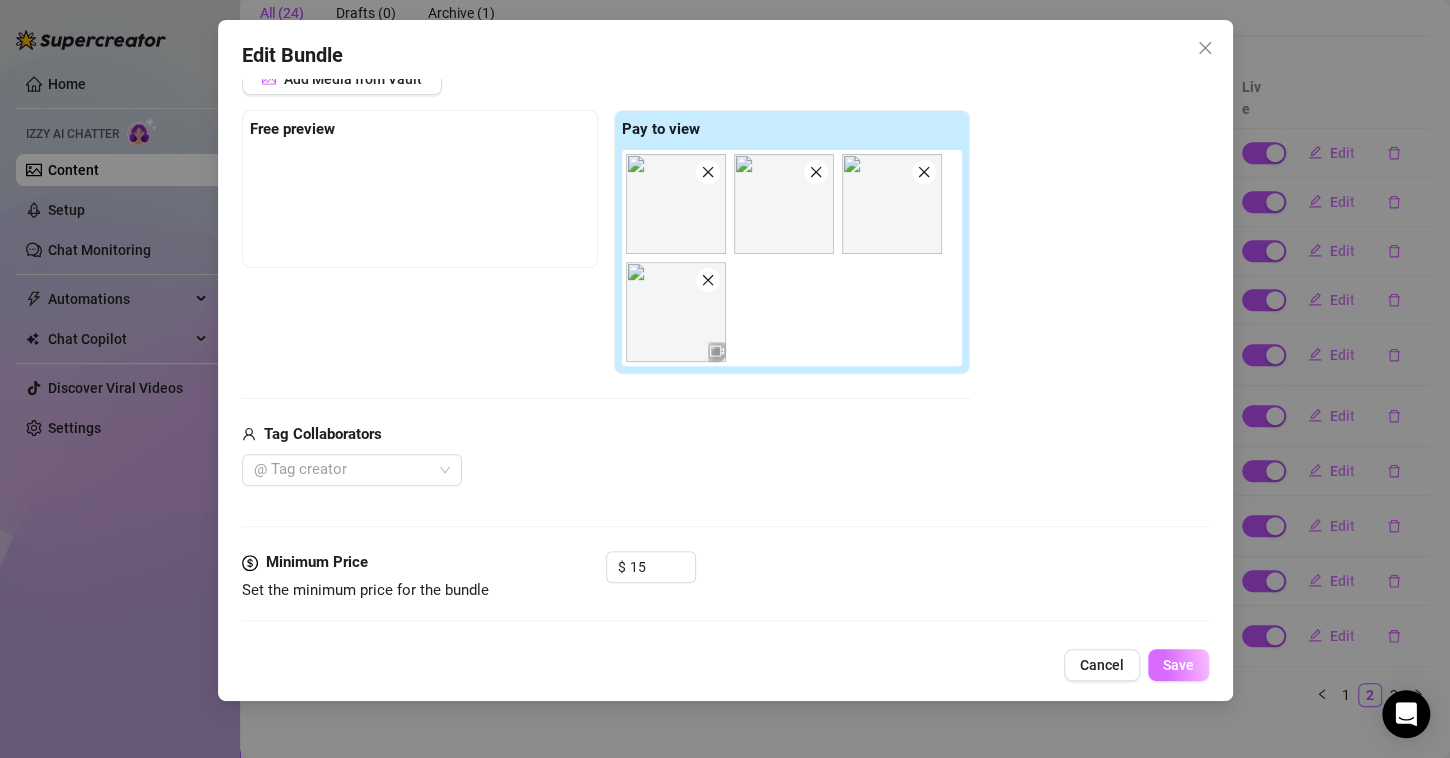 click on "Save" at bounding box center [1178, 665] 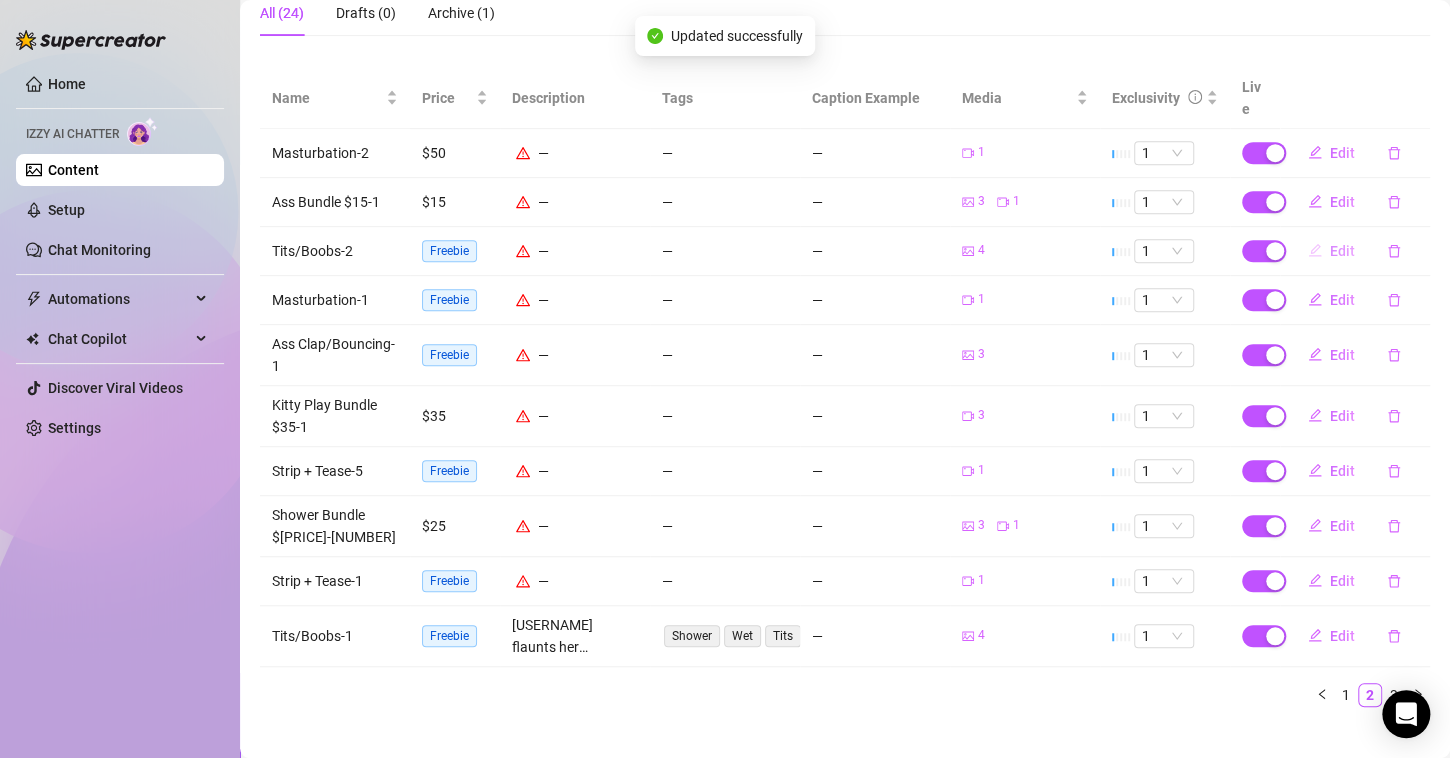 click on "Edit" at bounding box center (1342, 251) 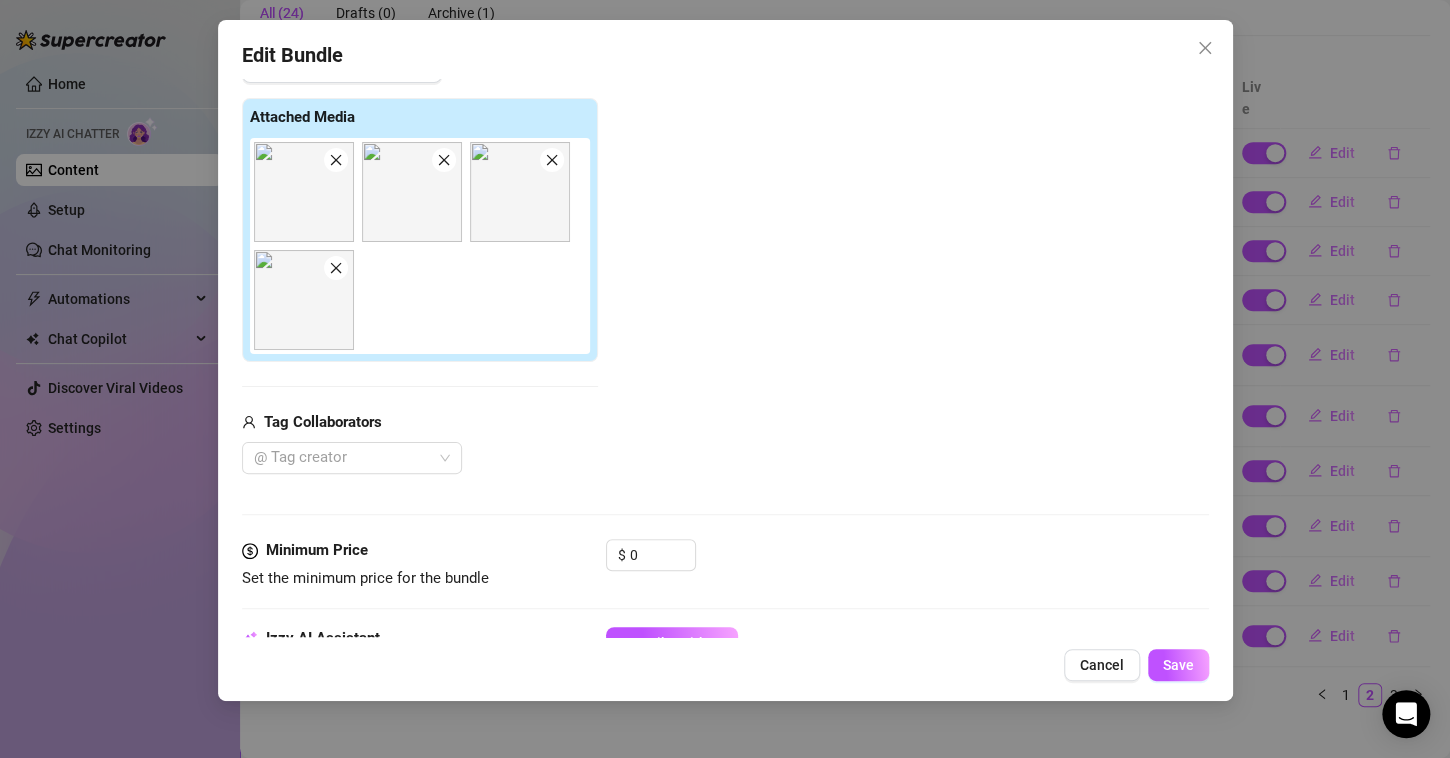 scroll, scrollTop: 330, scrollLeft: 0, axis: vertical 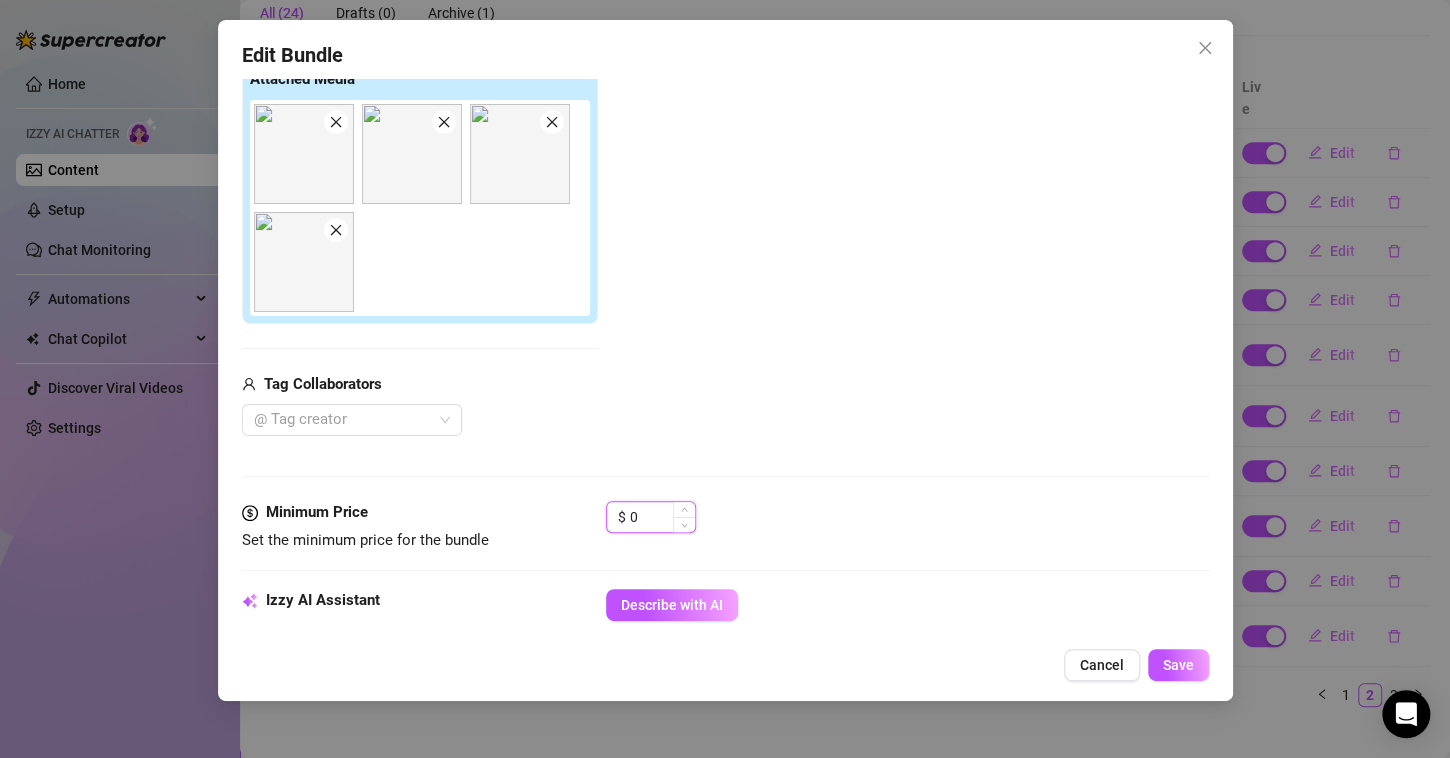 click on "0" at bounding box center [662, 517] 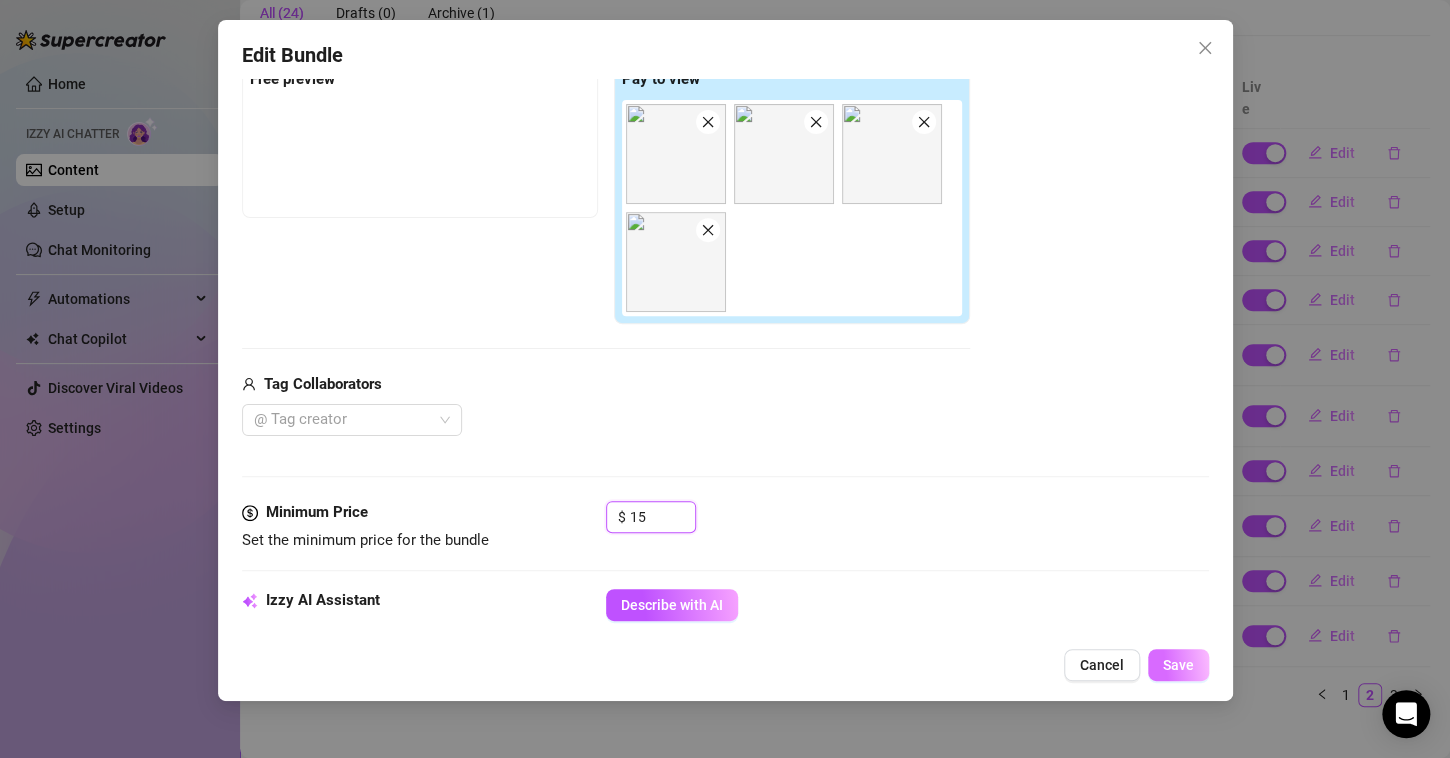 type on "15" 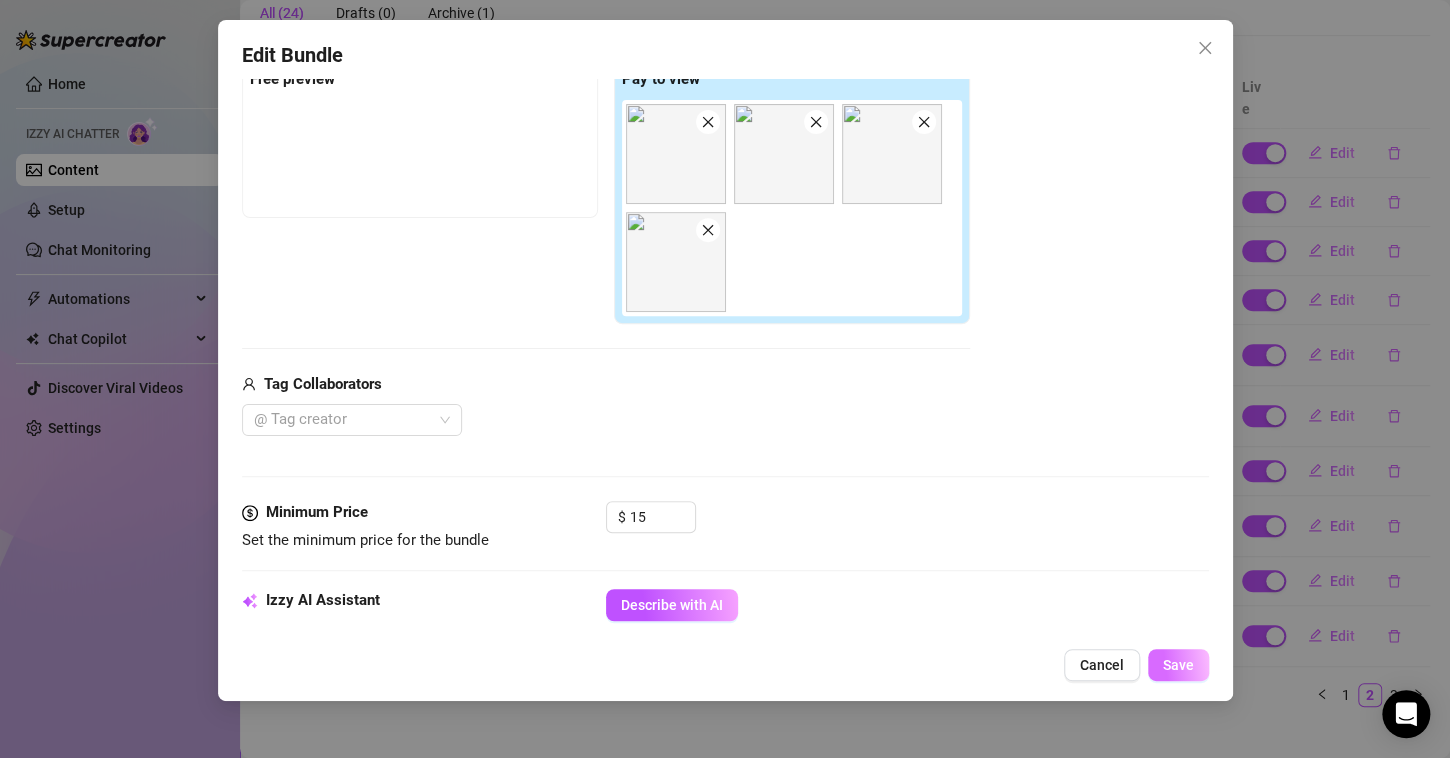 click on "Save" at bounding box center [1178, 665] 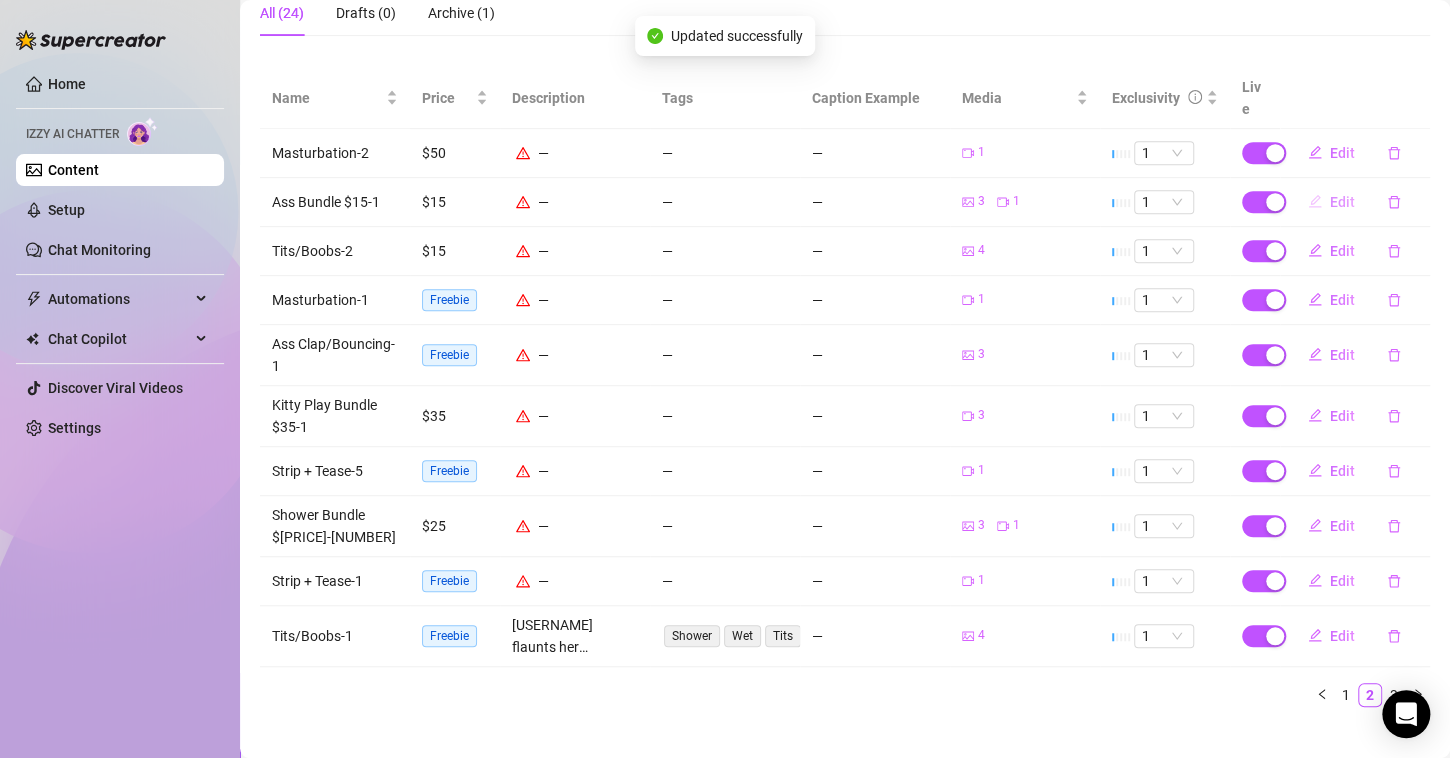 click on "Edit" at bounding box center [1331, 202] 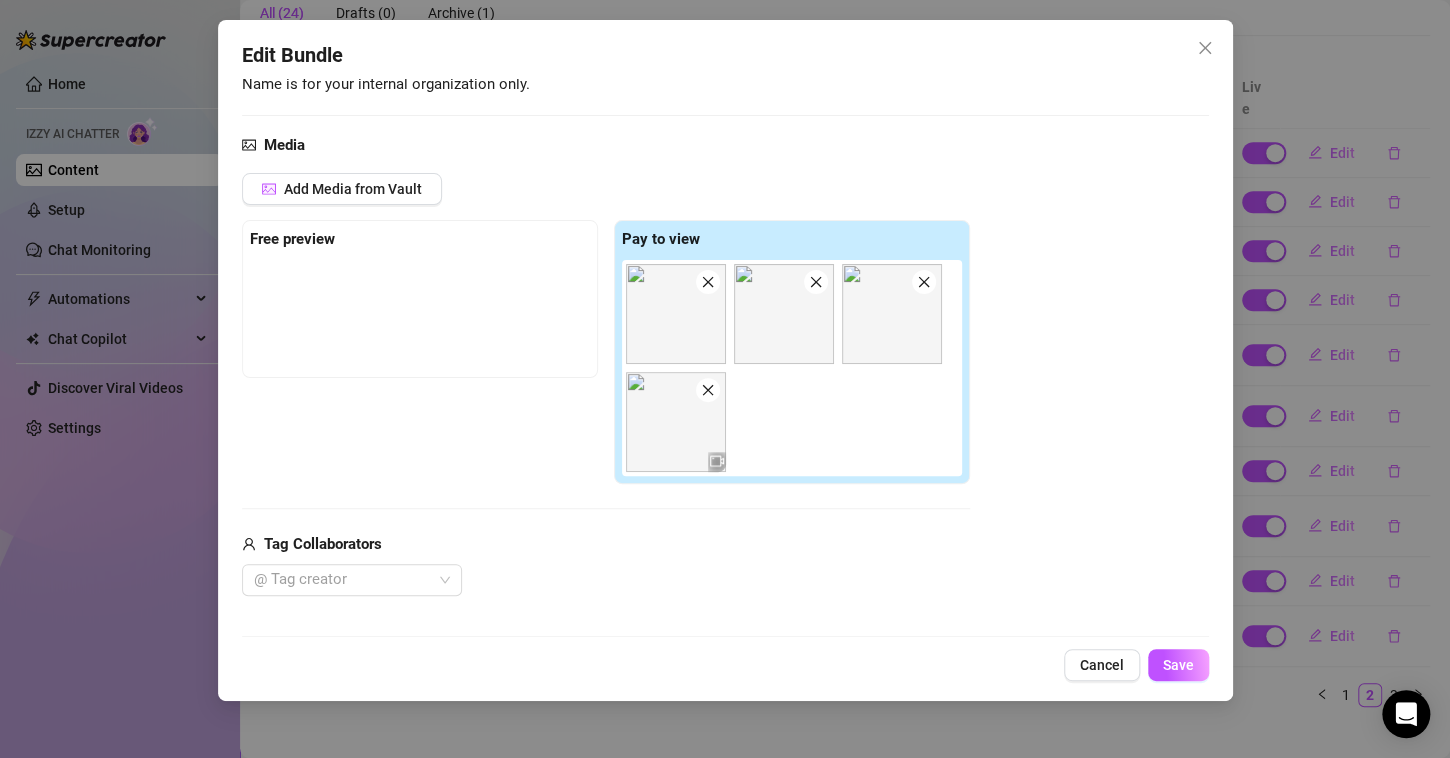 scroll, scrollTop: 372, scrollLeft: 0, axis: vertical 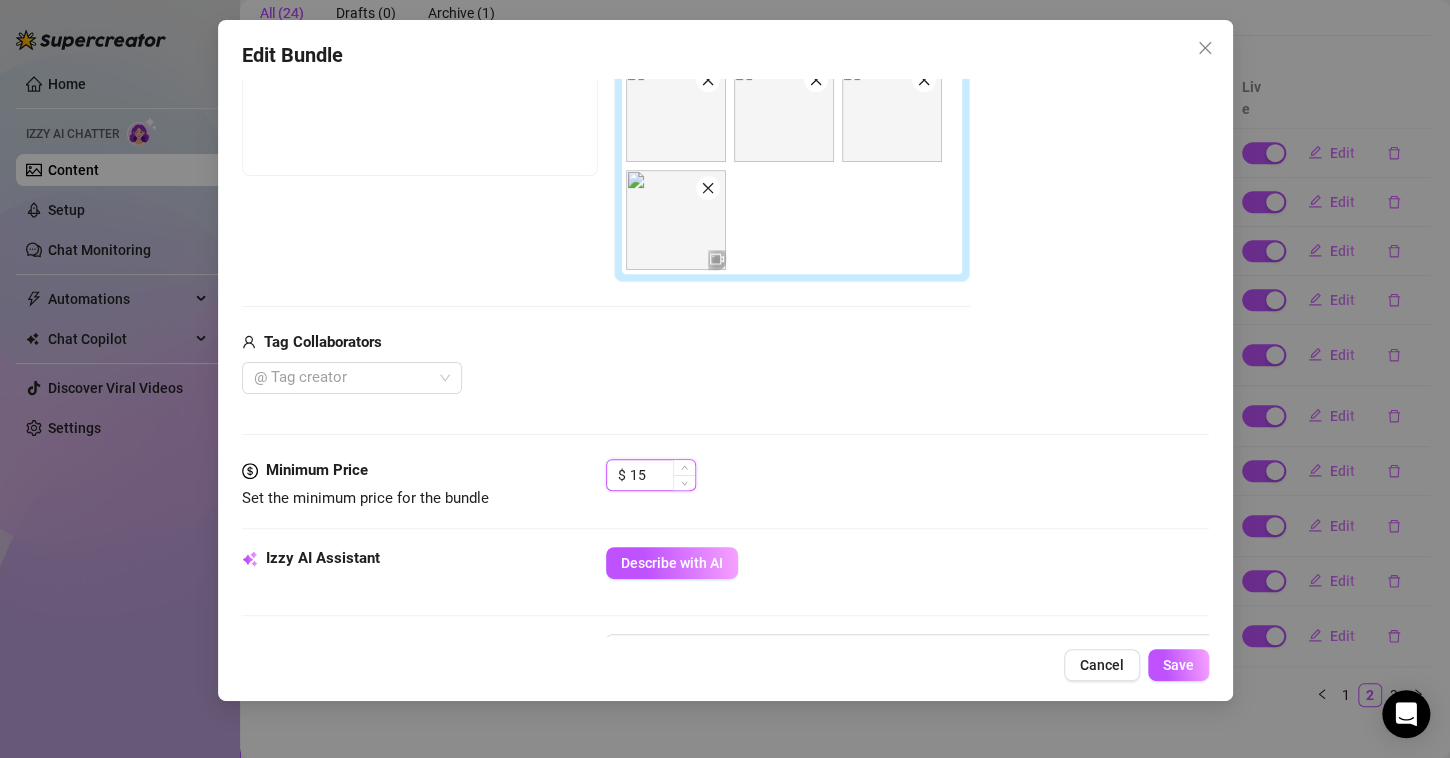click on "15" at bounding box center [662, 475] 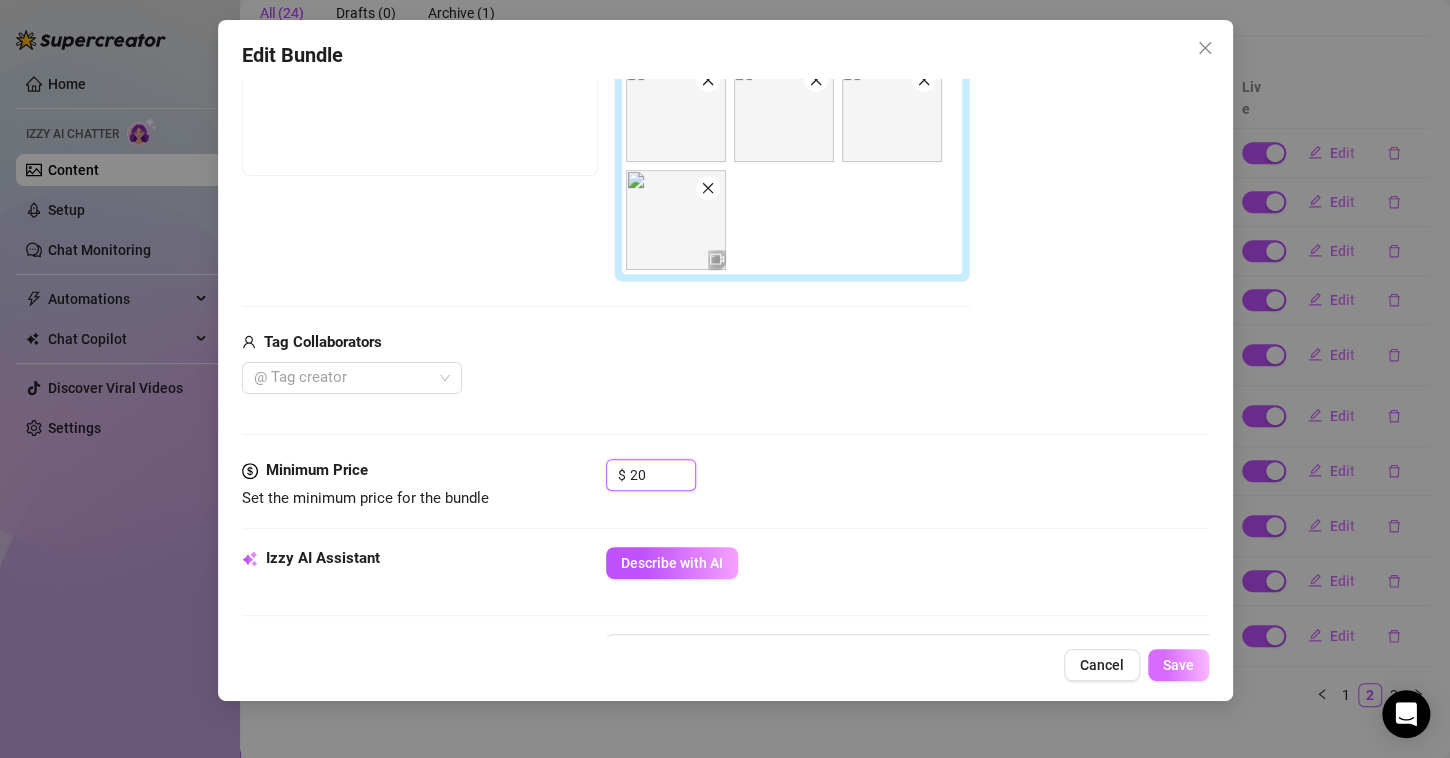 type on "20" 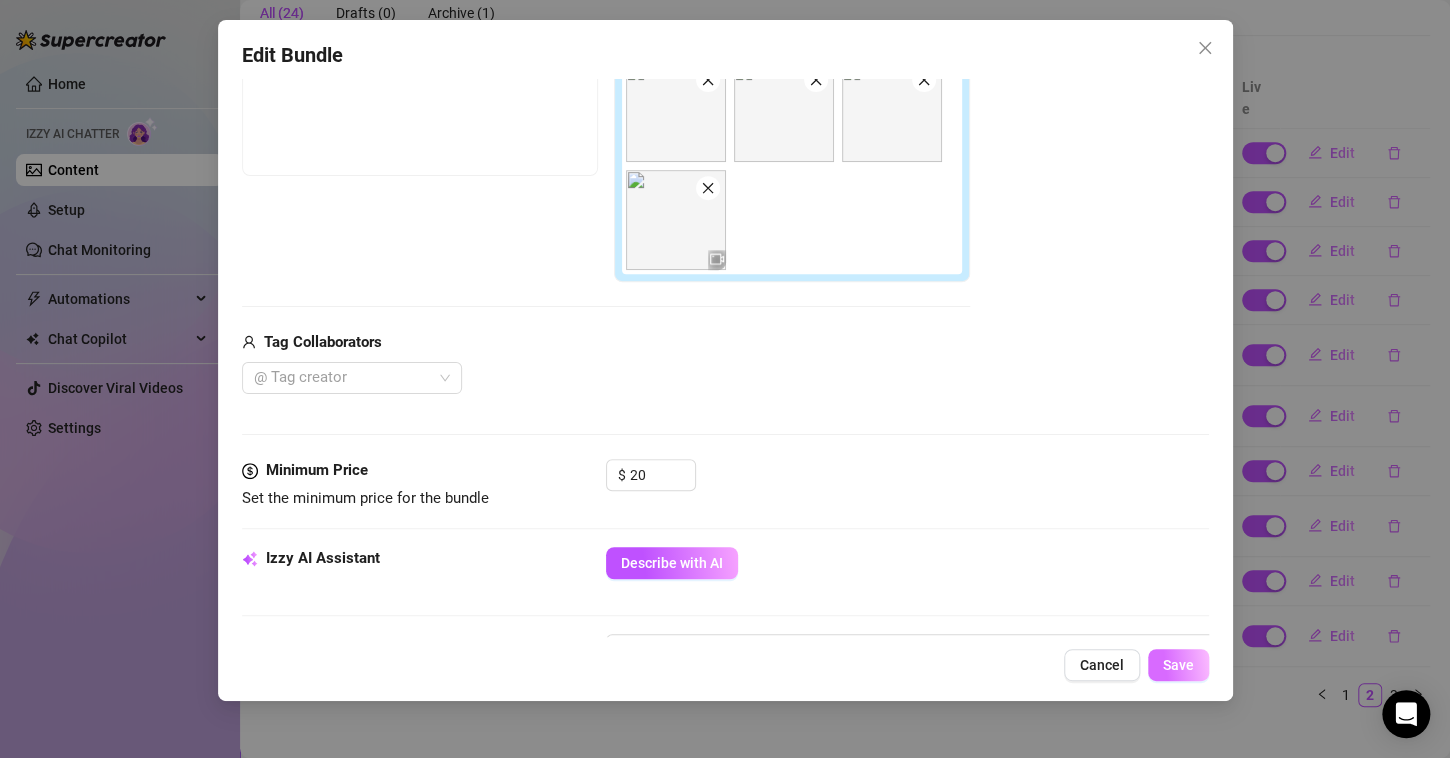click on "Save" at bounding box center (1178, 665) 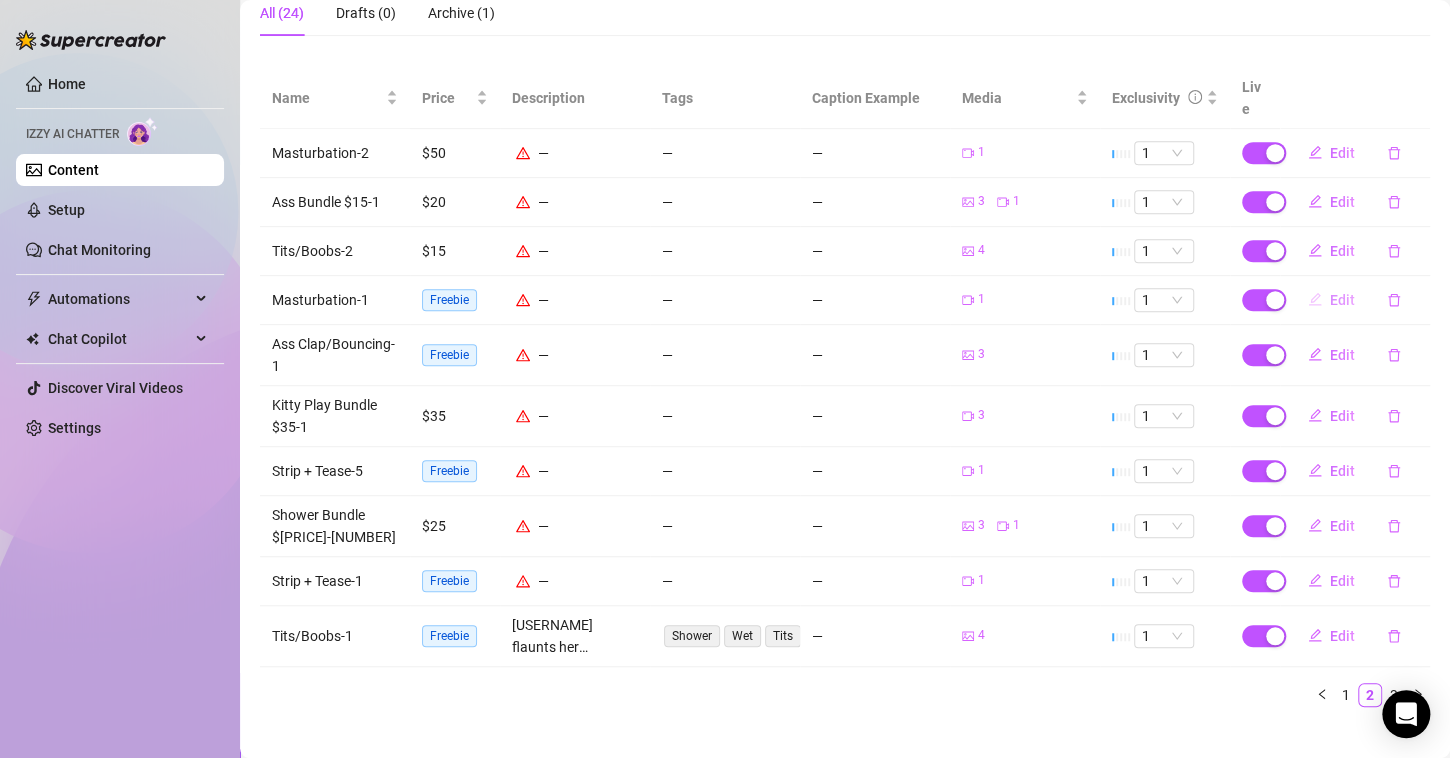 click on "Edit" at bounding box center (1342, 300) 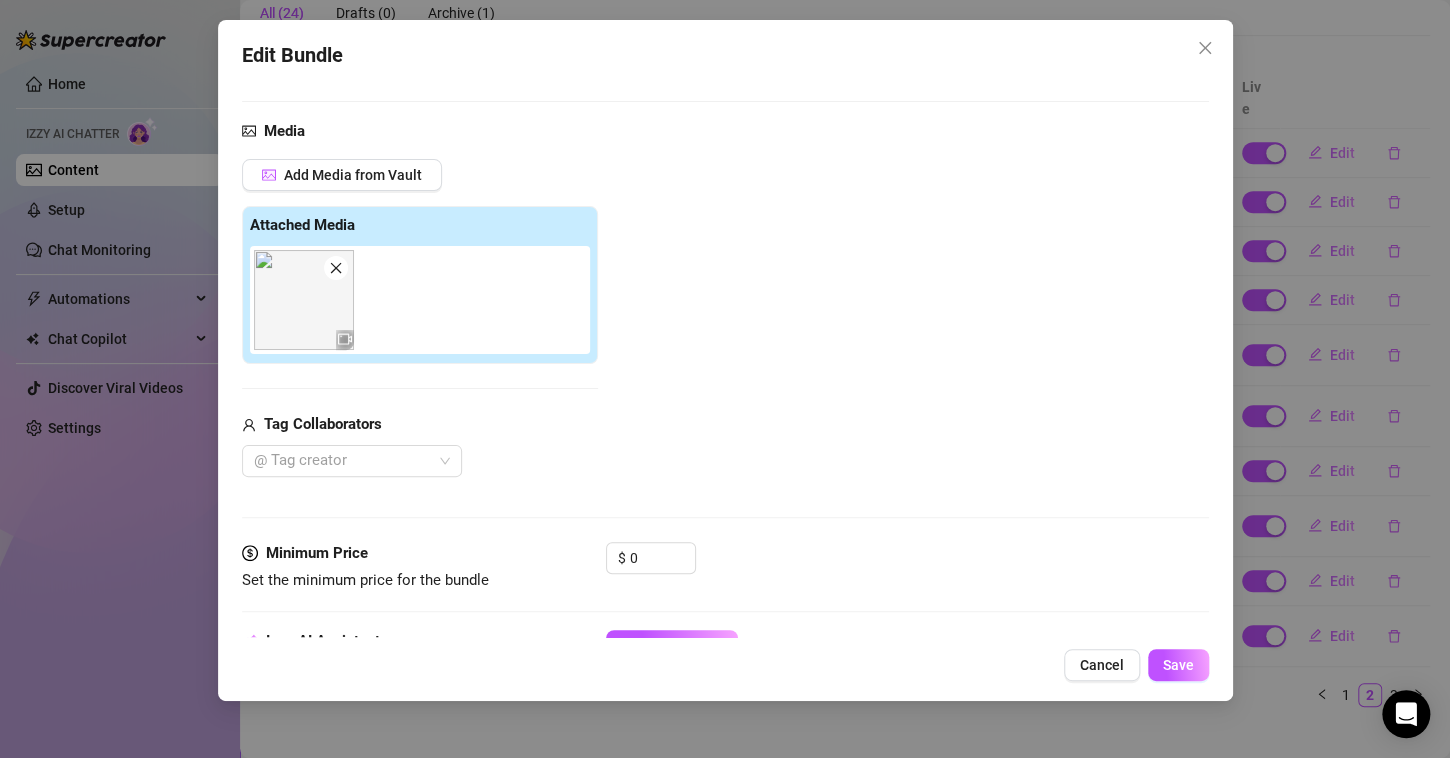 scroll, scrollTop: 286, scrollLeft: 0, axis: vertical 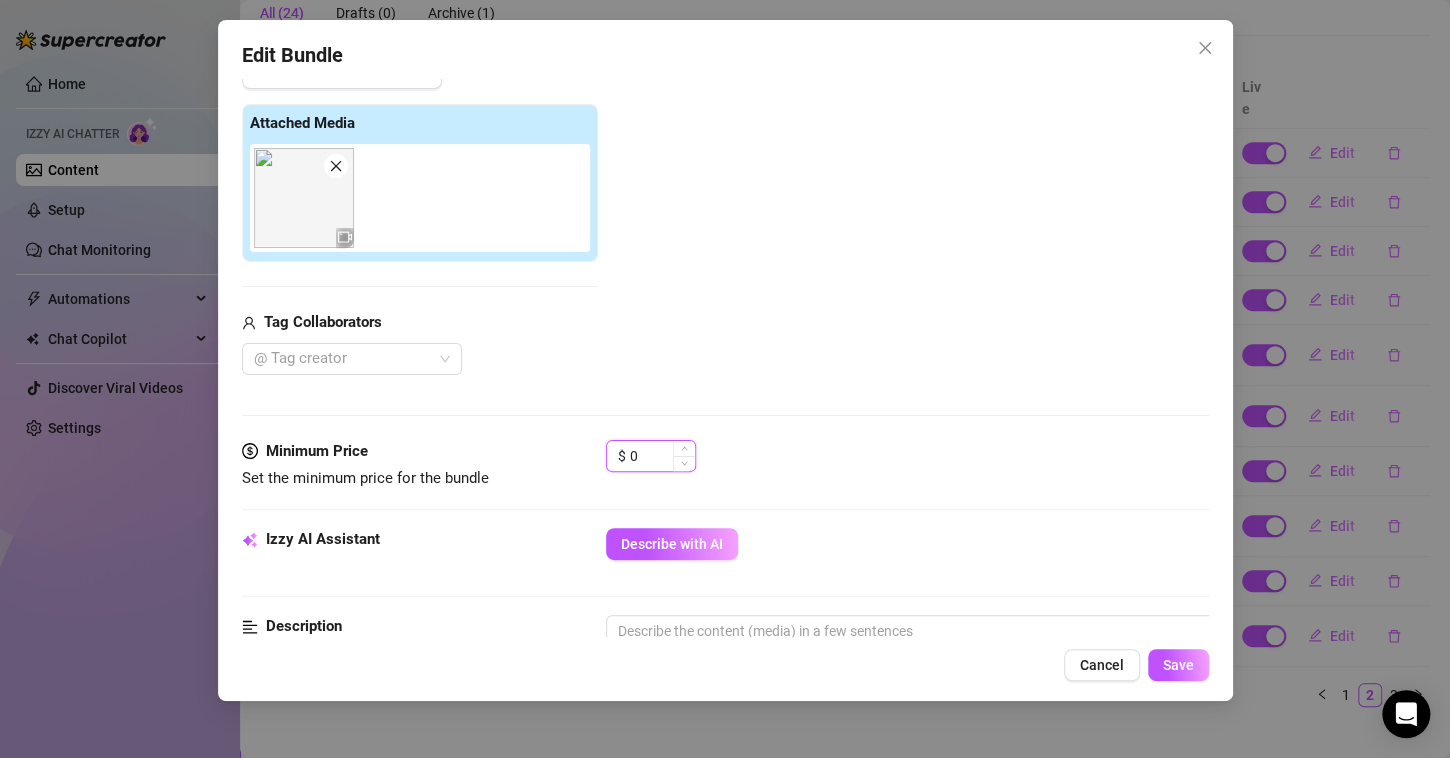click on "0" at bounding box center (662, 456) 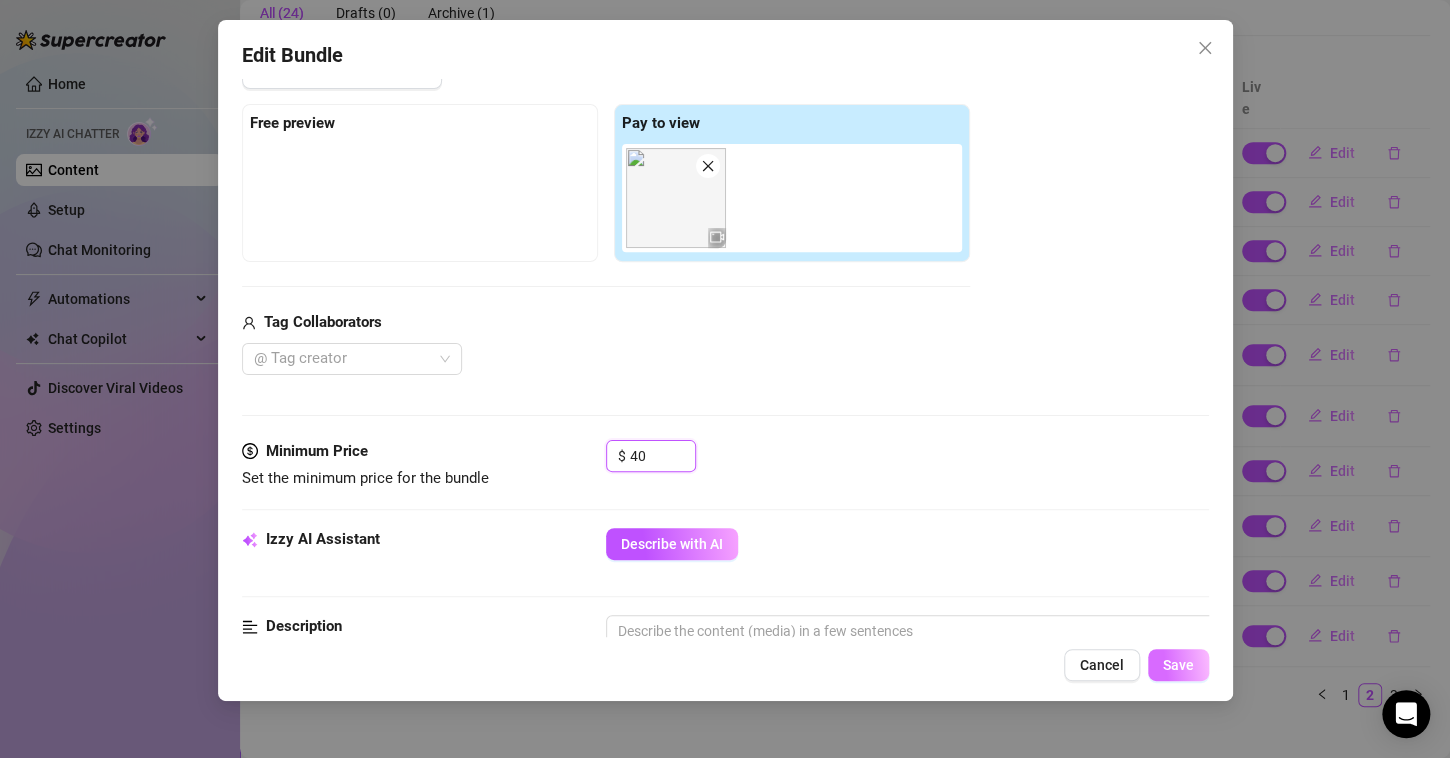 type on "40" 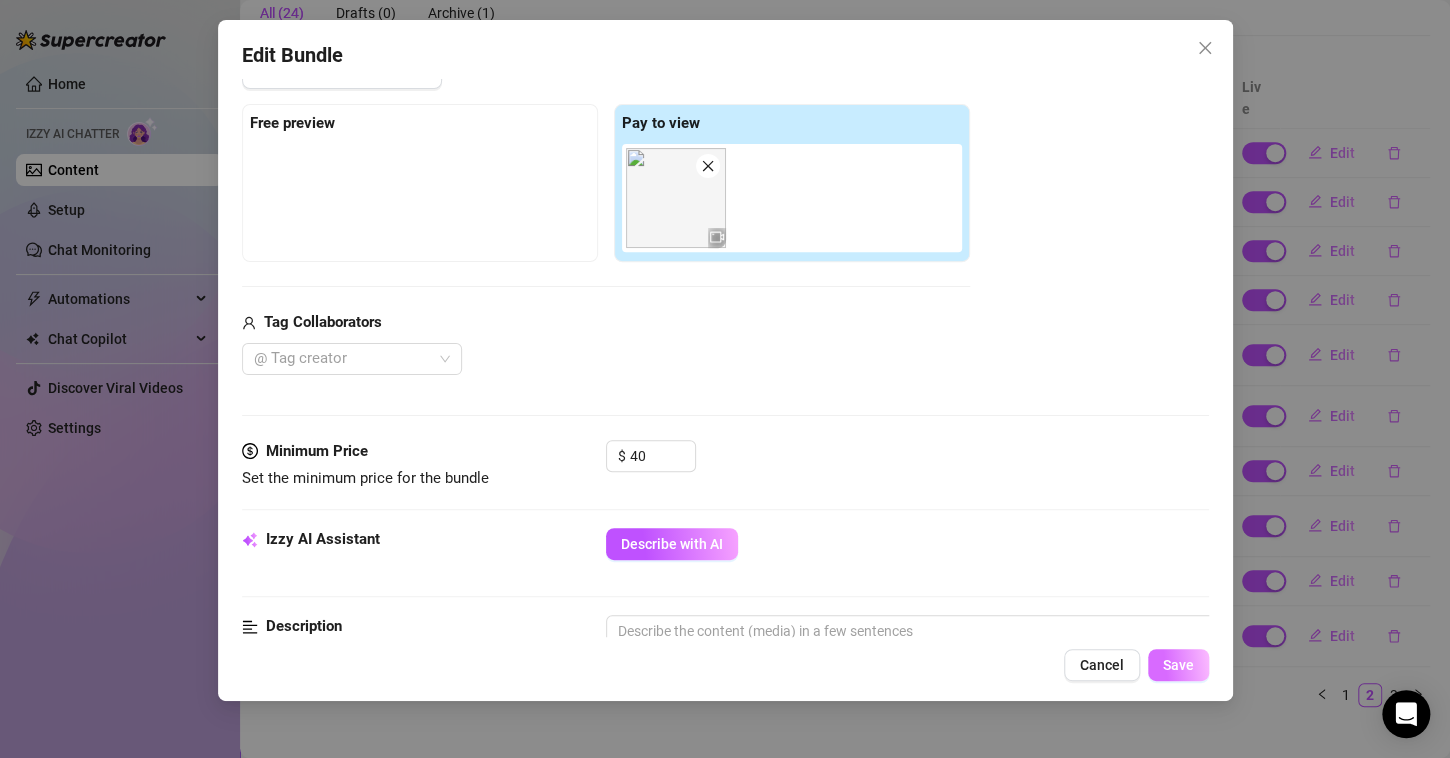 click on "Save" at bounding box center [1178, 665] 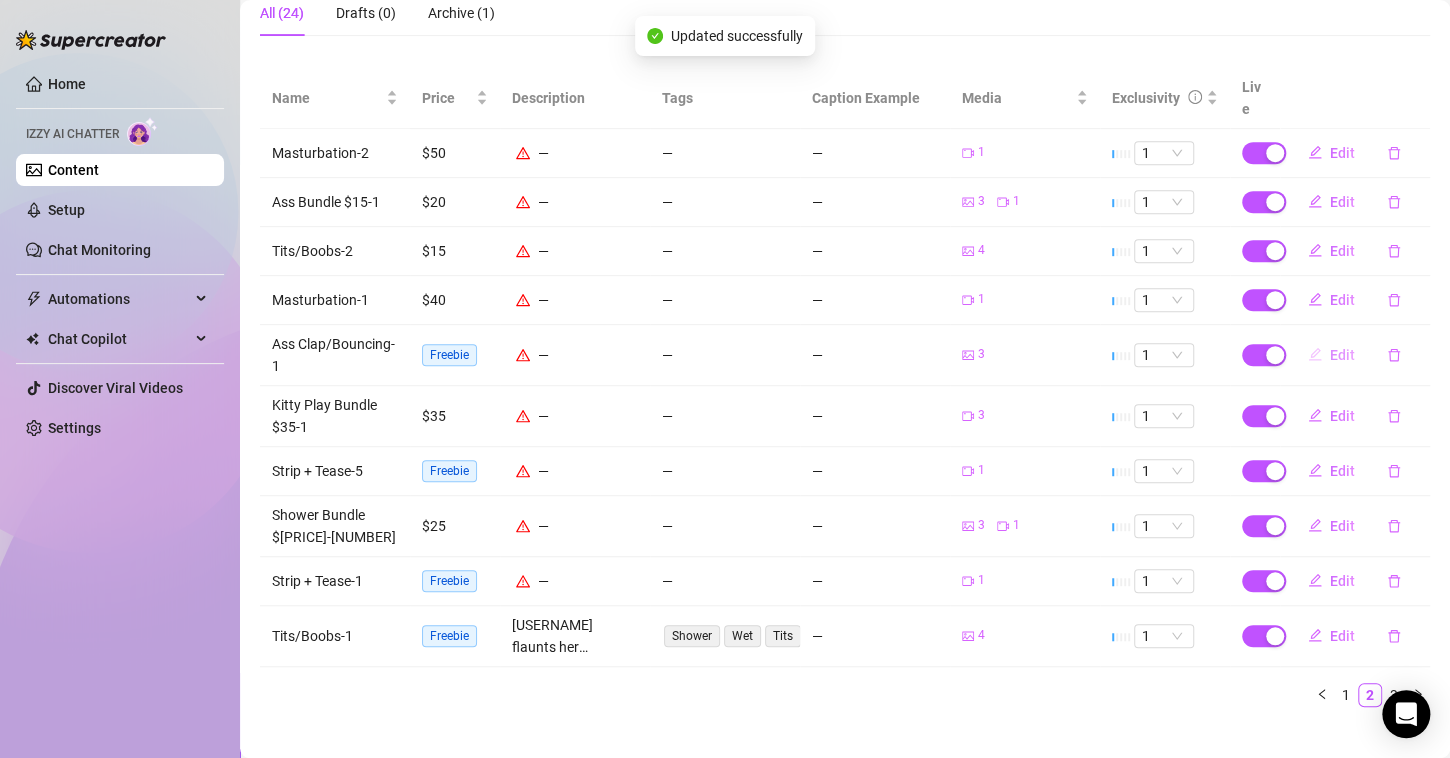 click on "Edit" at bounding box center [1342, 355] 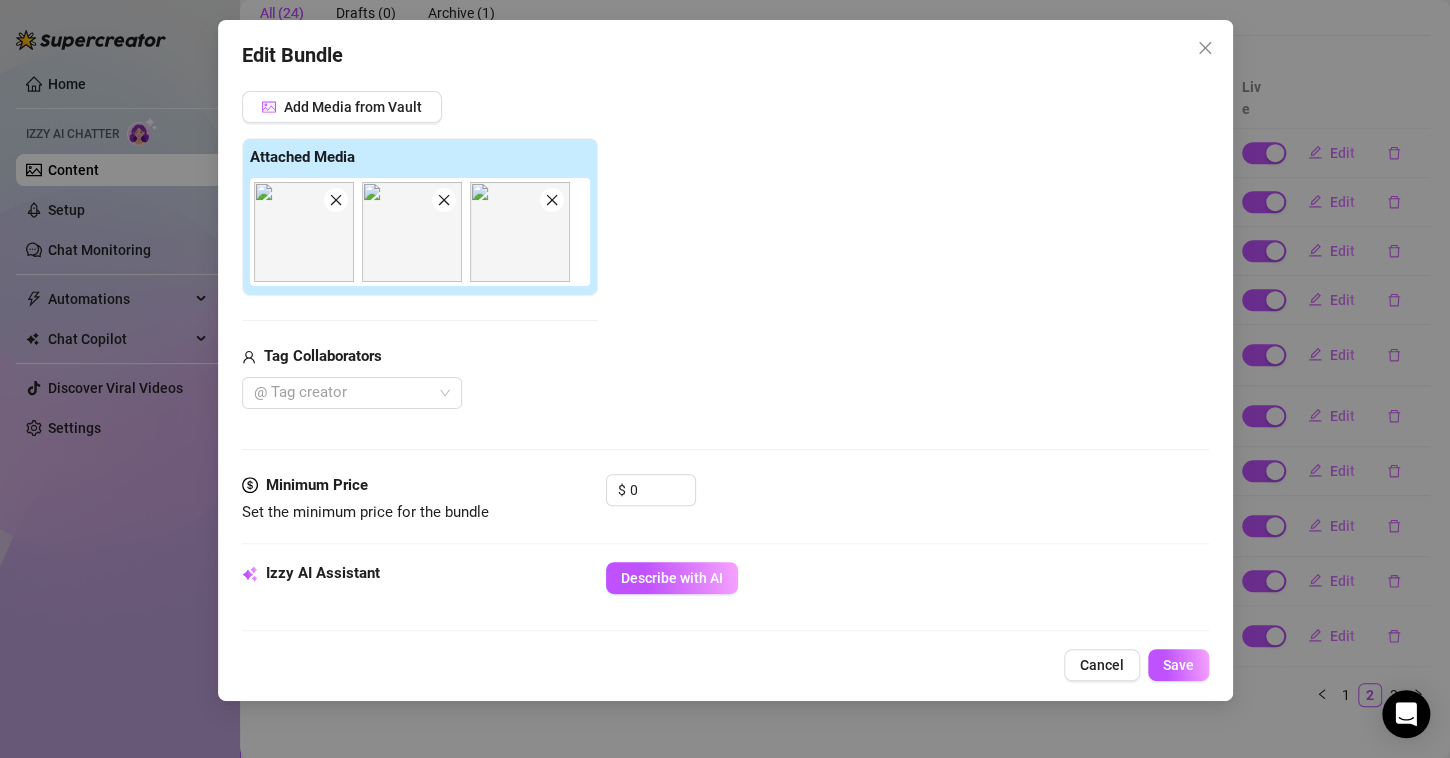 scroll, scrollTop: 252, scrollLeft: 0, axis: vertical 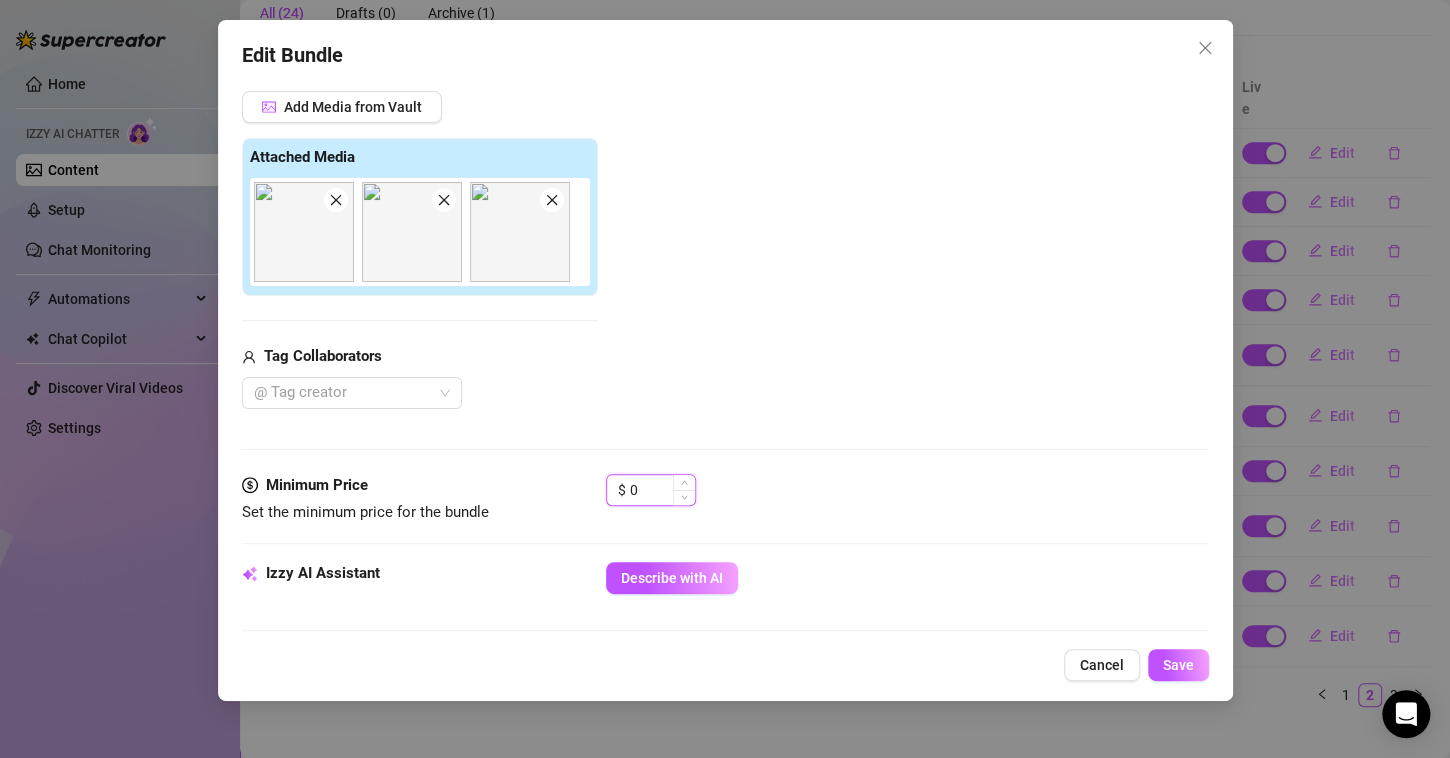click on "0" at bounding box center [662, 490] 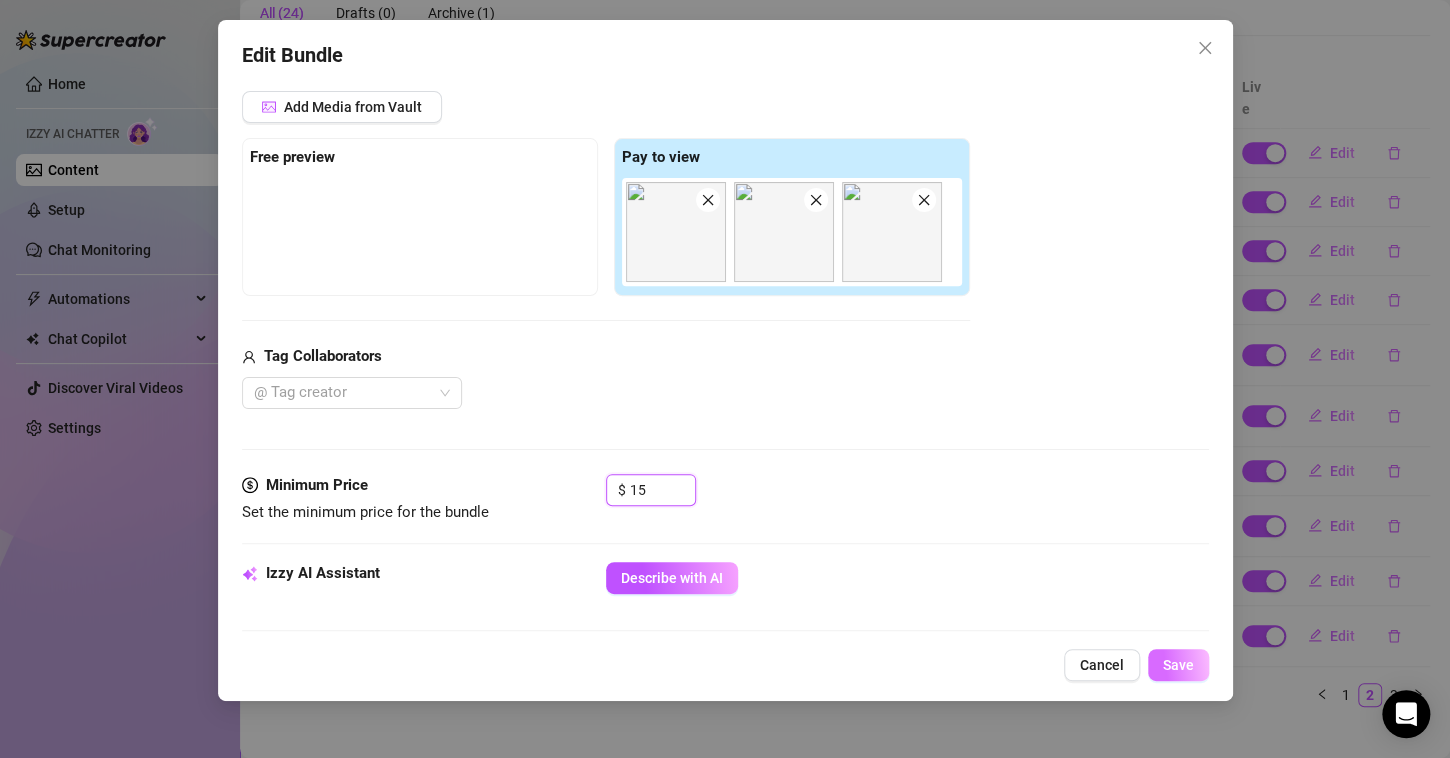 type on "15" 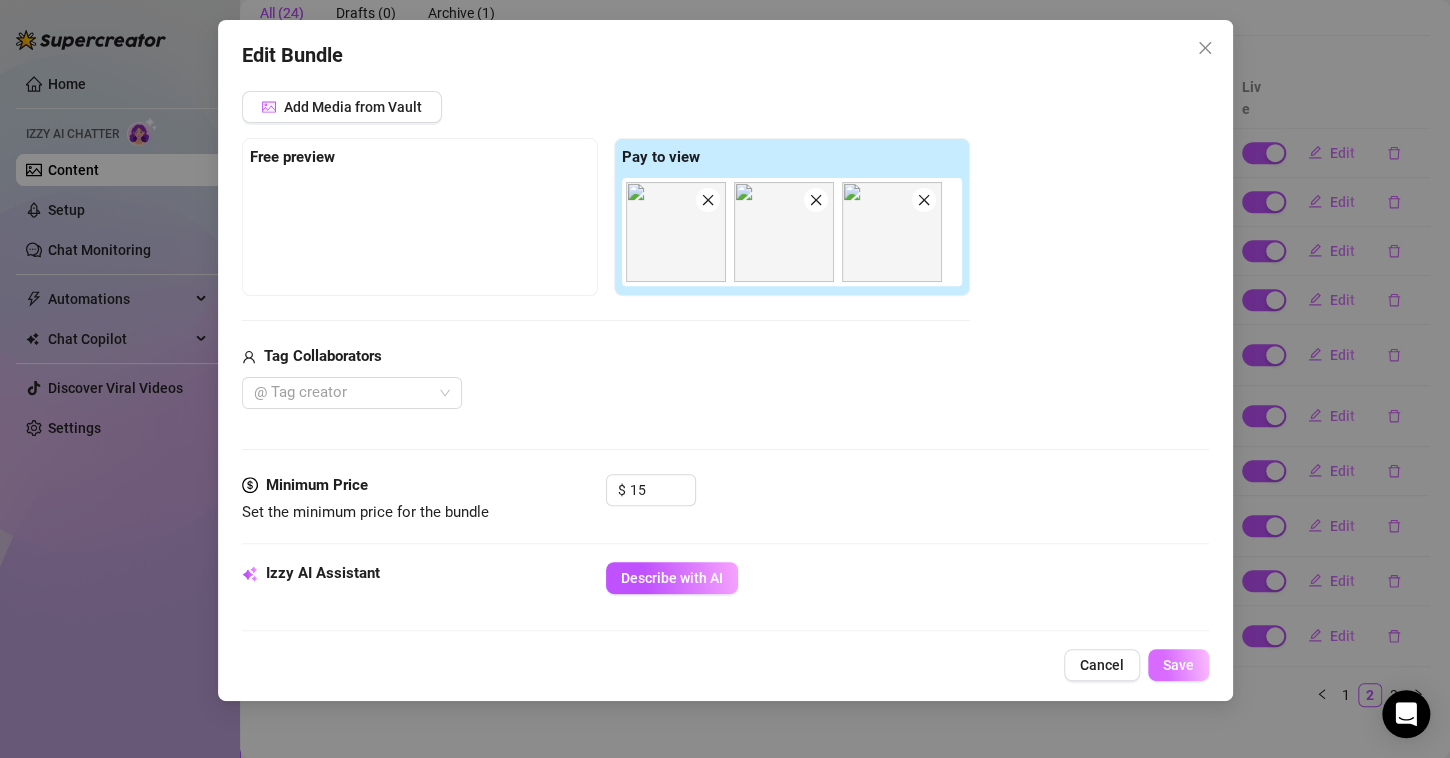 click on "Save" at bounding box center (1178, 665) 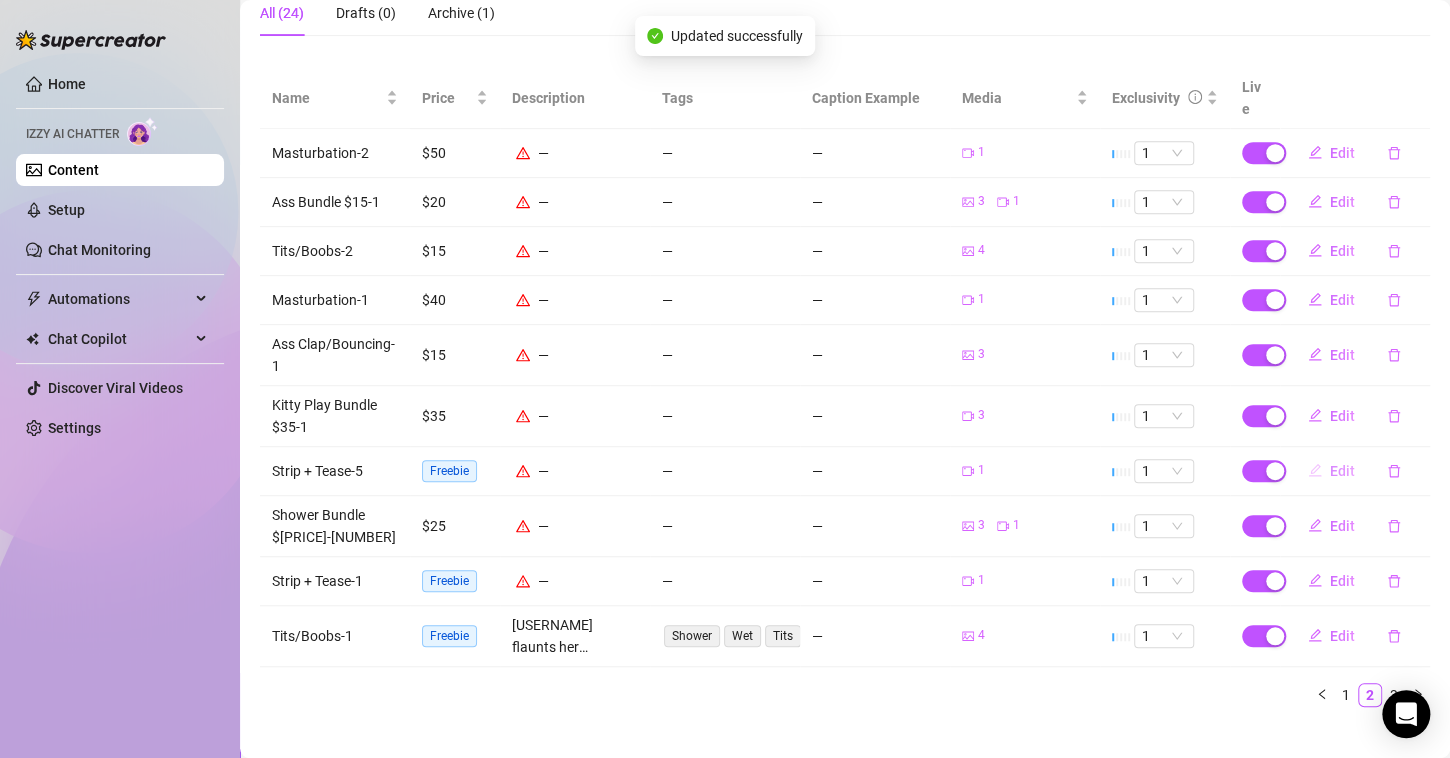 click on "Edit" at bounding box center [1331, 471] 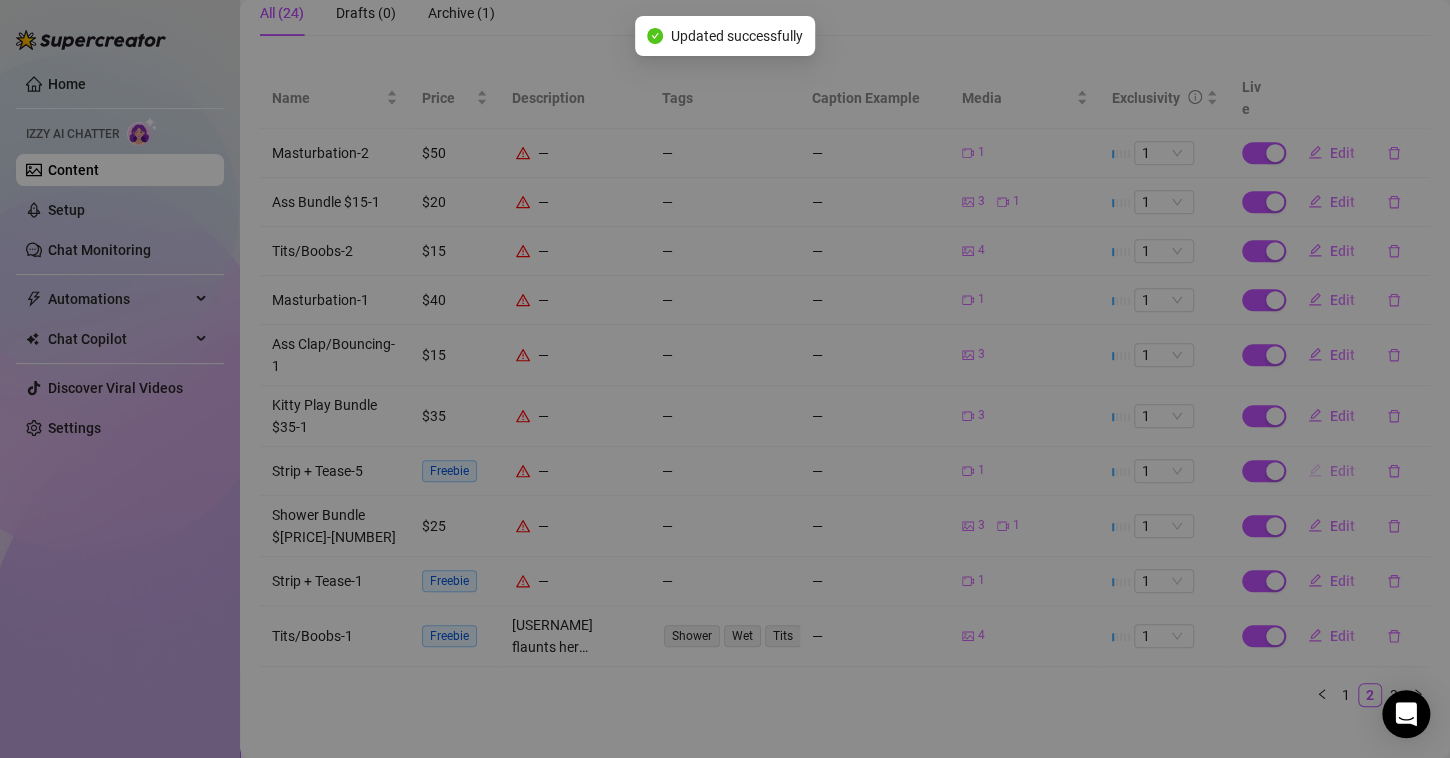 type on "Type your message here..." 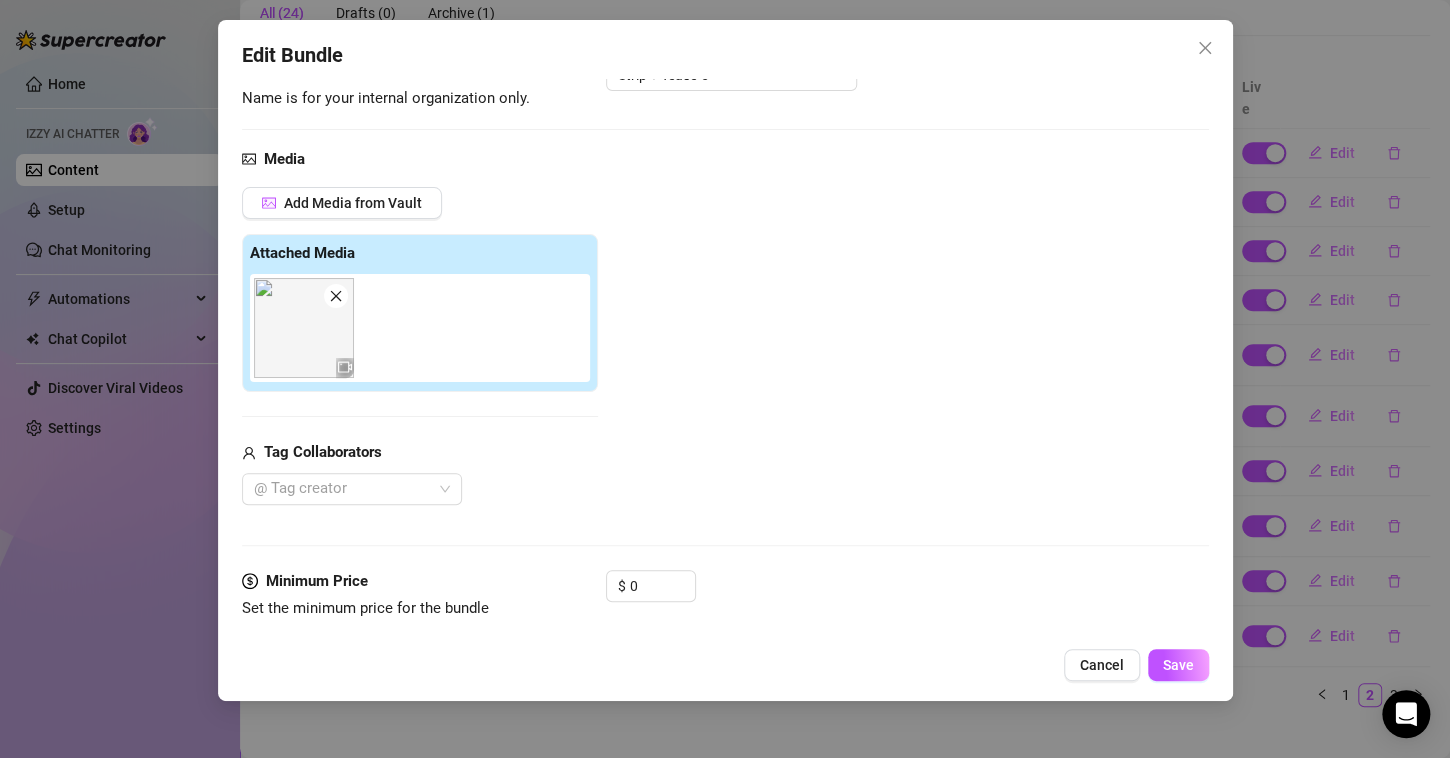 scroll, scrollTop: 291, scrollLeft: 0, axis: vertical 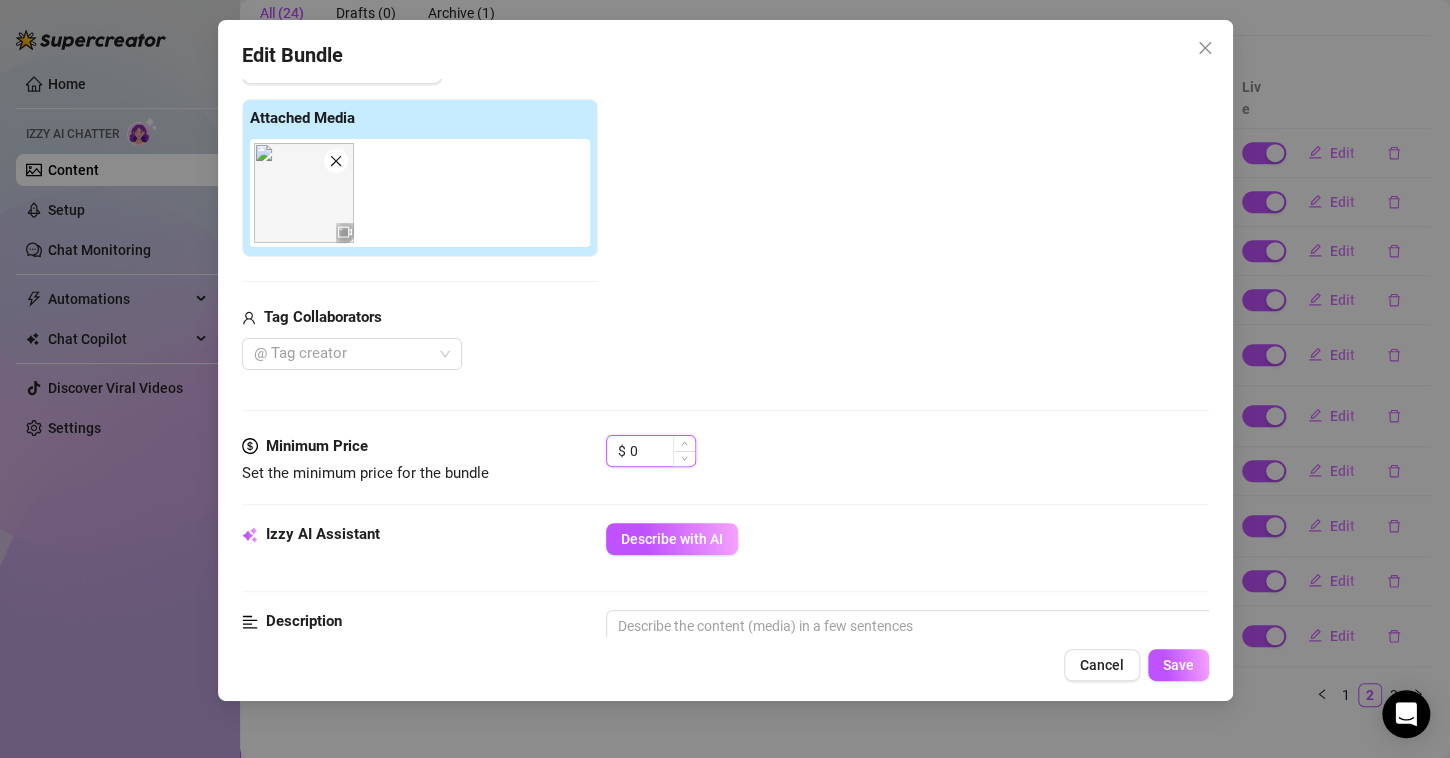 click on "0" at bounding box center (662, 451) 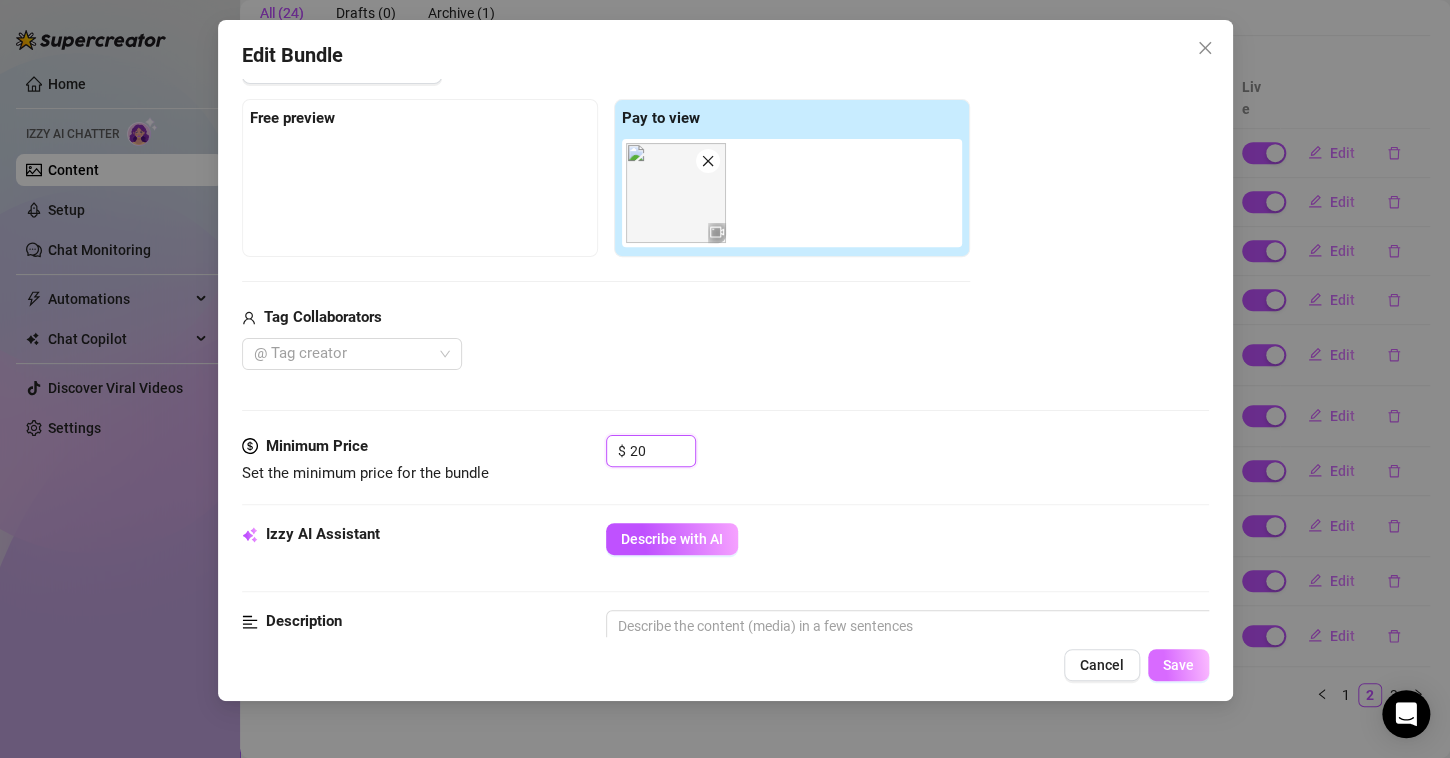type on "20" 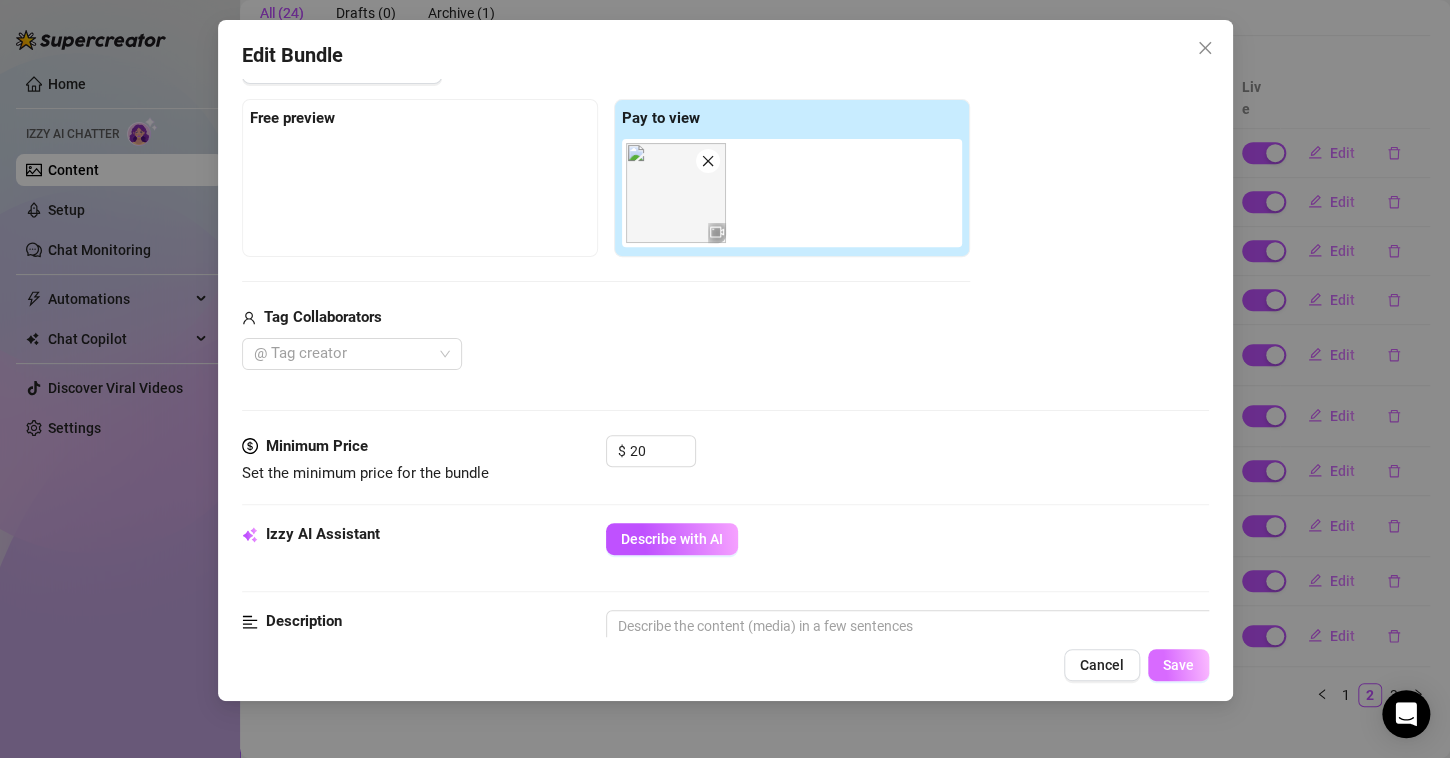 click on "Save" at bounding box center [1178, 665] 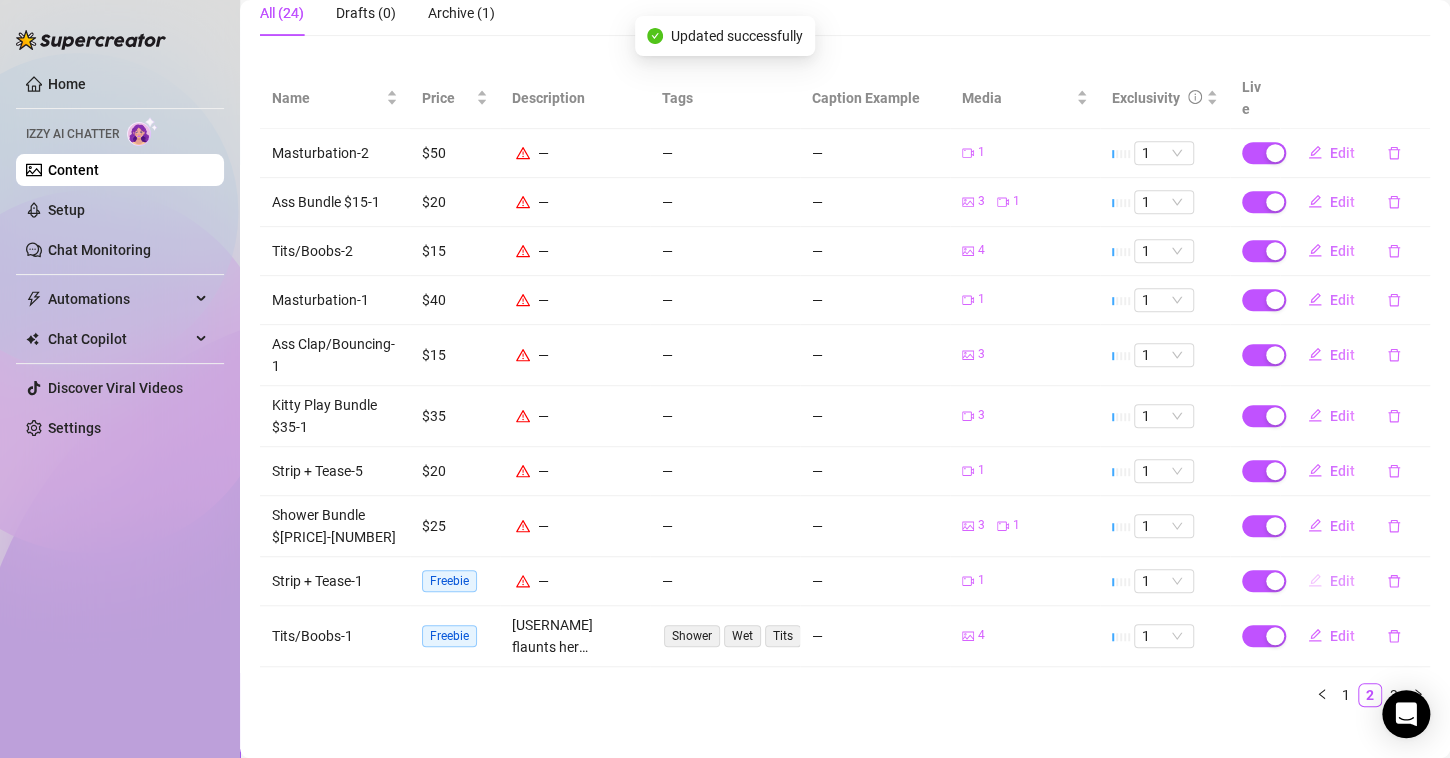 click on "Edit" at bounding box center [1342, 581] 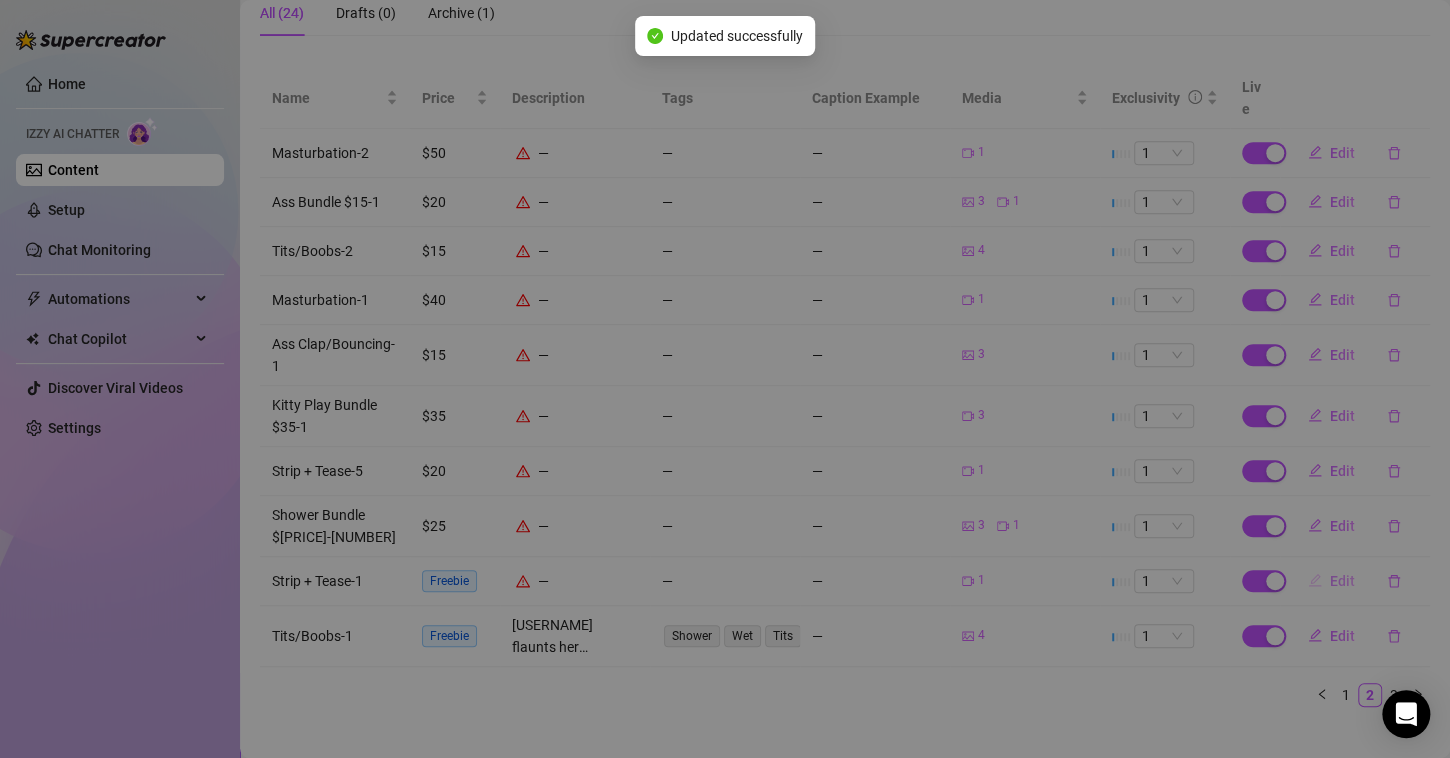 type on "Type your message here..." 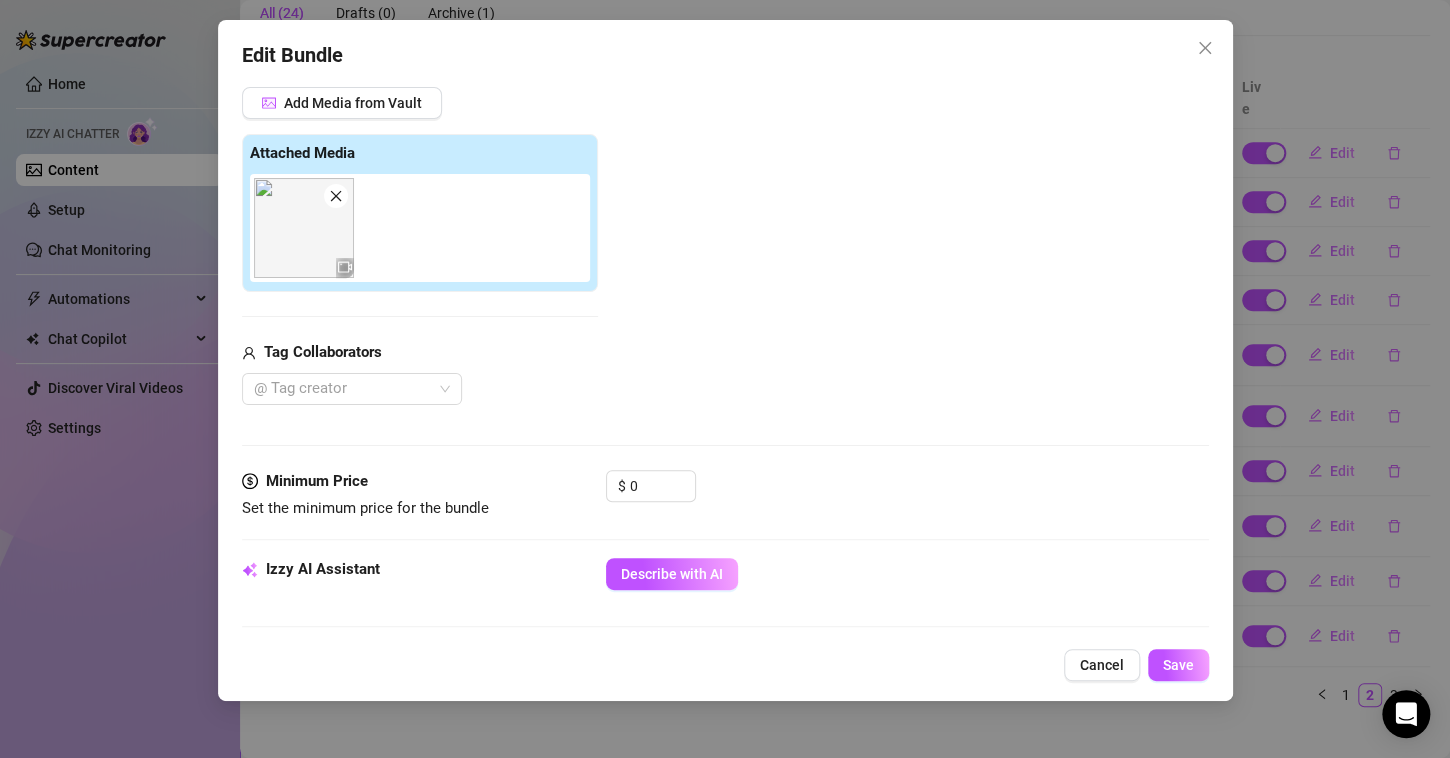 scroll, scrollTop: 260, scrollLeft: 0, axis: vertical 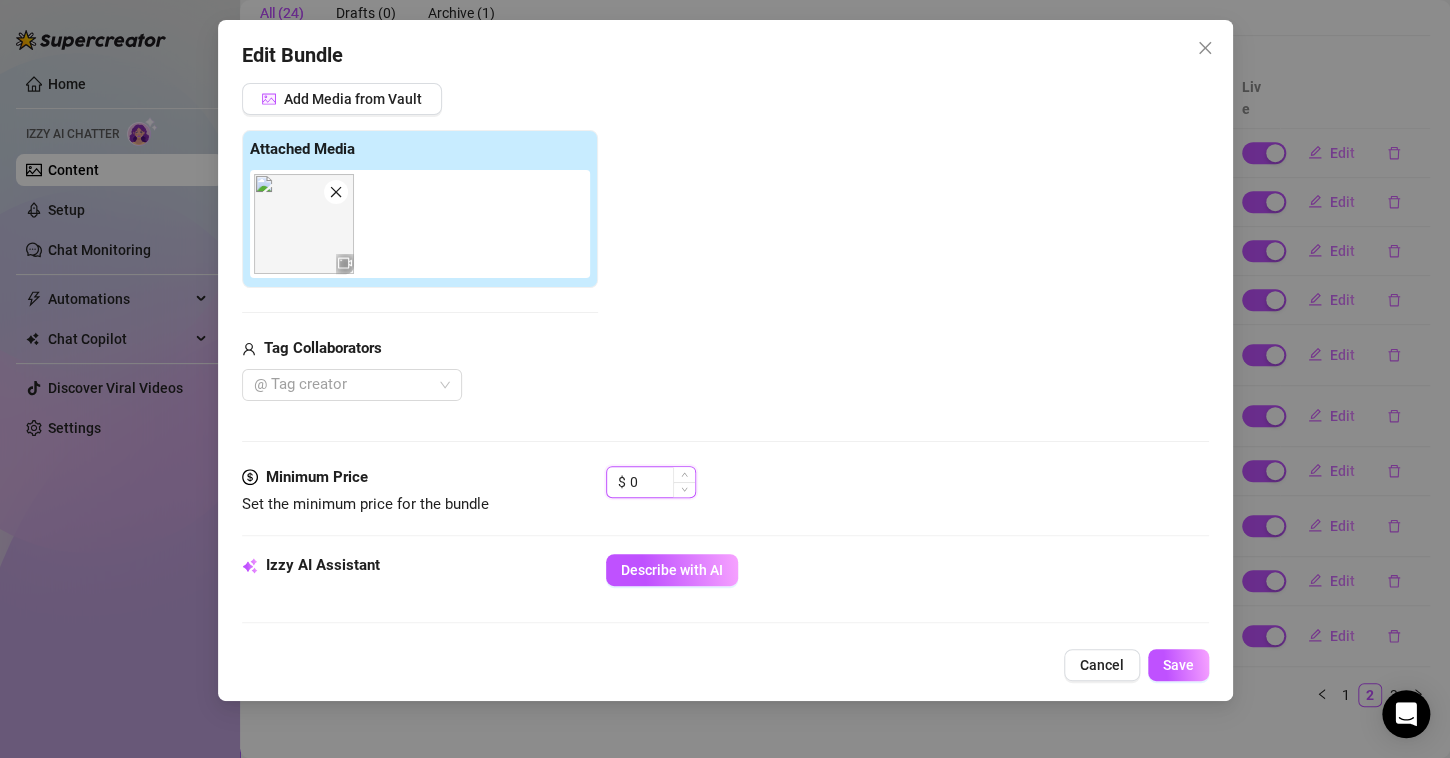 click on "0" at bounding box center (662, 482) 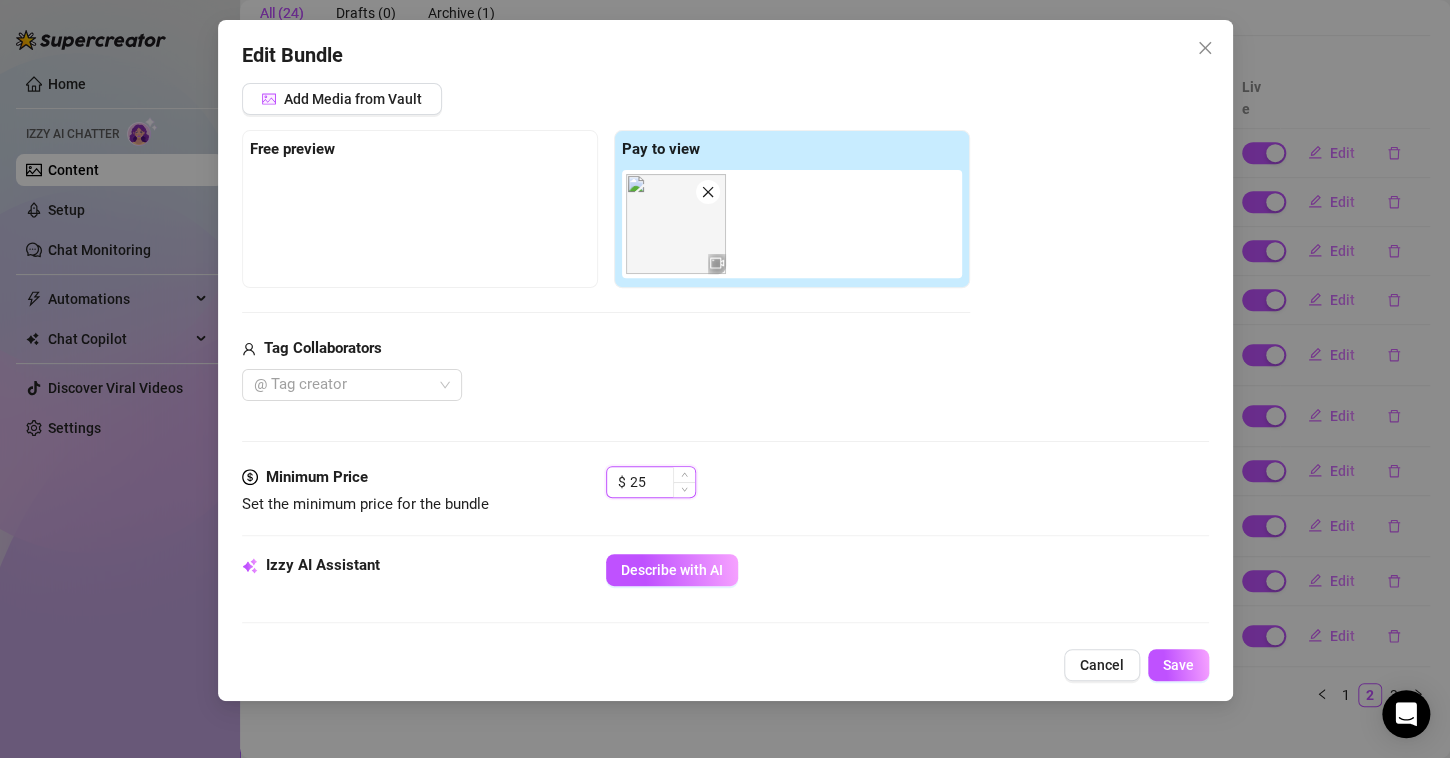 type on "2" 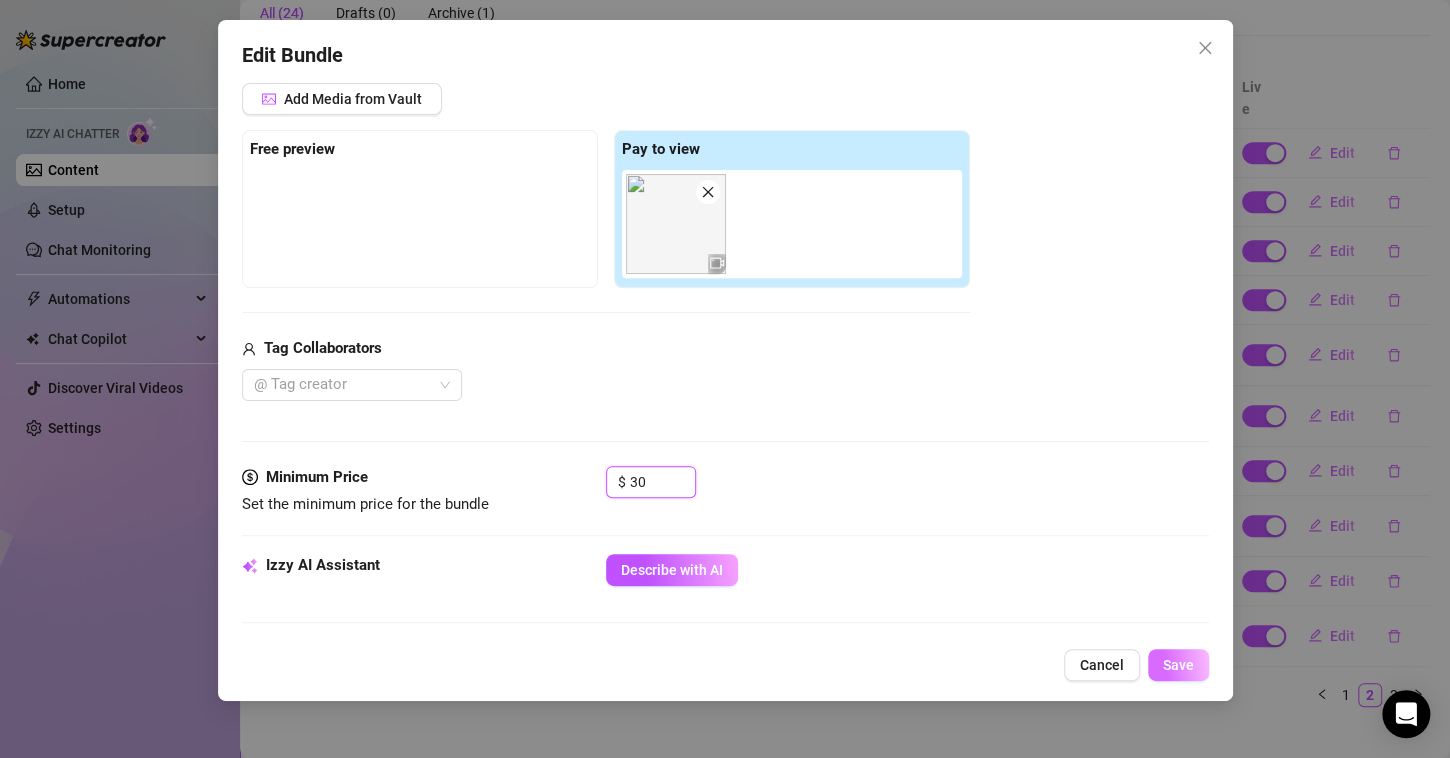 type on "30" 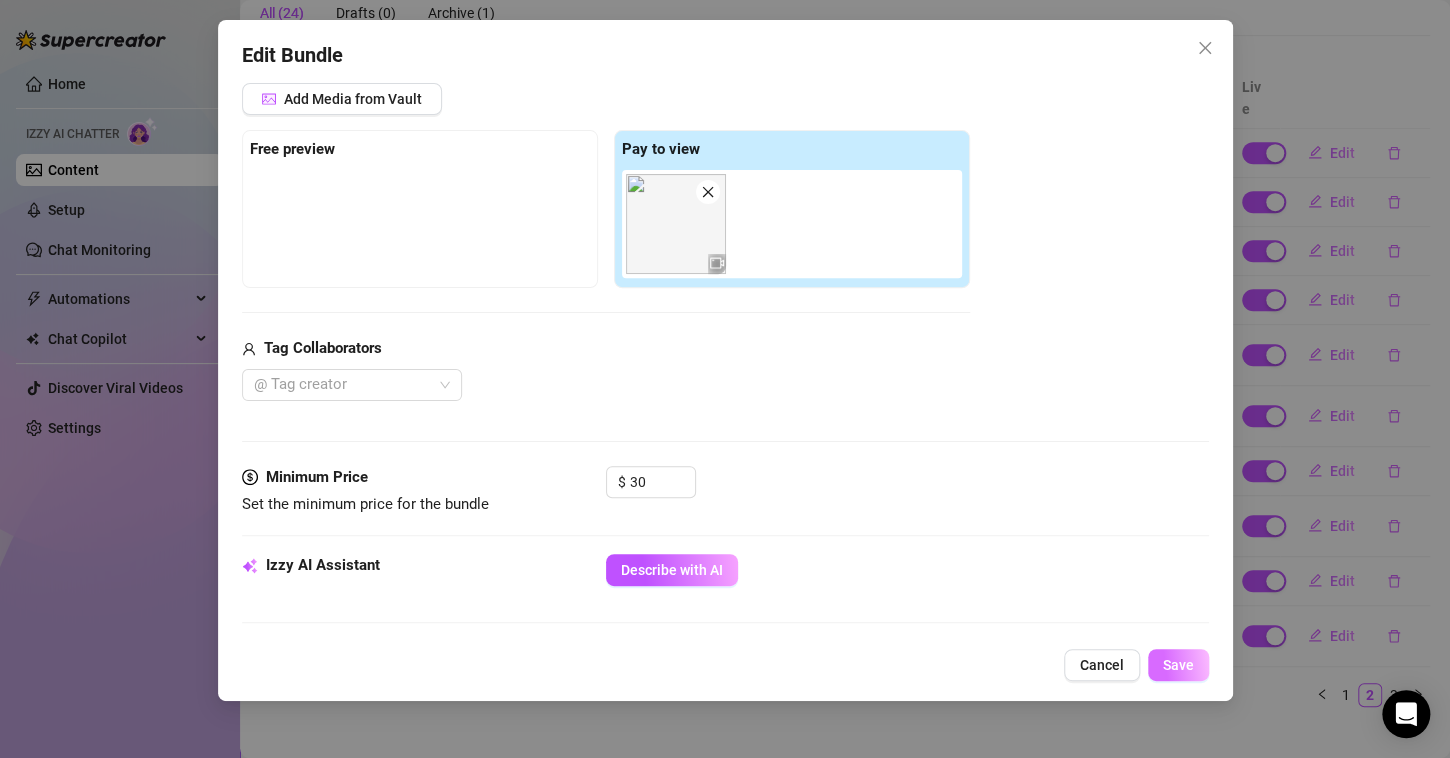 click on "Save" at bounding box center [1178, 665] 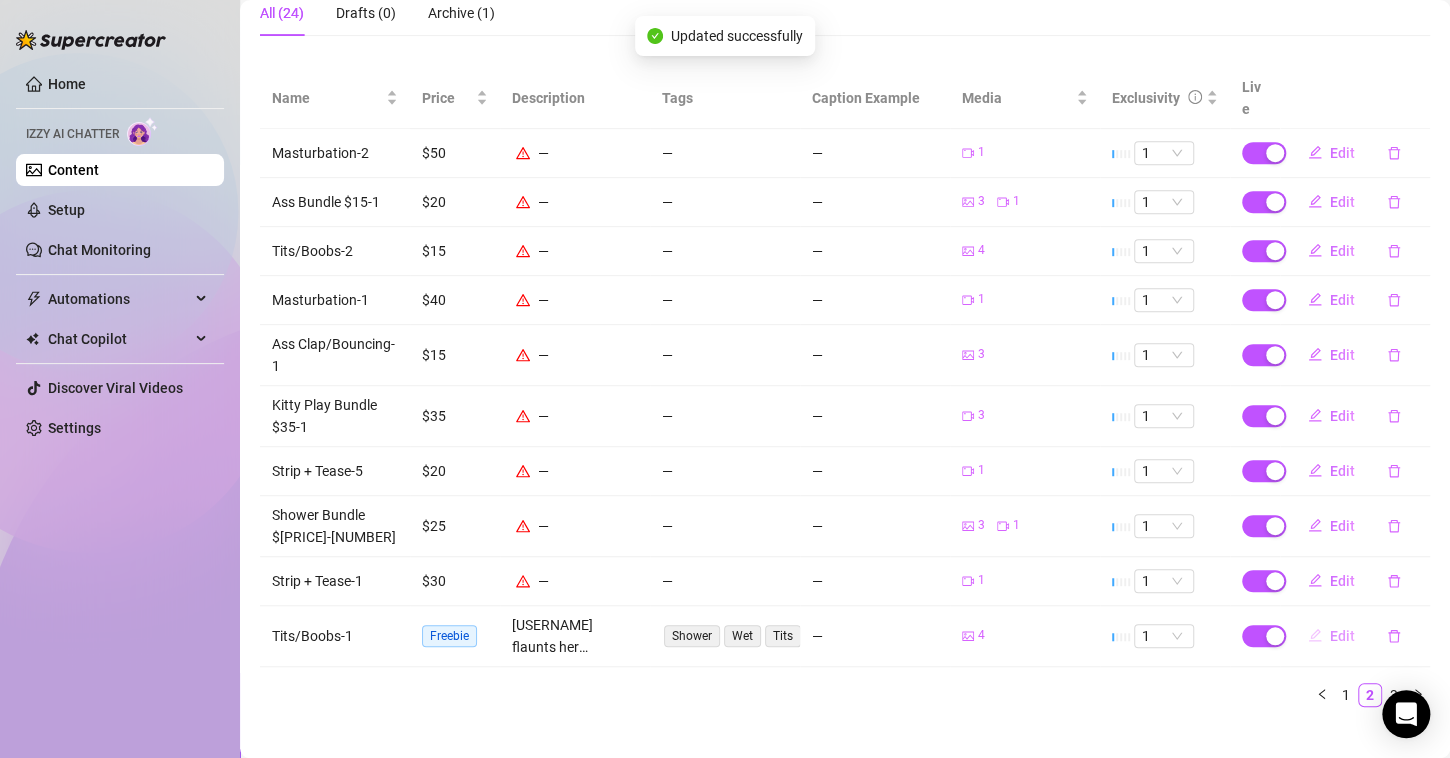 click on "Edit" at bounding box center (1342, 636) 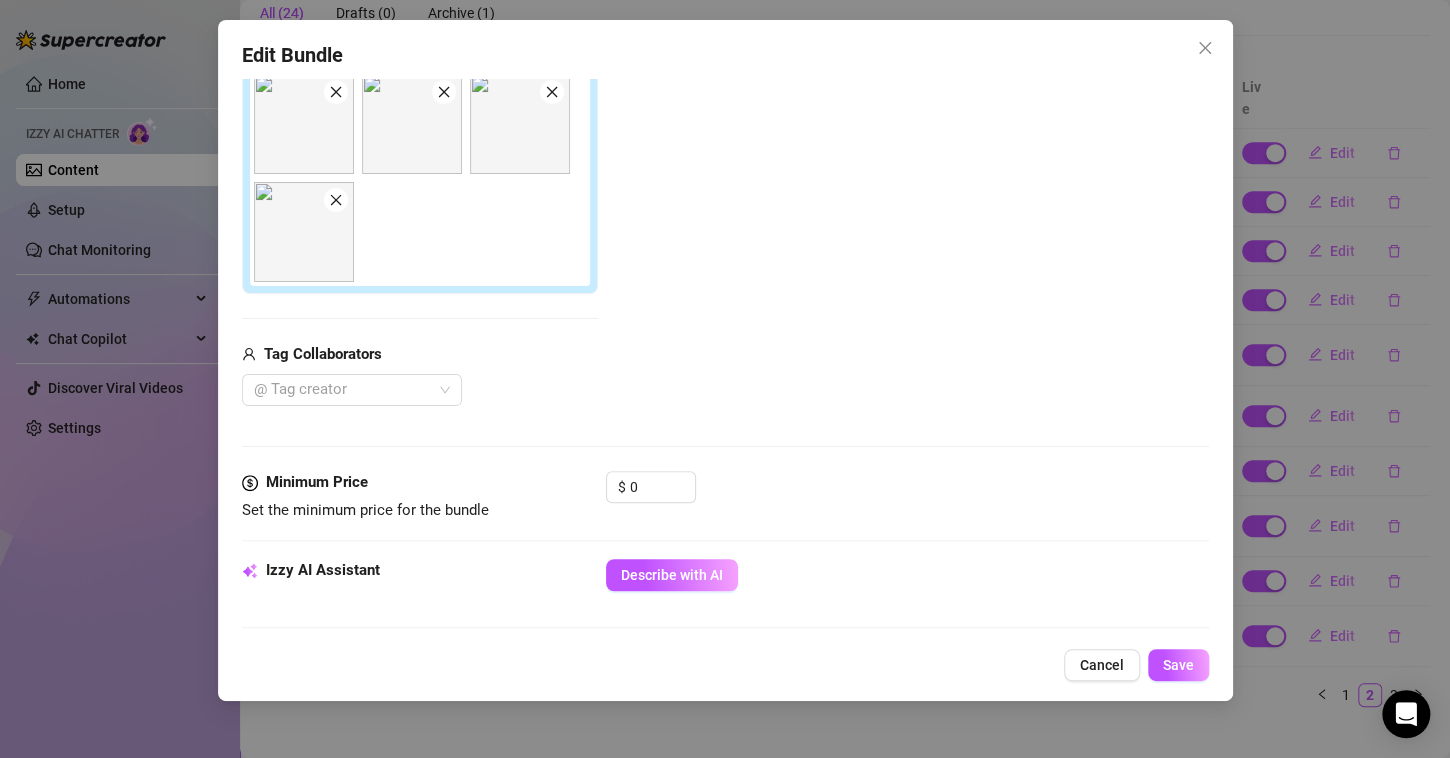 scroll, scrollTop: 396, scrollLeft: 0, axis: vertical 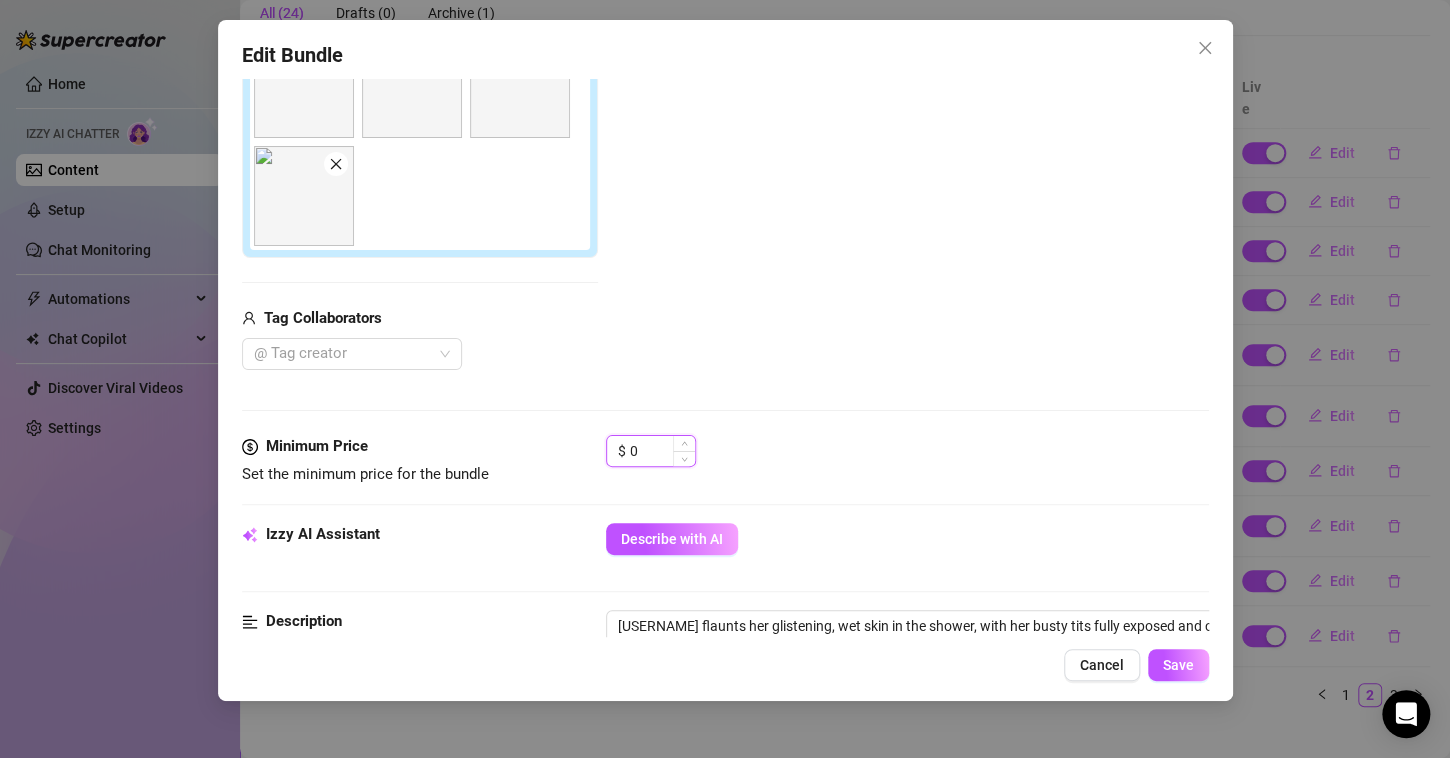 click on "0" at bounding box center (662, 451) 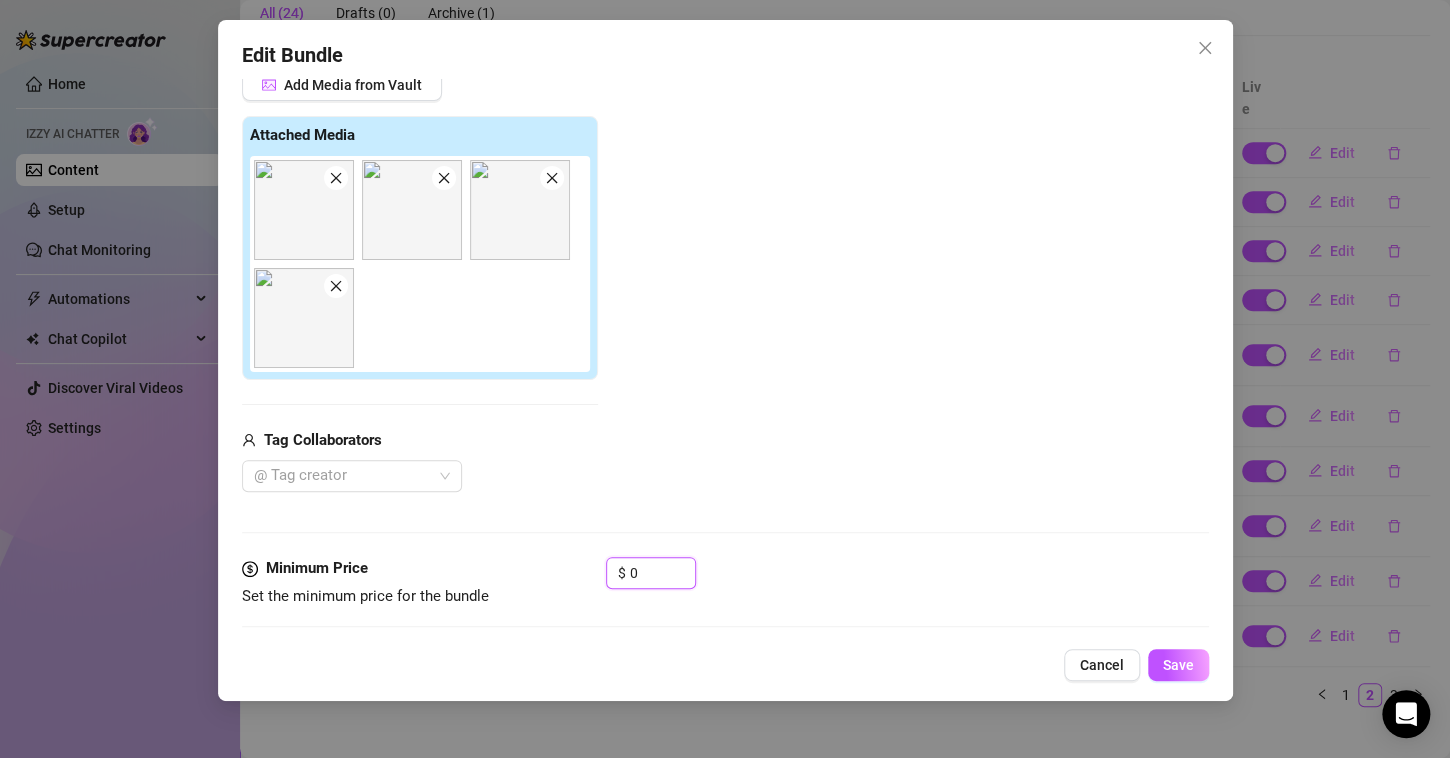 scroll, scrollTop: 272, scrollLeft: 0, axis: vertical 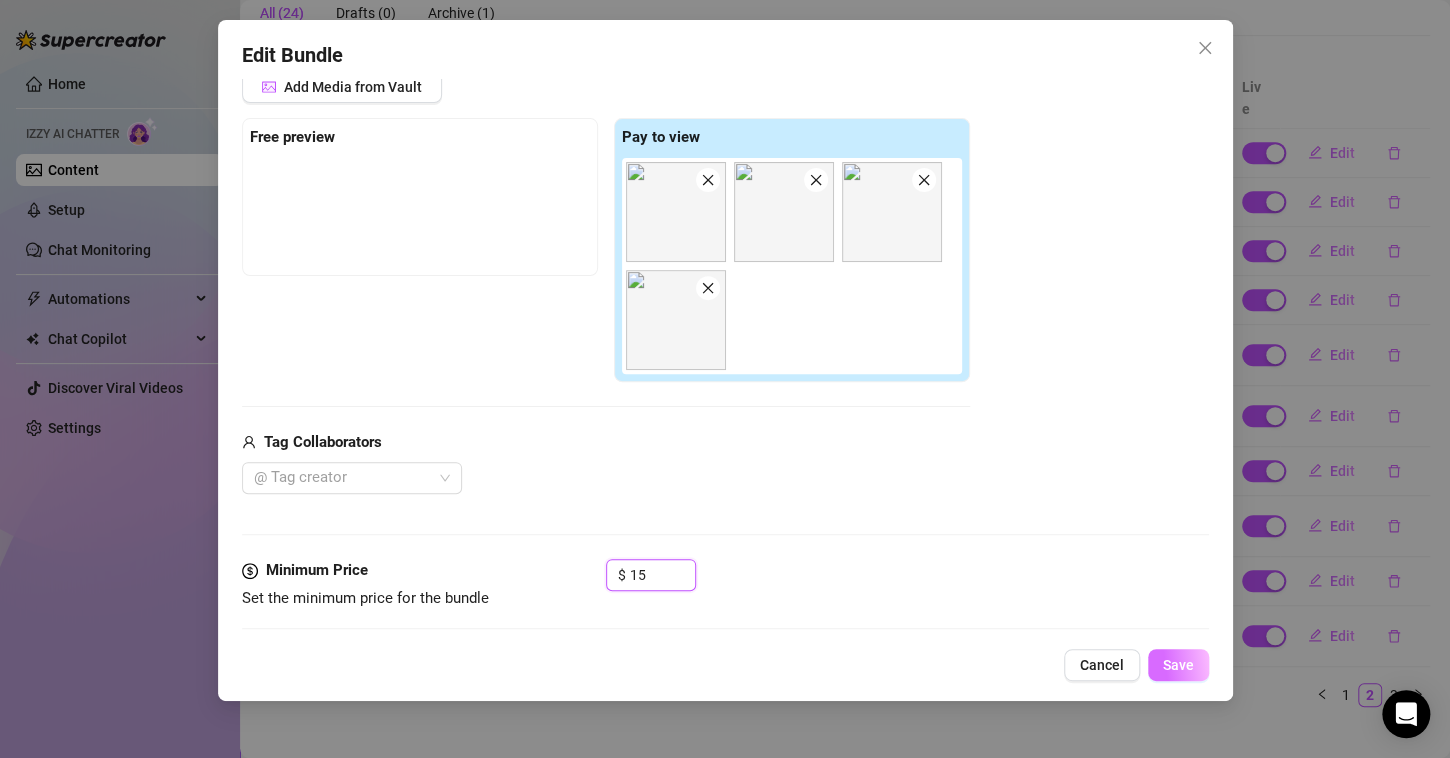 type on "15" 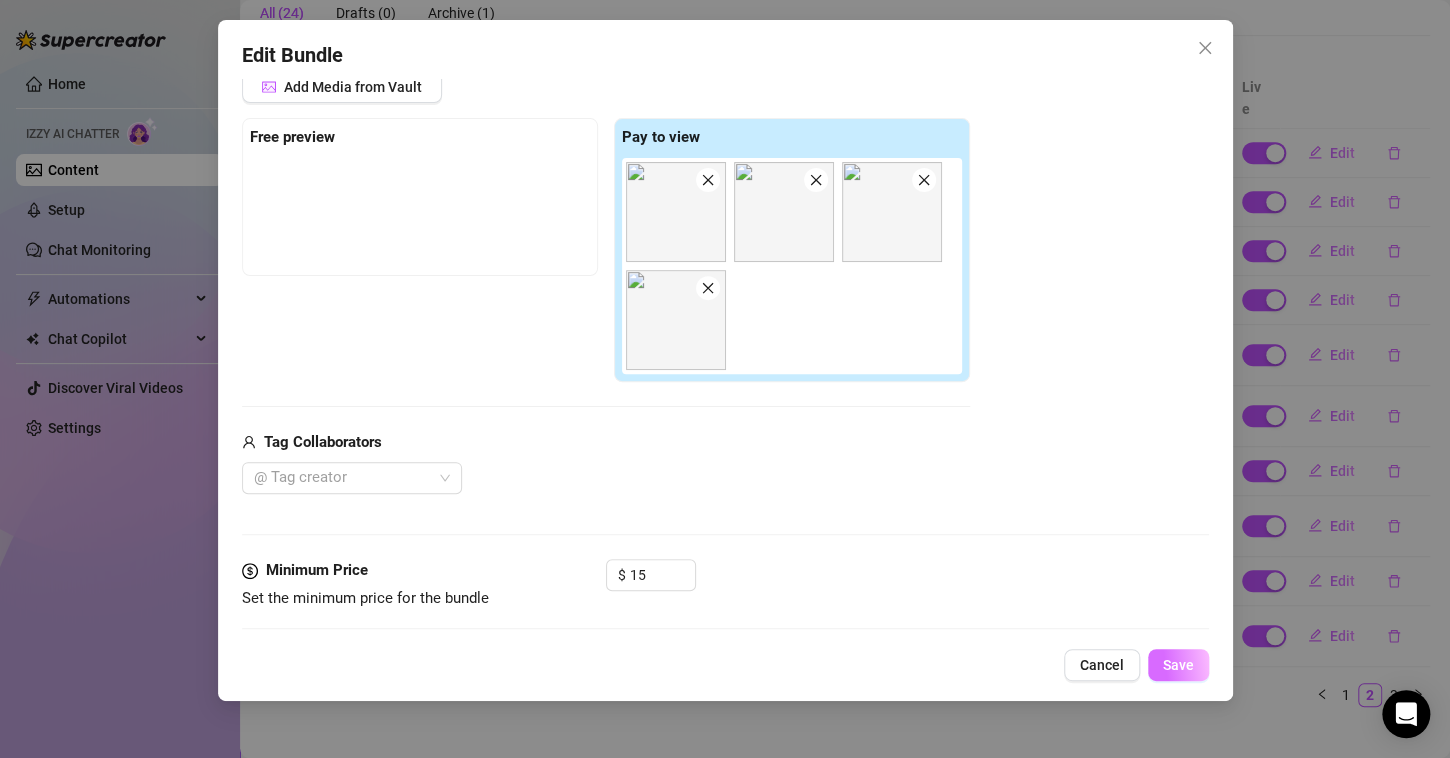 click on "Save" at bounding box center (1178, 665) 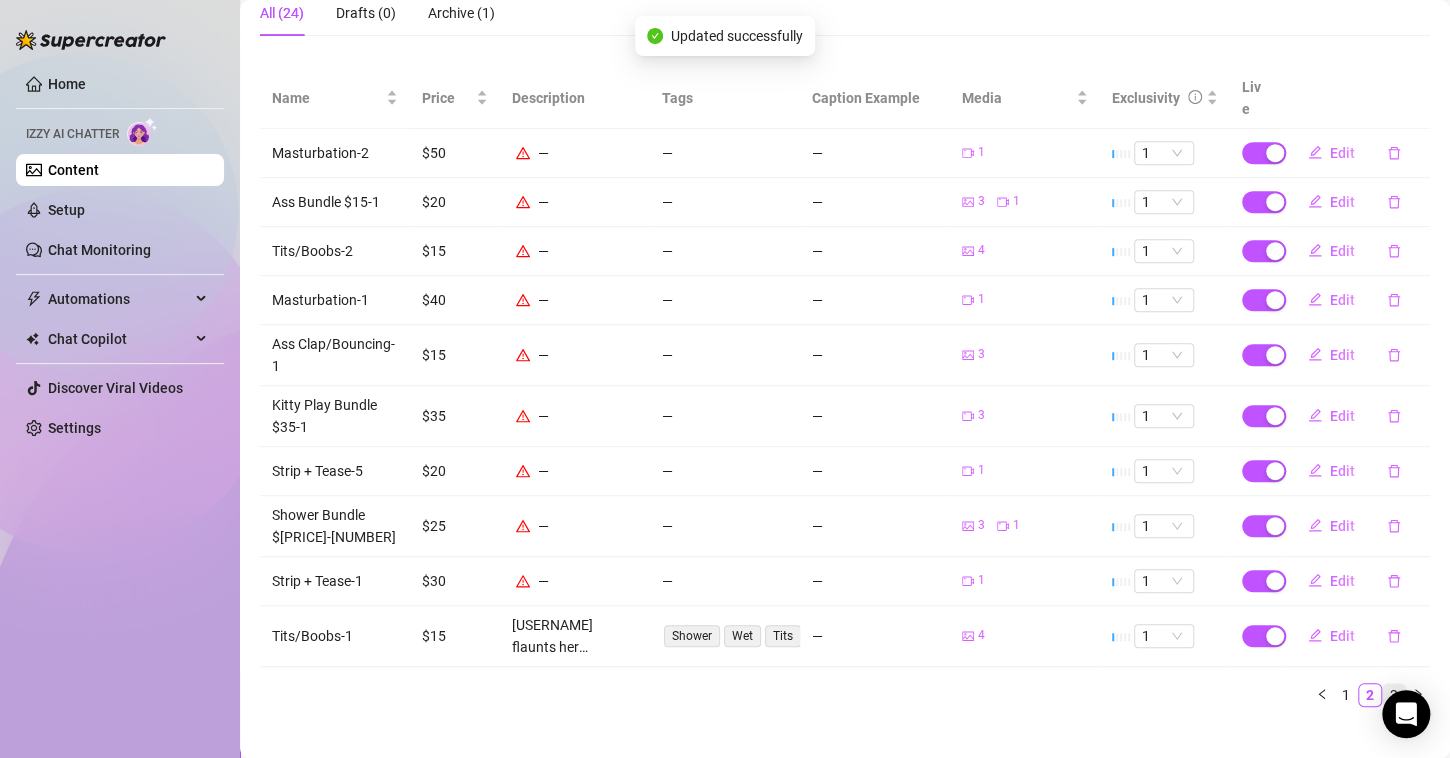 click on "3" at bounding box center [1394, 695] 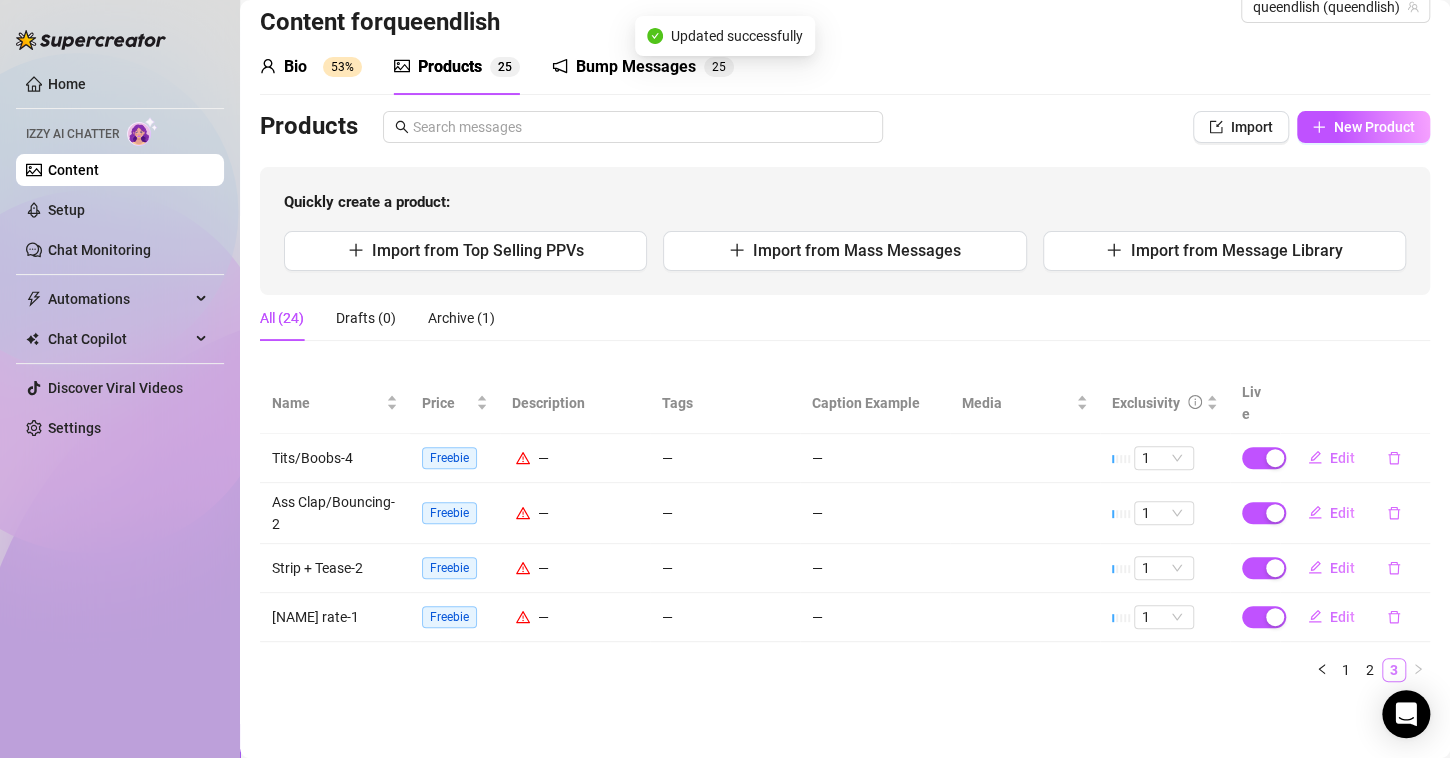 scroll, scrollTop: 15, scrollLeft: 0, axis: vertical 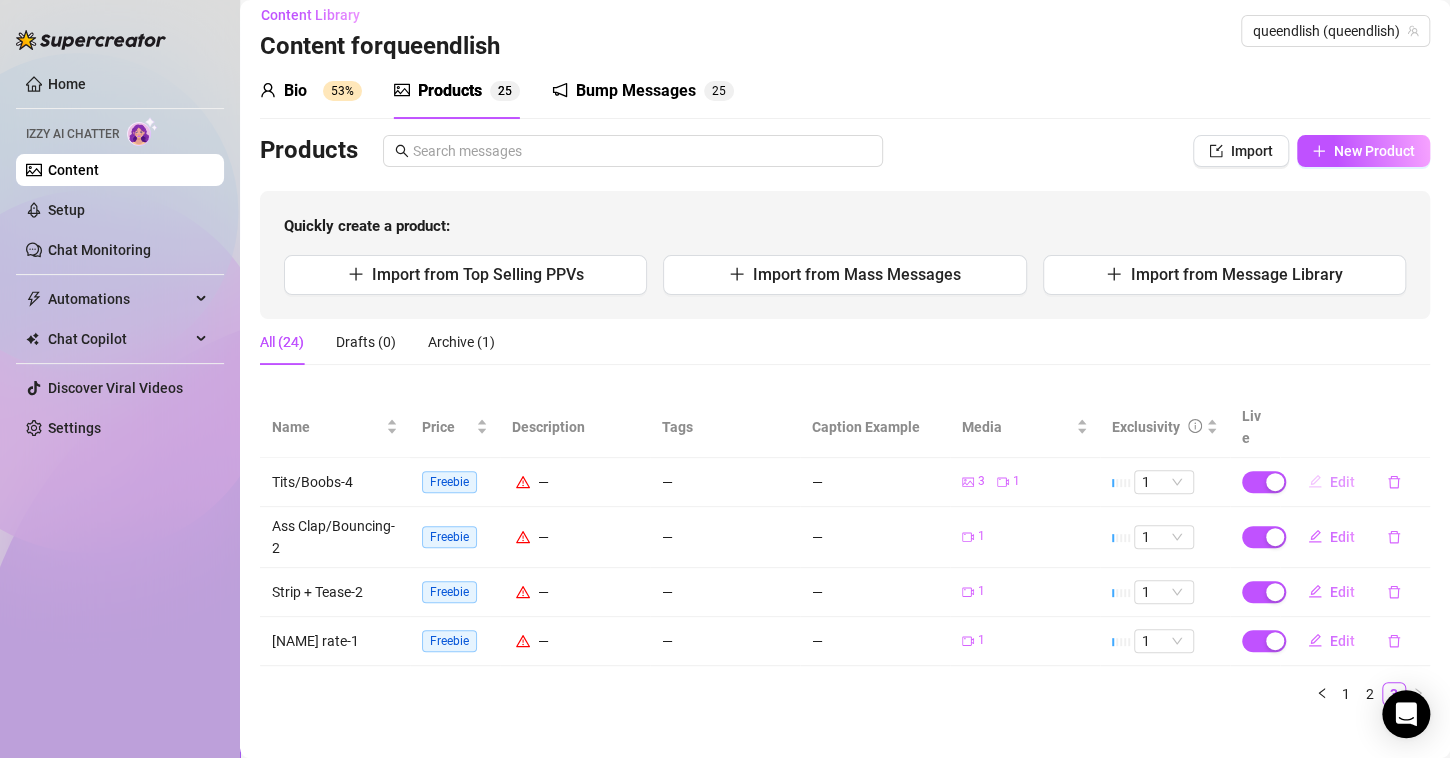 click on "Edit" at bounding box center [1342, 482] 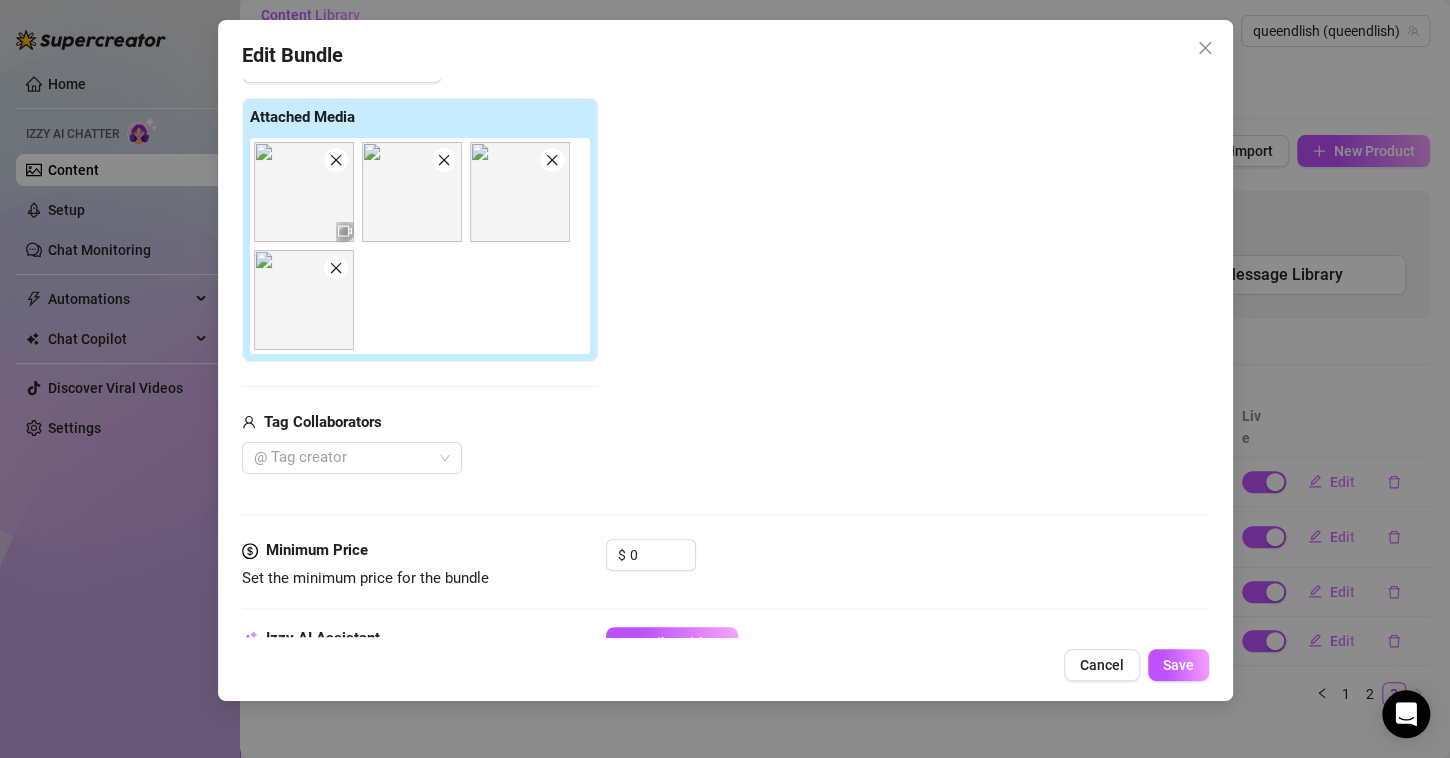scroll, scrollTop: 303, scrollLeft: 0, axis: vertical 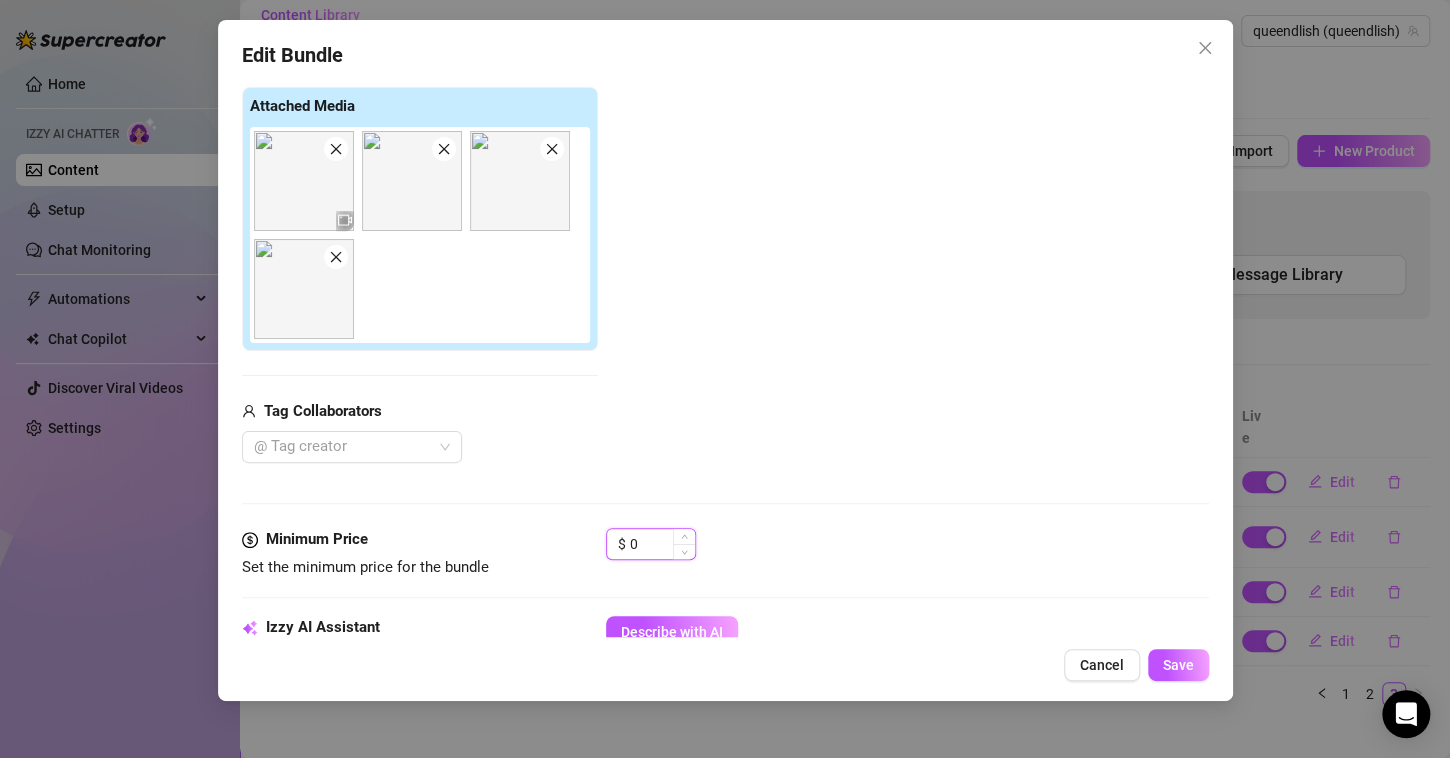 click on "0" at bounding box center [662, 544] 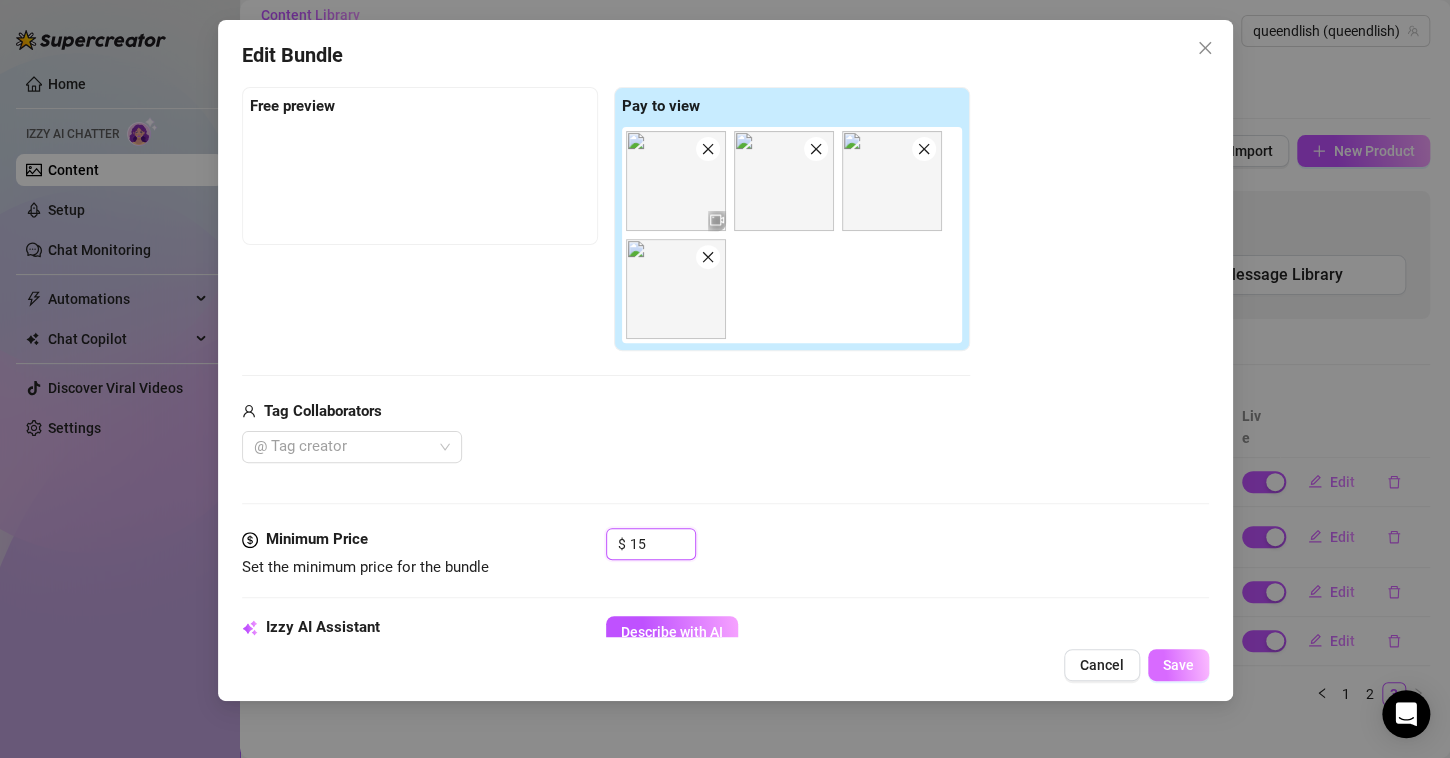 type on "15" 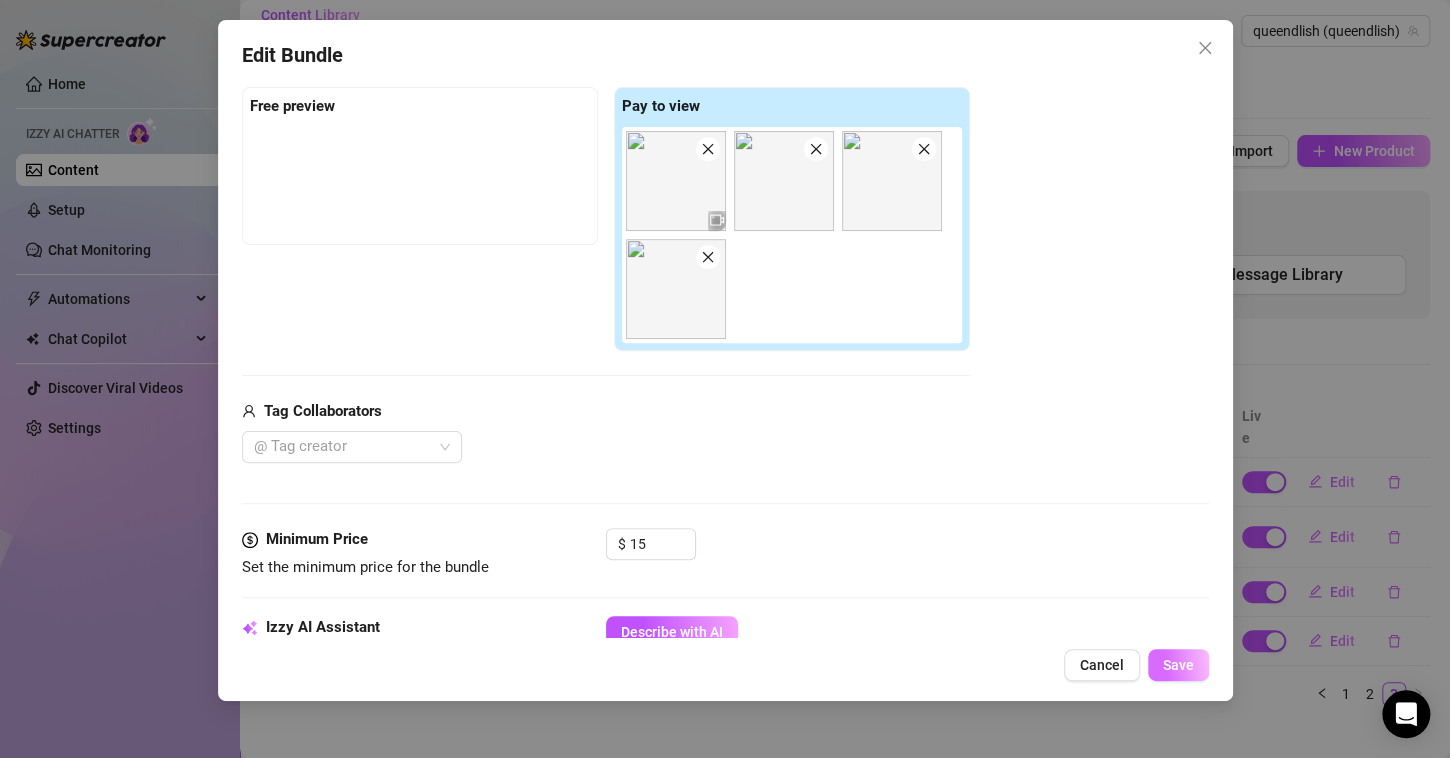 click on "Save" at bounding box center (1178, 665) 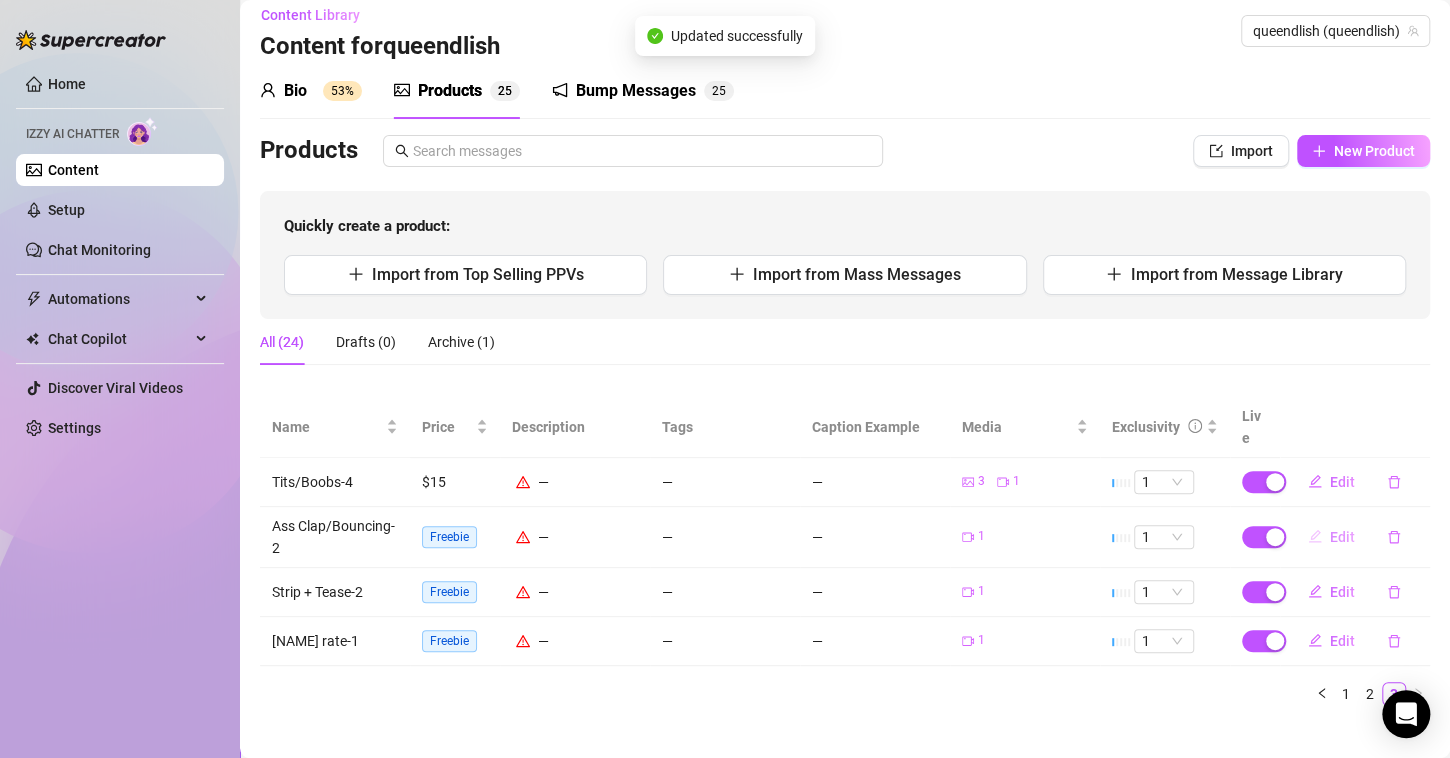 click on "Edit" at bounding box center (1342, 537) 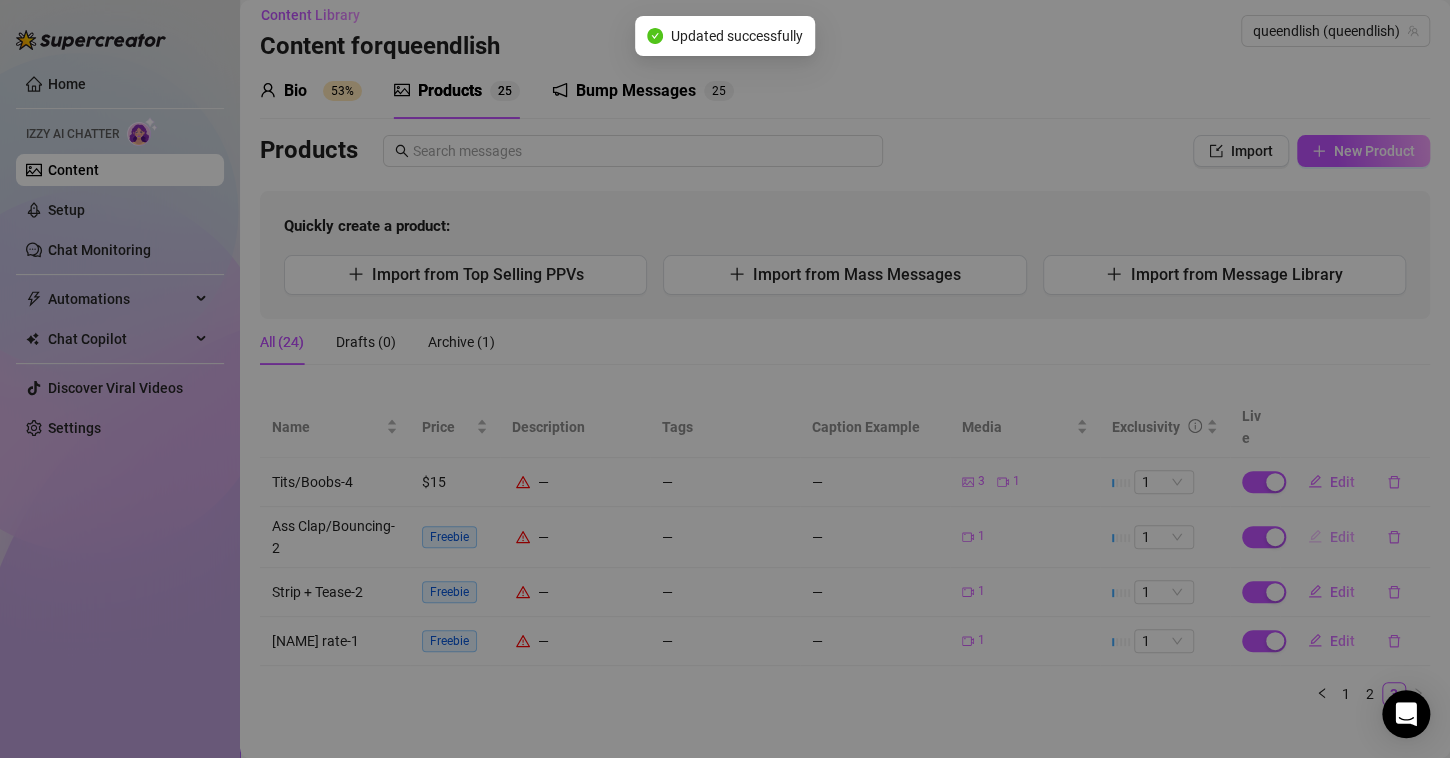 type on "Type your message here..." 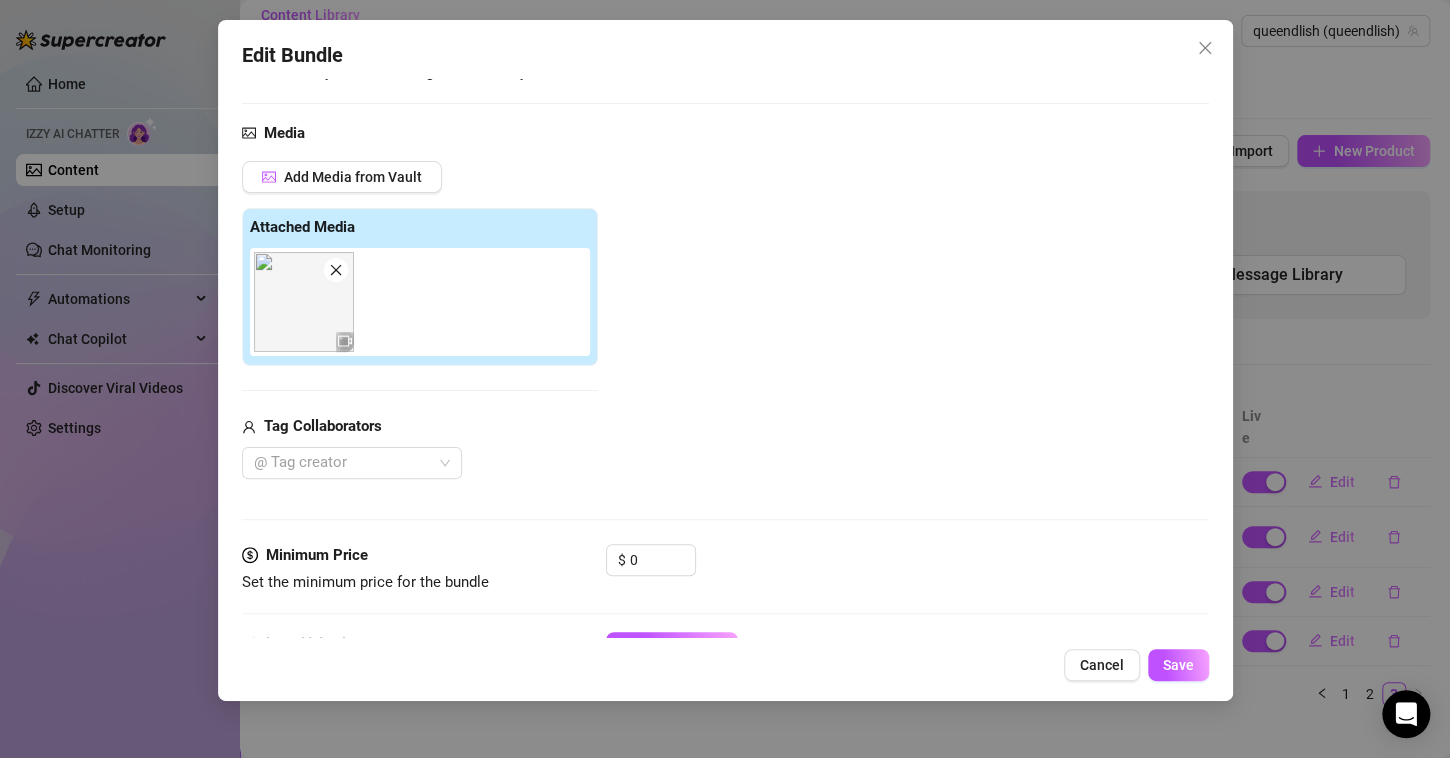 scroll, scrollTop: 192, scrollLeft: 0, axis: vertical 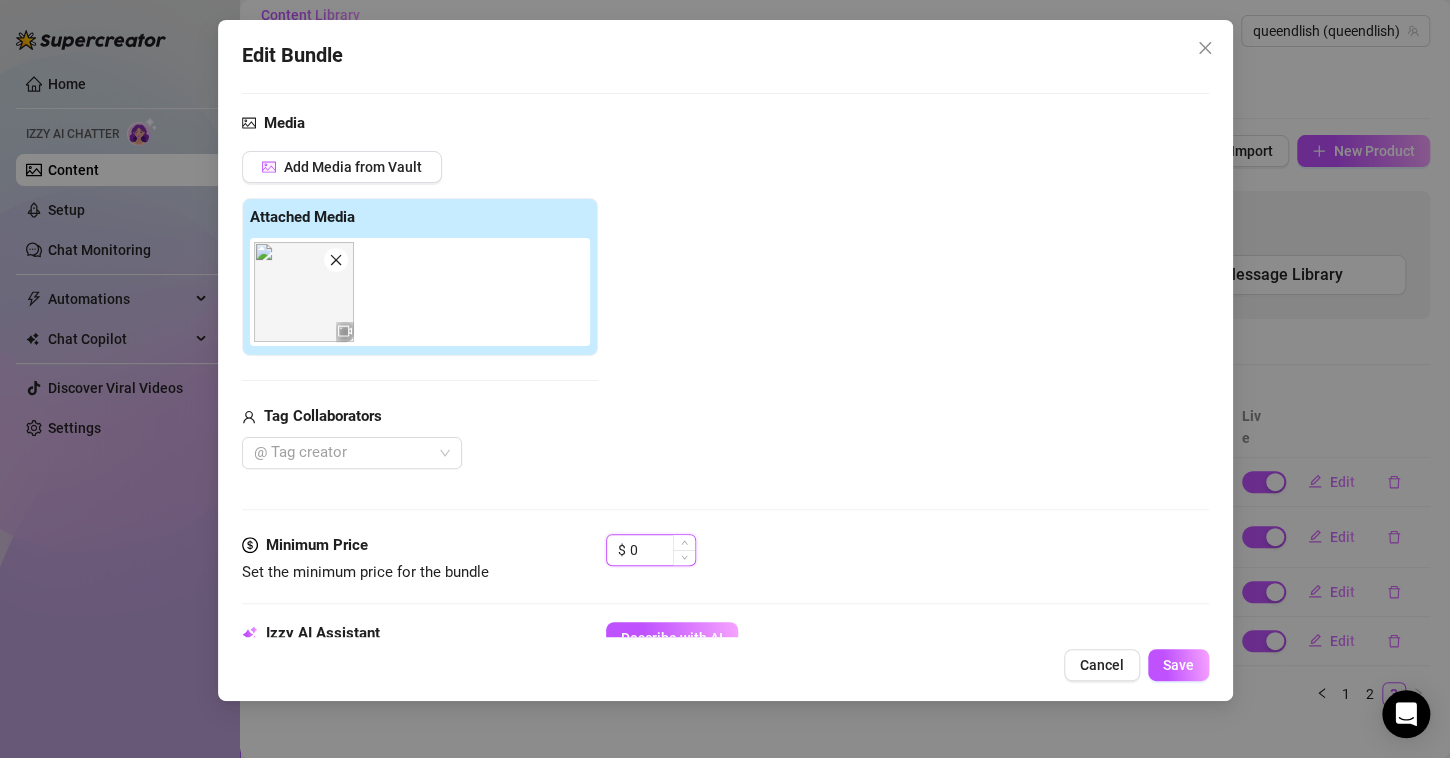 click on "0" at bounding box center (662, 550) 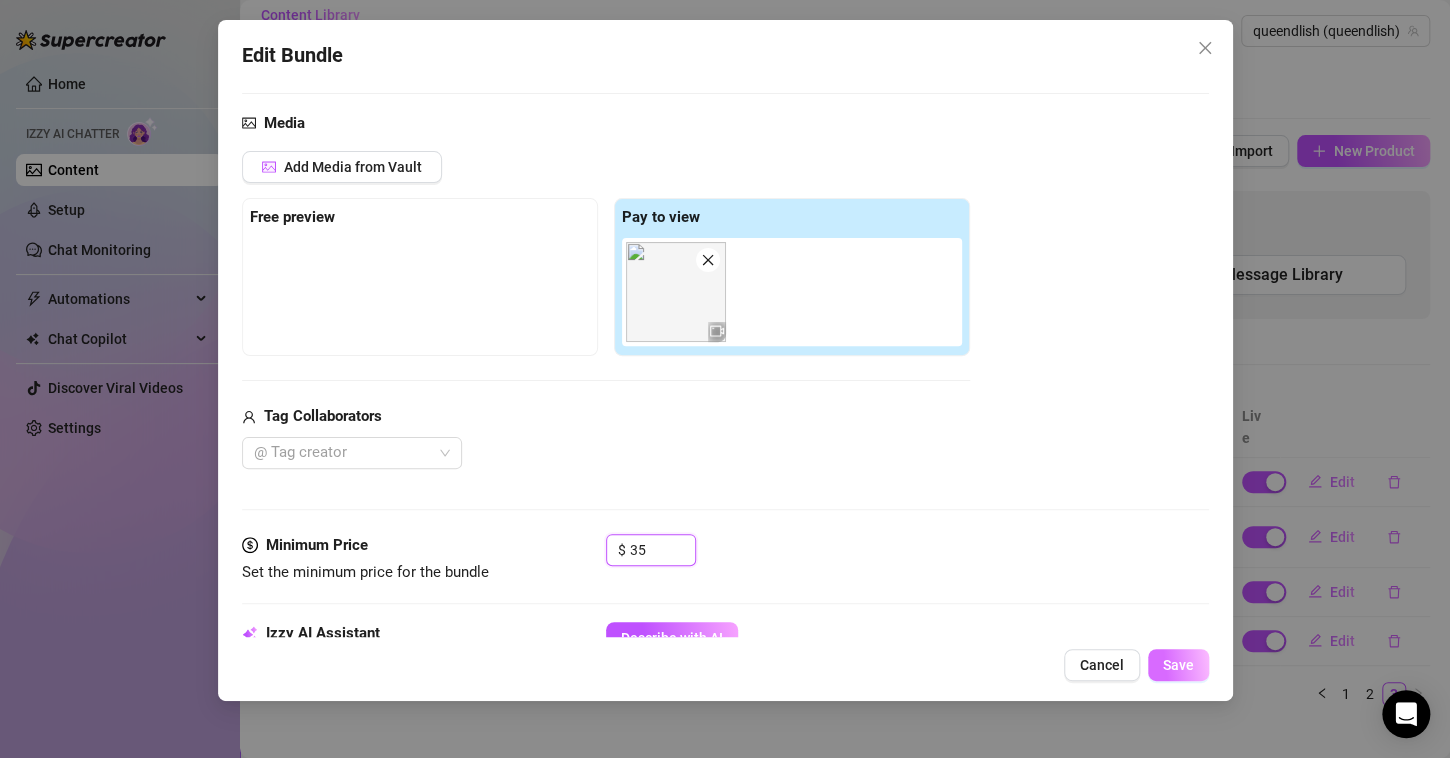 type on "35" 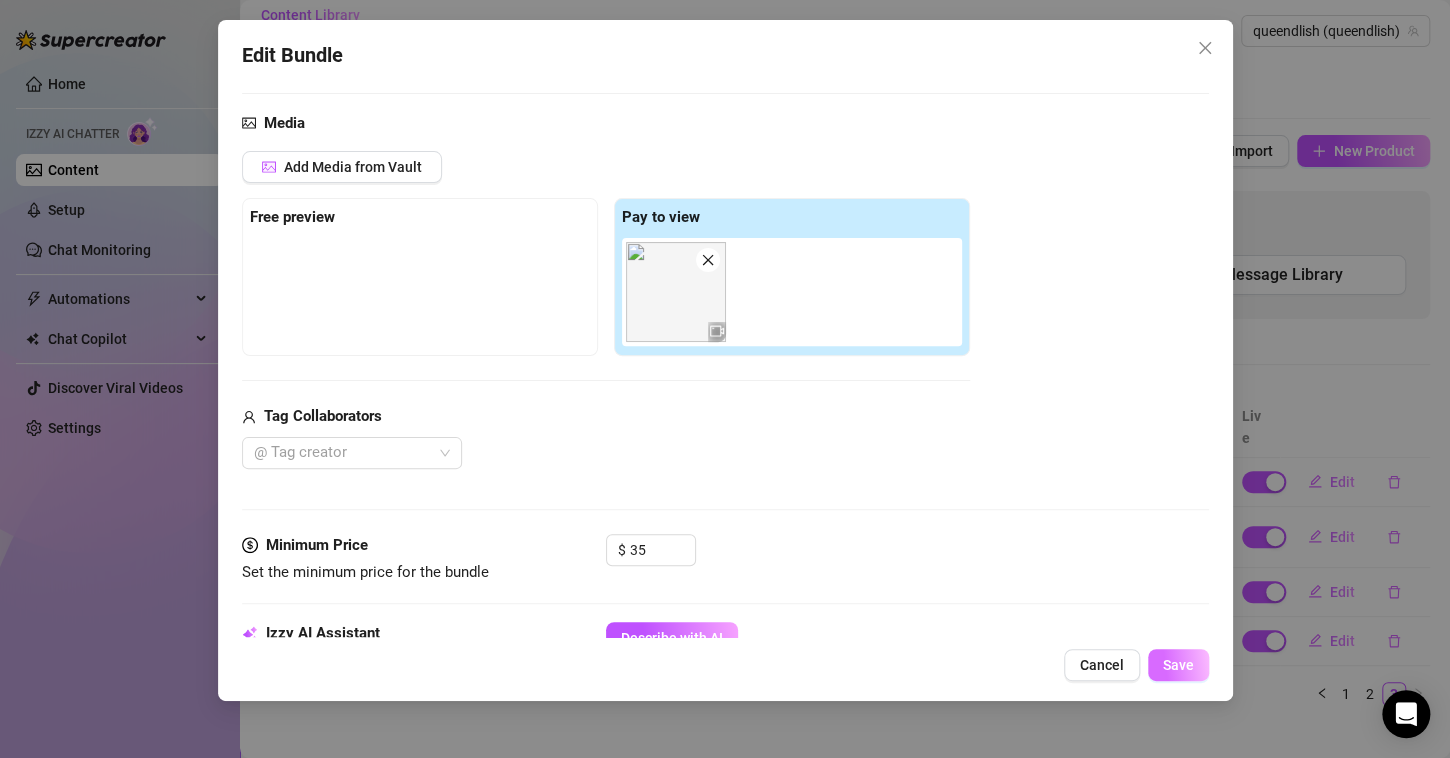 click on "Save" at bounding box center (1178, 665) 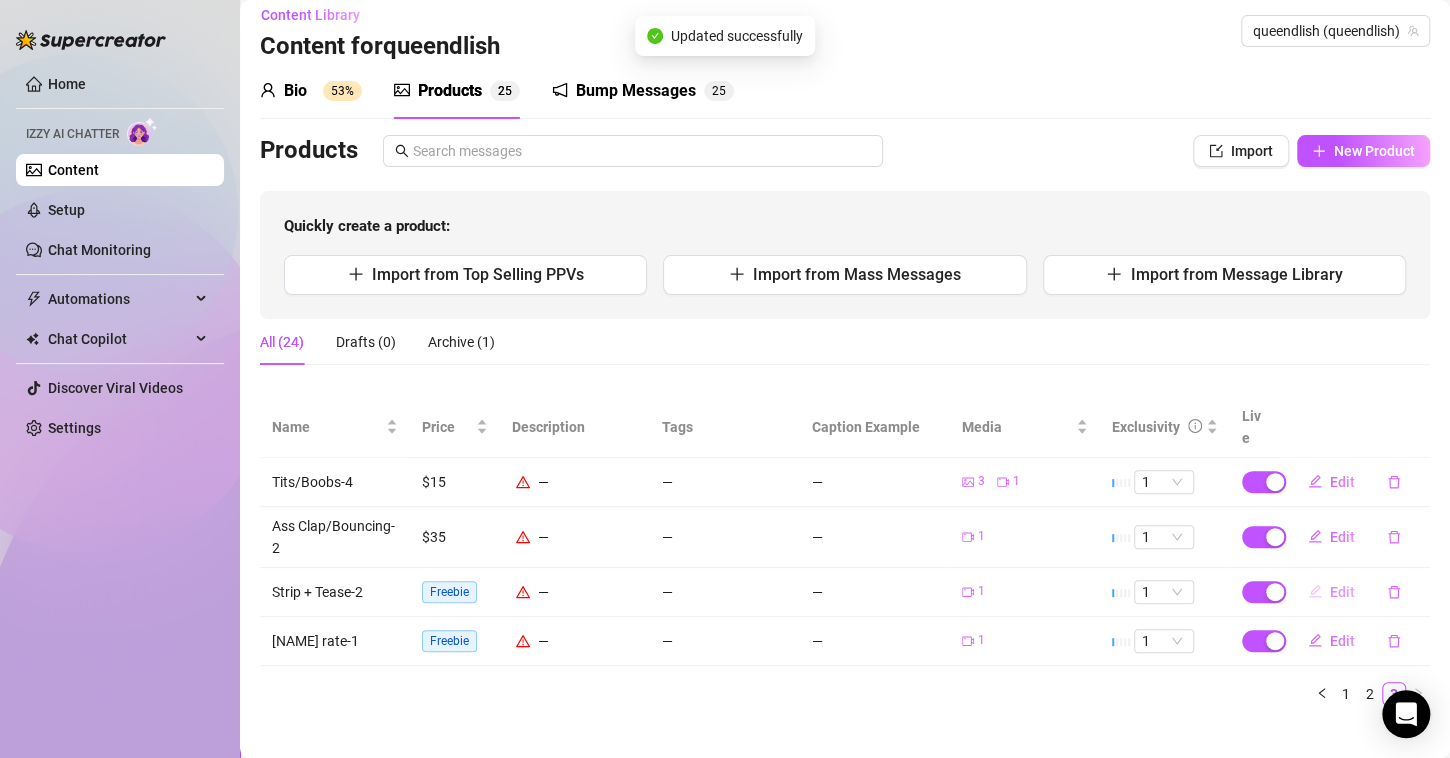 click on "Edit" at bounding box center (1342, 592) 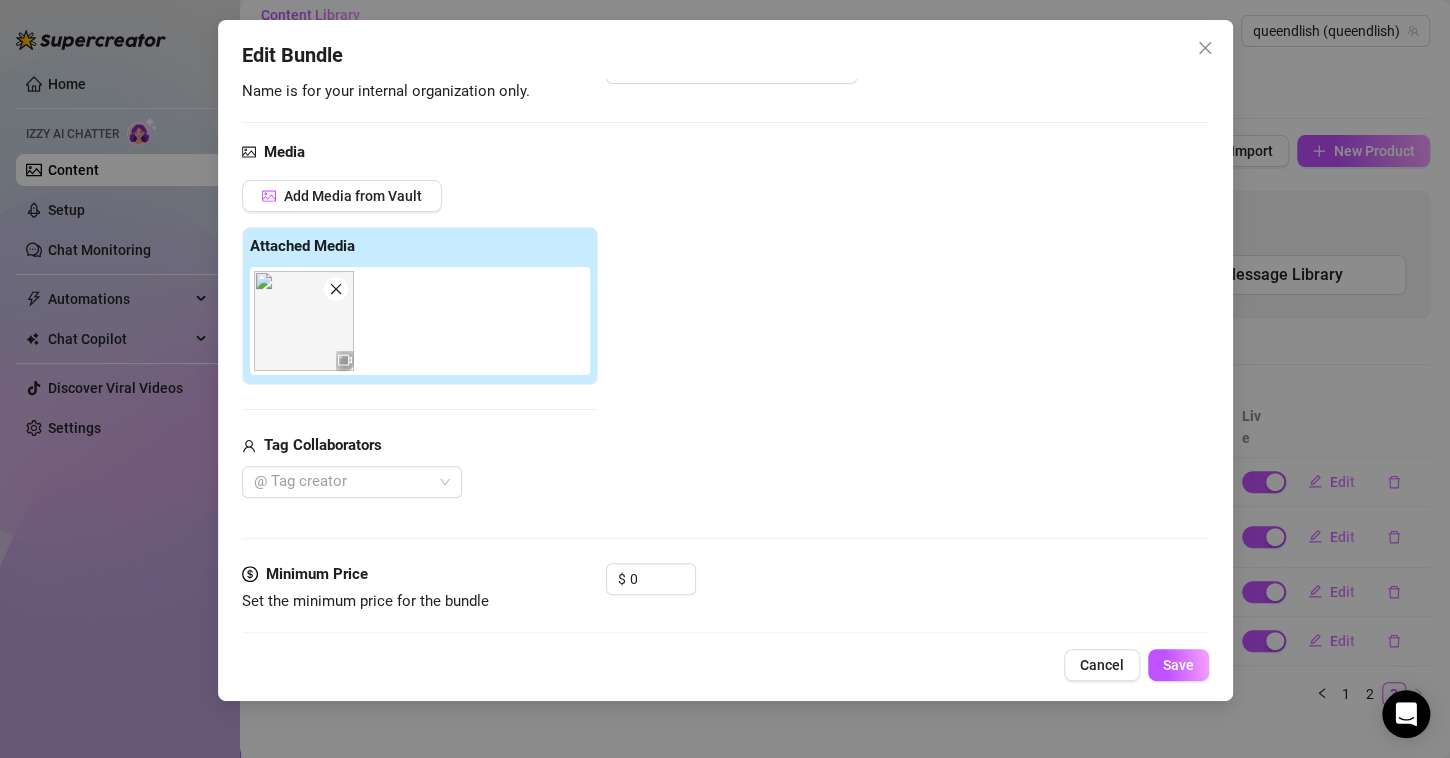 scroll, scrollTop: 164, scrollLeft: 0, axis: vertical 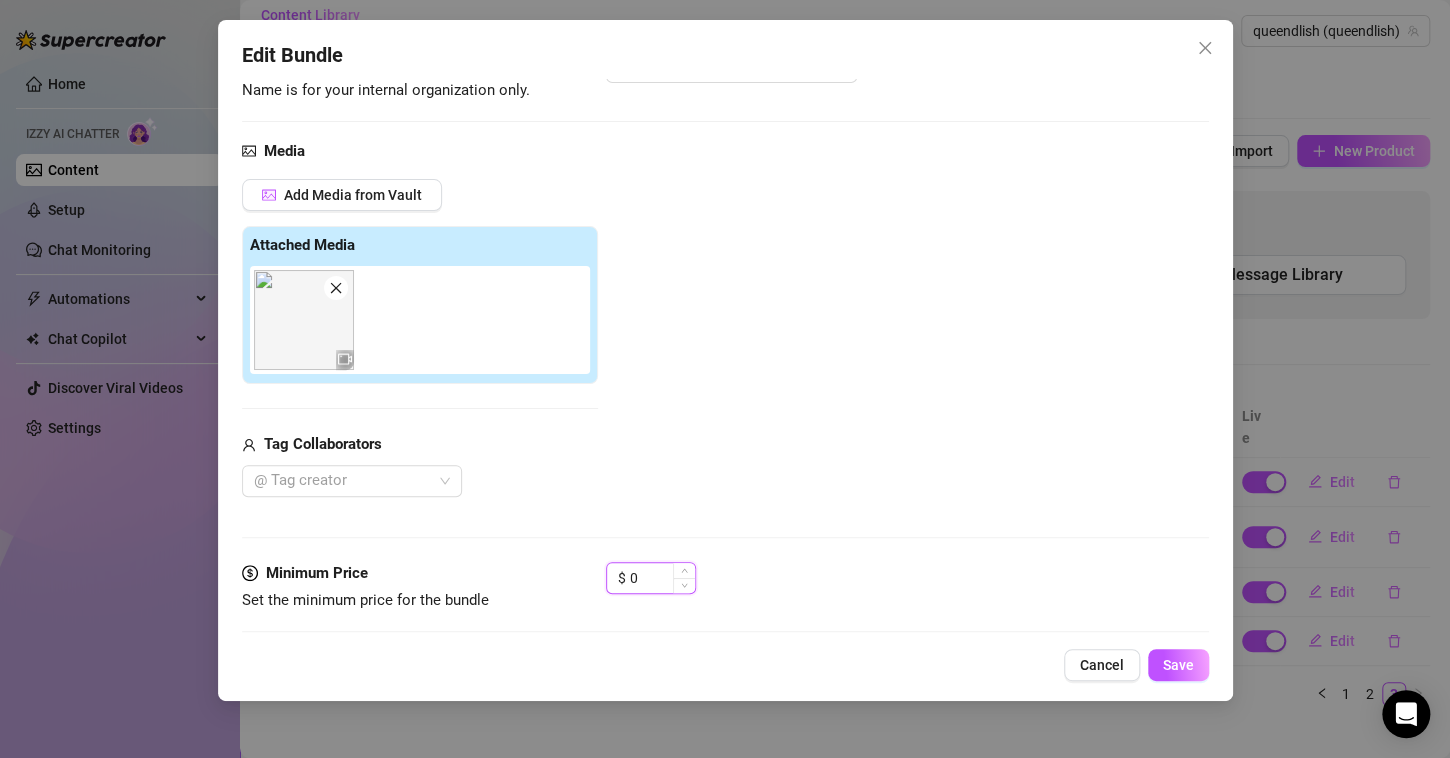 click on "0" at bounding box center (662, 578) 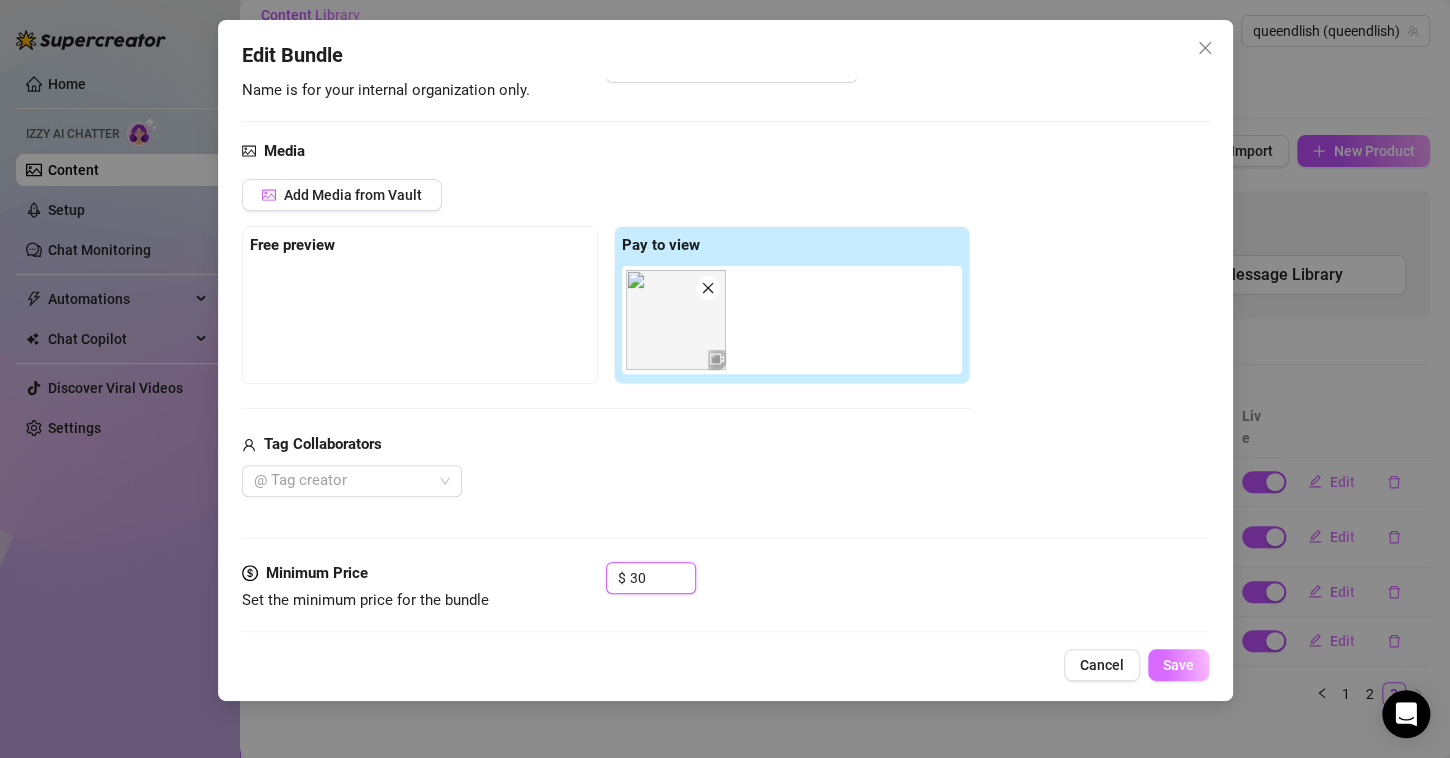 type on "30" 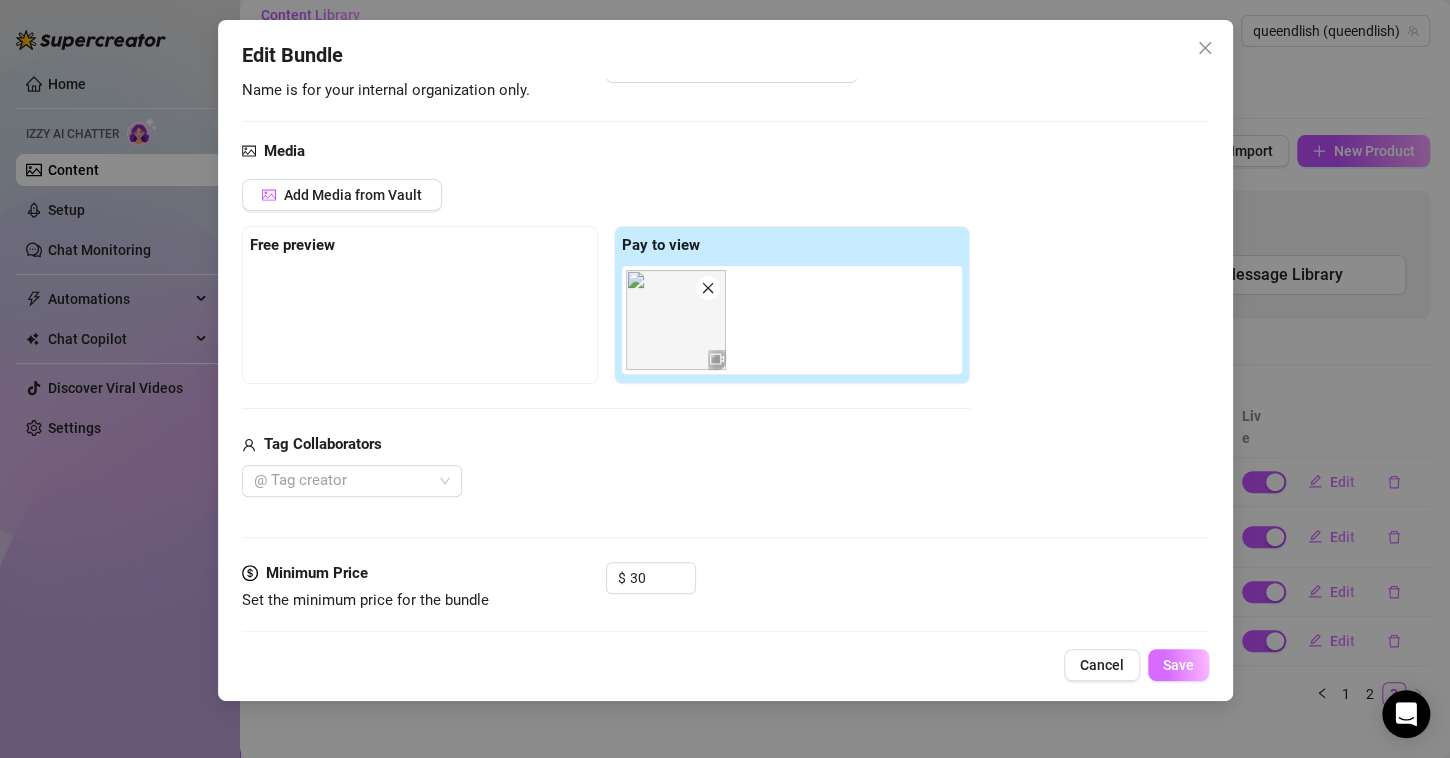click on "Save" at bounding box center [1178, 665] 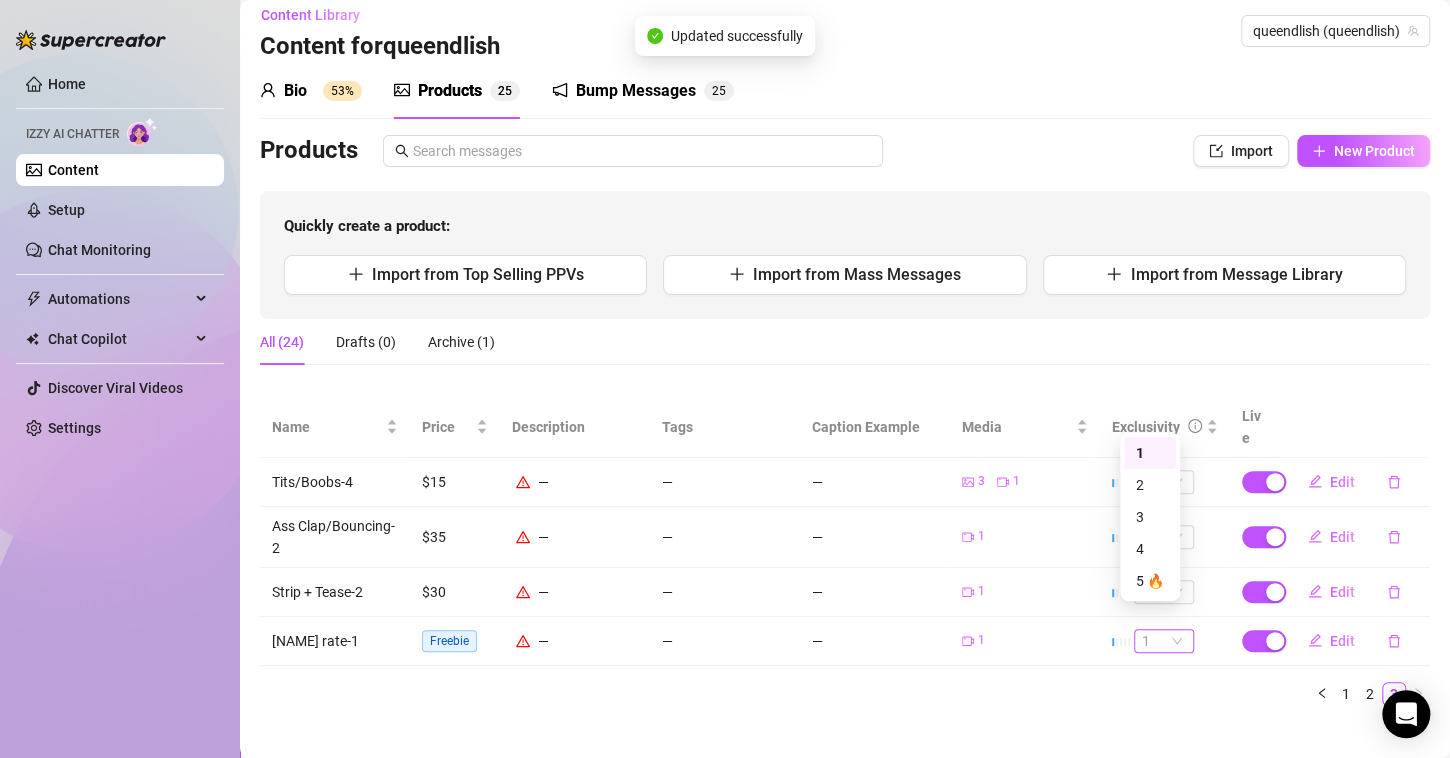 click on "1" at bounding box center [1164, 641] 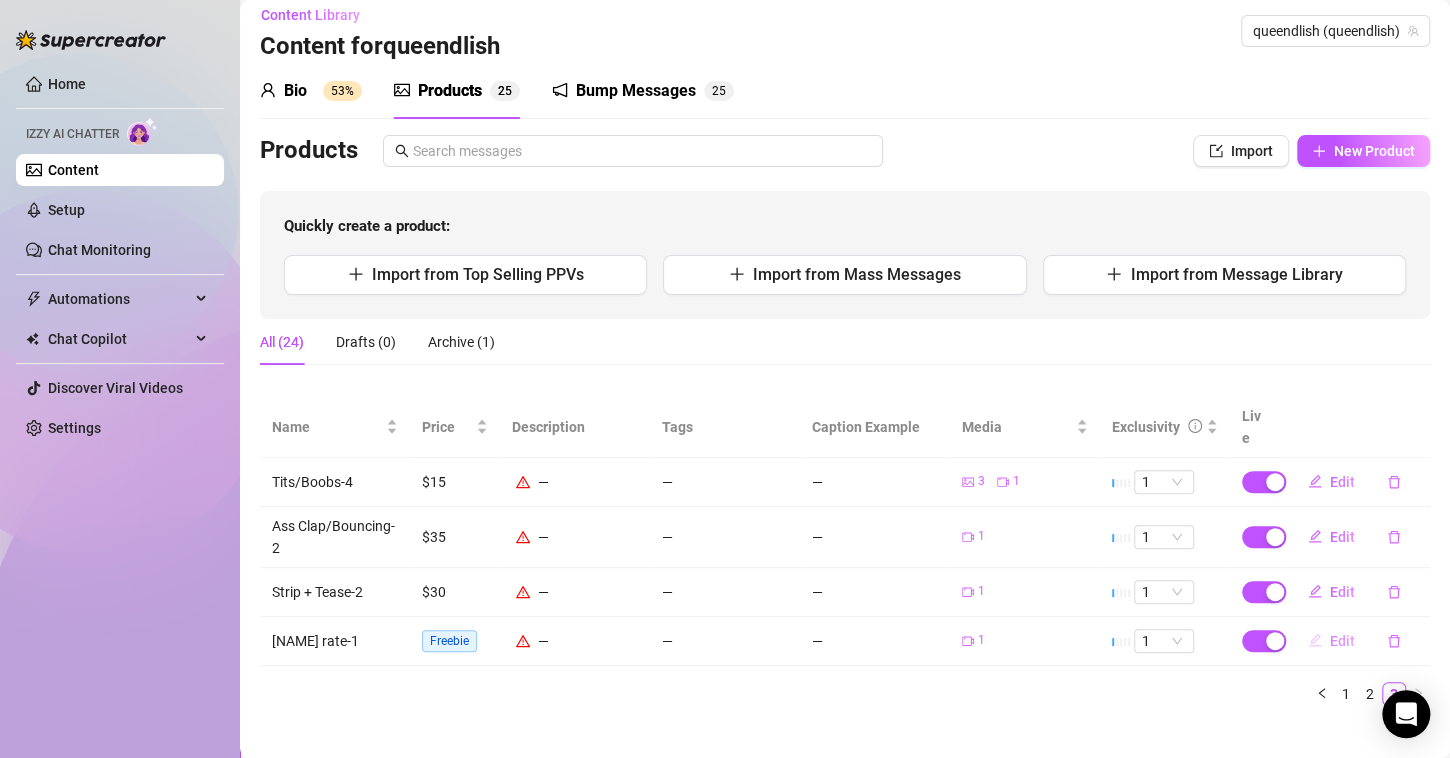 click on "Edit" at bounding box center [1331, 641] 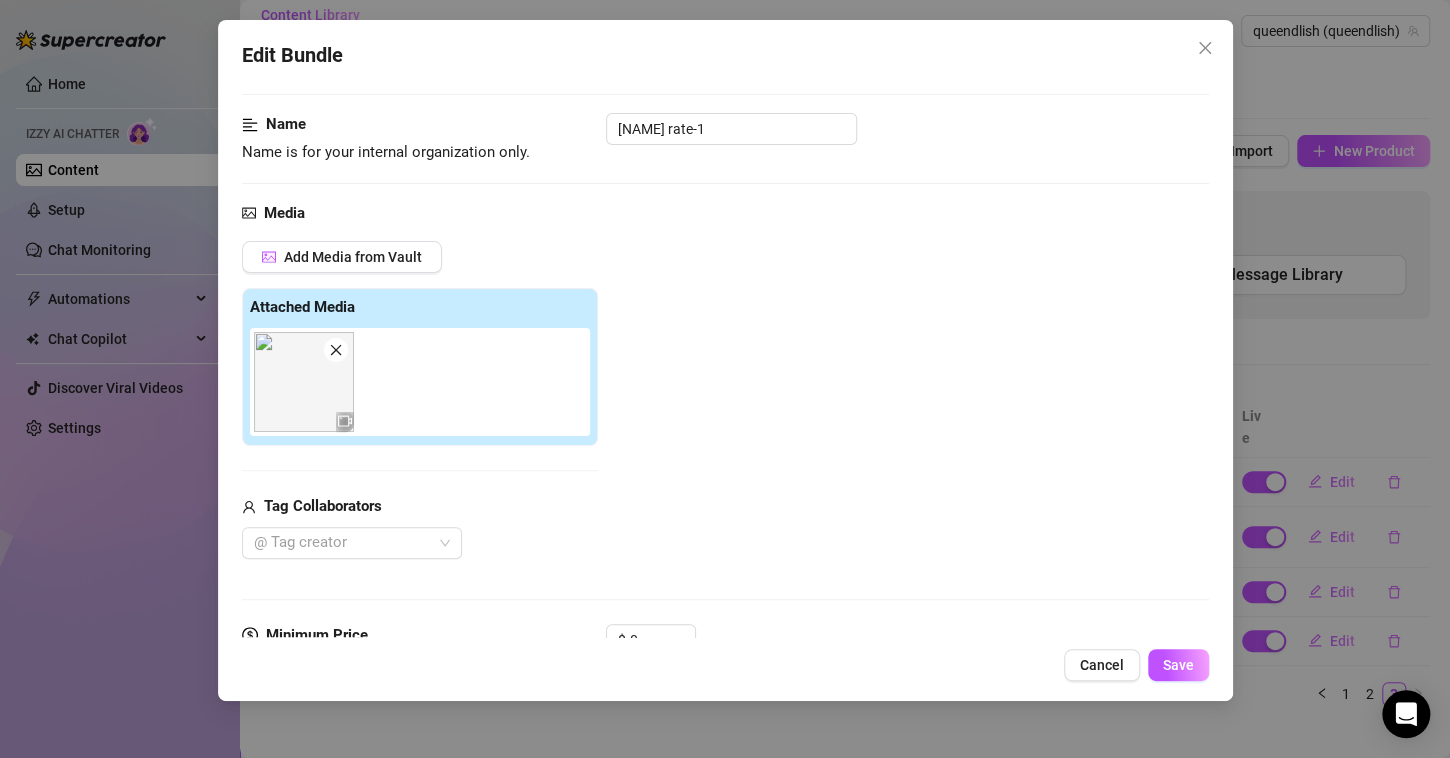 scroll, scrollTop: 268, scrollLeft: 0, axis: vertical 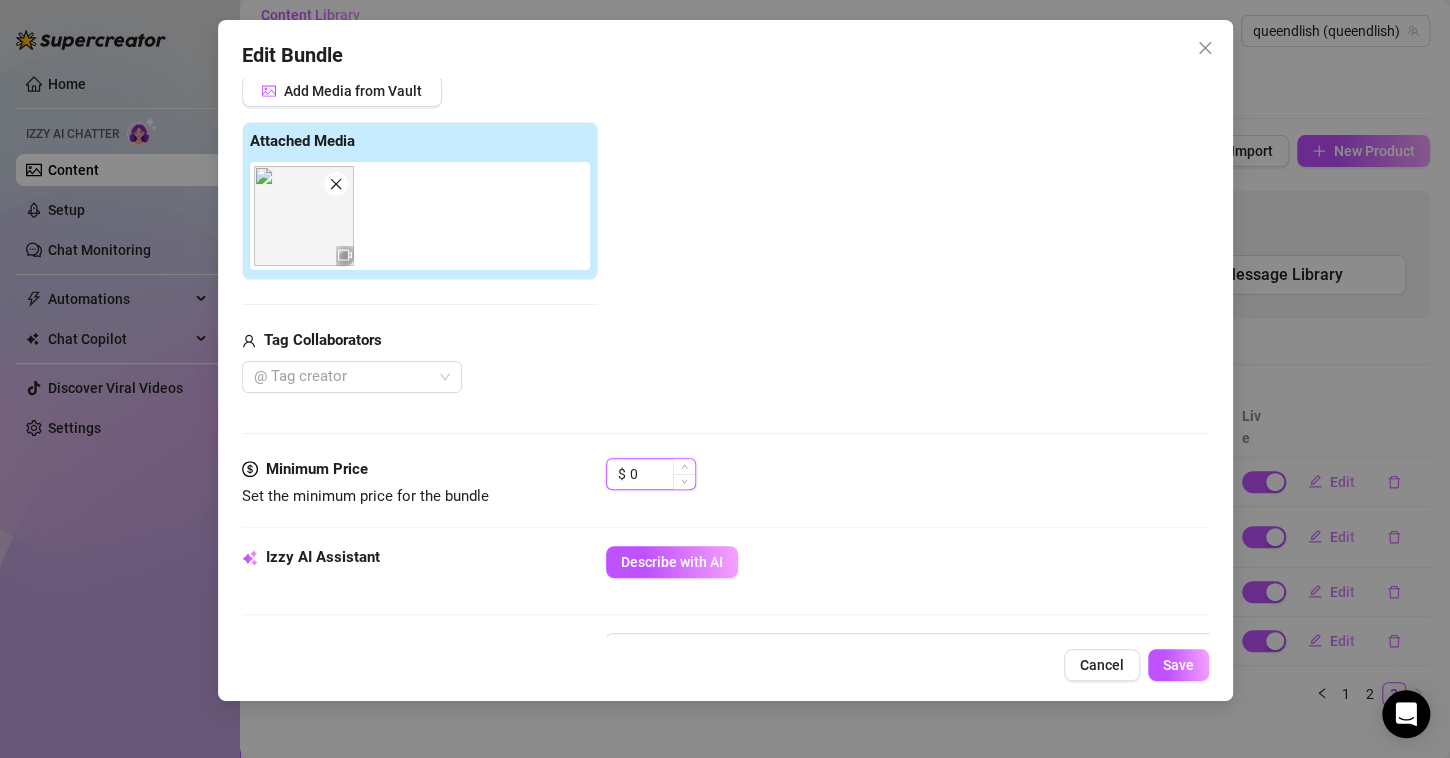 click on "0" at bounding box center (662, 474) 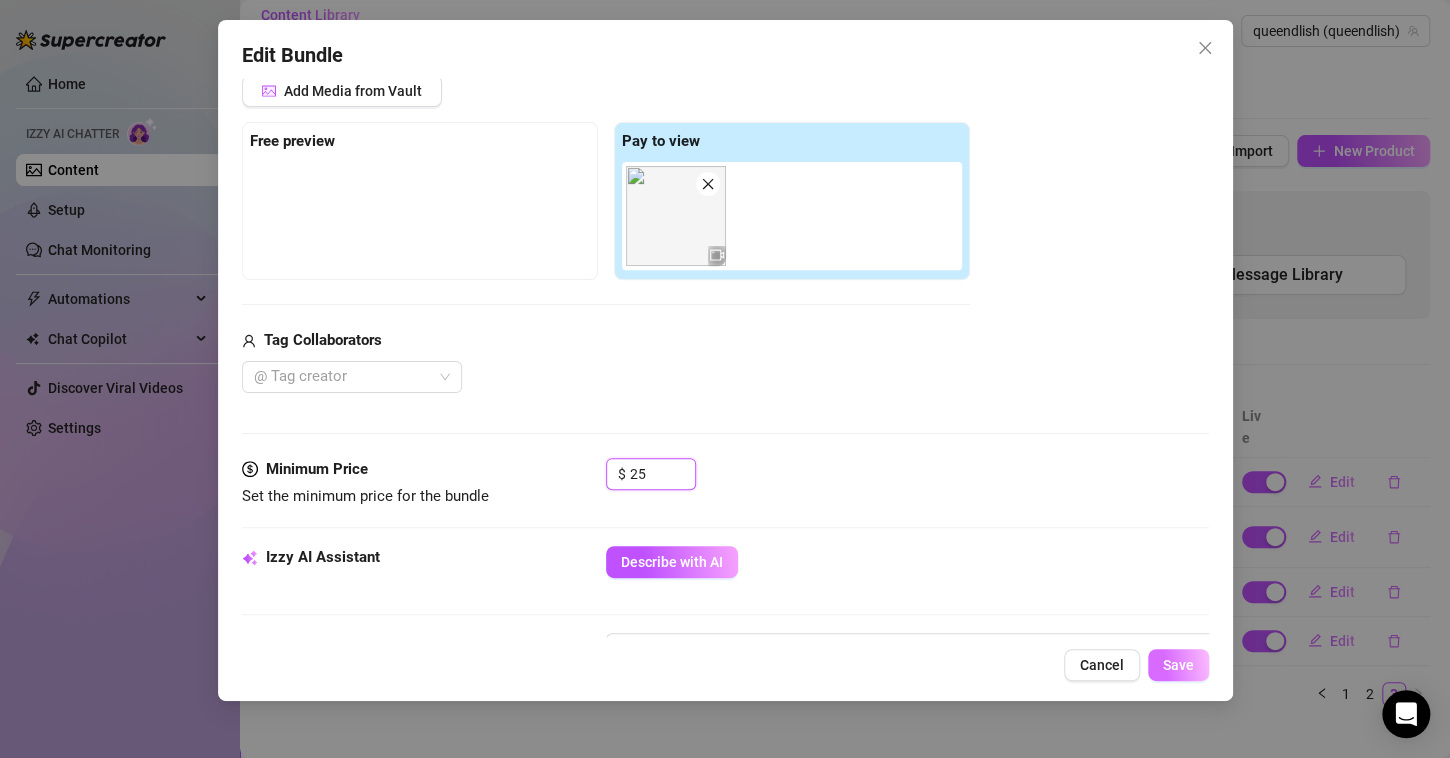 type on "25" 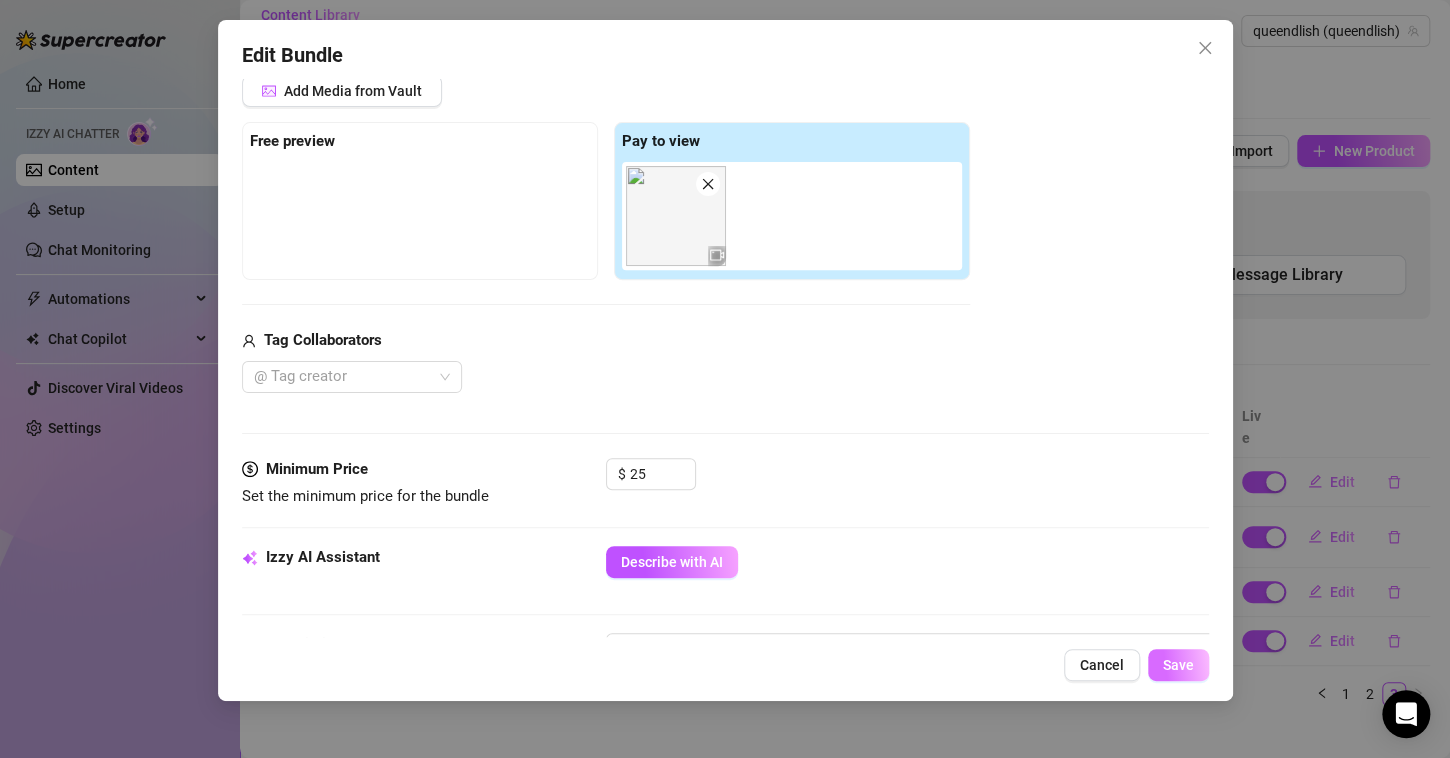 click on "Save" at bounding box center (1178, 665) 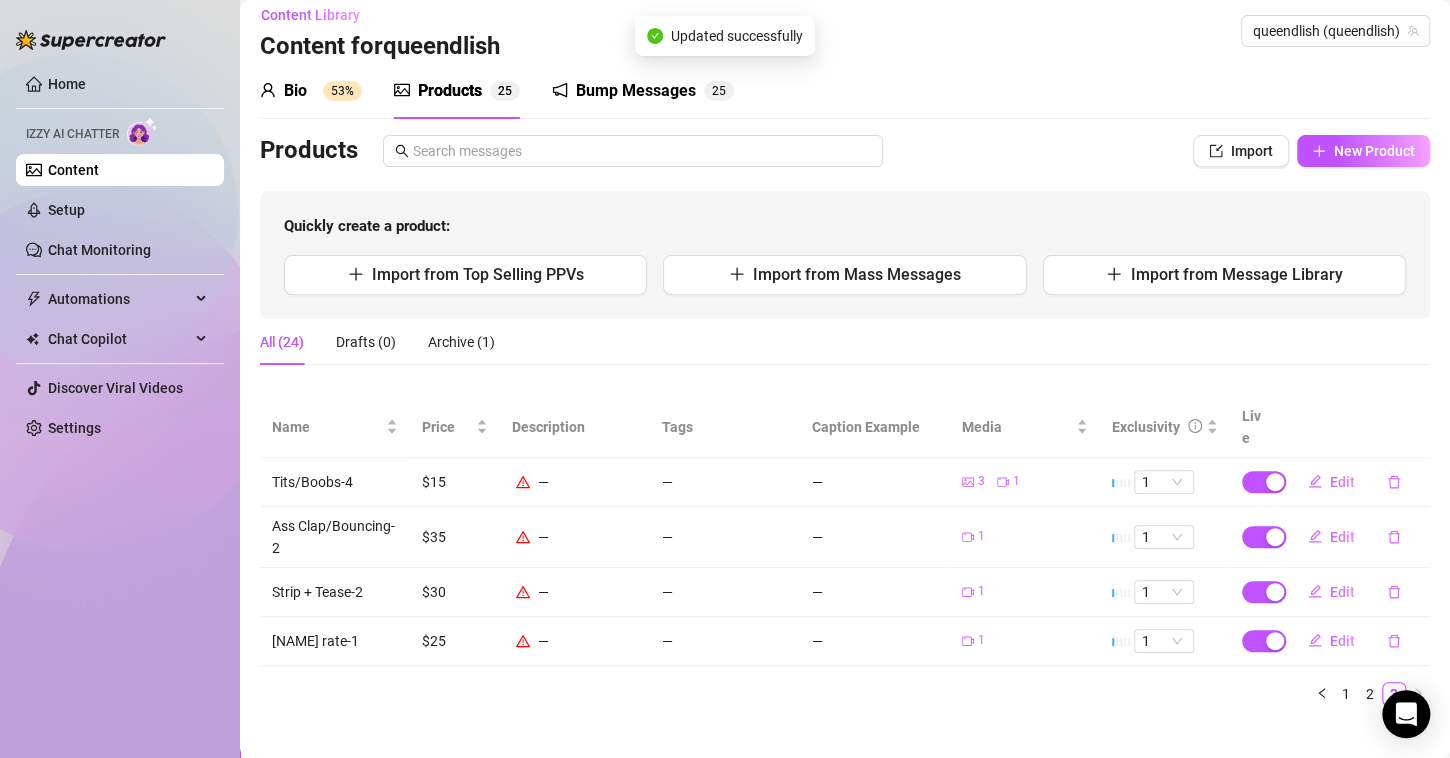 click on "Content" at bounding box center (73, 170) 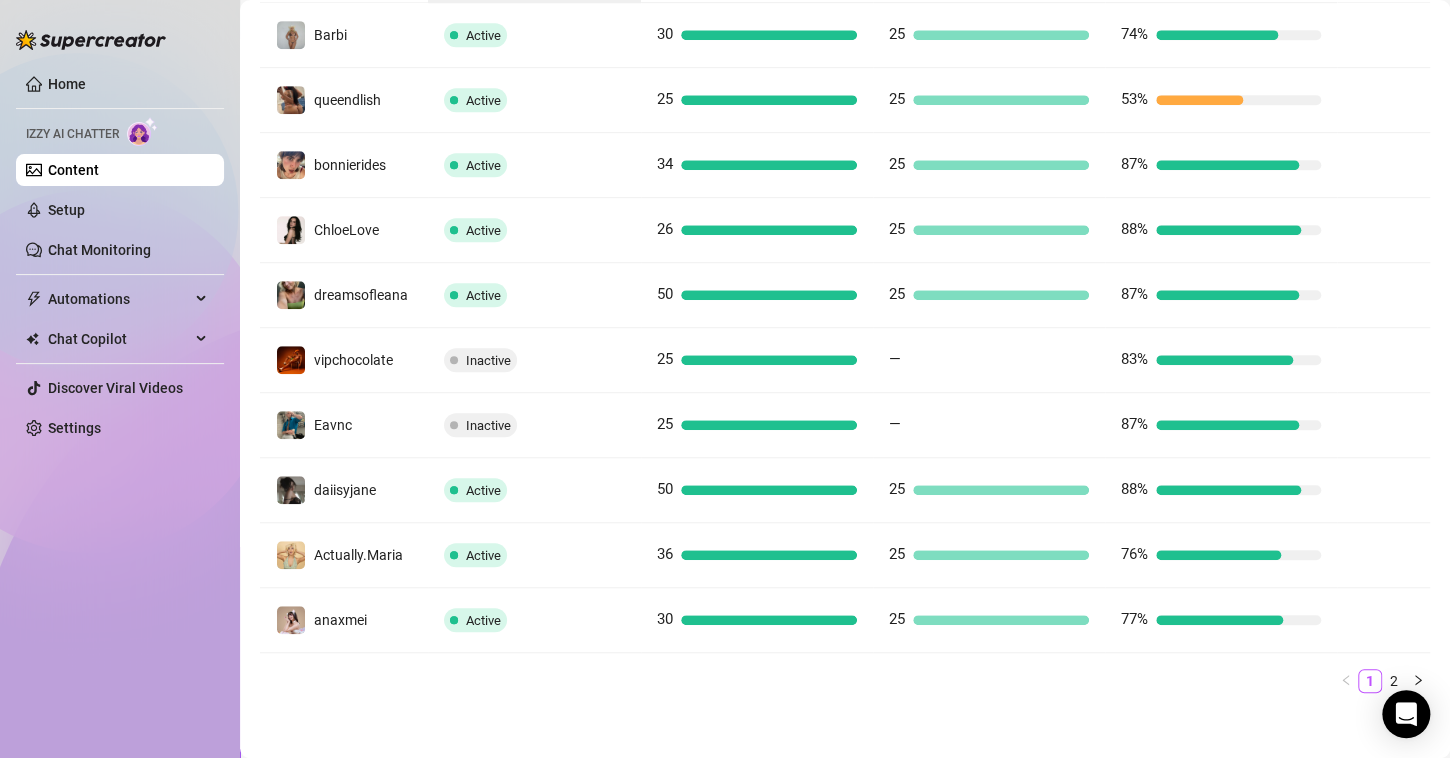 scroll, scrollTop: 489, scrollLeft: 0, axis: vertical 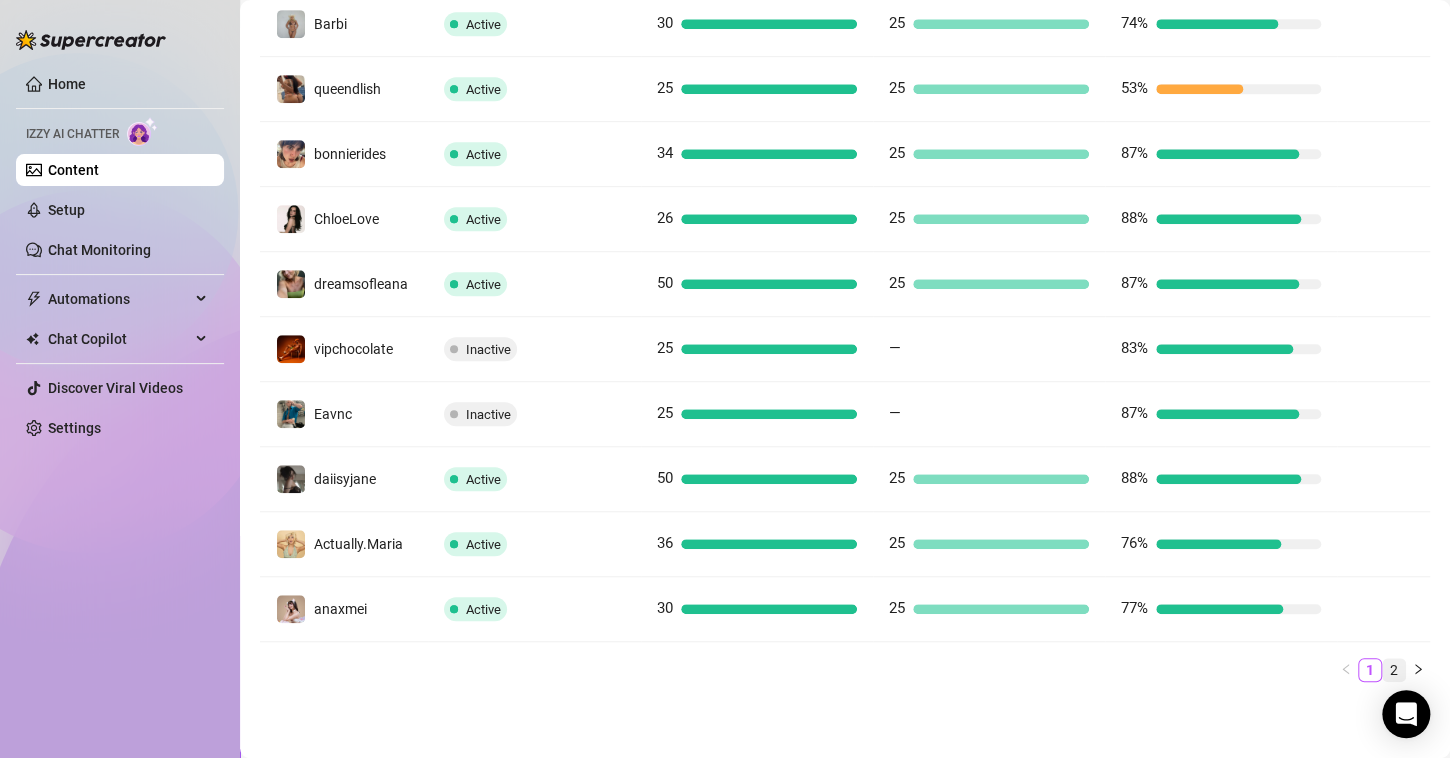 click on "2" at bounding box center (1394, 670) 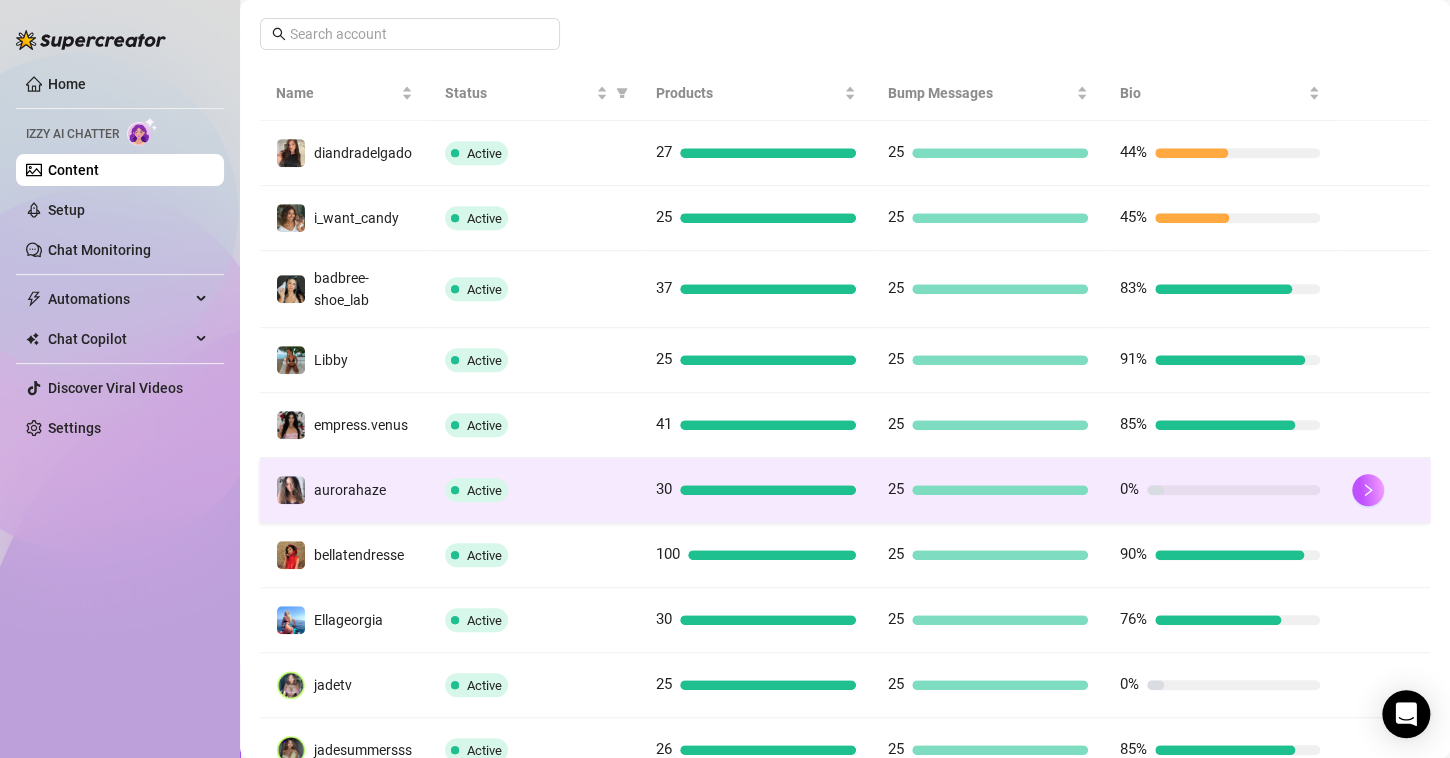 scroll, scrollTop: 353, scrollLeft: 0, axis: vertical 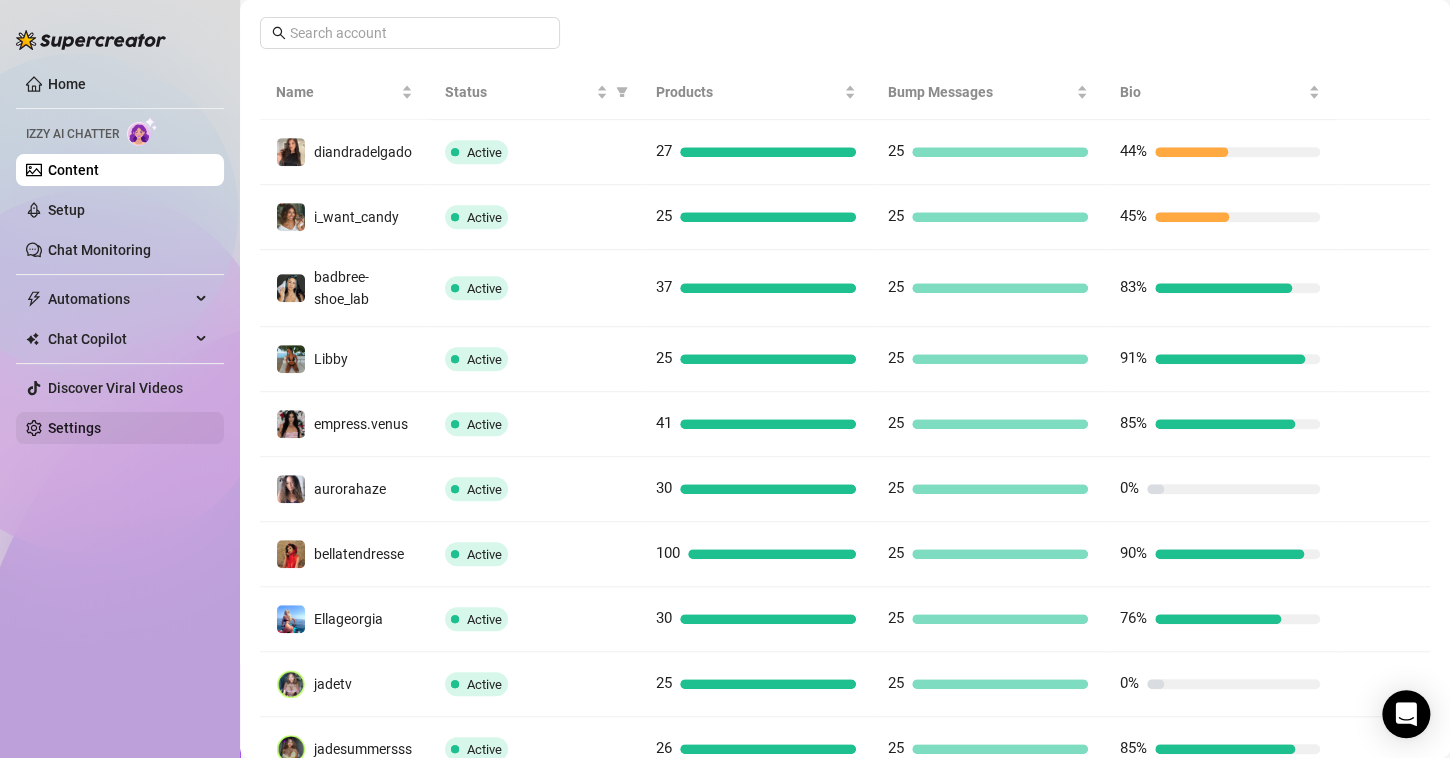 click on "Settings" at bounding box center (74, 428) 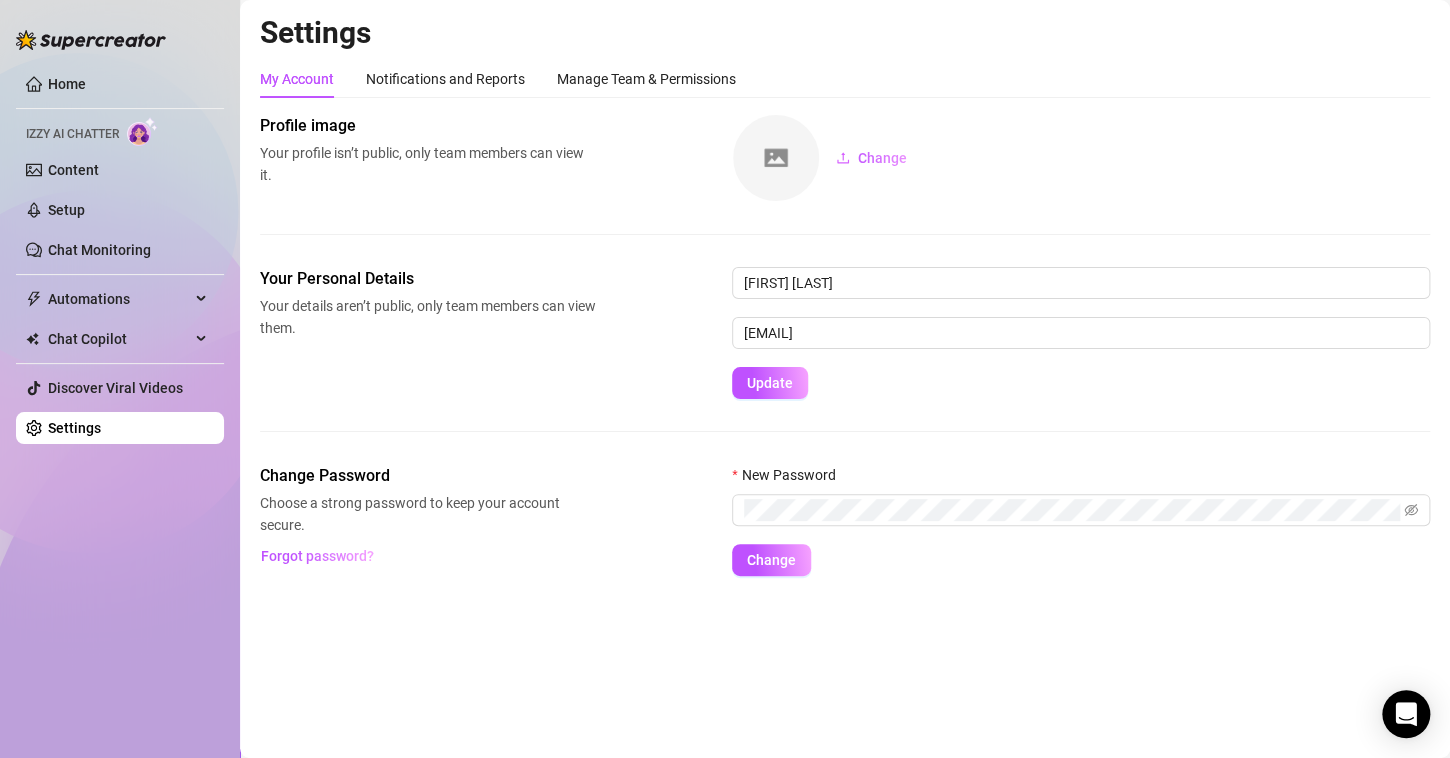 scroll, scrollTop: 0, scrollLeft: 0, axis: both 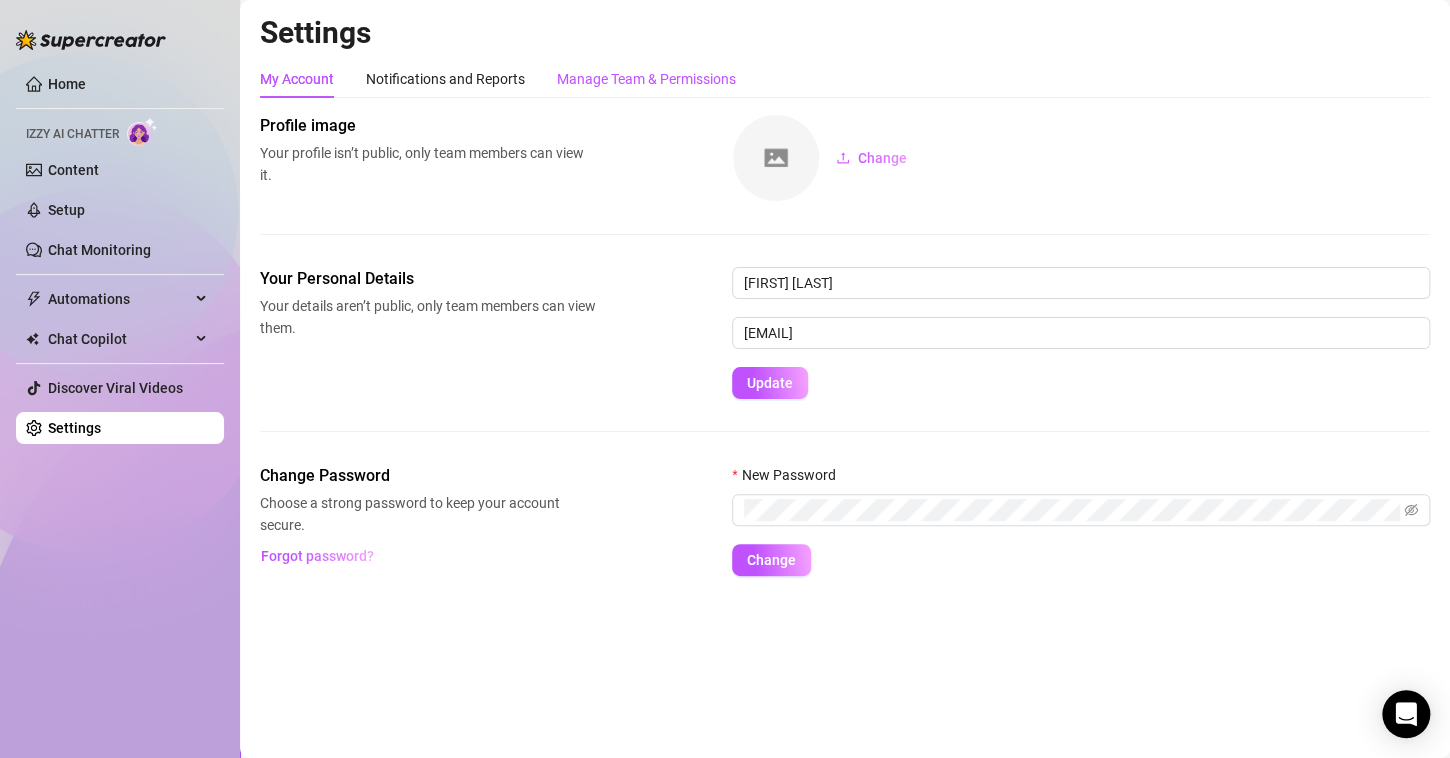 click on "Manage Team & Permissions" at bounding box center (646, 79) 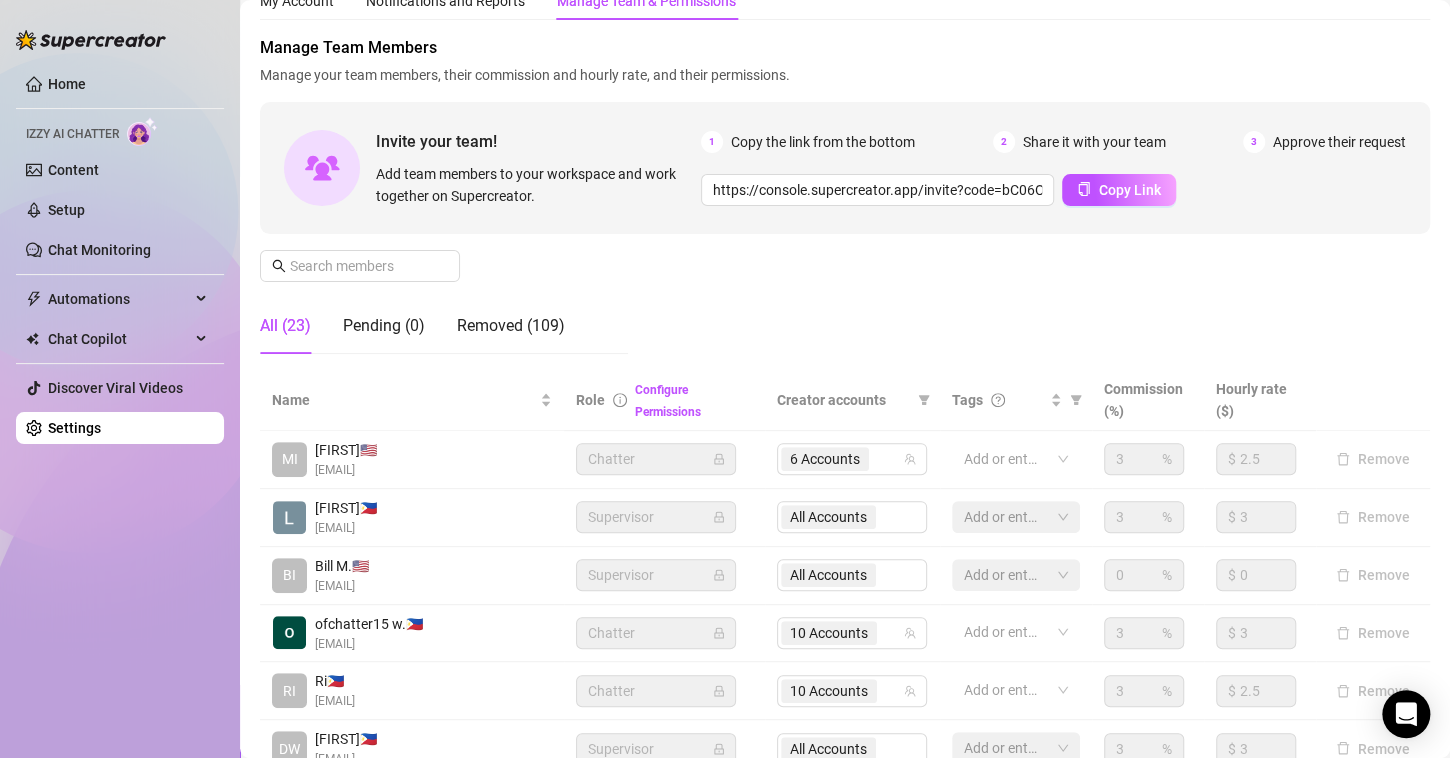 scroll, scrollTop: 79, scrollLeft: 0, axis: vertical 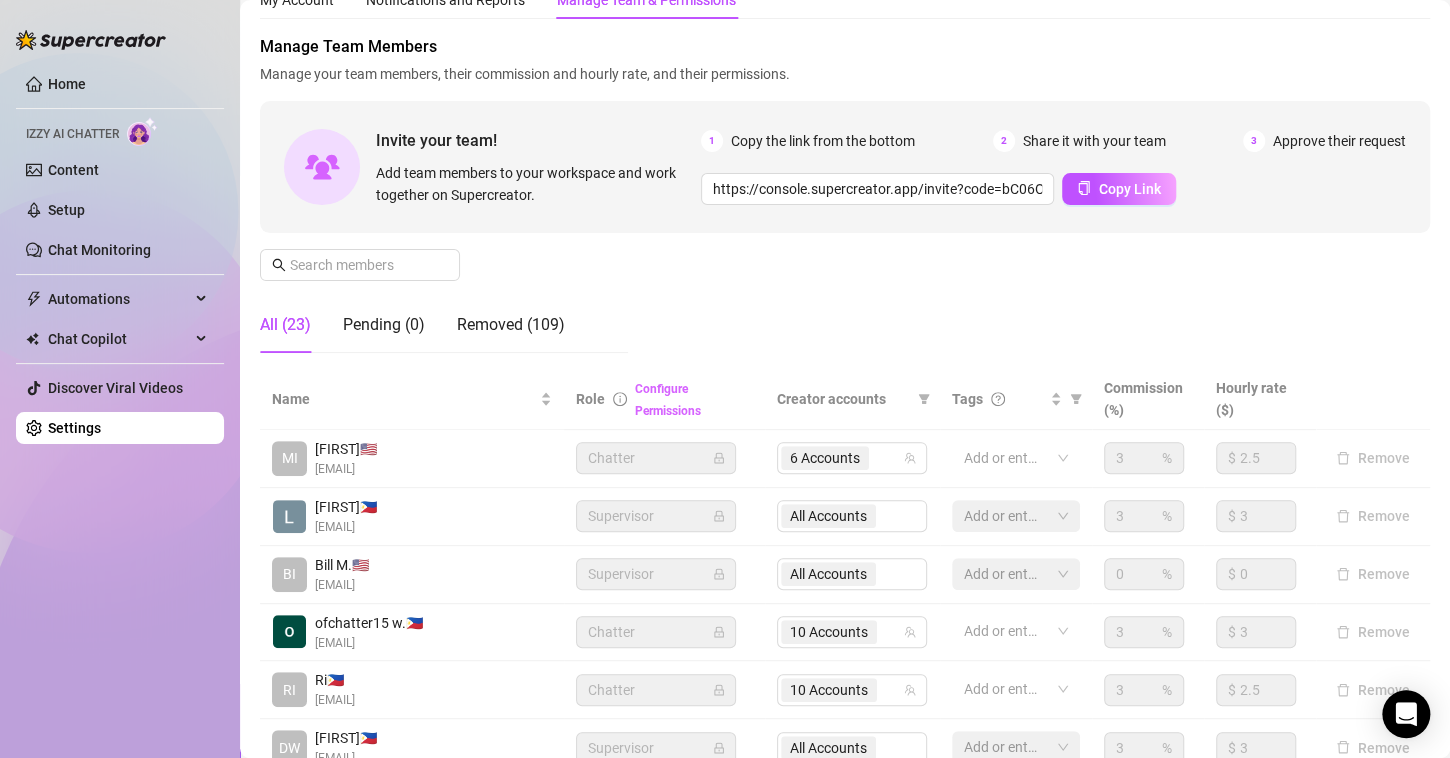 click on "Configure Permissions" at bounding box center [668, 400] 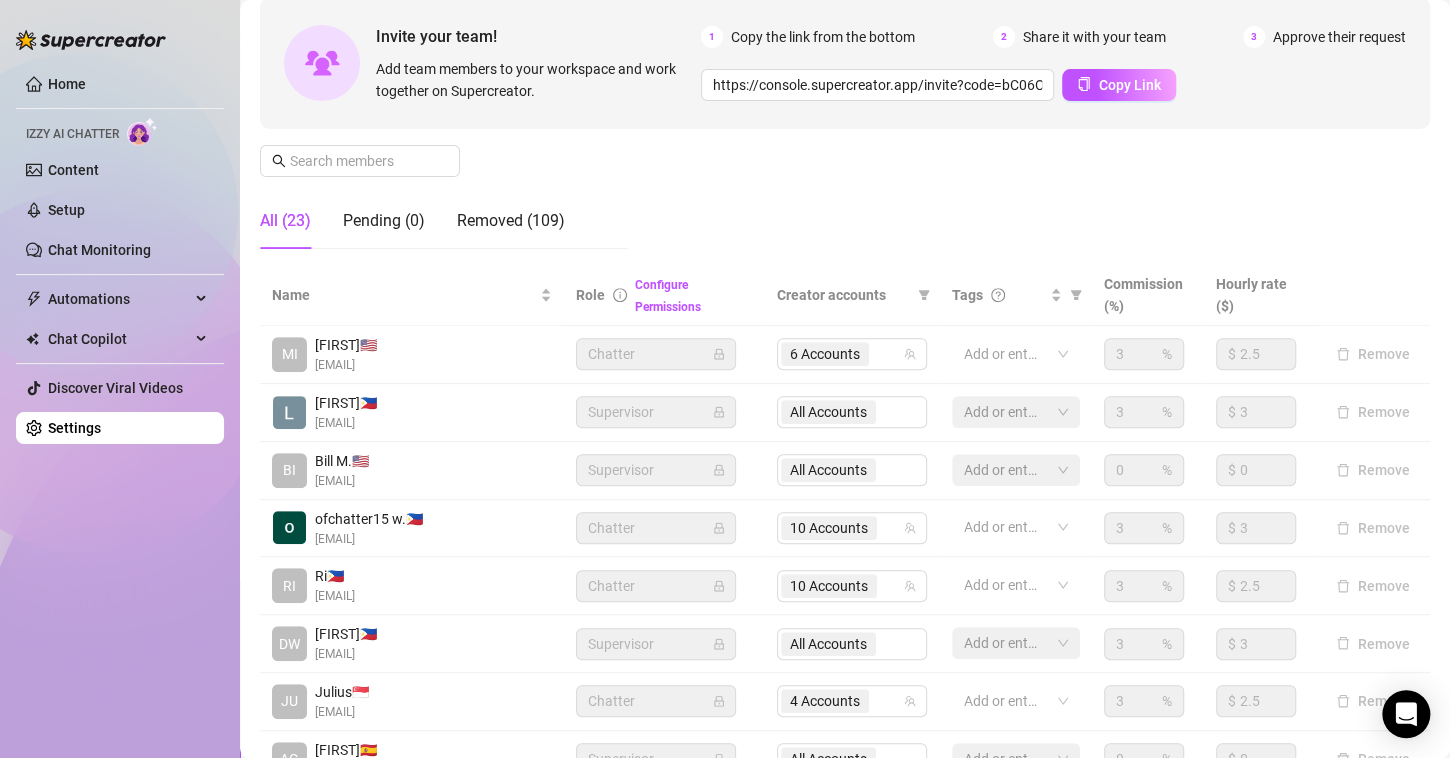 scroll, scrollTop: 192, scrollLeft: 0, axis: vertical 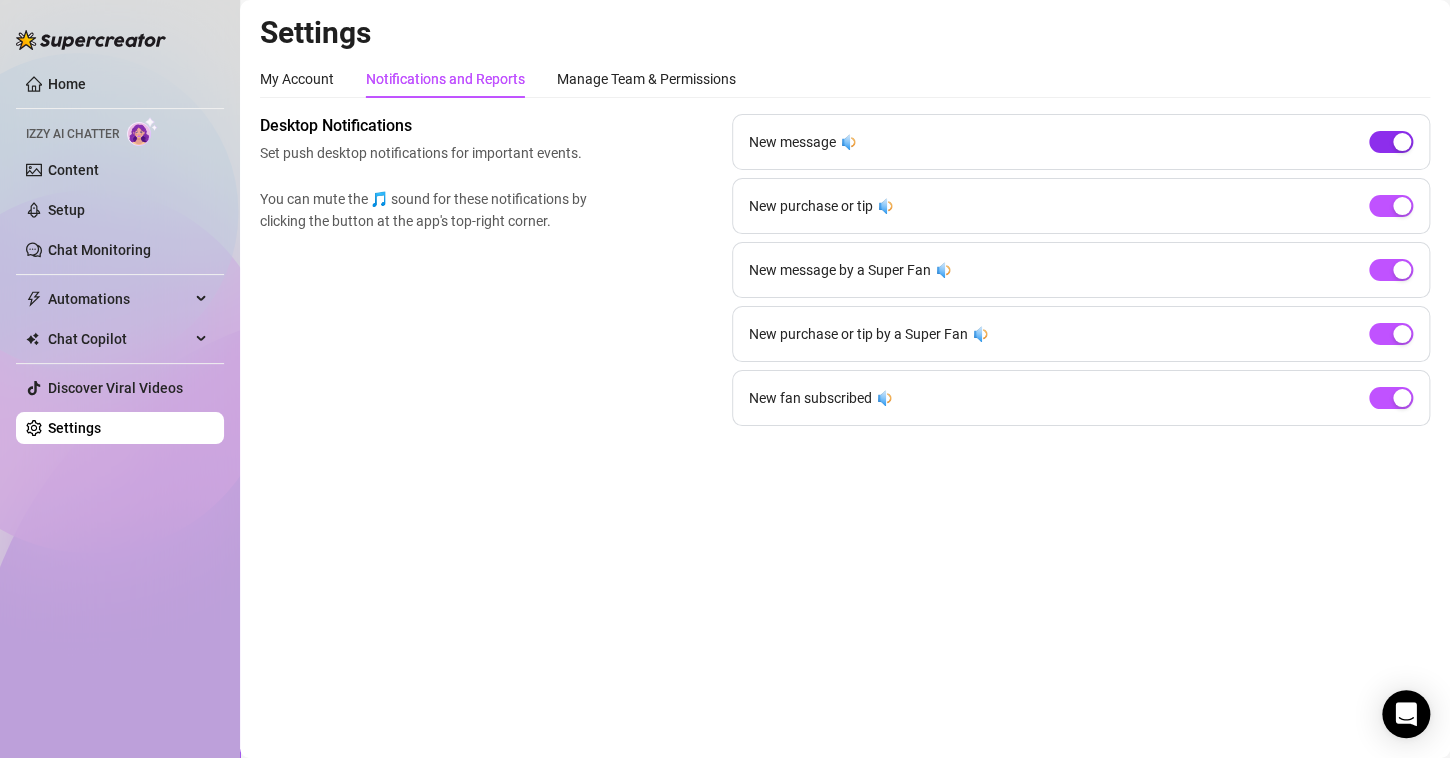 click at bounding box center [1391, 142] 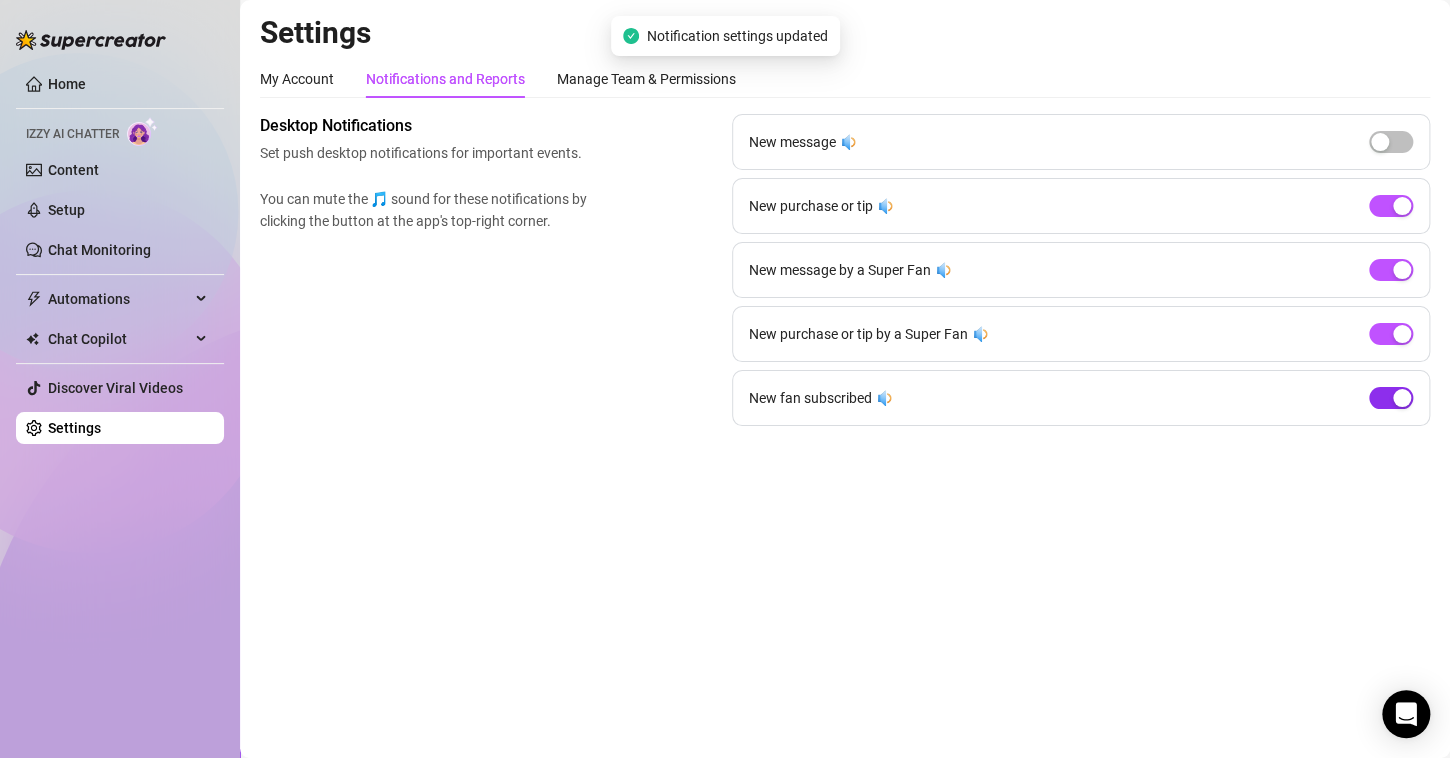 click at bounding box center (1402, 398) 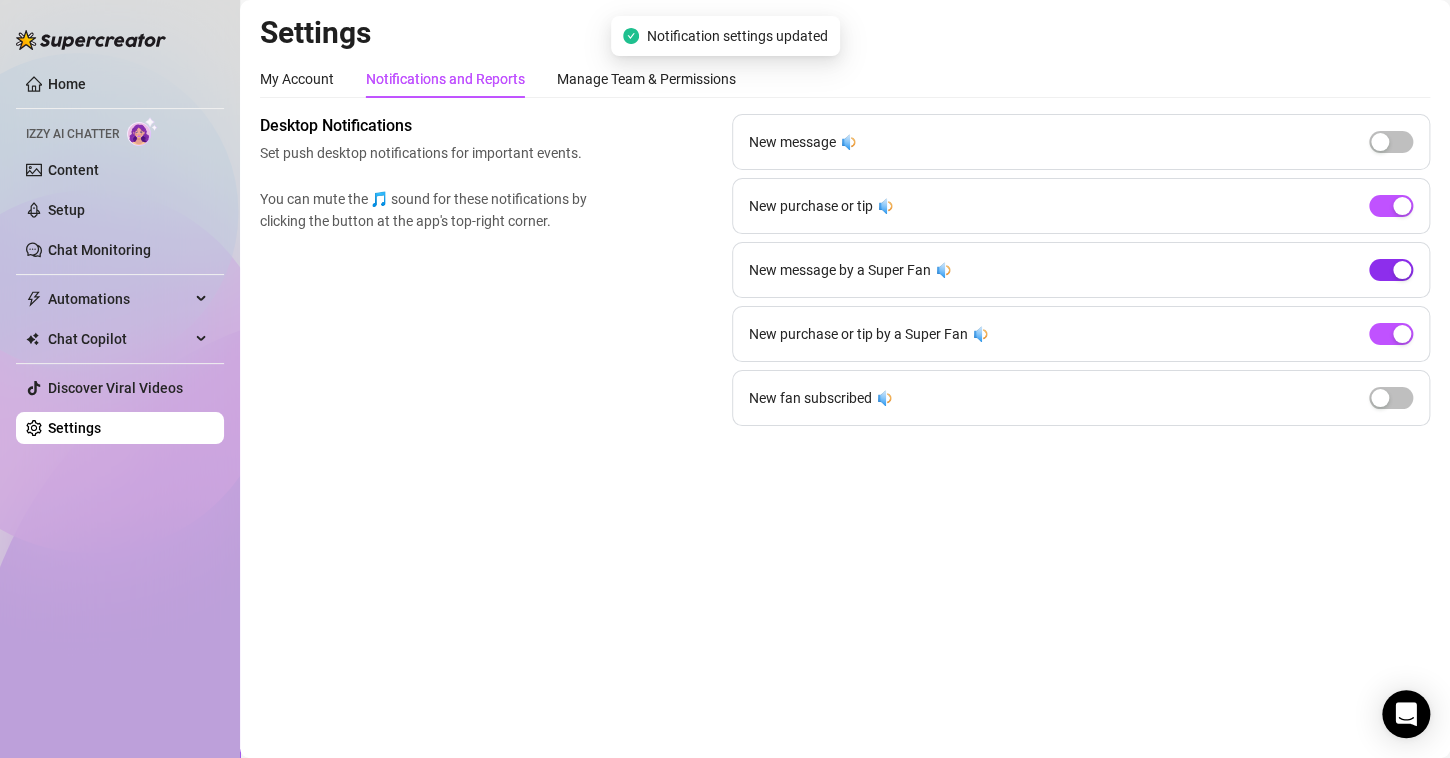 click at bounding box center [1391, 270] 